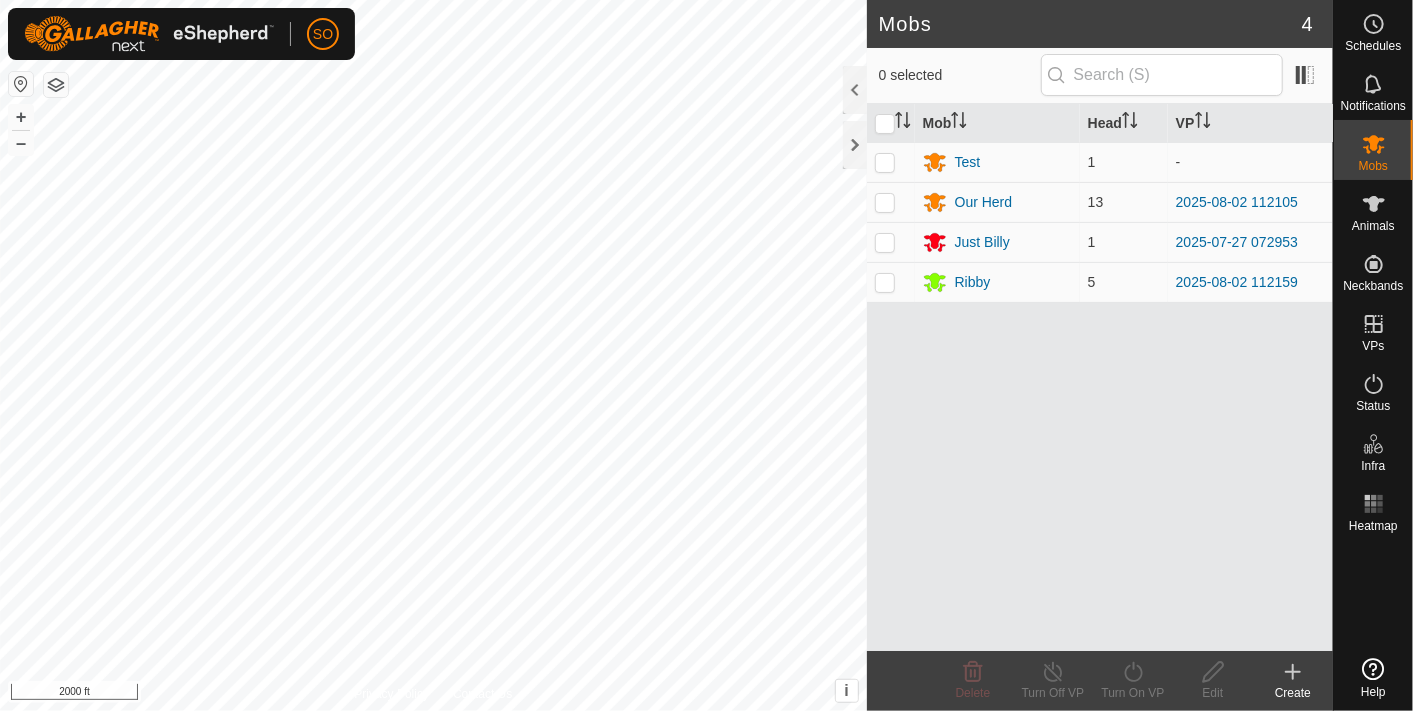 scroll, scrollTop: 0, scrollLeft: 0, axis: both 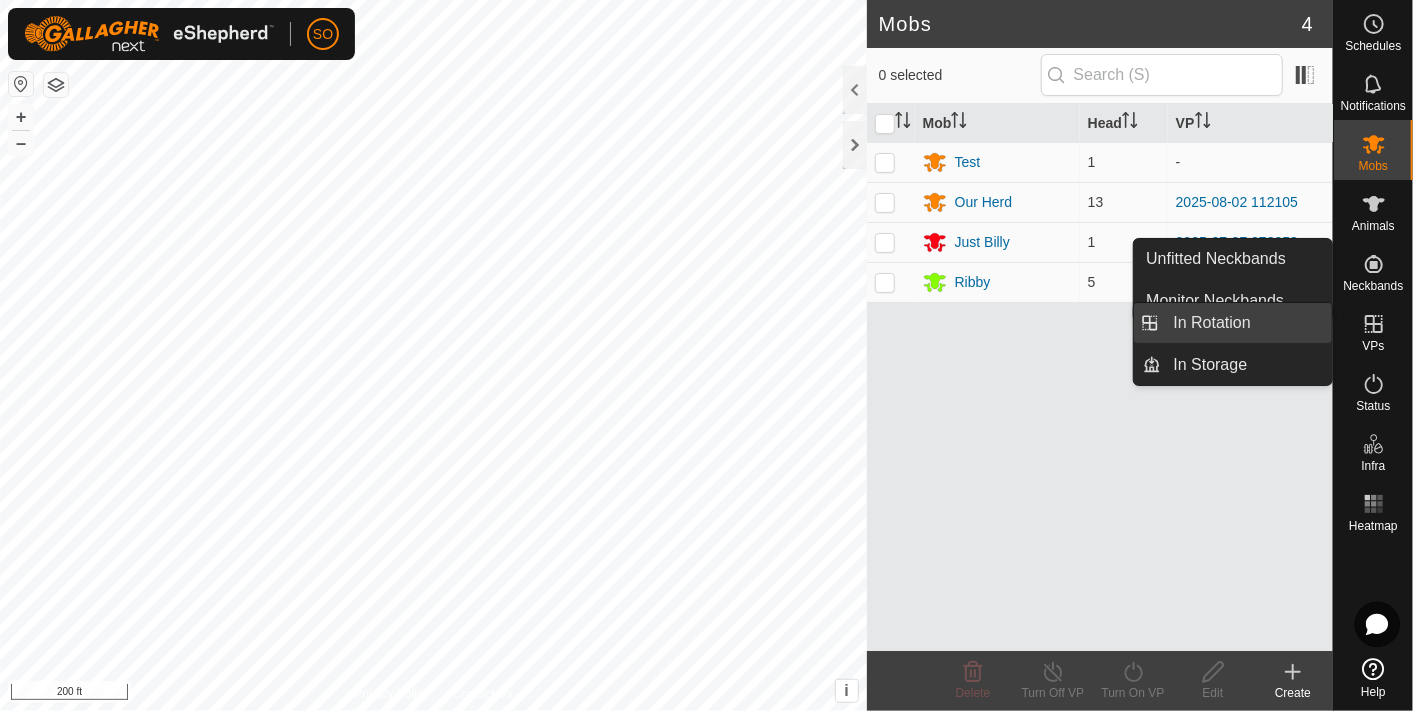 drag, startPoint x: 1329, startPoint y: 319, endPoint x: 1247, endPoint y: 318, distance: 82.006096 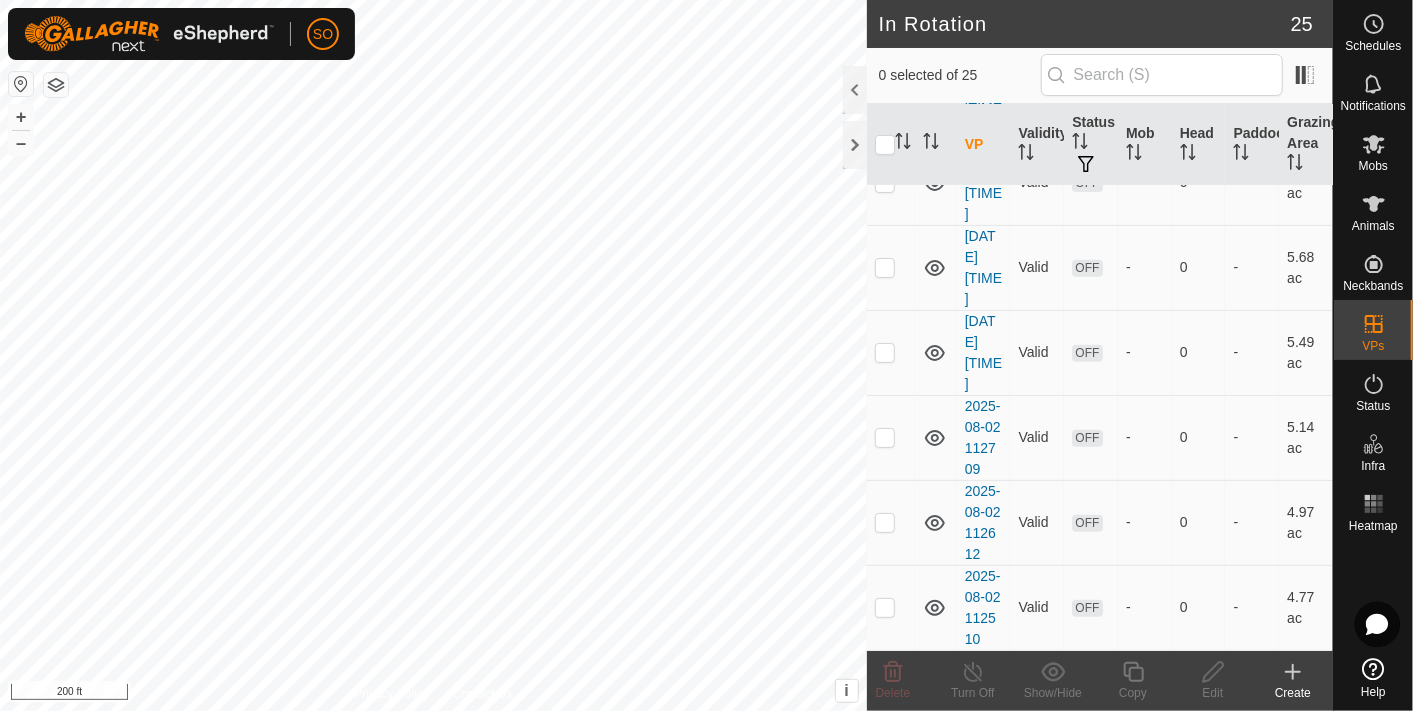 scroll, scrollTop: 0, scrollLeft: 0, axis: both 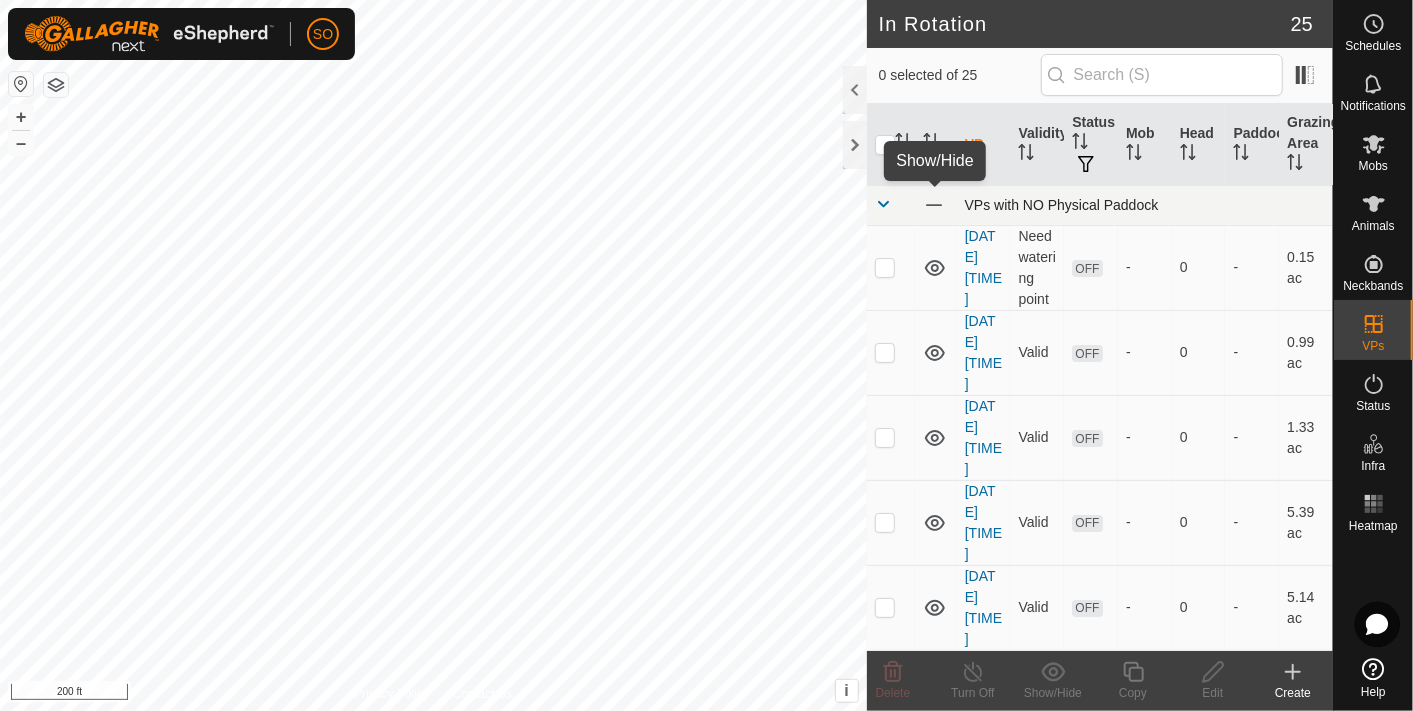 click at bounding box center (934, 205) 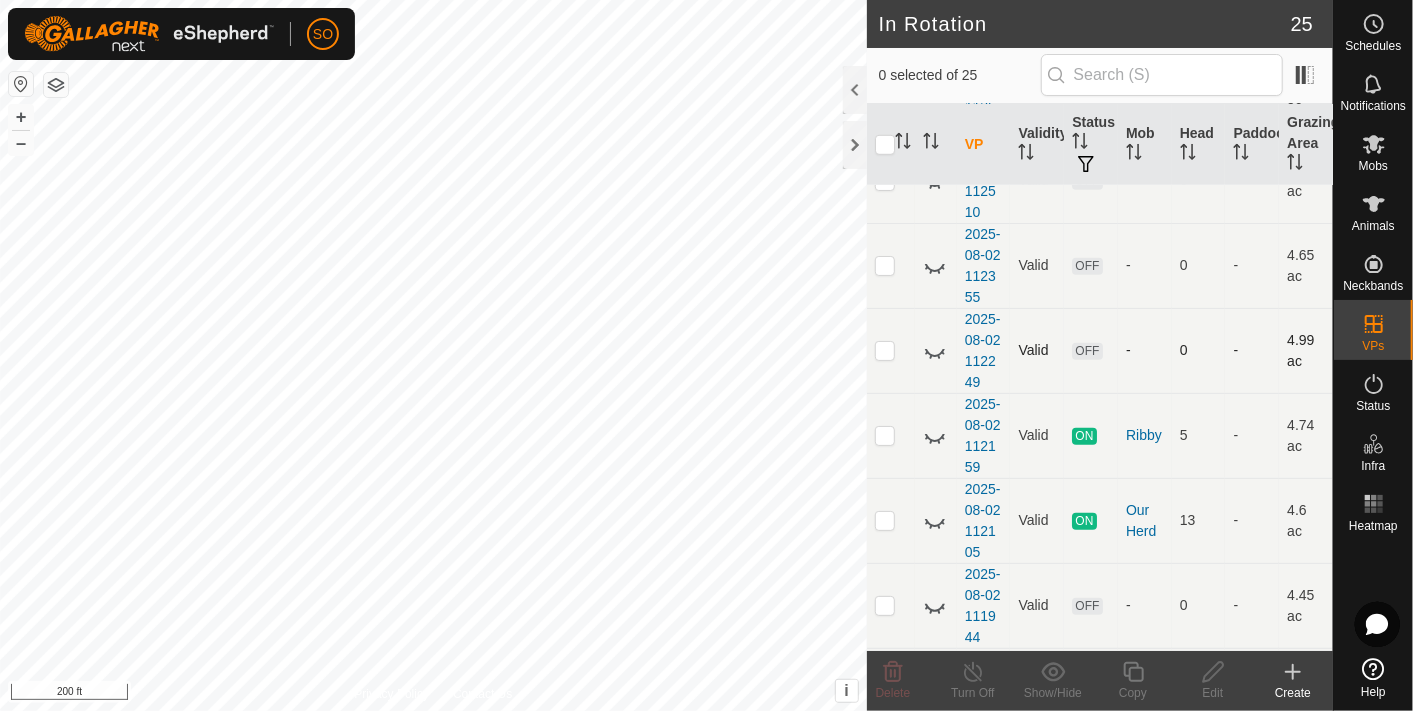 scroll, scrollTop: 888, scrollLeft: 0, axis: vertical 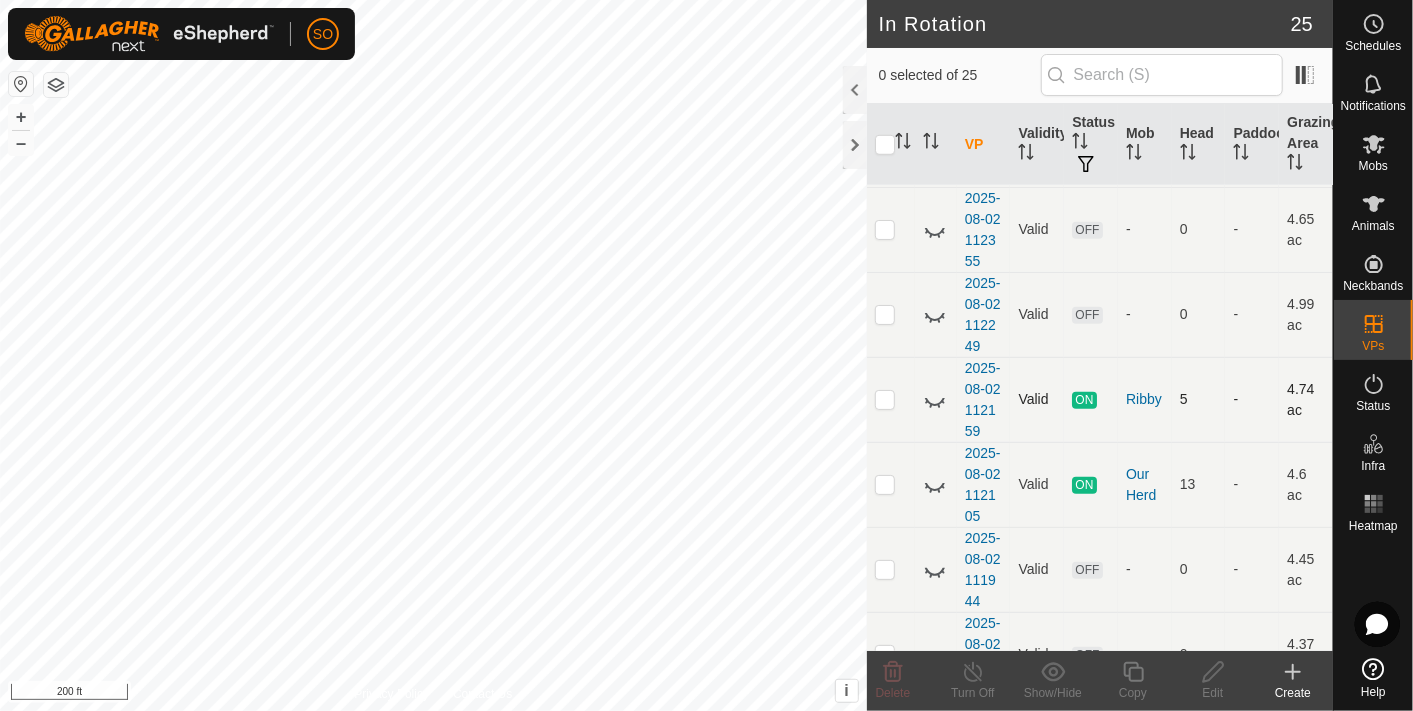 click 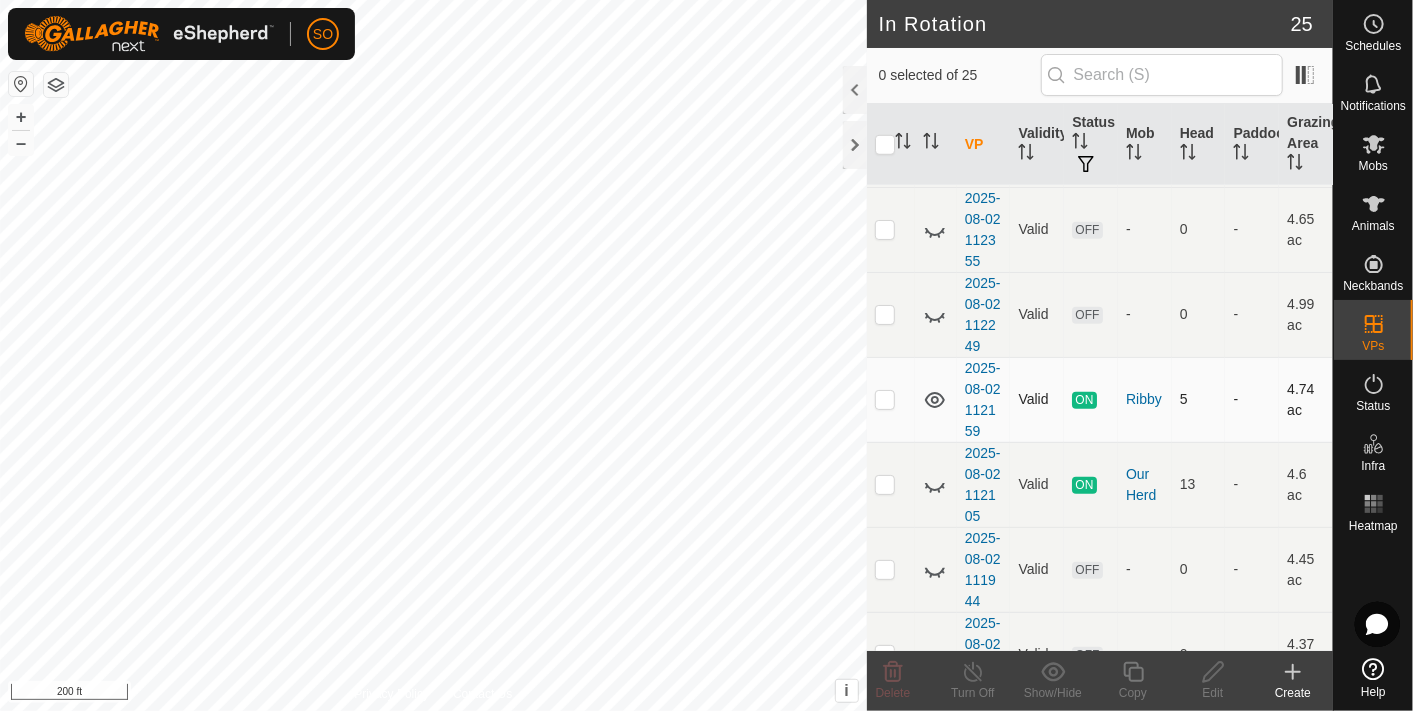 click 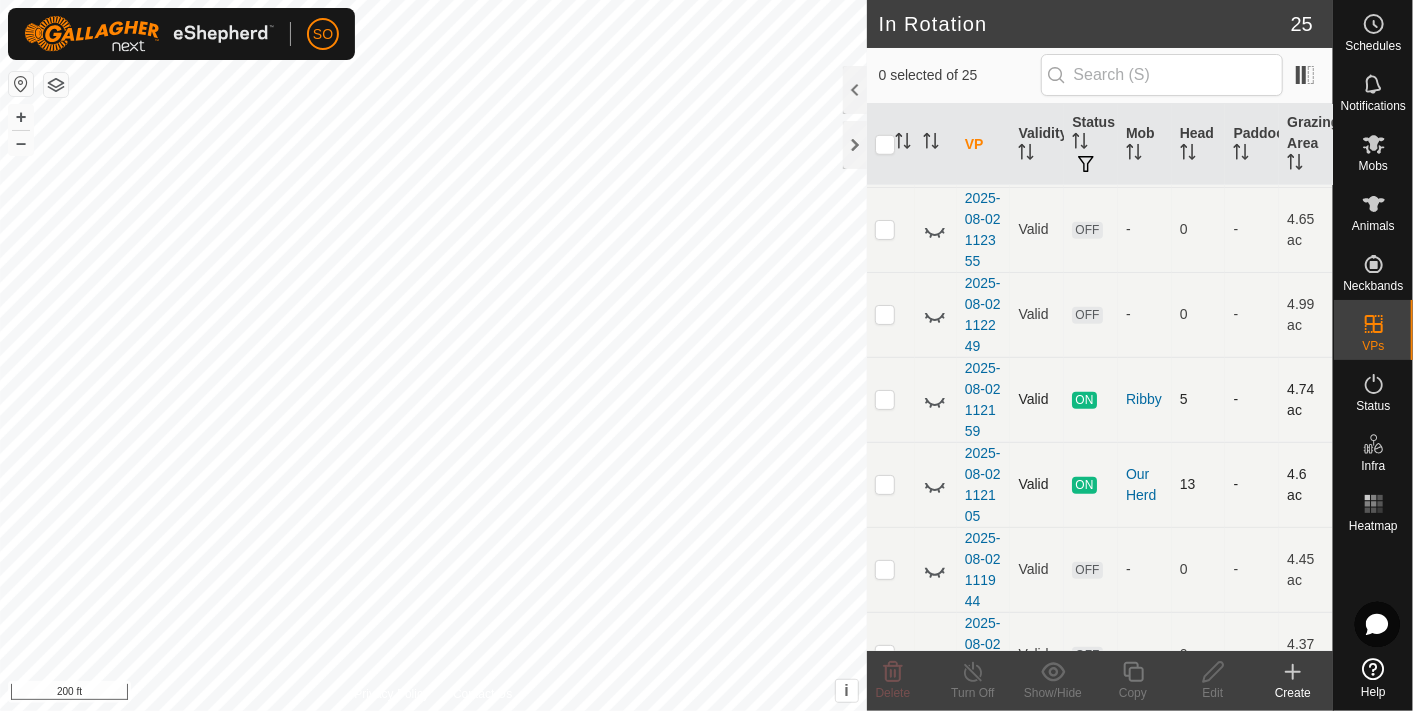 click 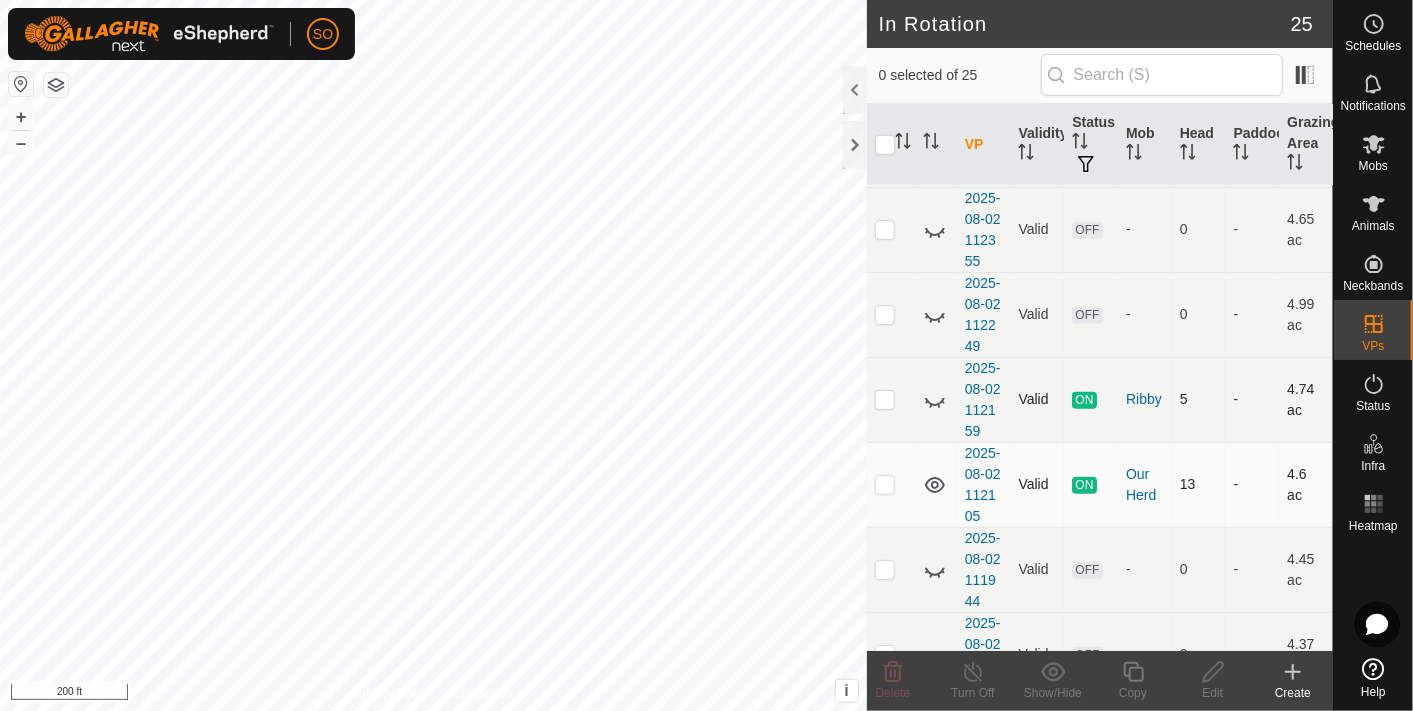 click 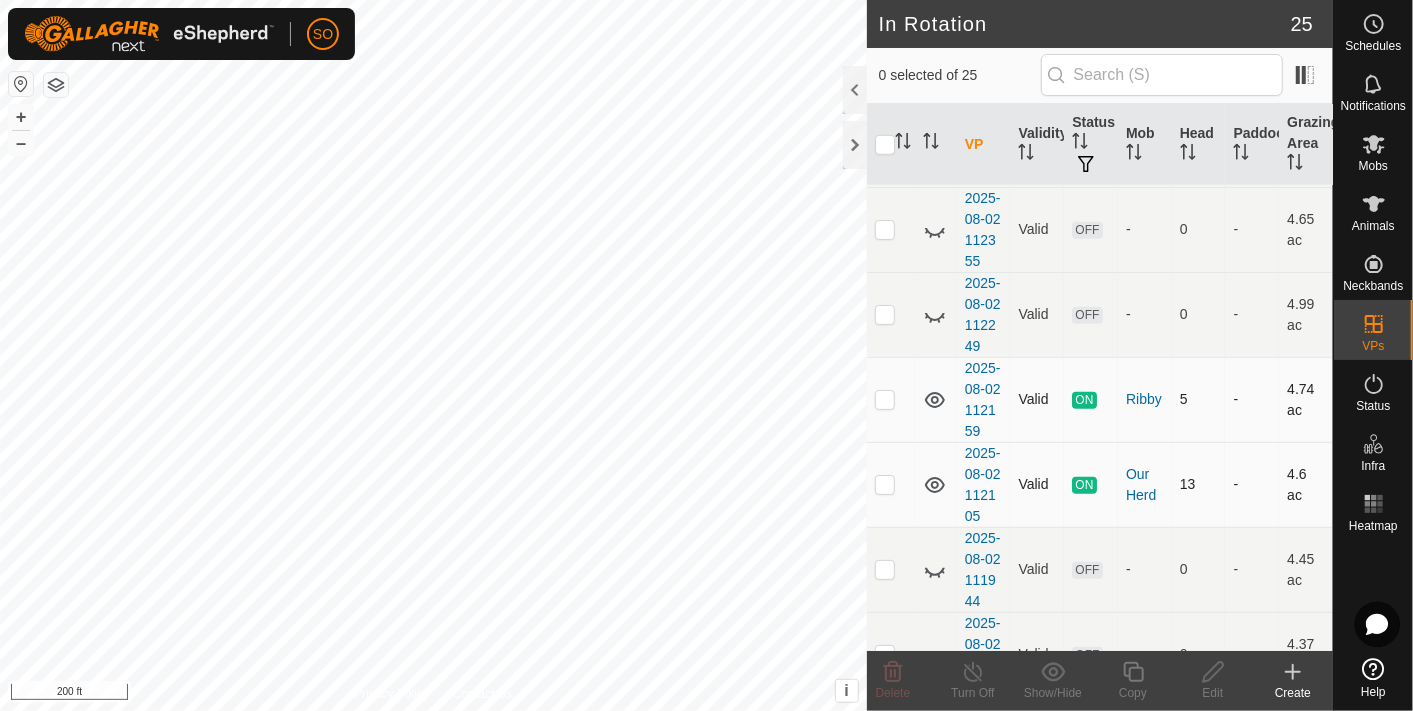 click 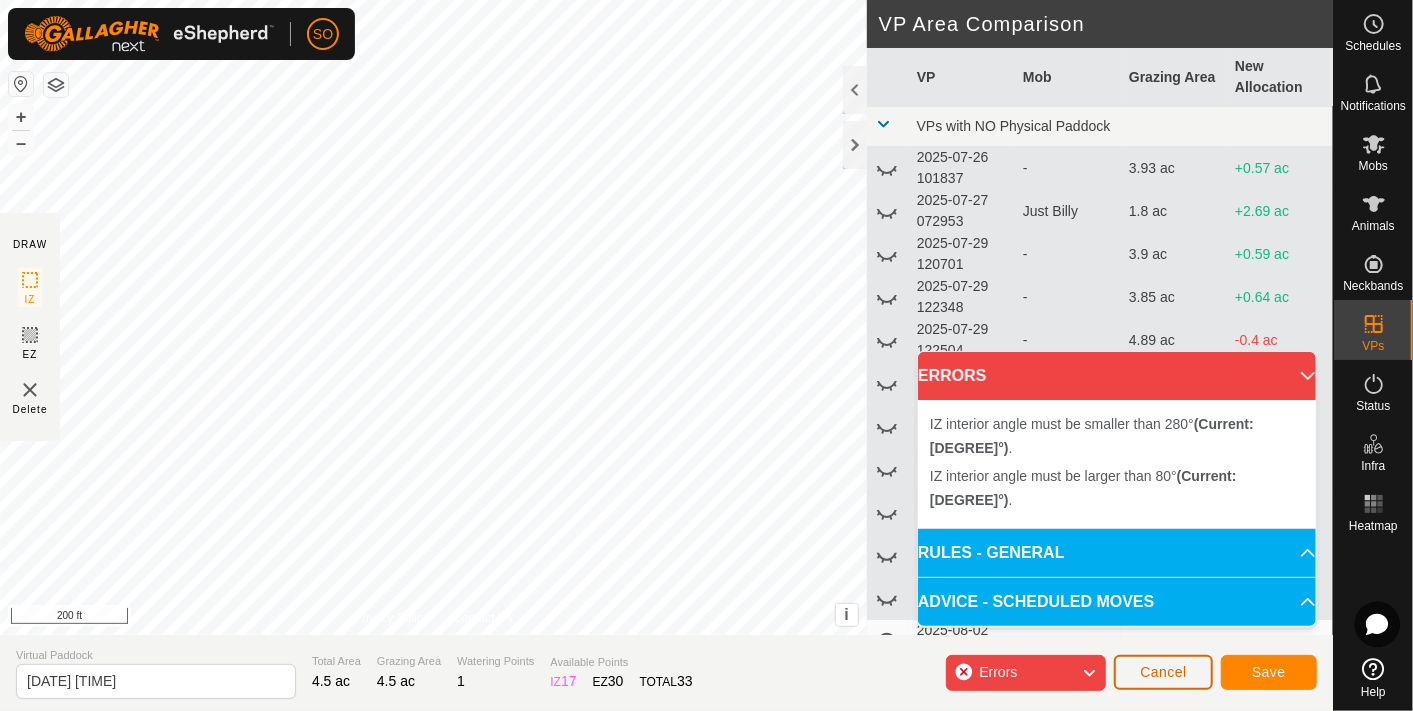 click on "Cancel" 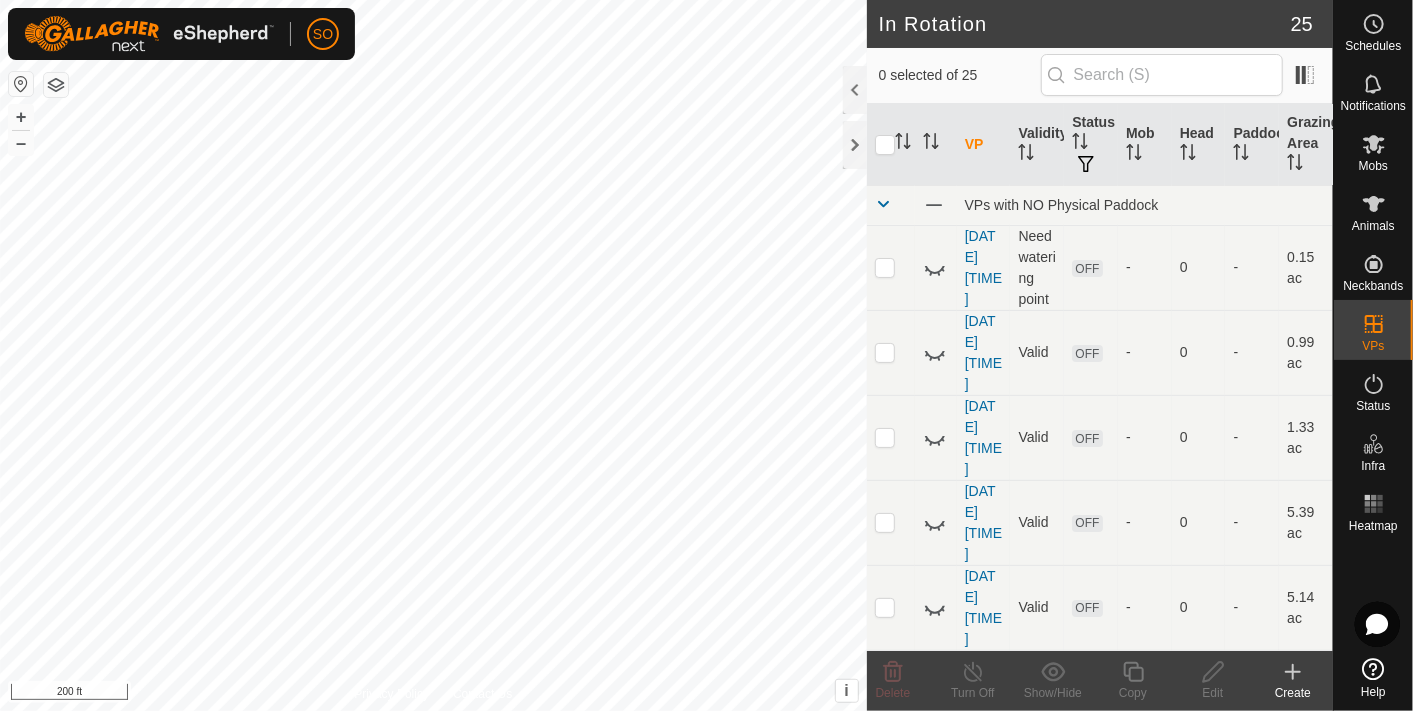 click 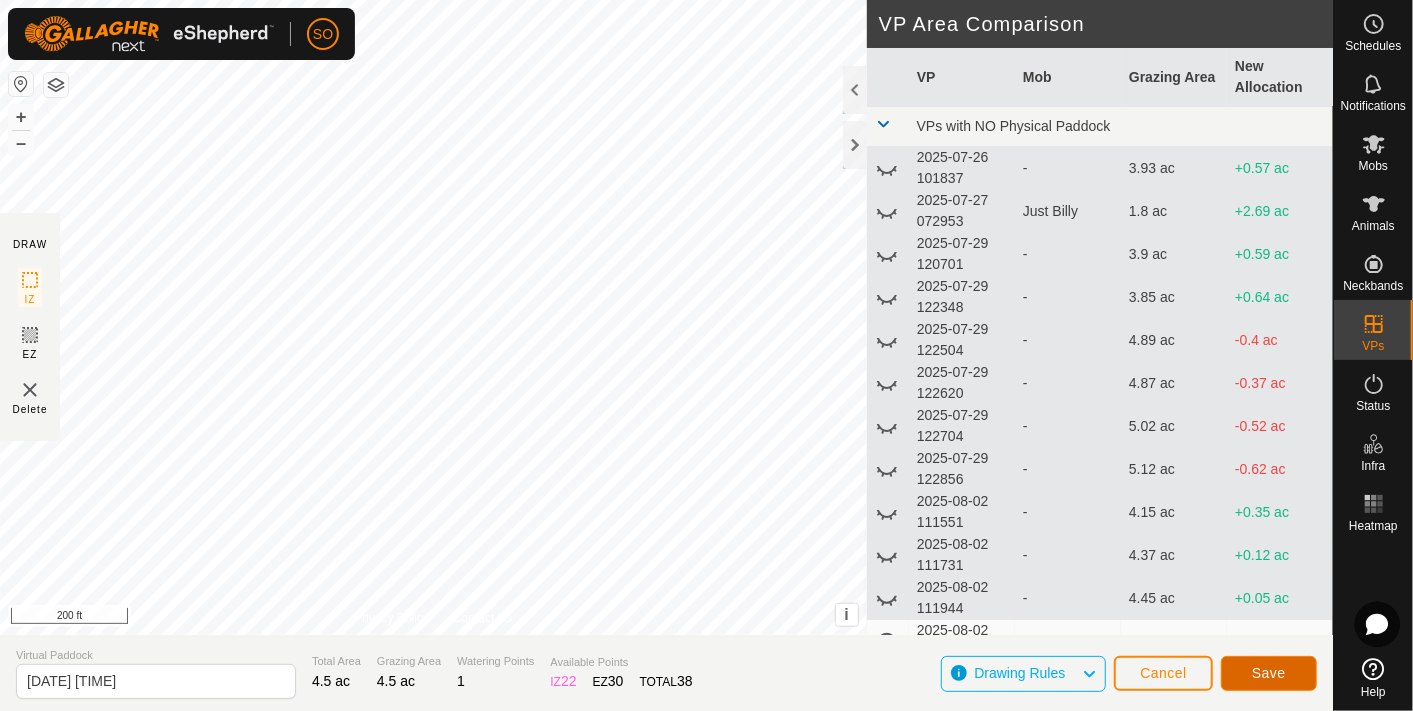 click on "Save" 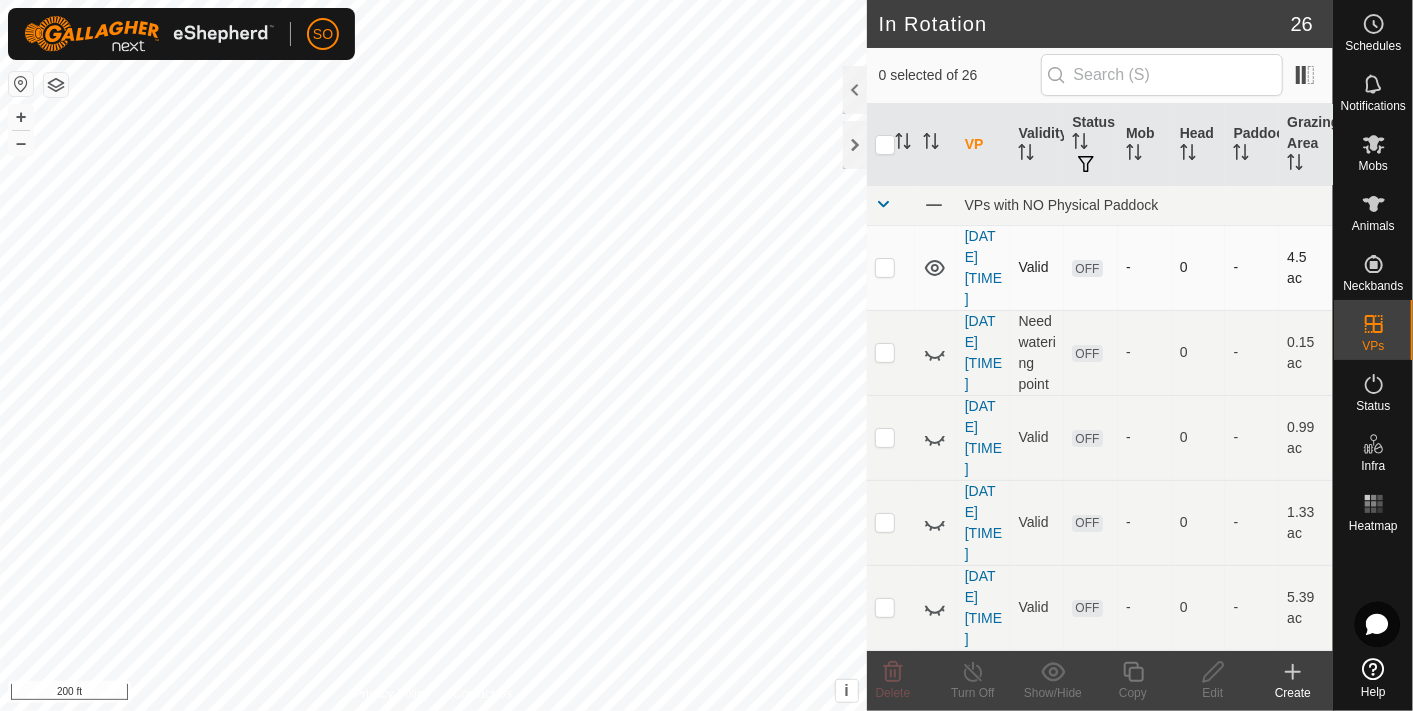 click on "[DATE] [TIME]" at bounding box center (984, 267) 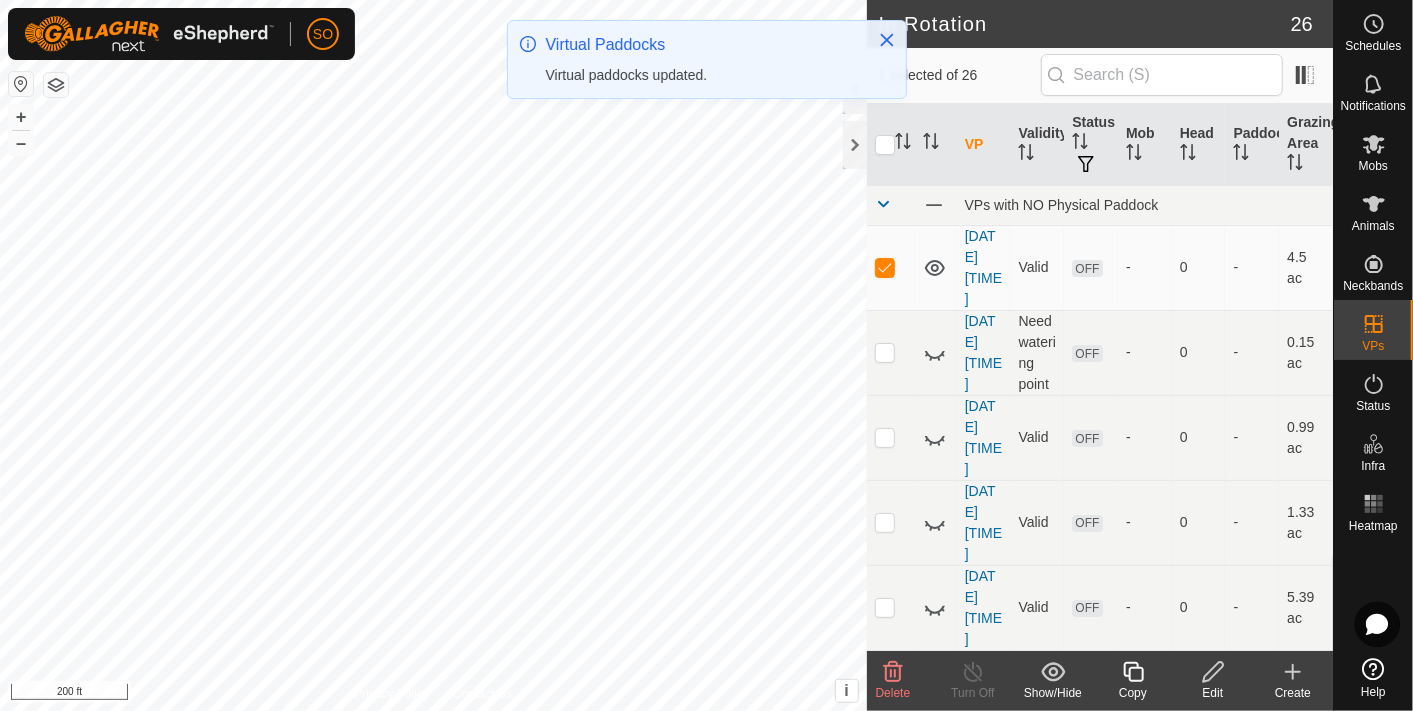 click at bounding box center [885, 267] 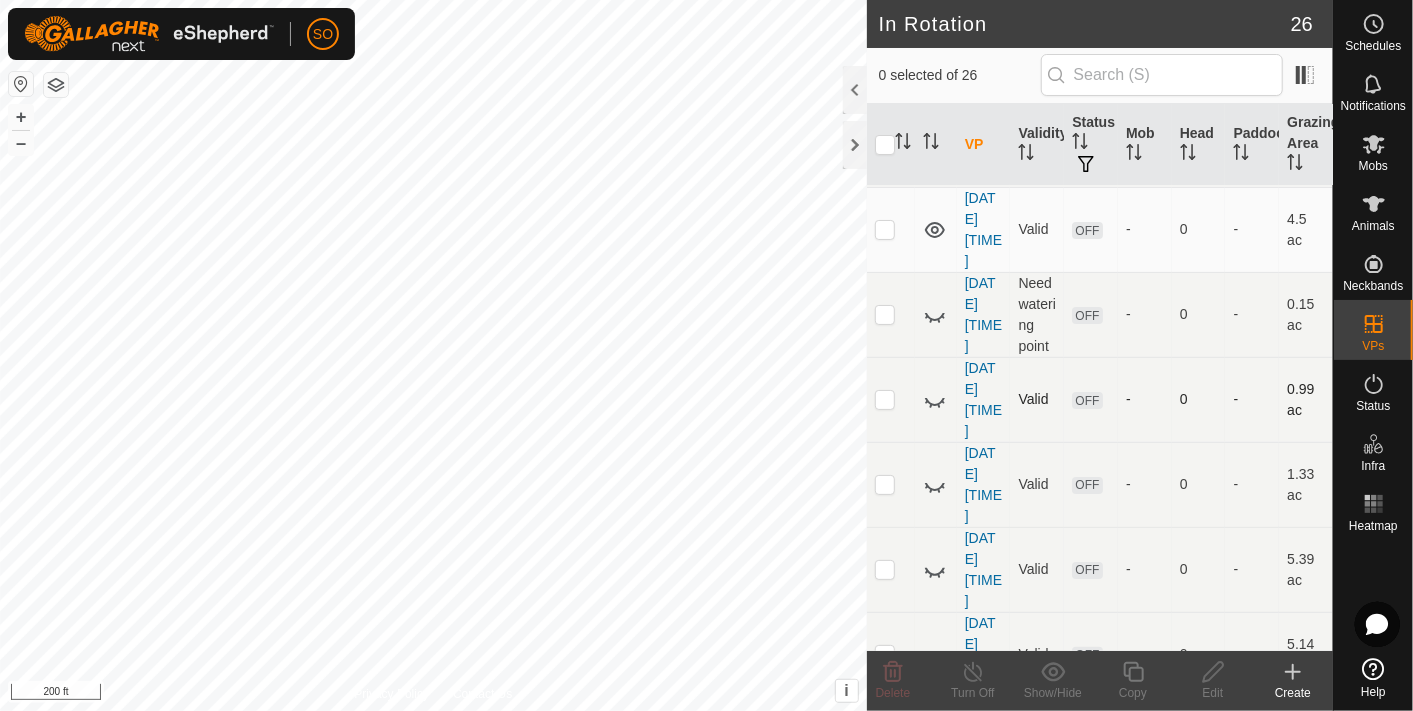 scroll, scrollTop: 0, scrollLeft: 0, axis: both 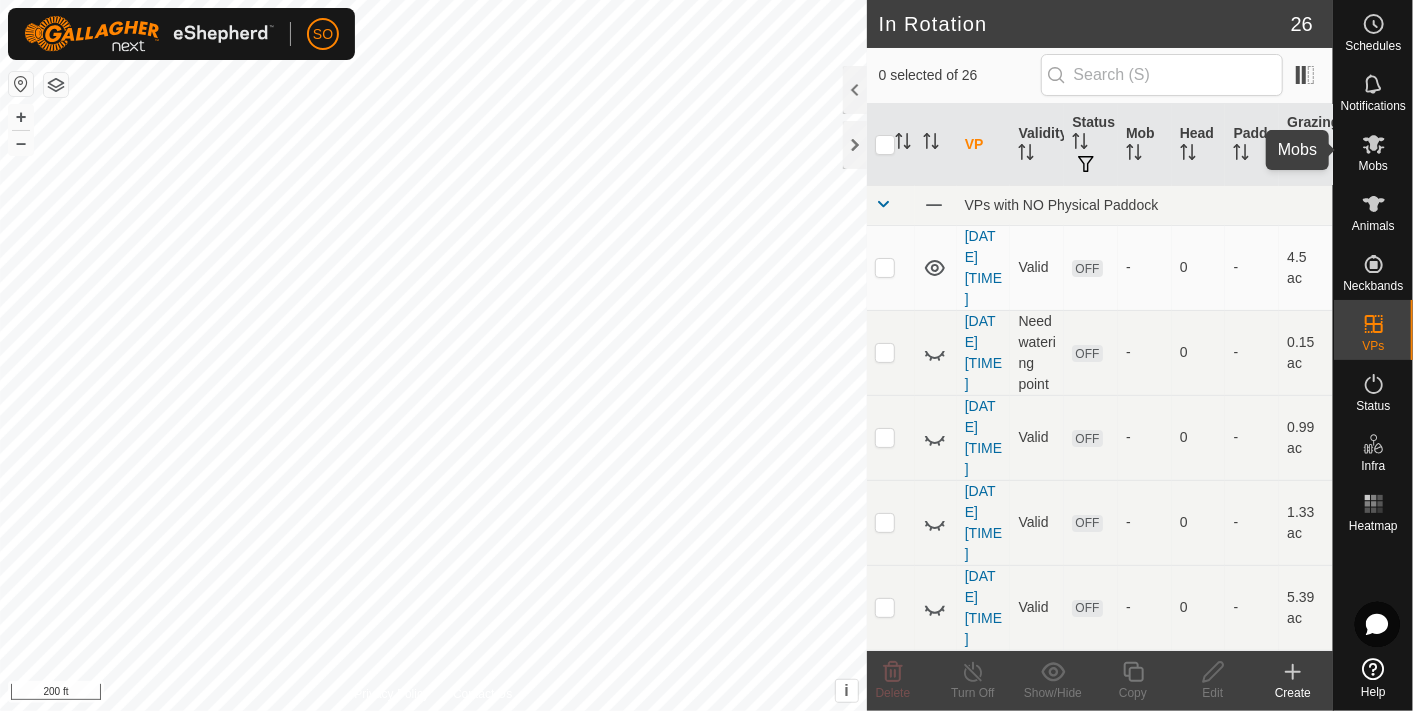 click 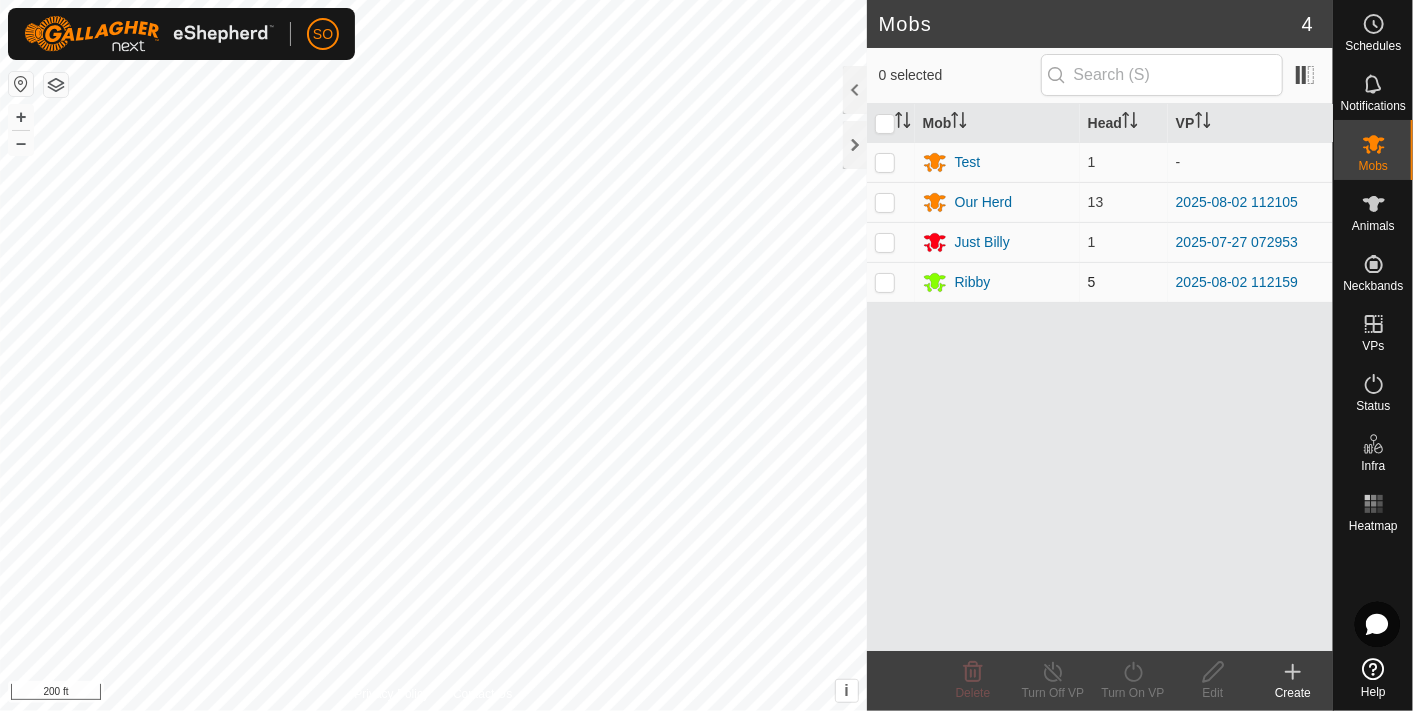 click at bounding box center (885, 282) 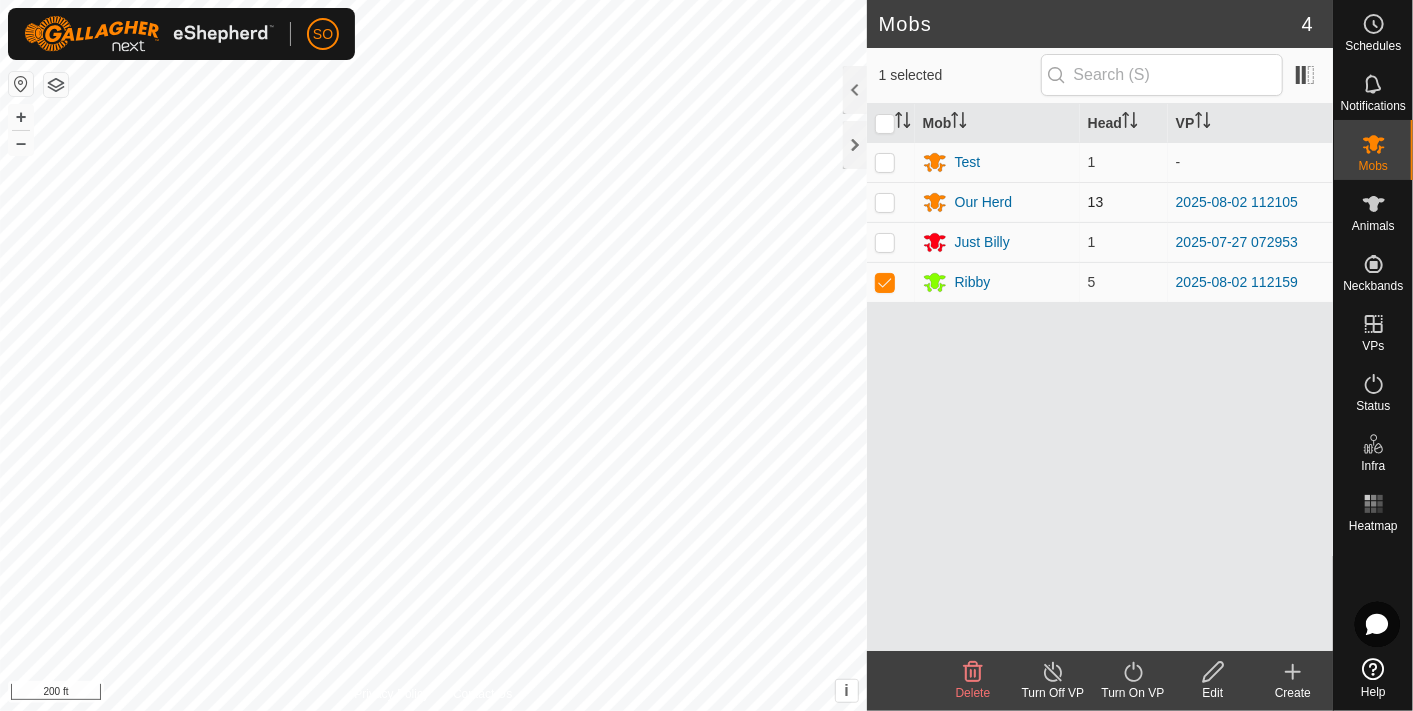 click at bounding box center (885, 202) 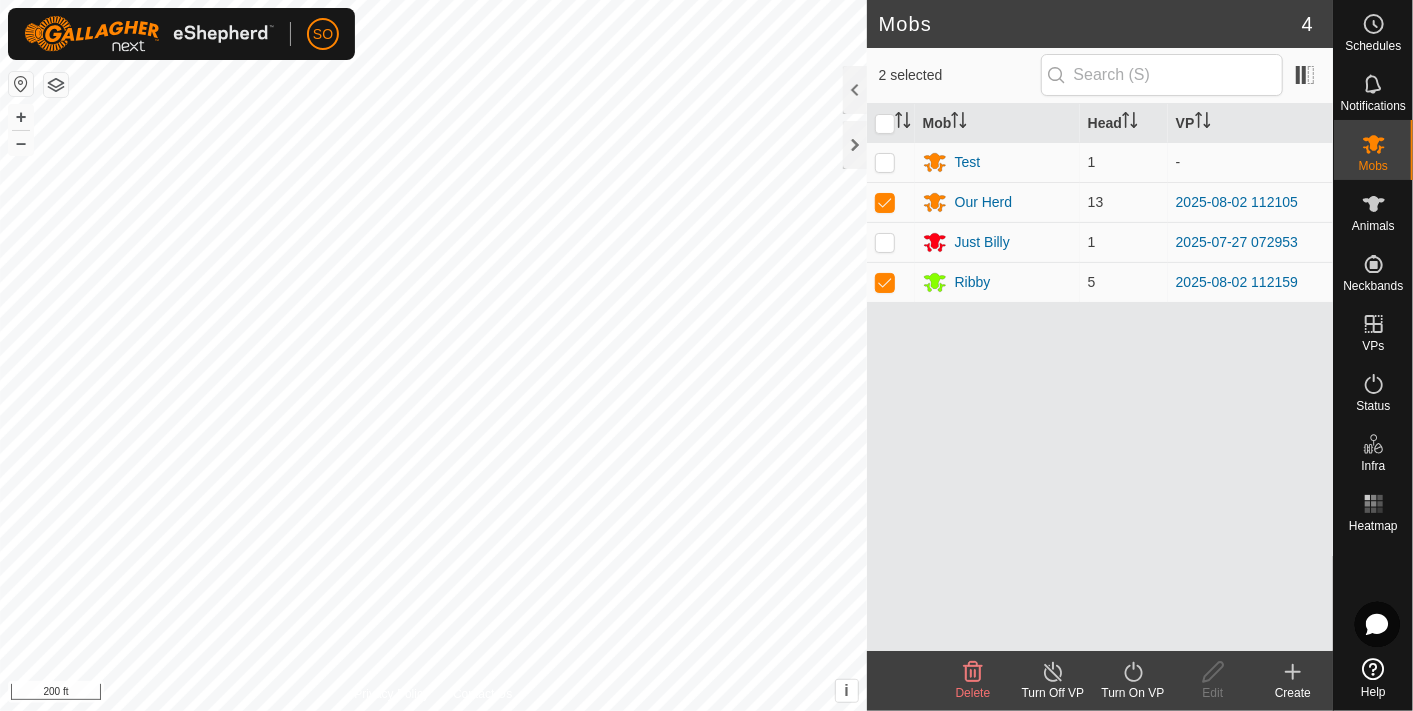 click 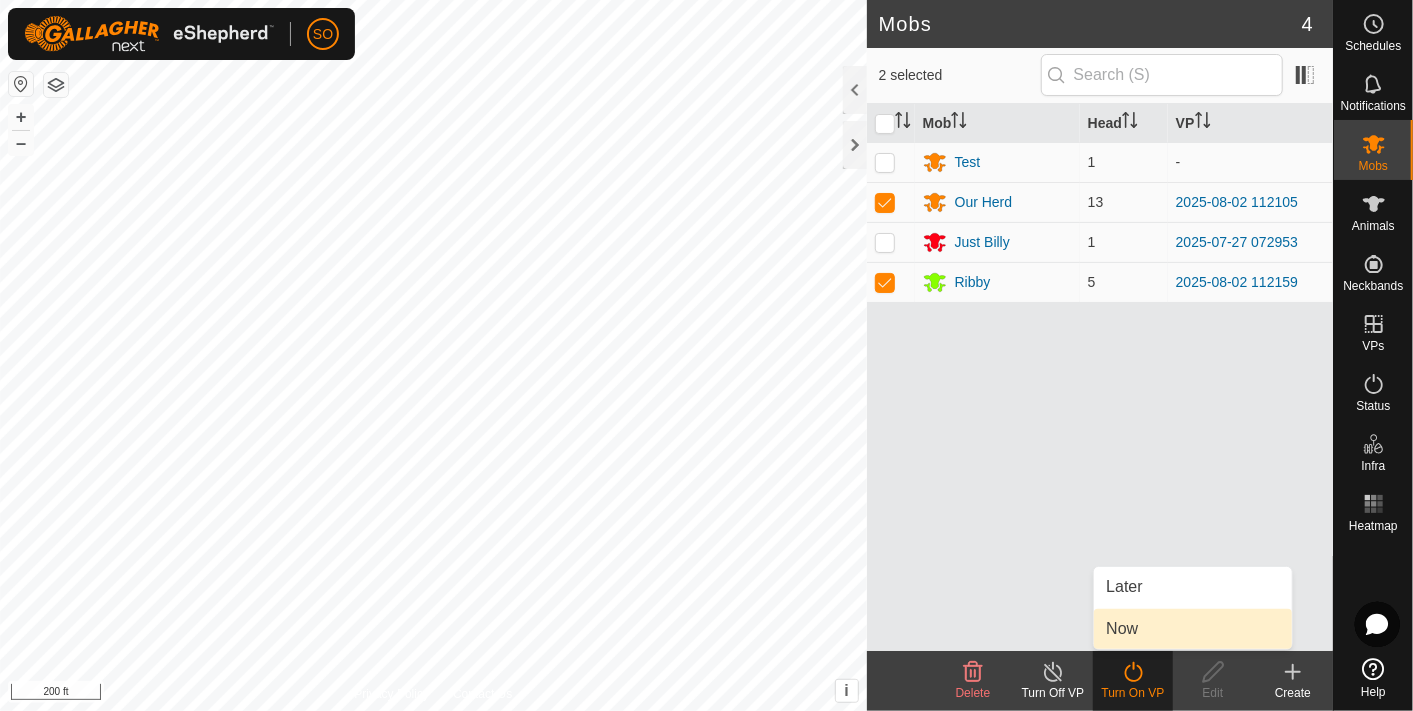 click on "Now" at bounding box center (1193, 629) 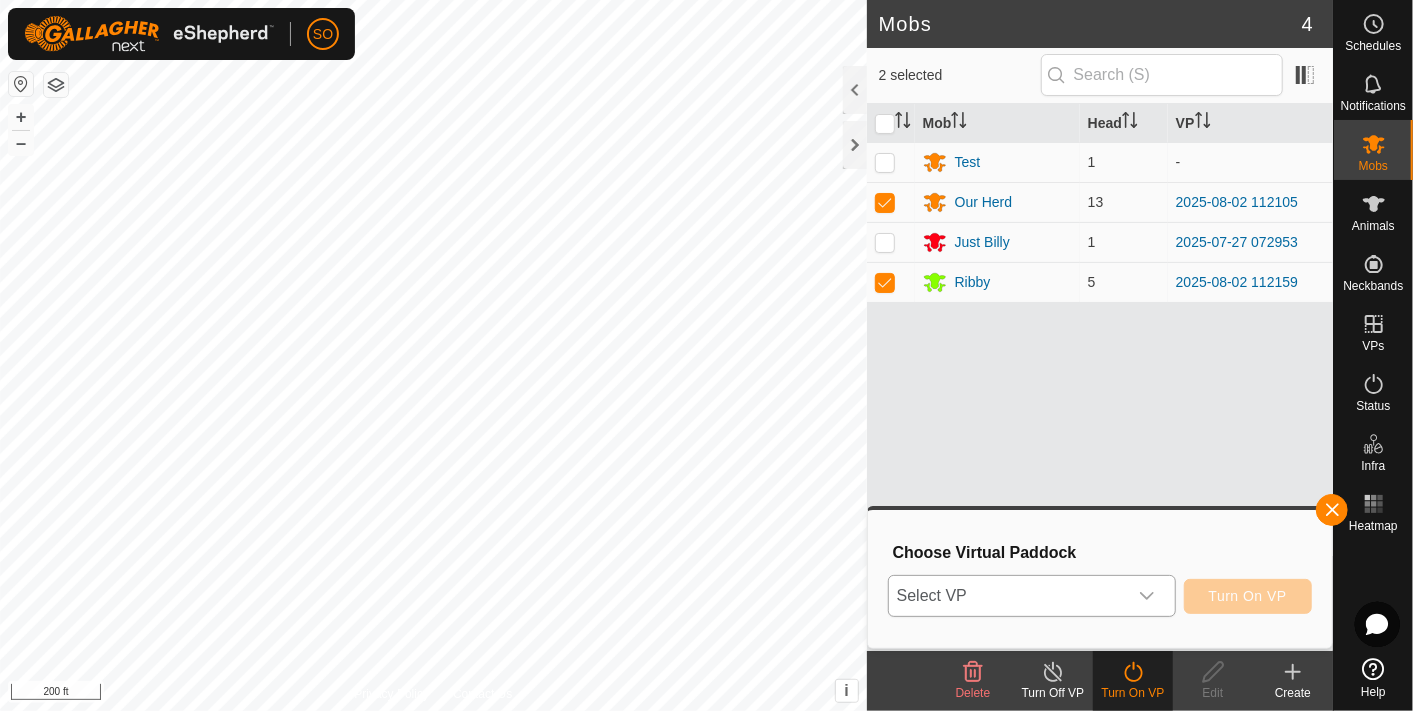 click 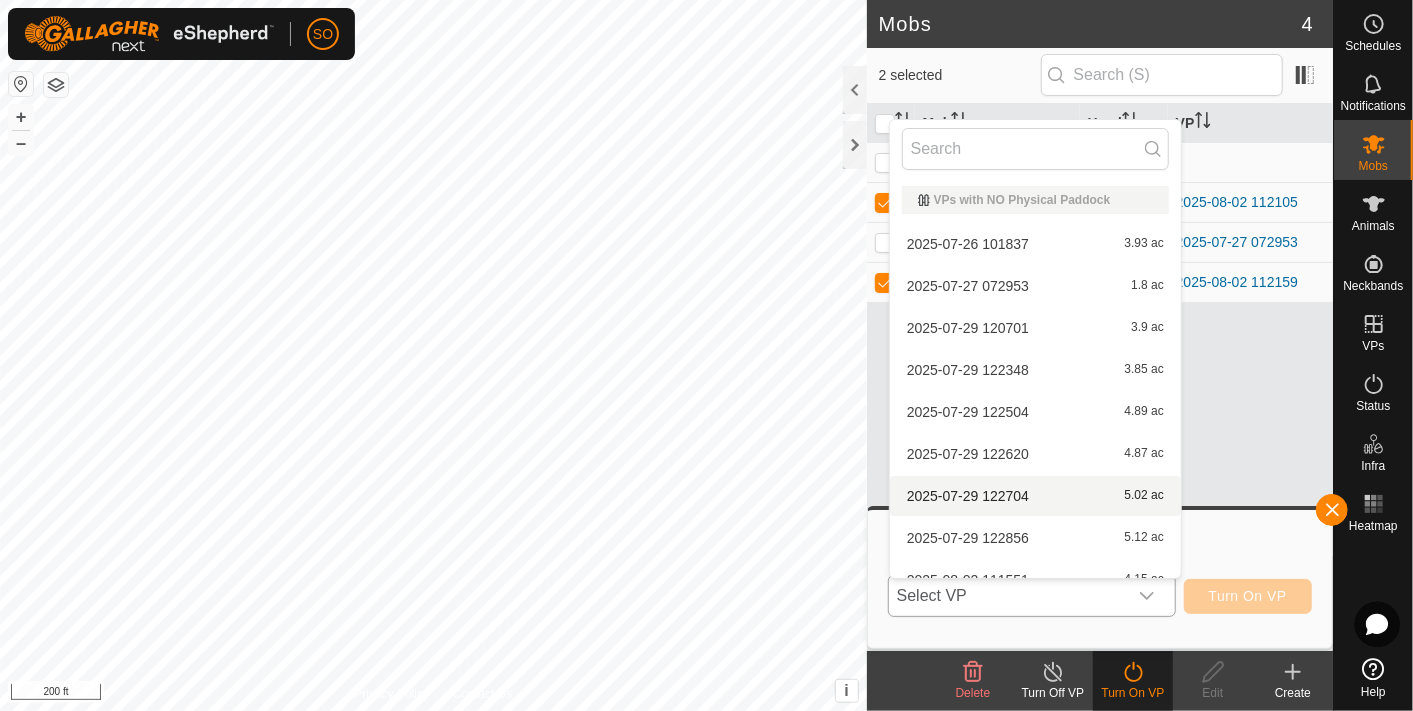 scroll, scrollTop: 734, scrollLeft: 0, axis: vertical 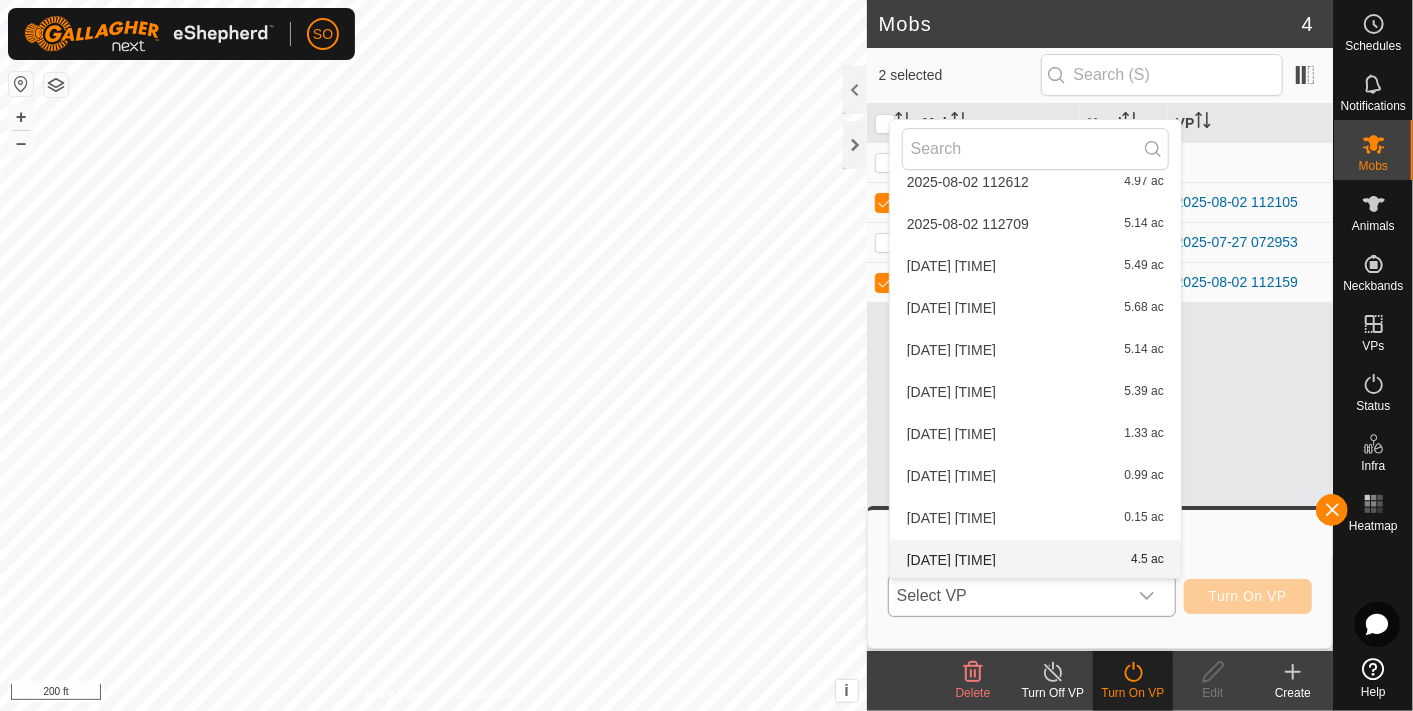 click on "2025-08-06 080920  4.5 ac" at bounding box center (1035, 560) 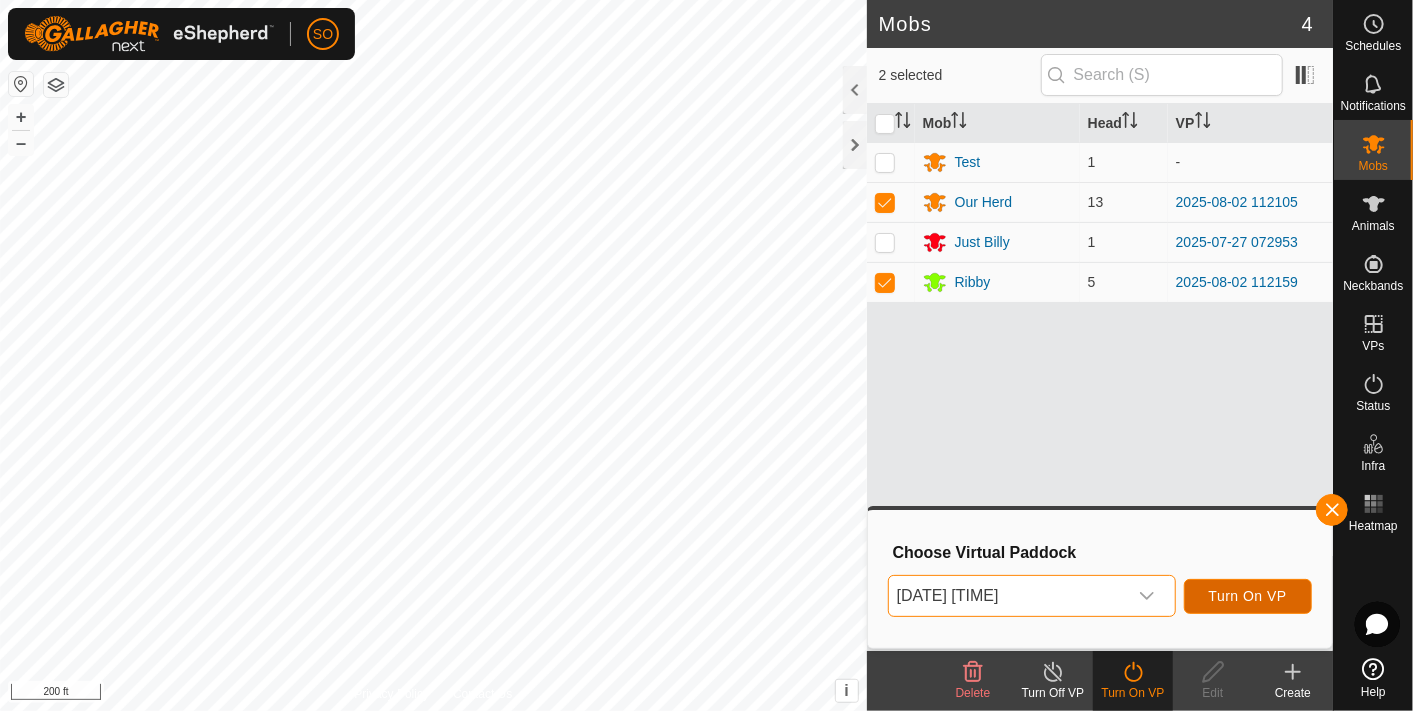 click on "Turn On VP" at bounding box center (1248, 596) 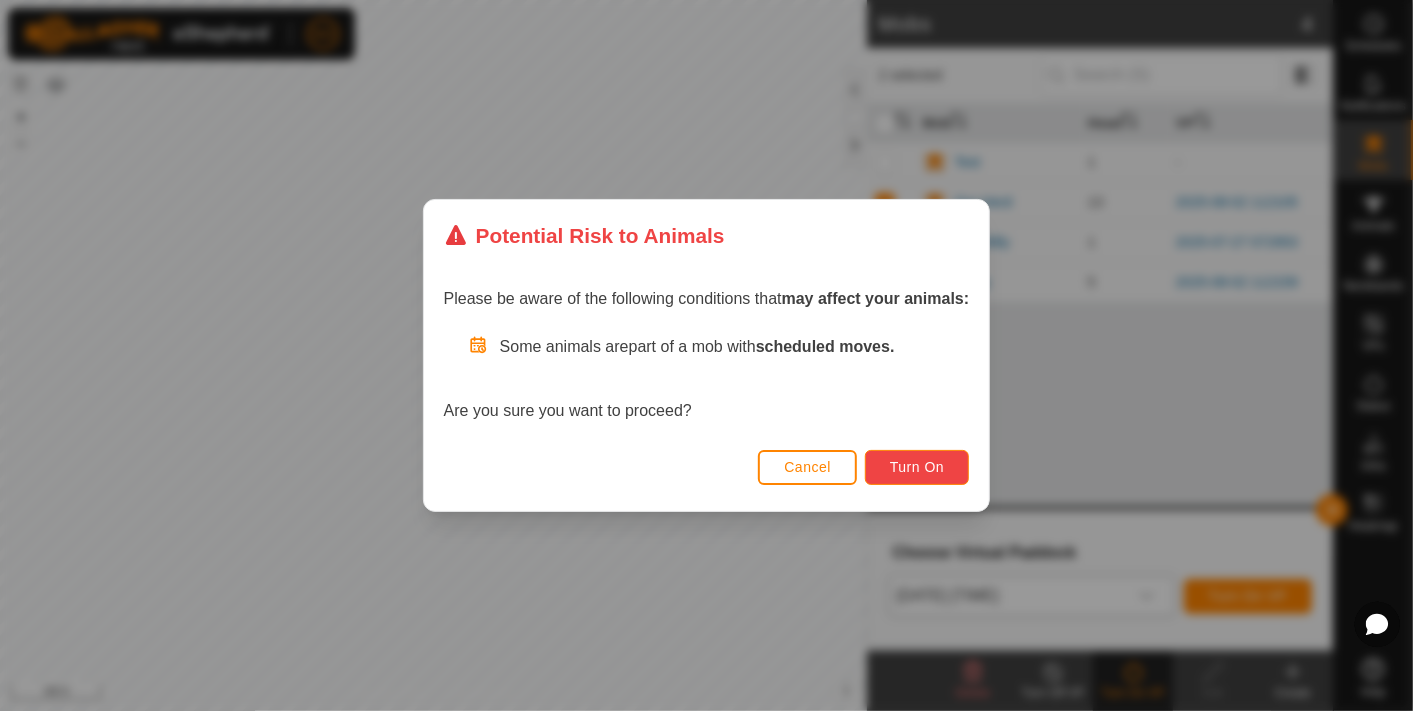 click on "Turn On" at bounding box center (917, 467) 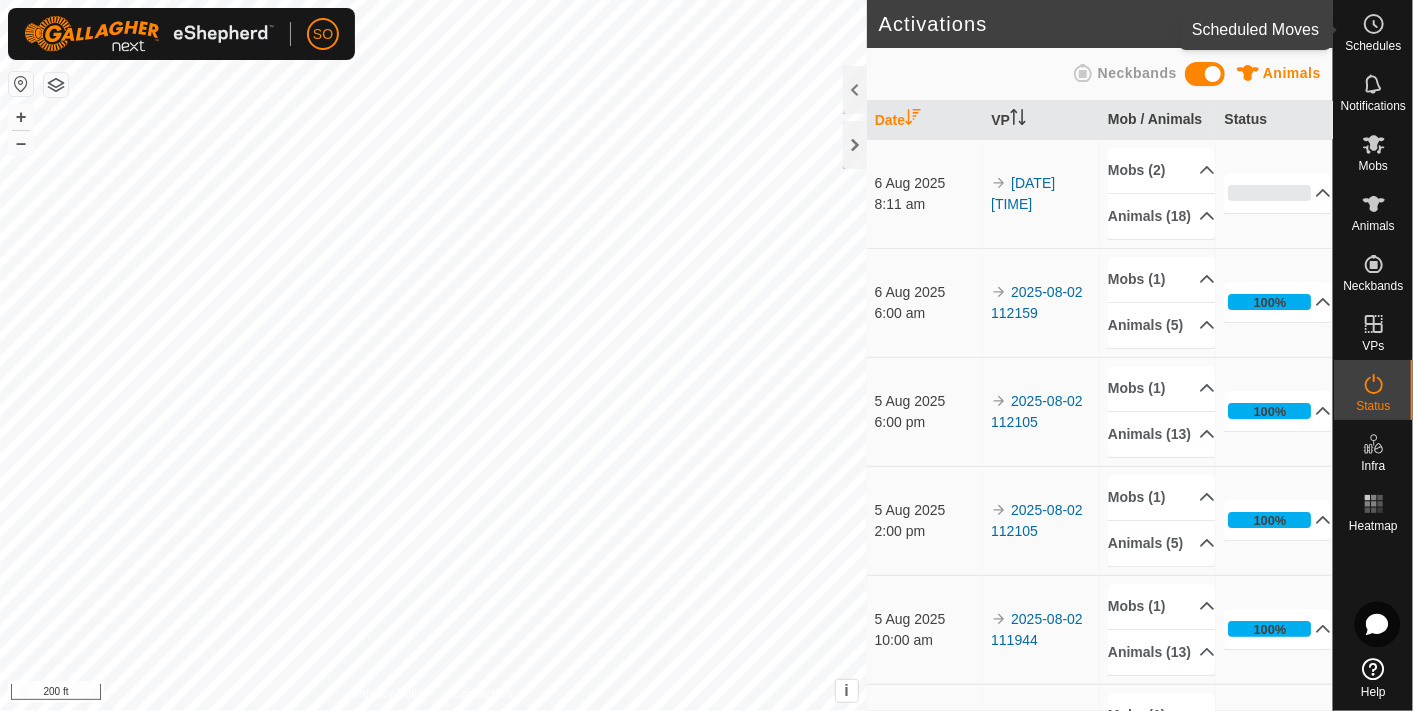 click 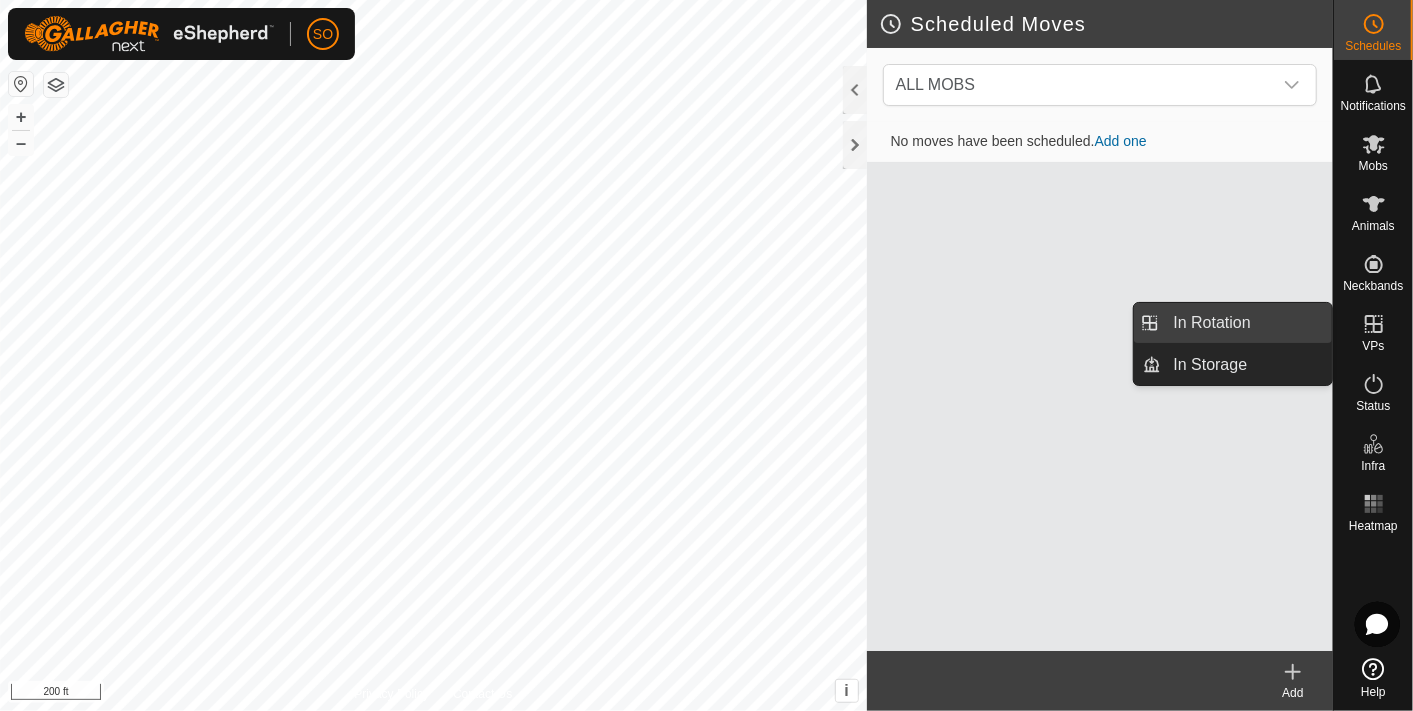 click on "In Rotation" at bounding box center (1247, 323) 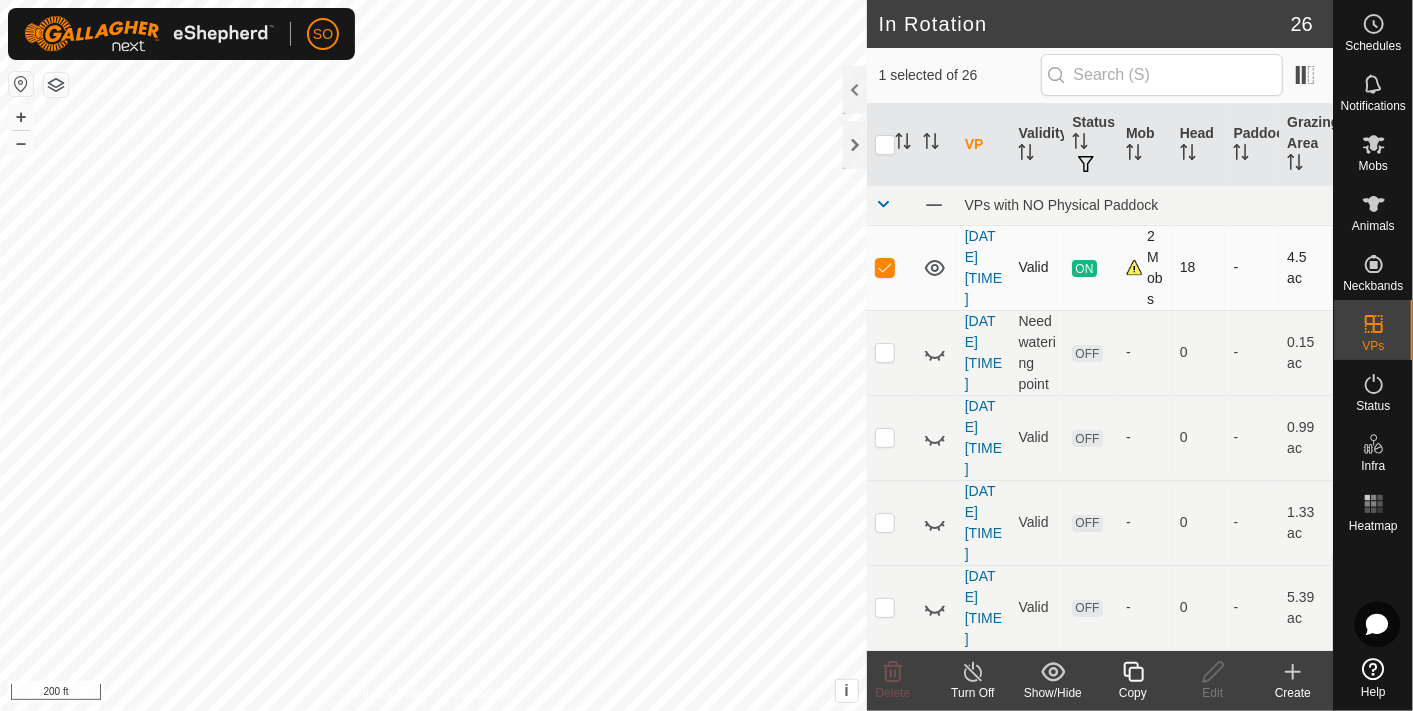 click at bounding box center [885, 267] 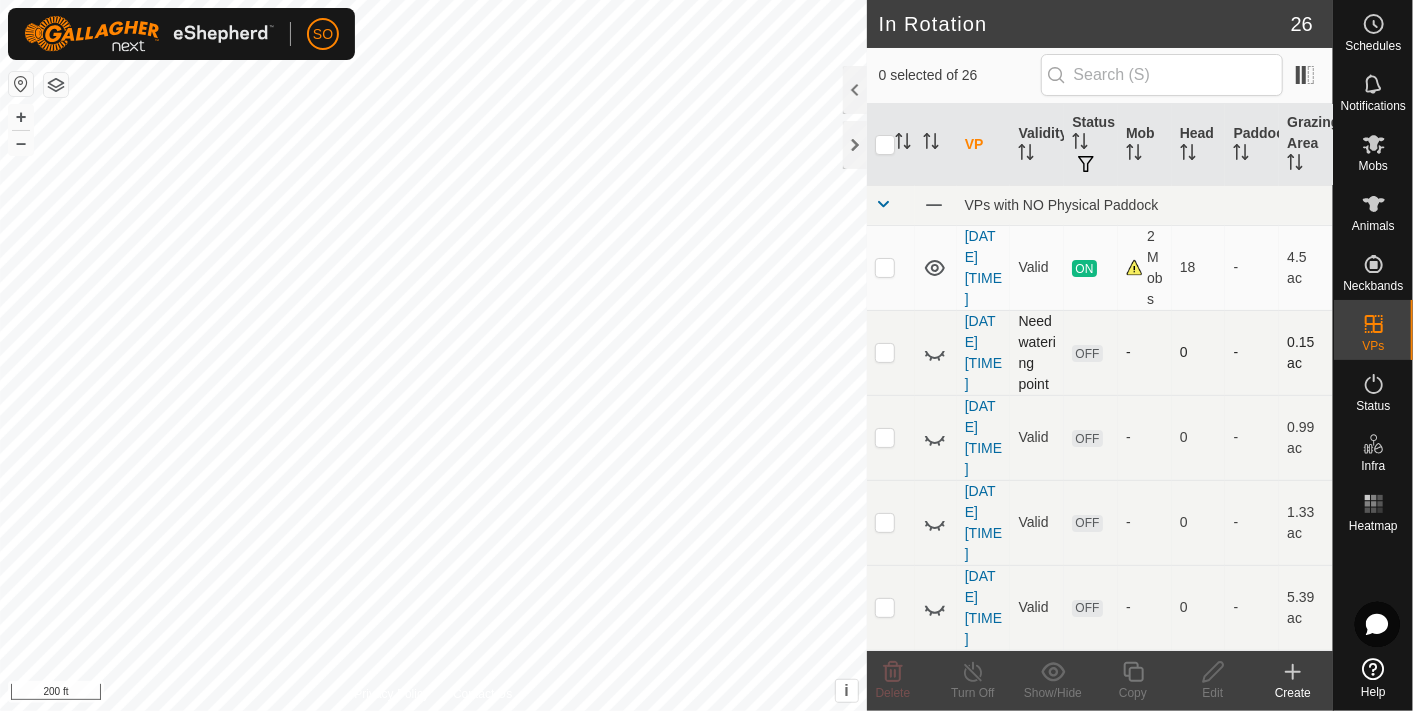 click at bounding box center (885, 352) 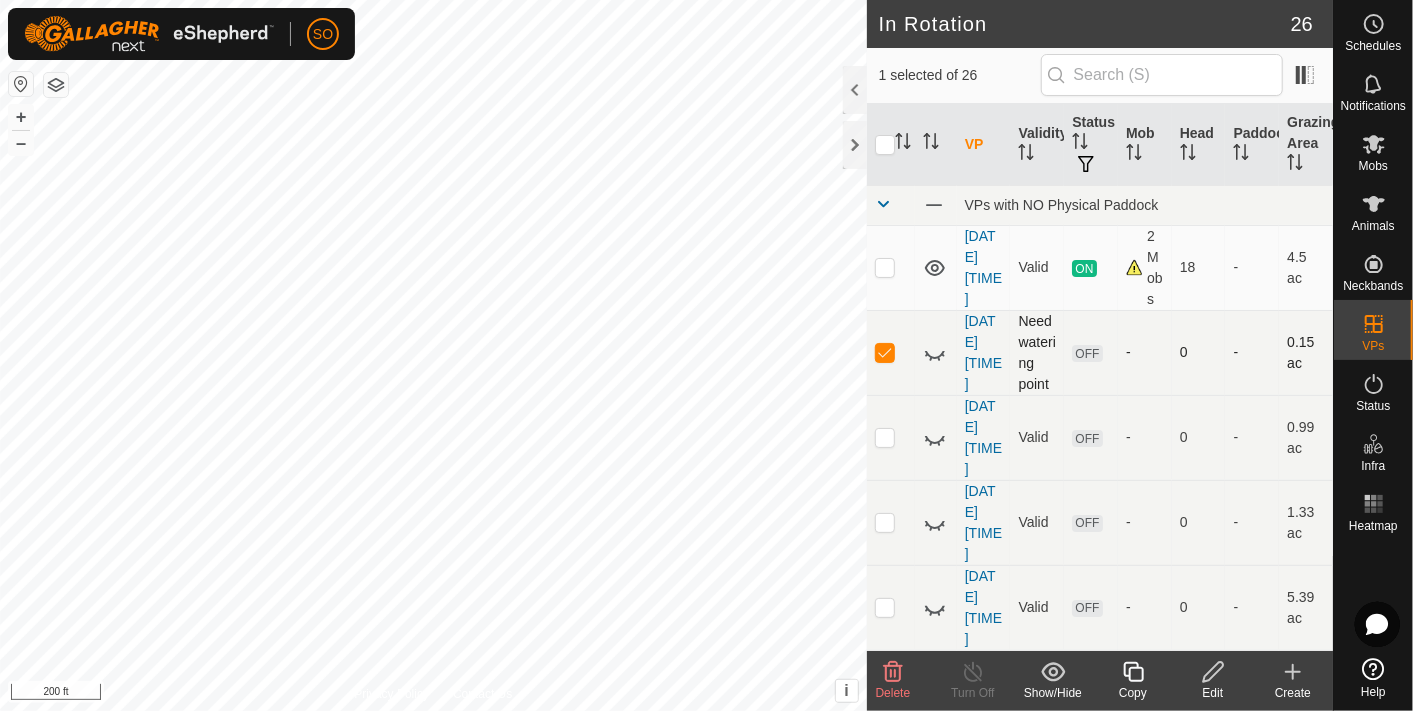 click at bounding box center (885, 352) 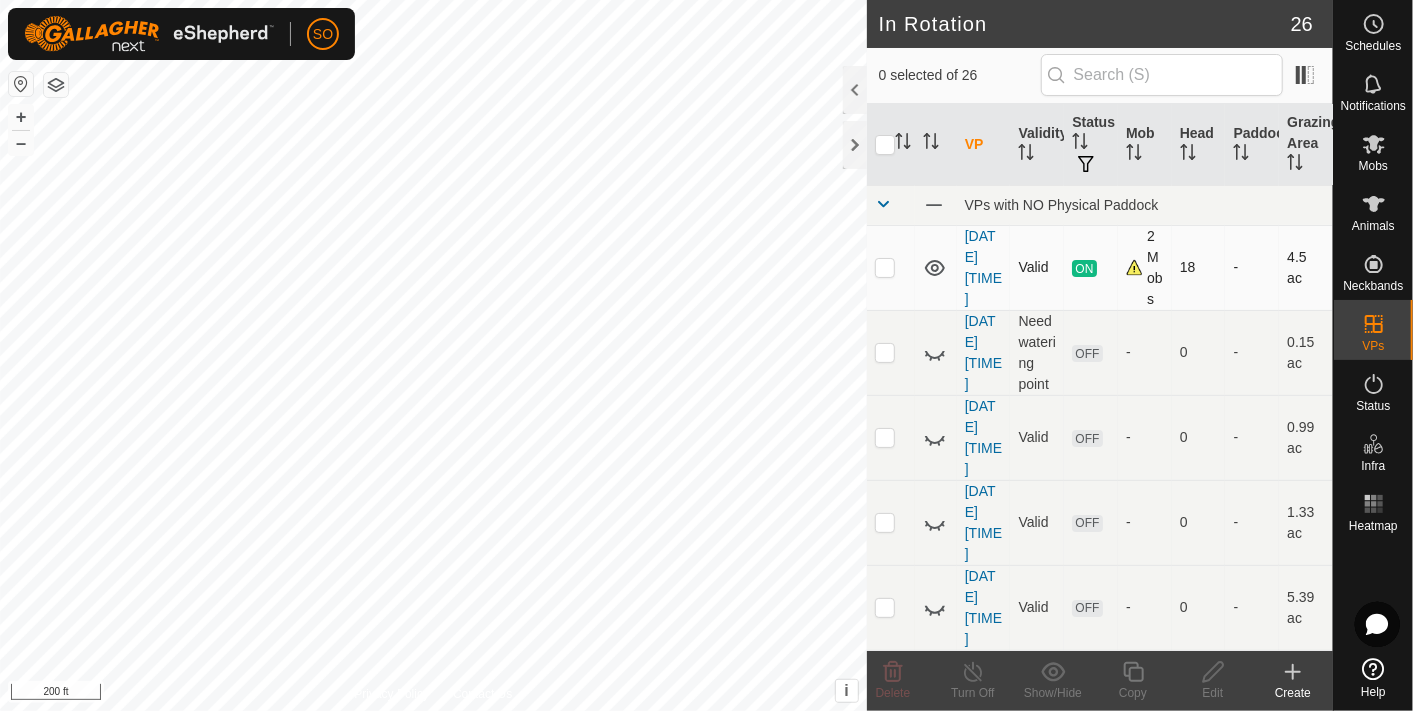 click 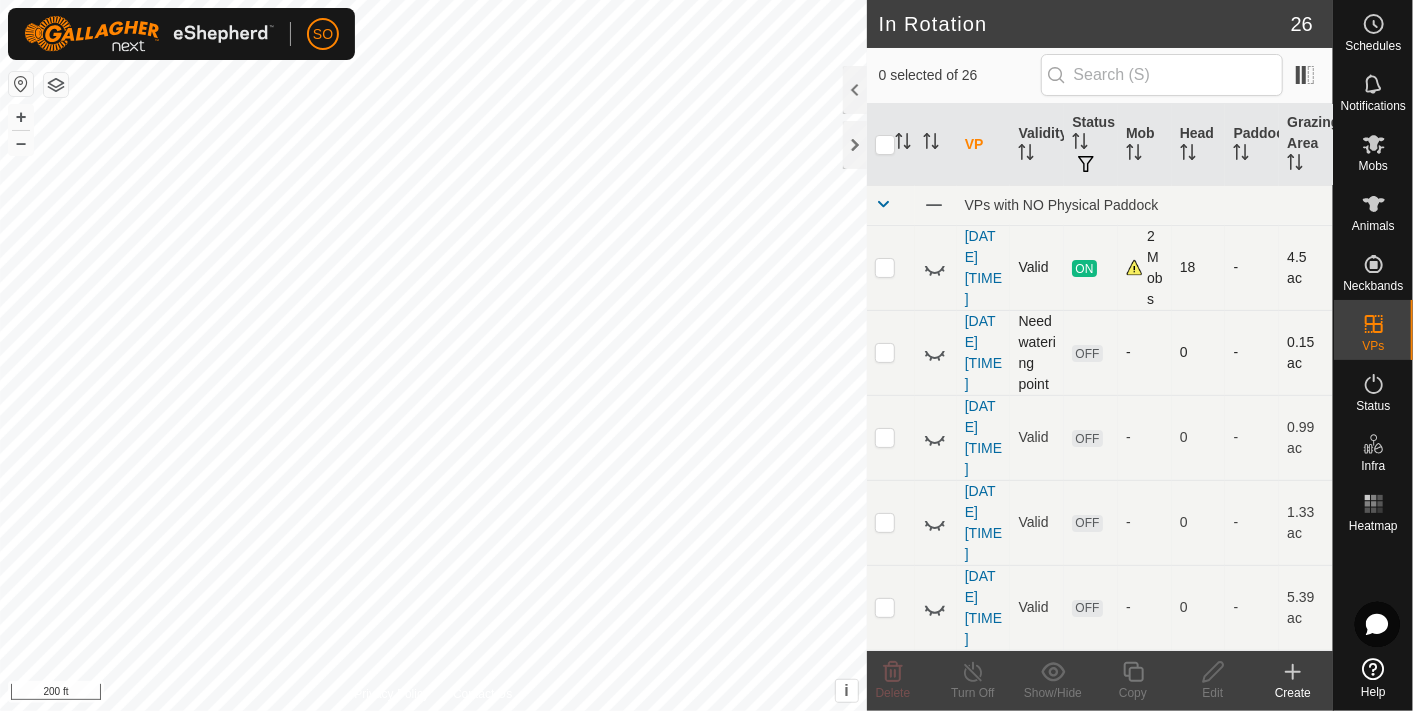 click 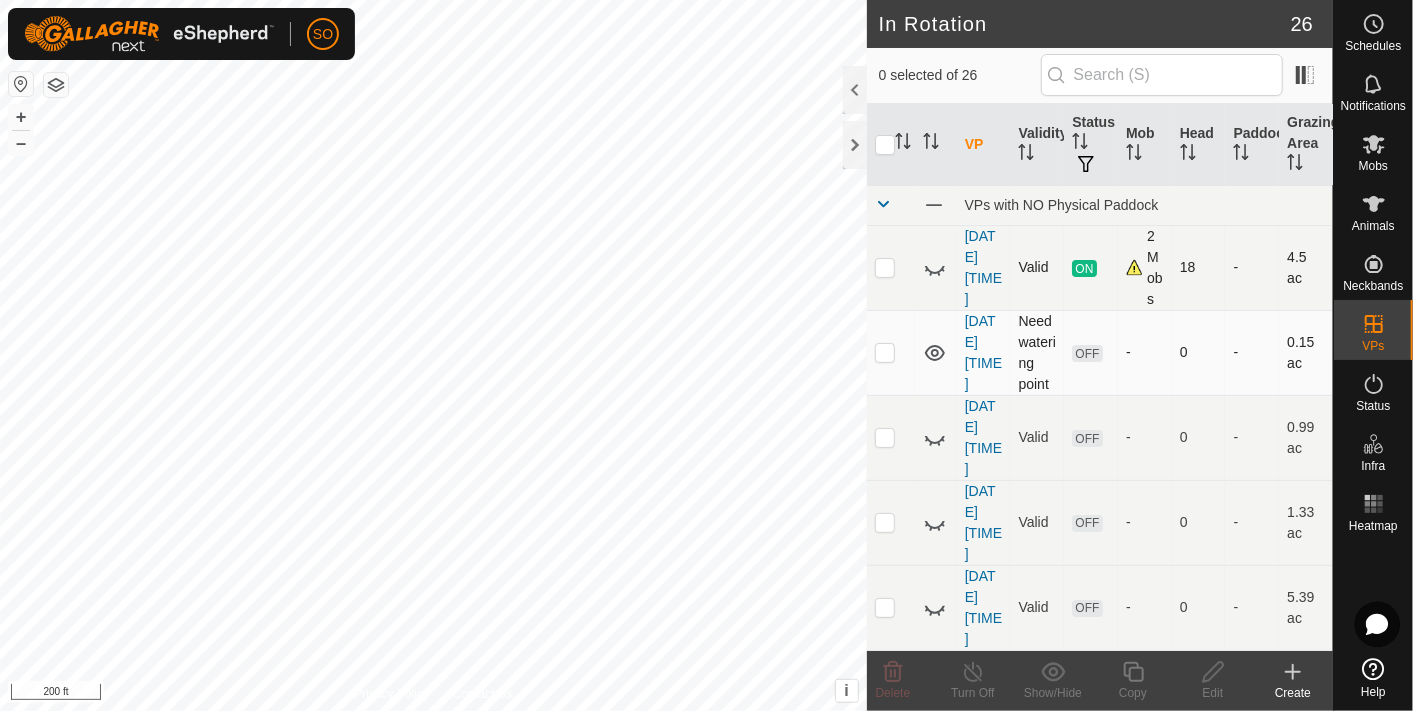 click 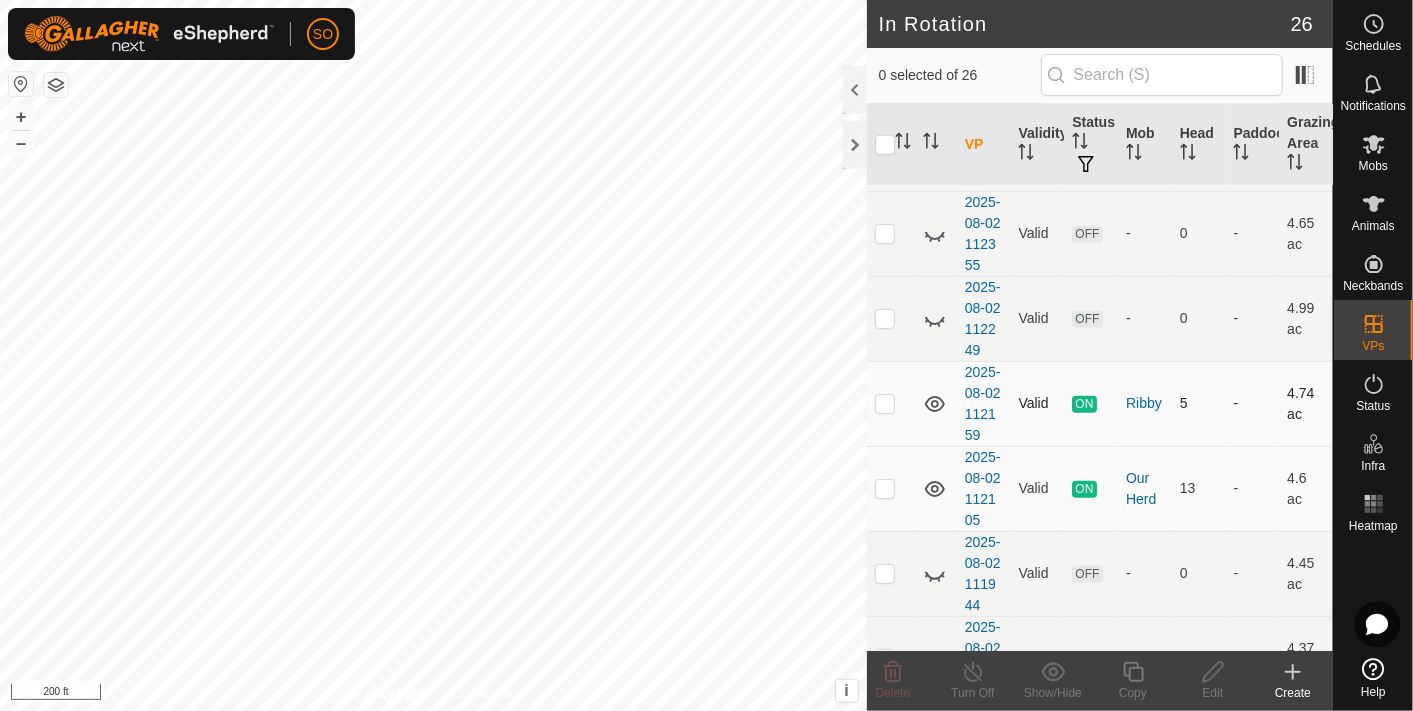 scroll, scrollTop: 1000, scrollLeft: 0, axis: vertical 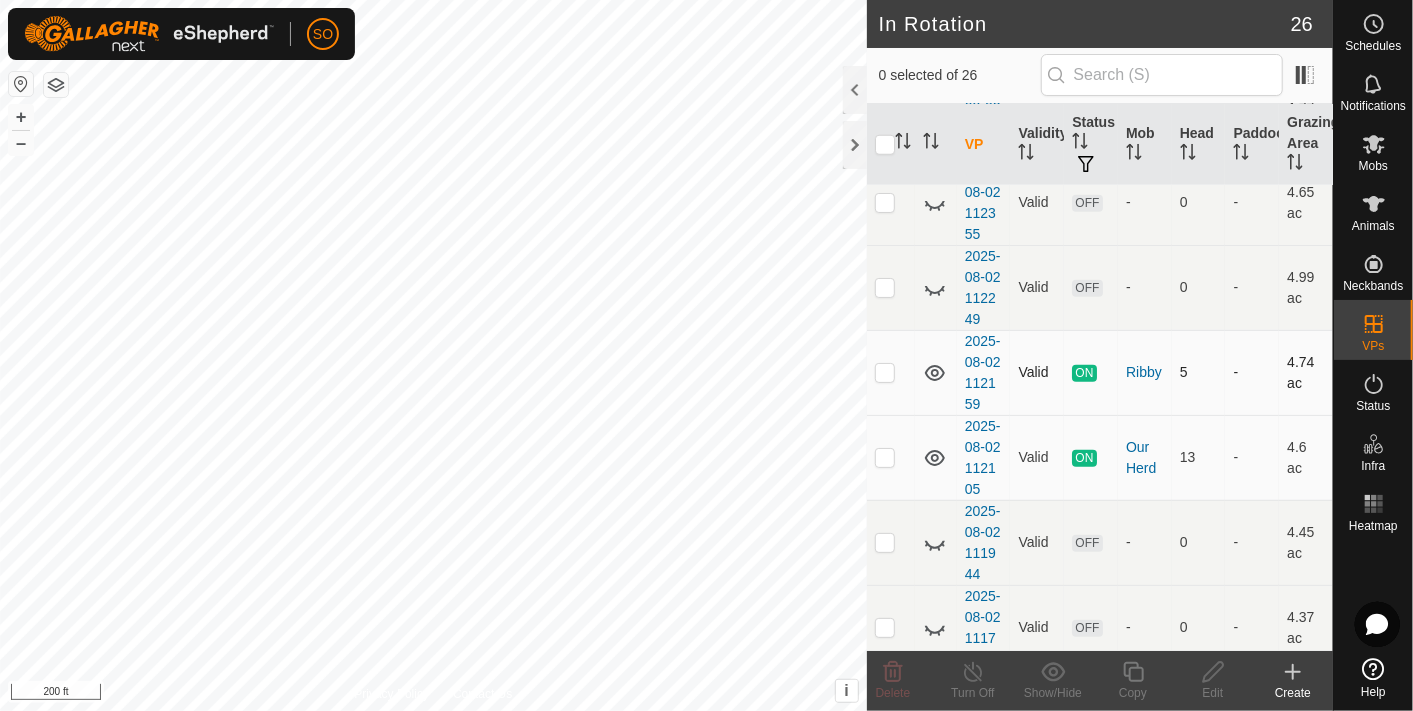 click 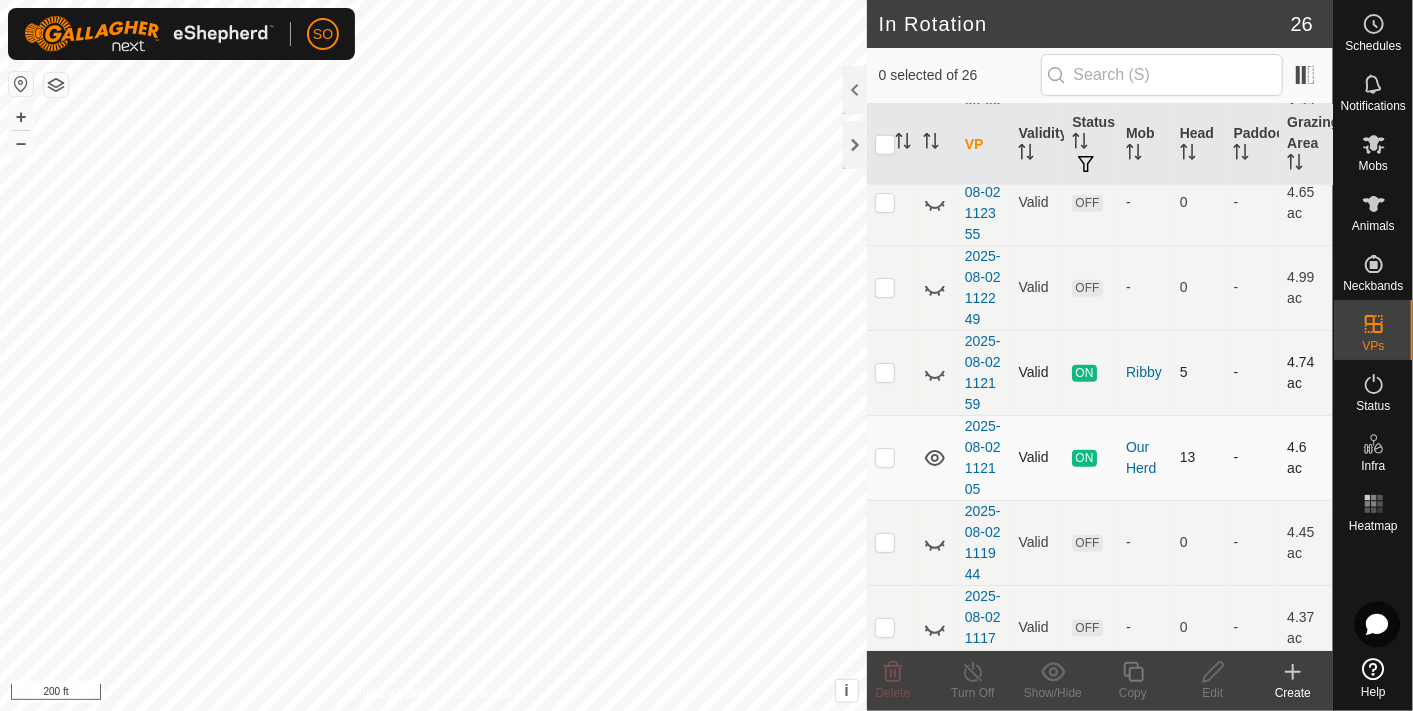 click 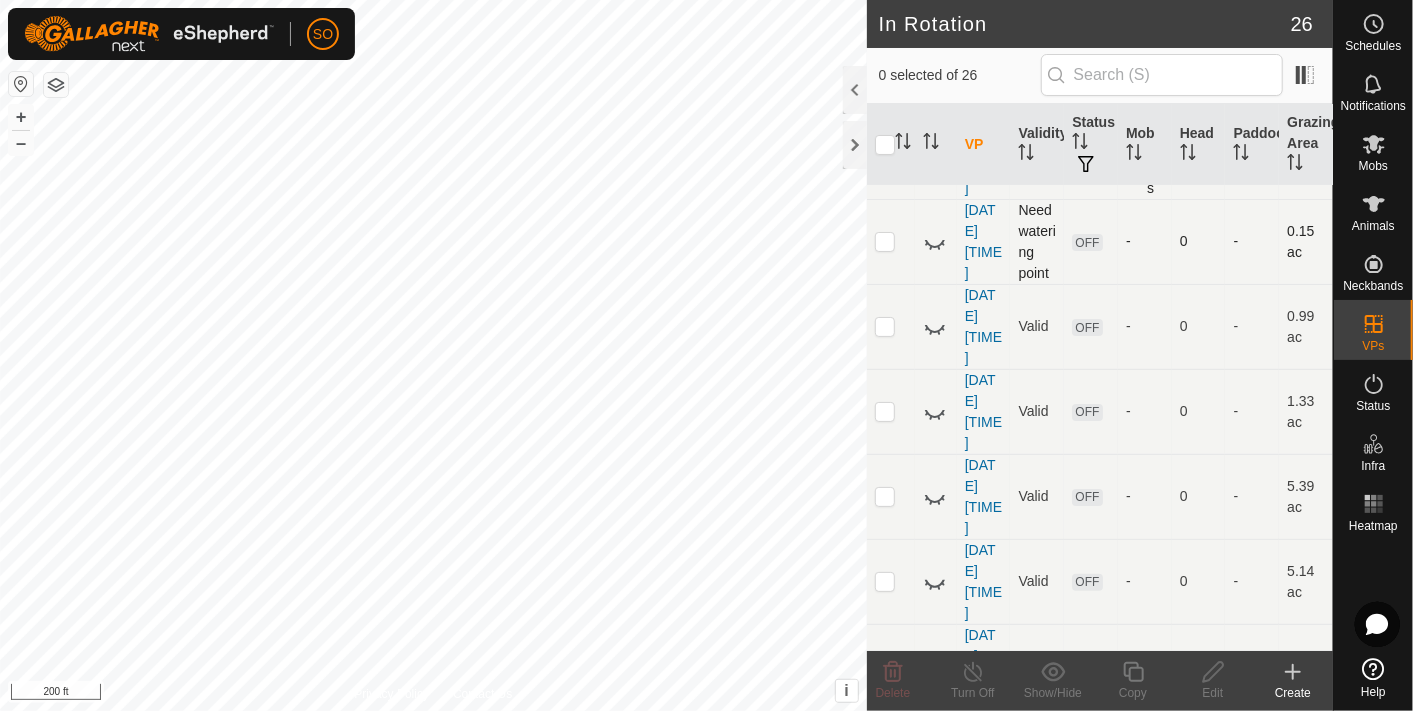 scroll, scrollTop: 0, scrollLeft: 0, axis: both 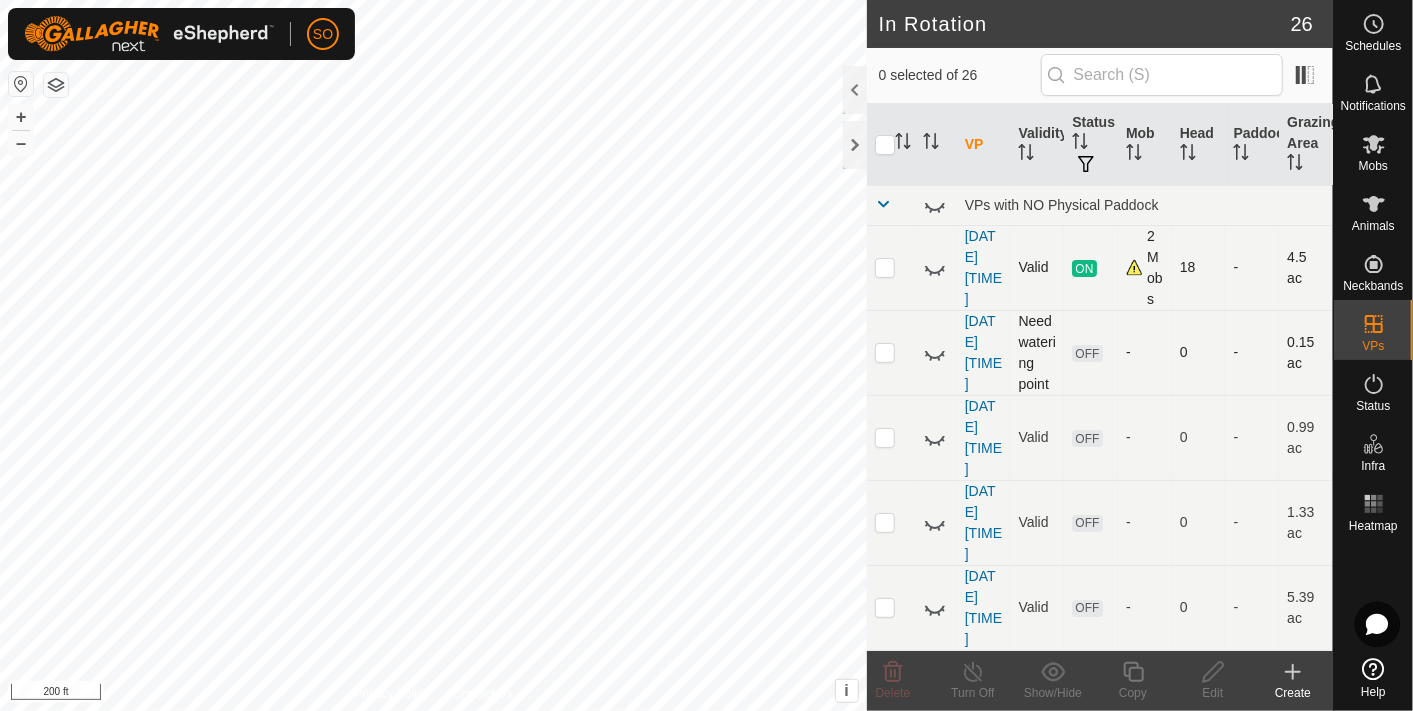 click 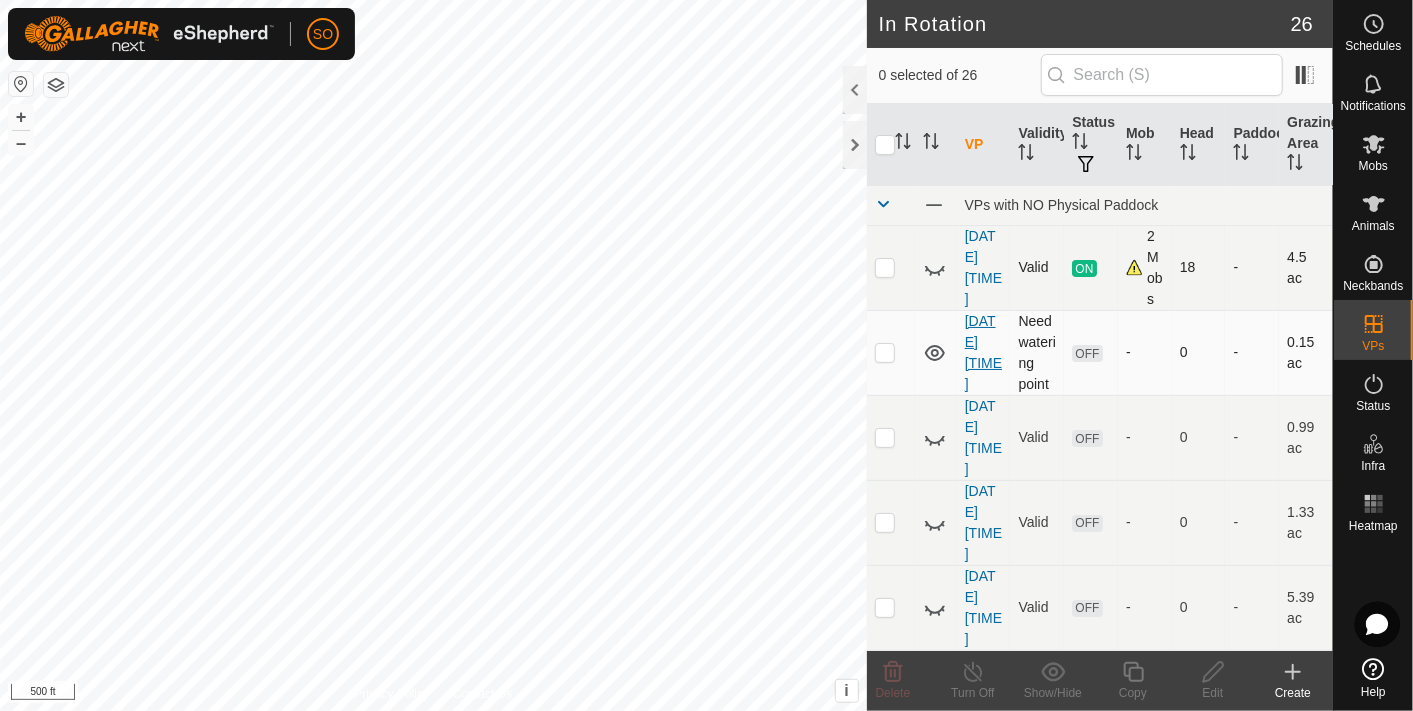 click on "2025-08-05 205010" at bounding box center [983, 352] 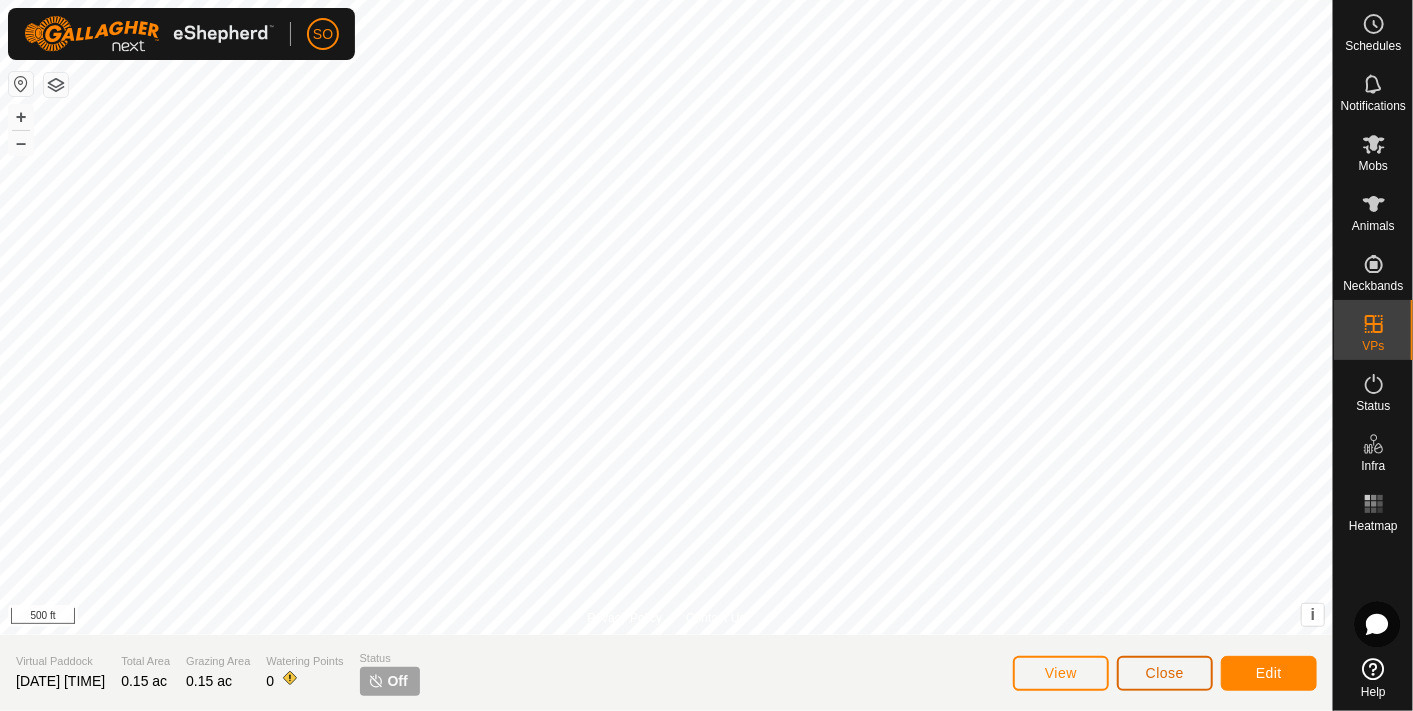 click on "Close" 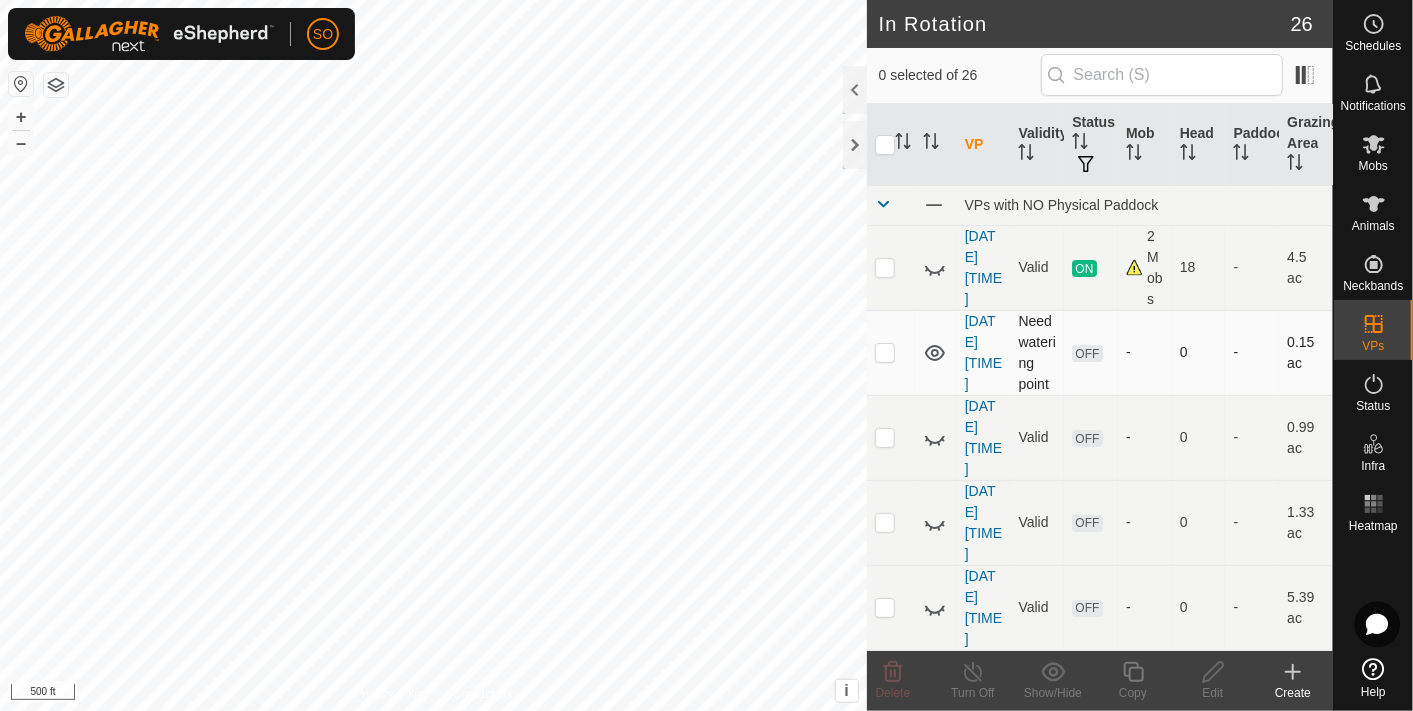 click at bounding box center (885, 352) 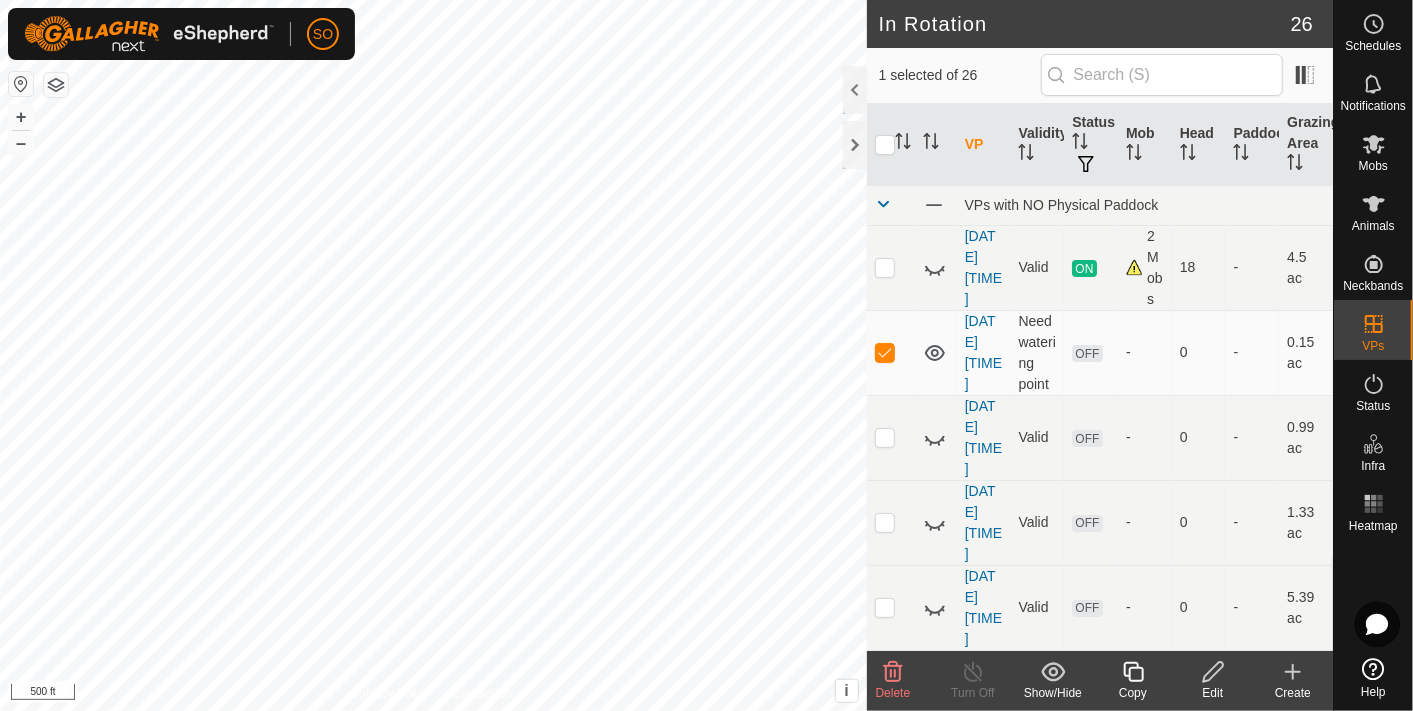 click 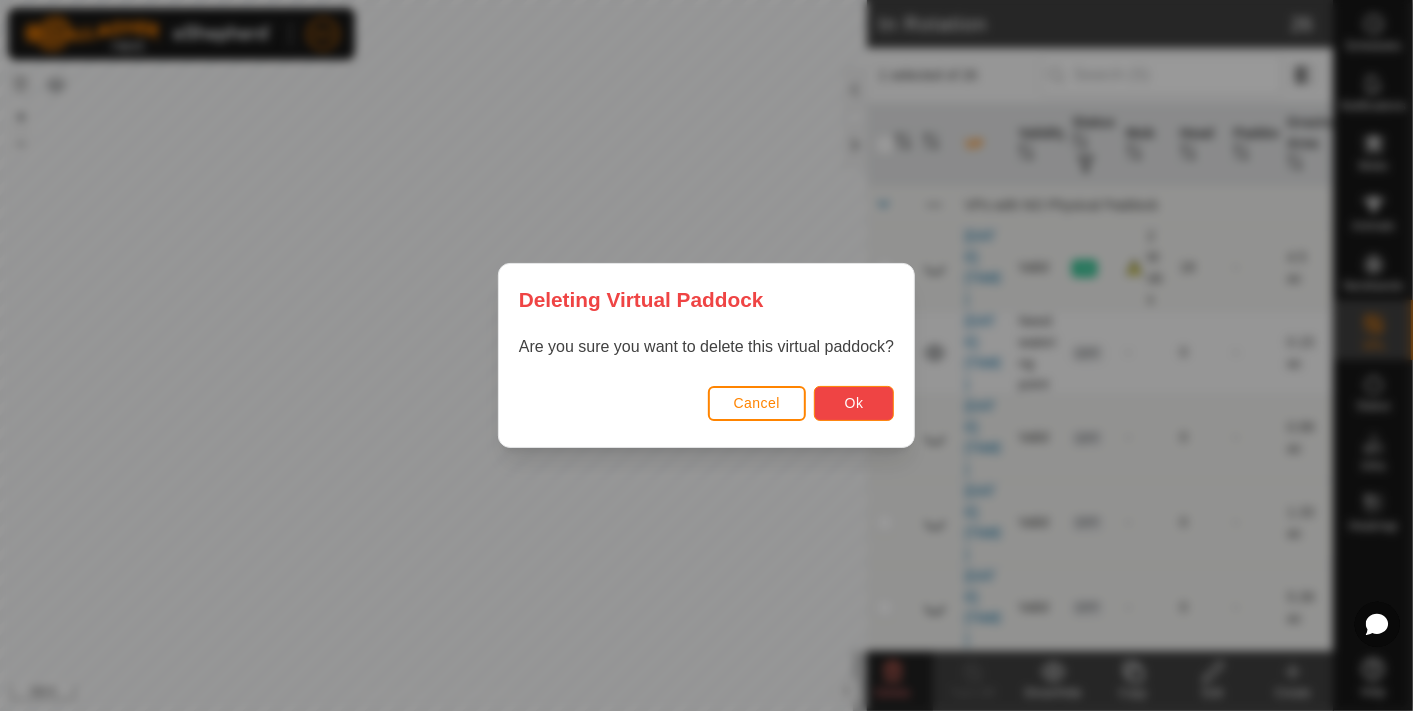 click on "Ok" at bounding box center (854, 403) 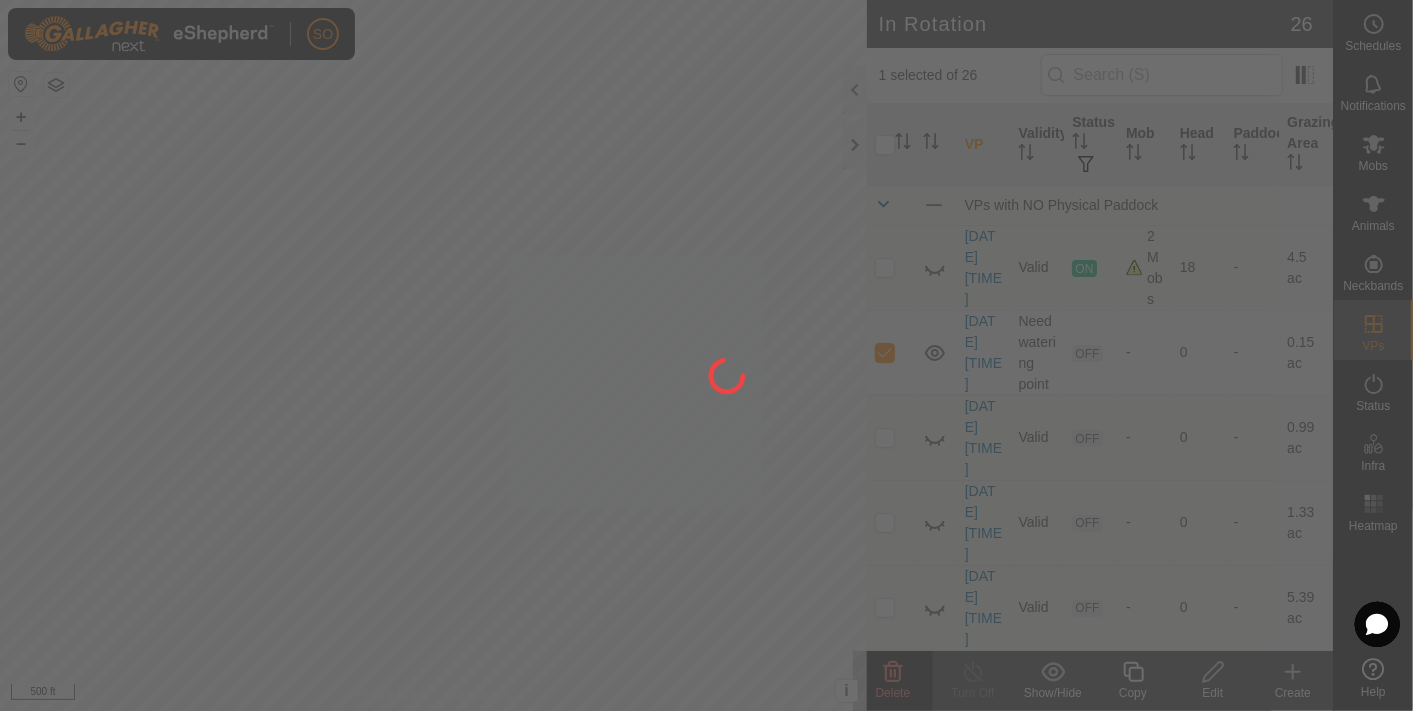 checkbox on "false" 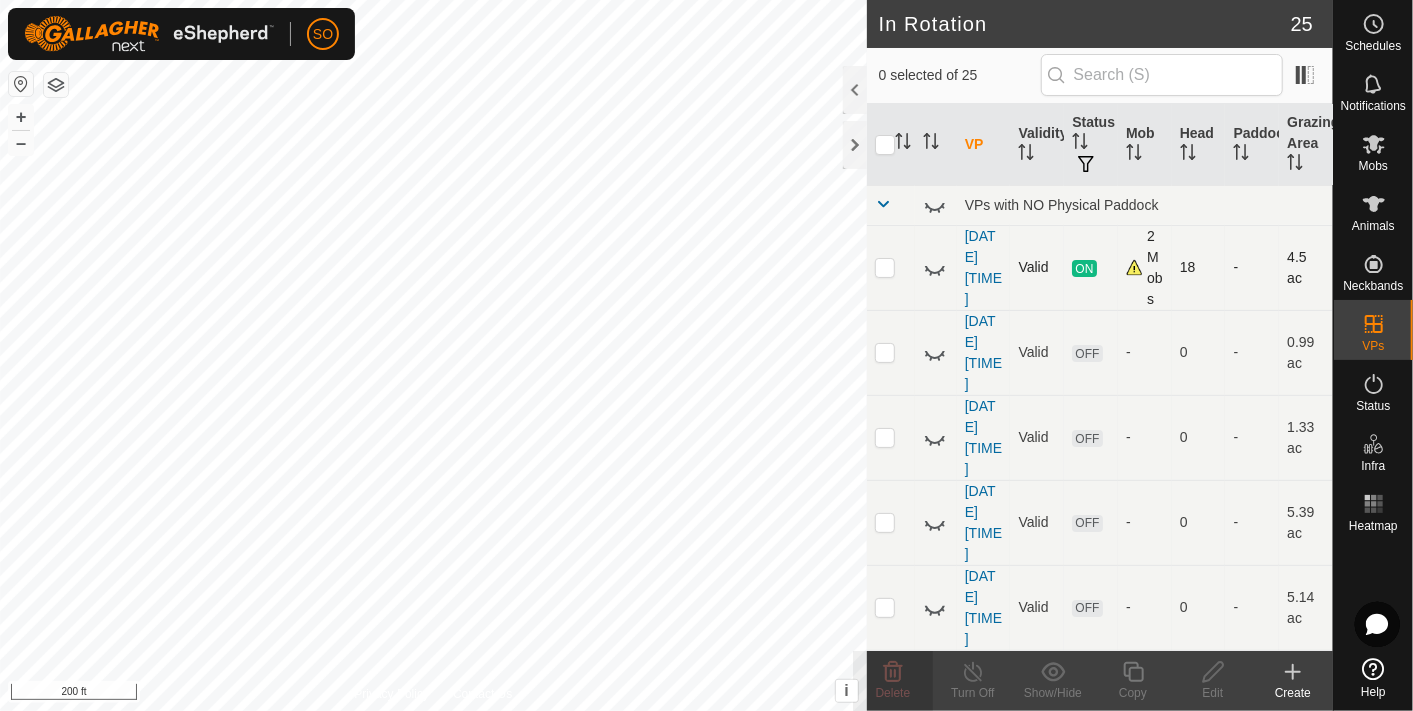 click at bounding box center (885, 267) 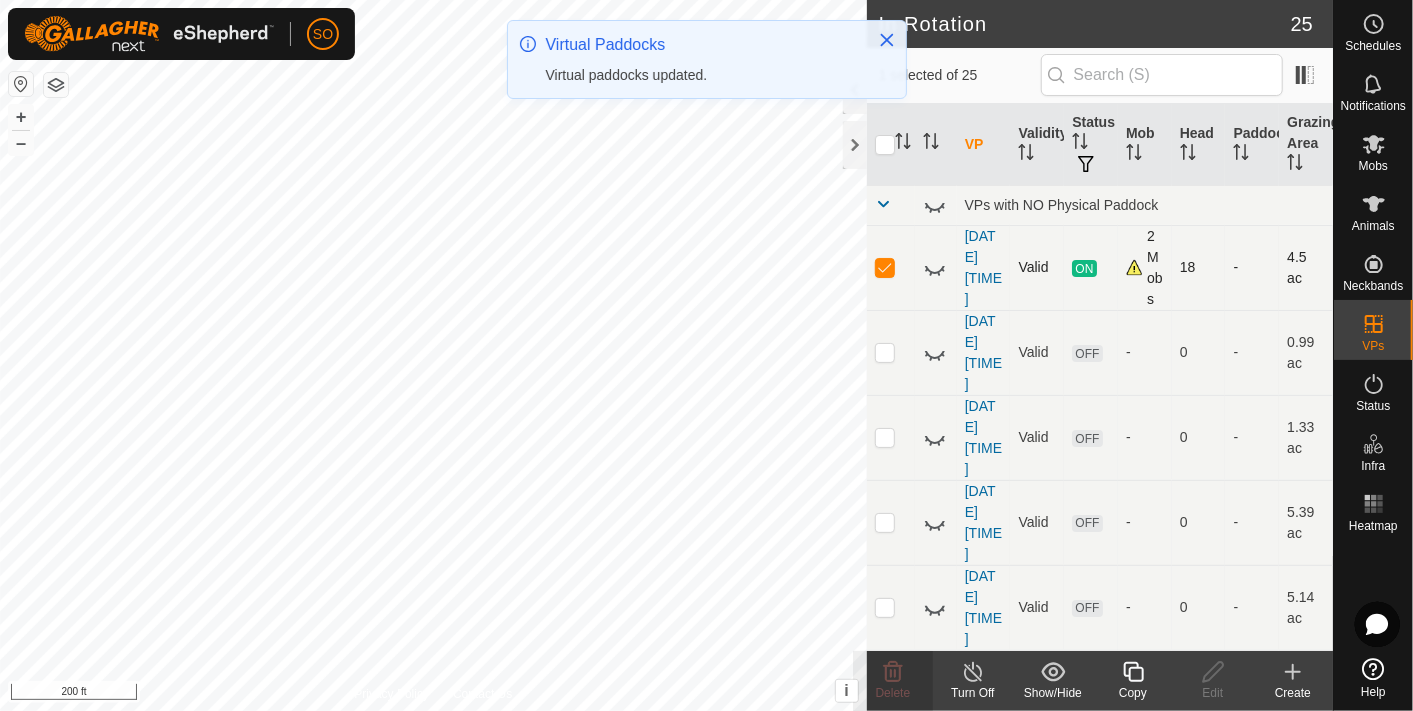 click at bounding box center [885, 267] 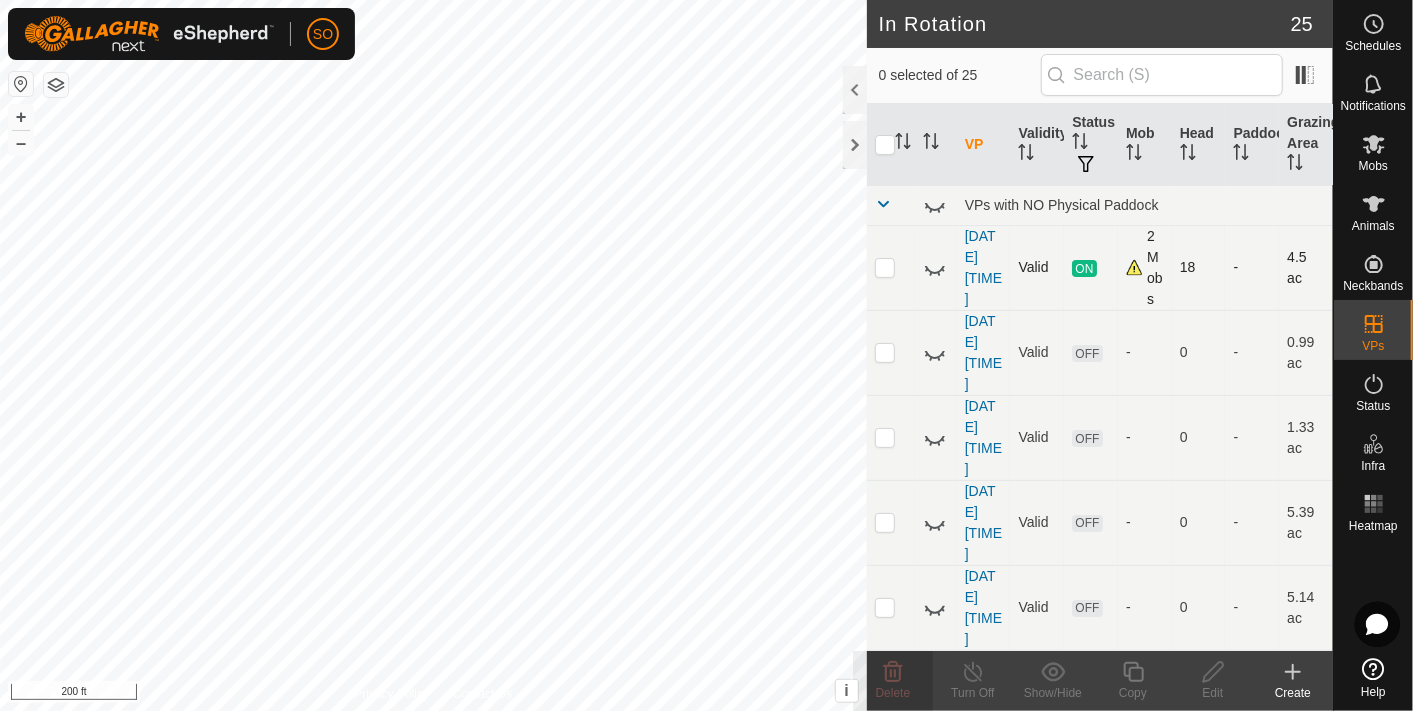click 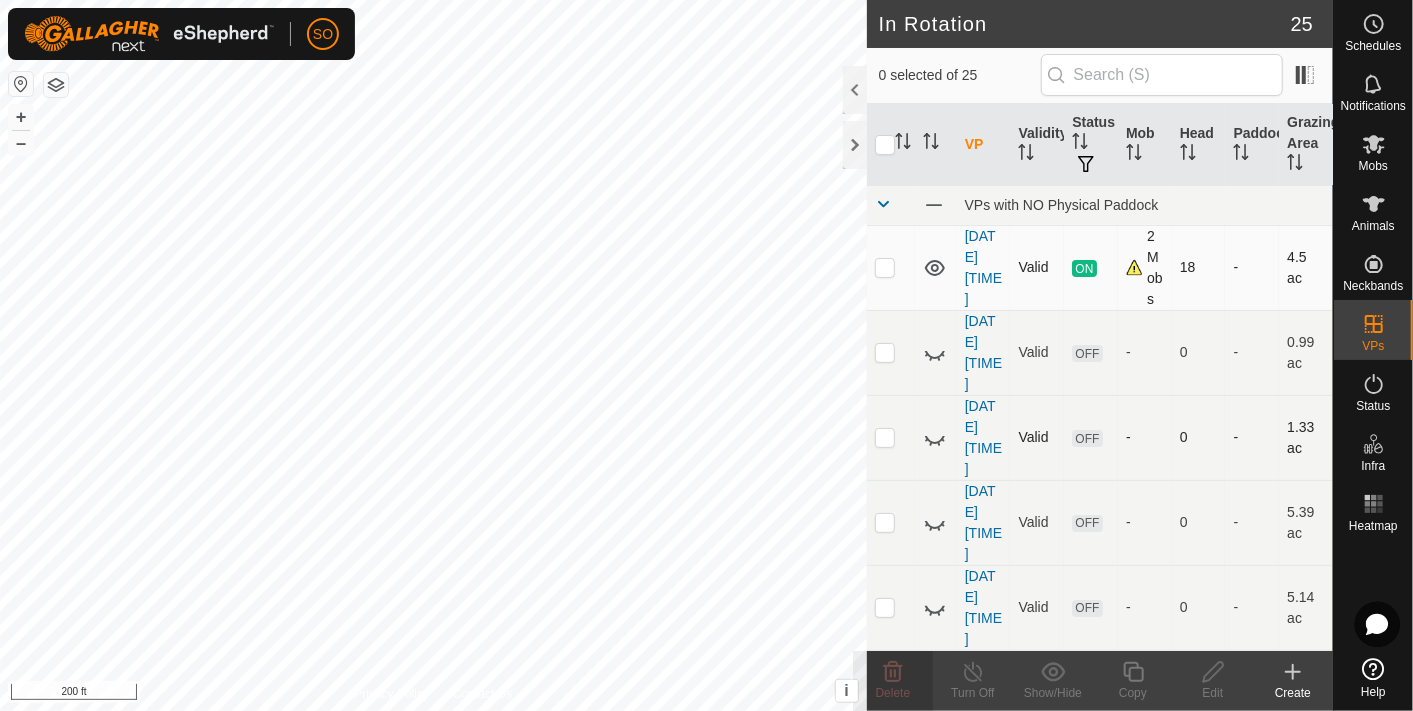 drag, startPoint x: 1108, startPoint y: 520, endPoint x: 1135, endPoint y: 469, distance: 57.706154 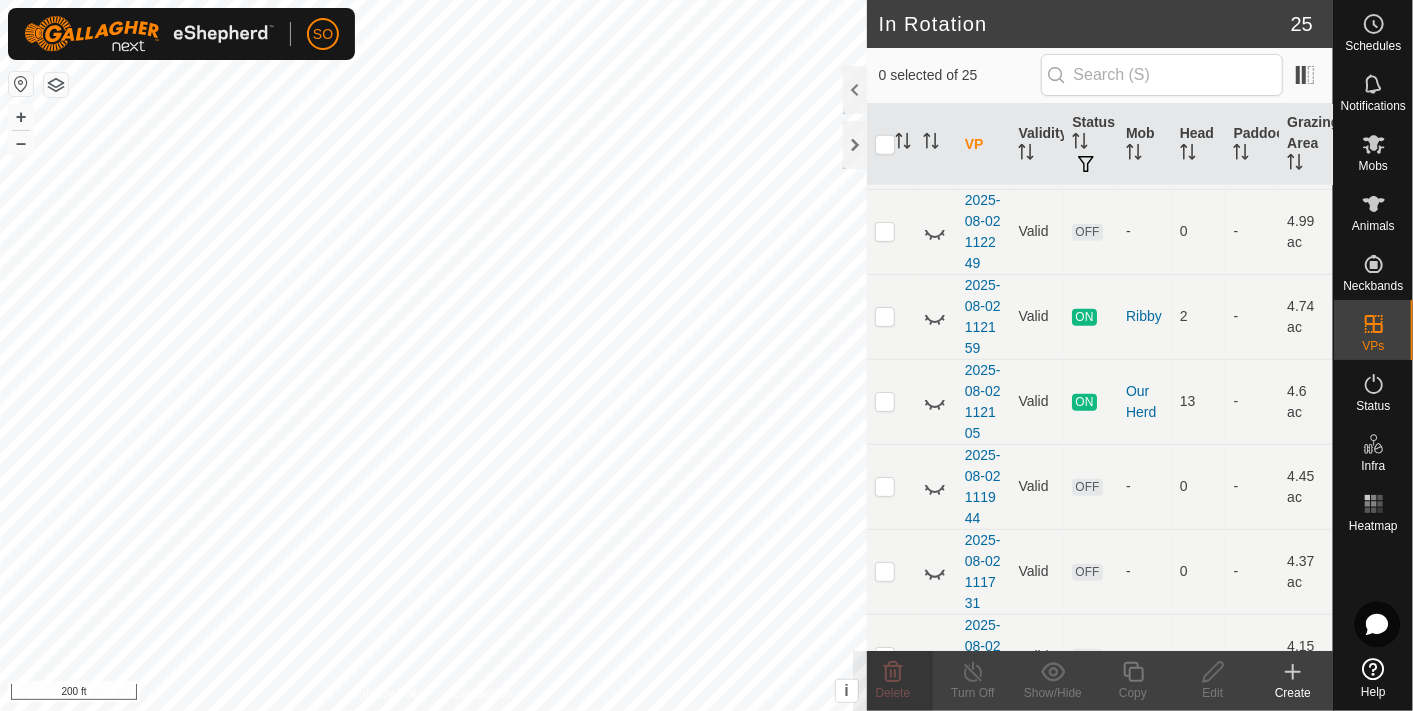 scroll, scrollTop: 1015, scrollLeft: 0, axis: vertical 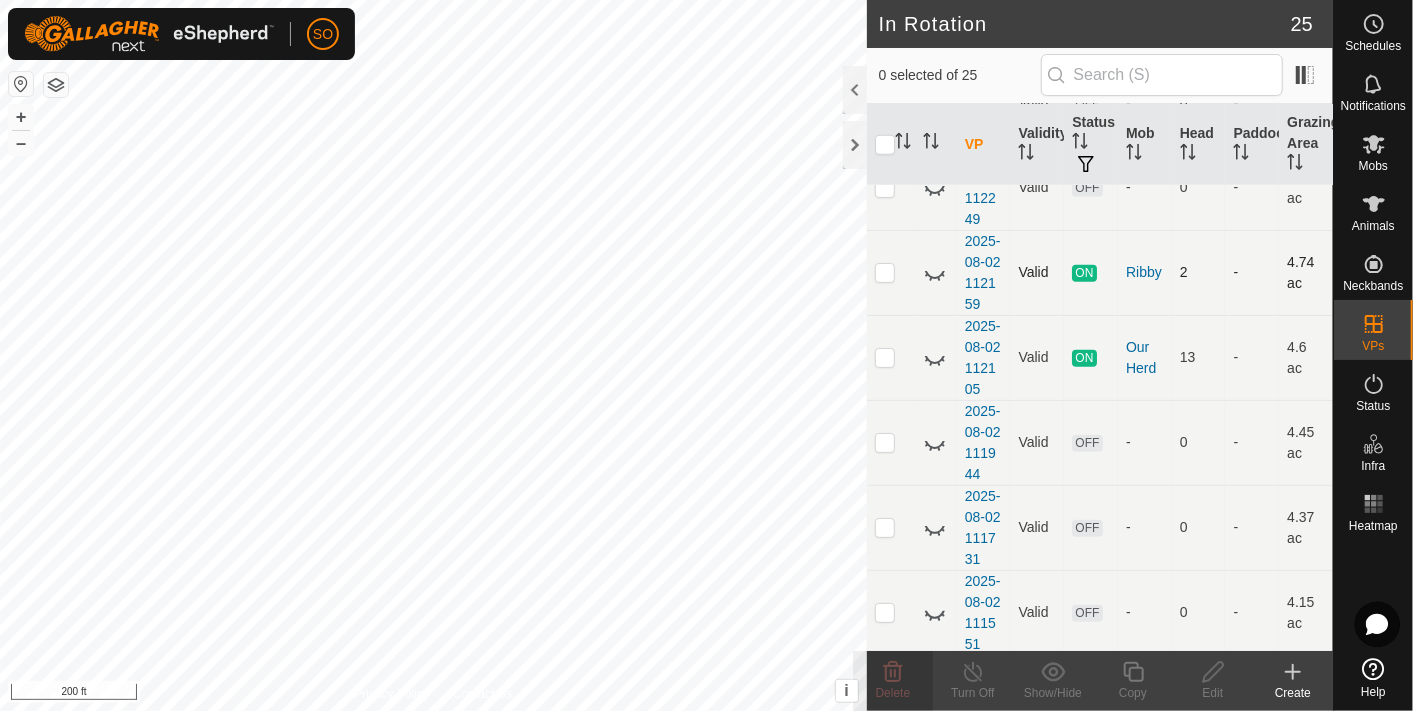 click at bounding box center [885, 272] 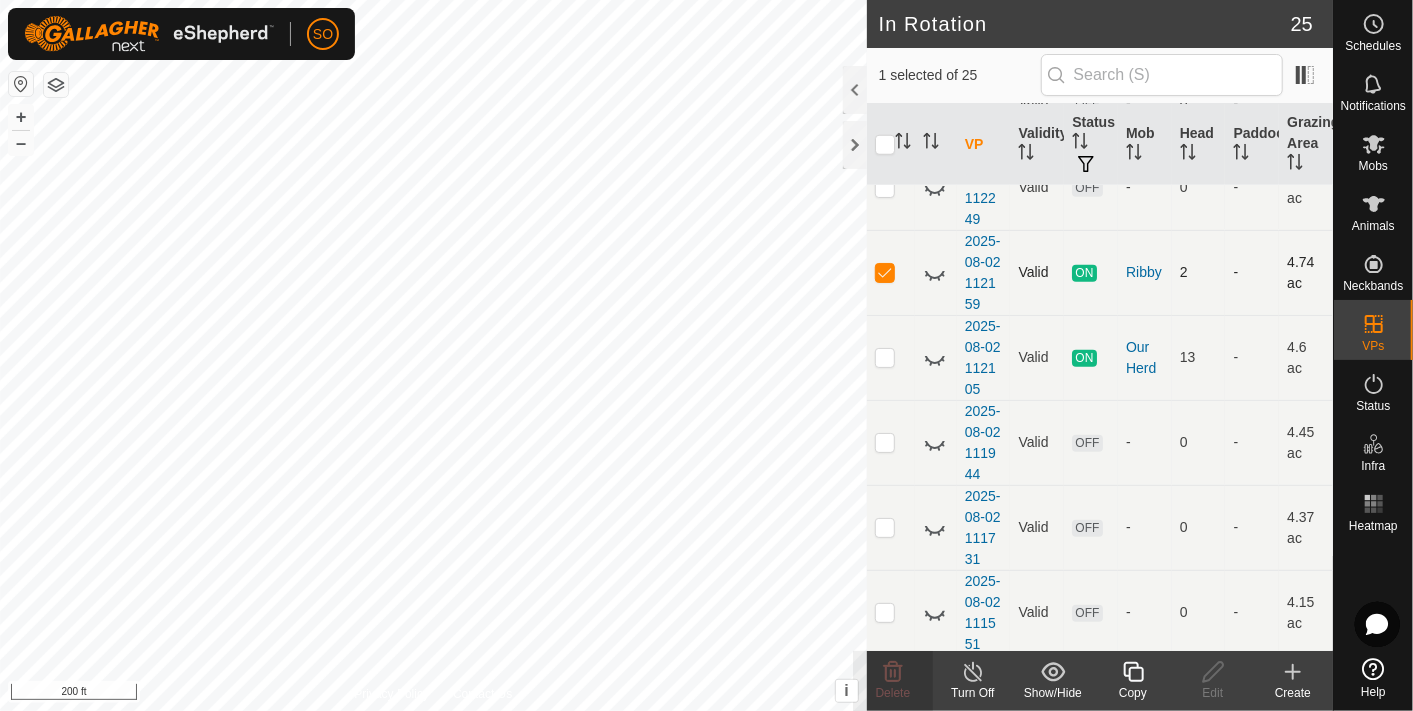 click at bounding box center [885, 272] 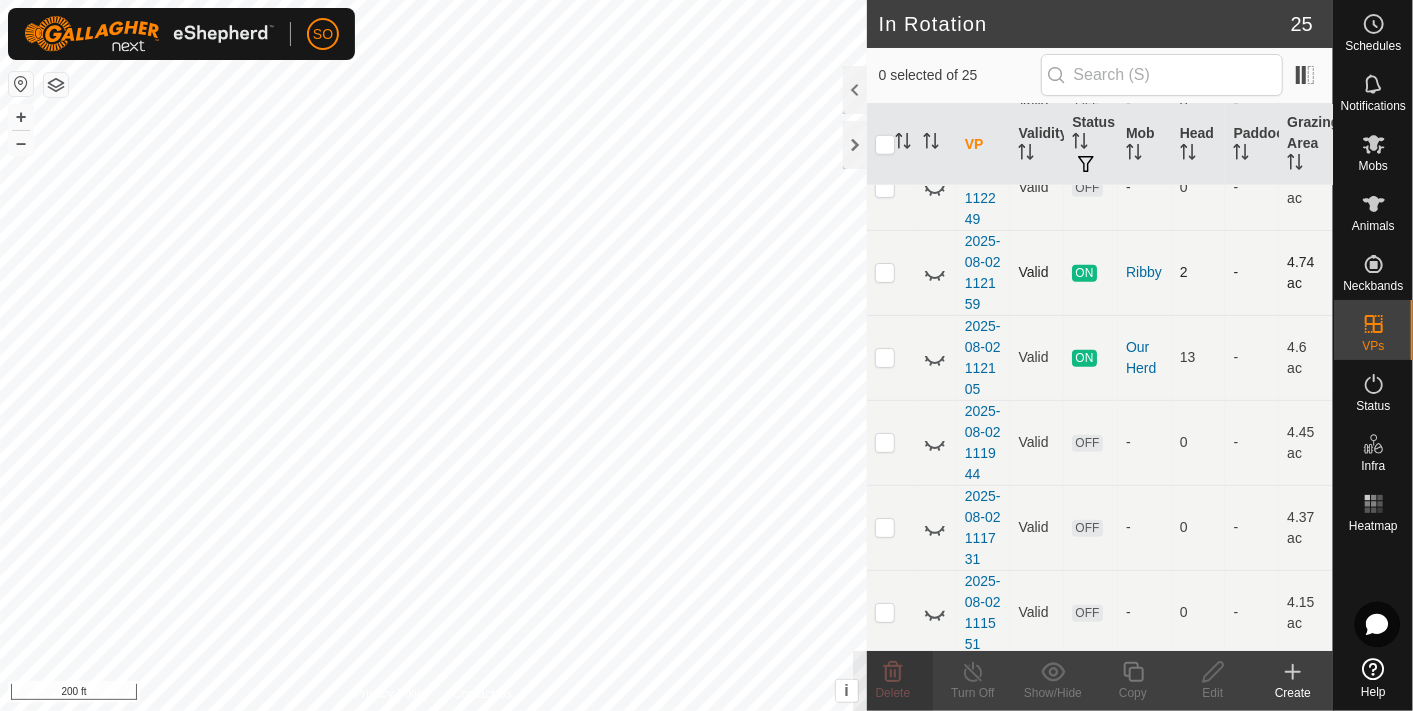 click 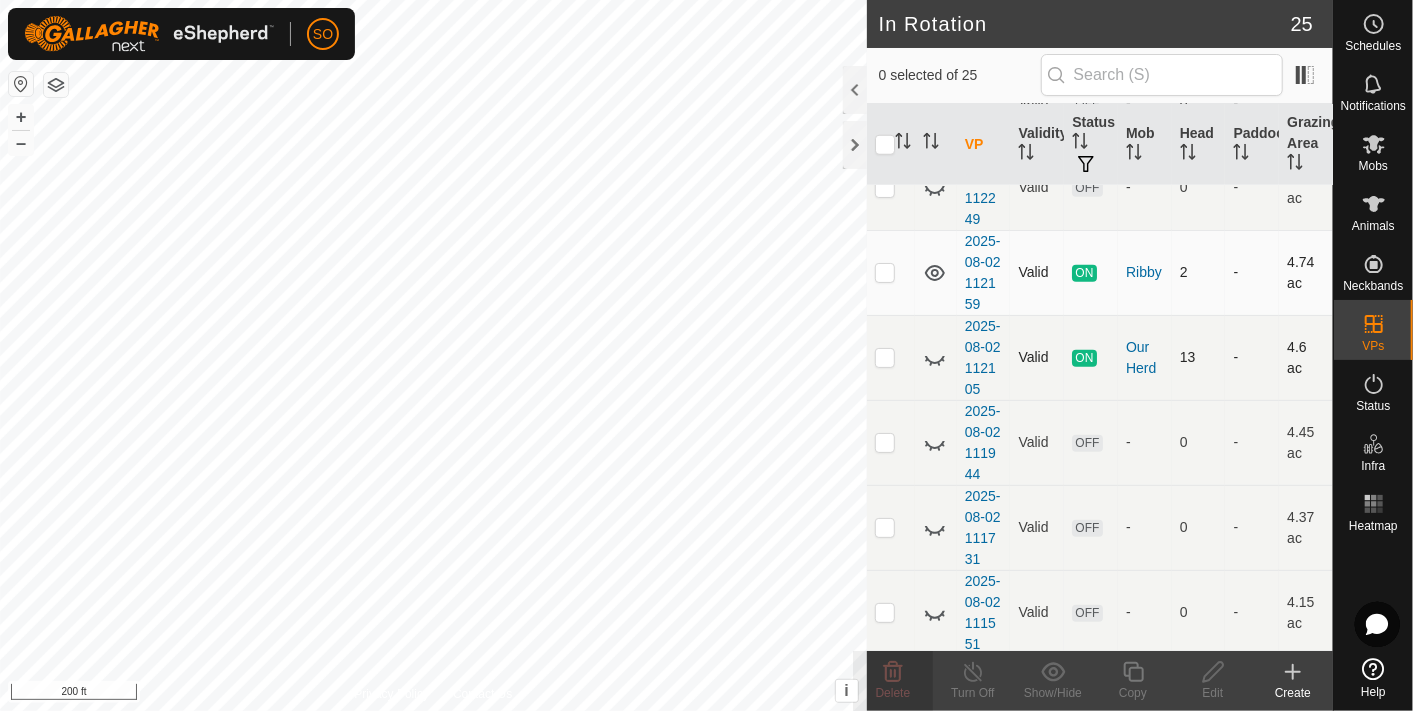 click 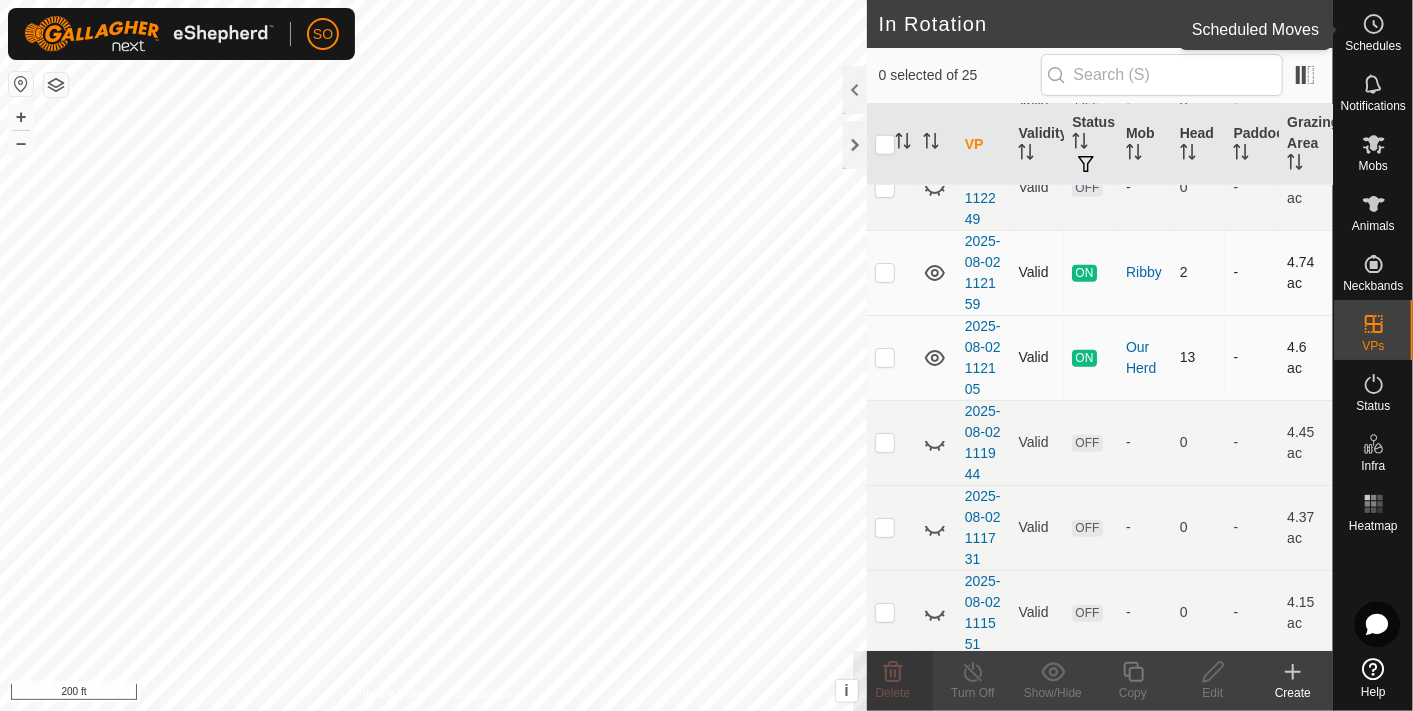 click 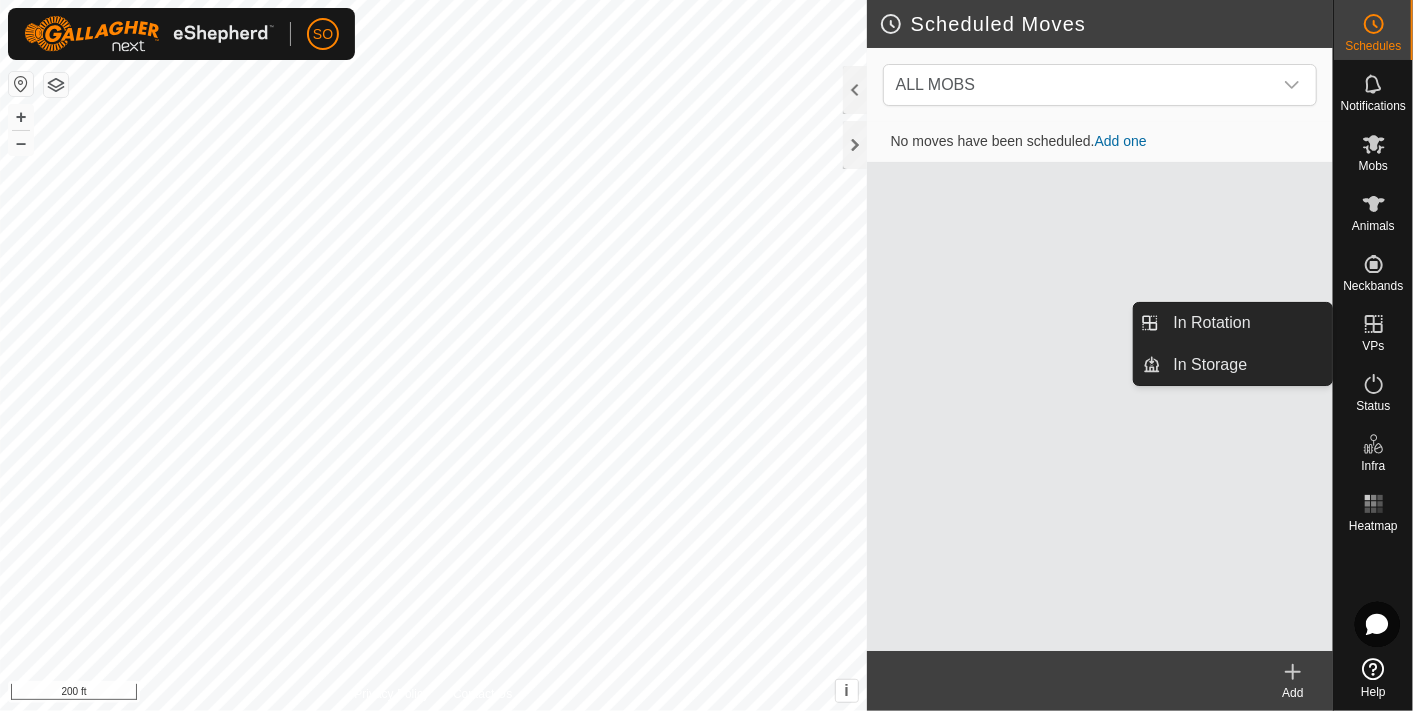 click 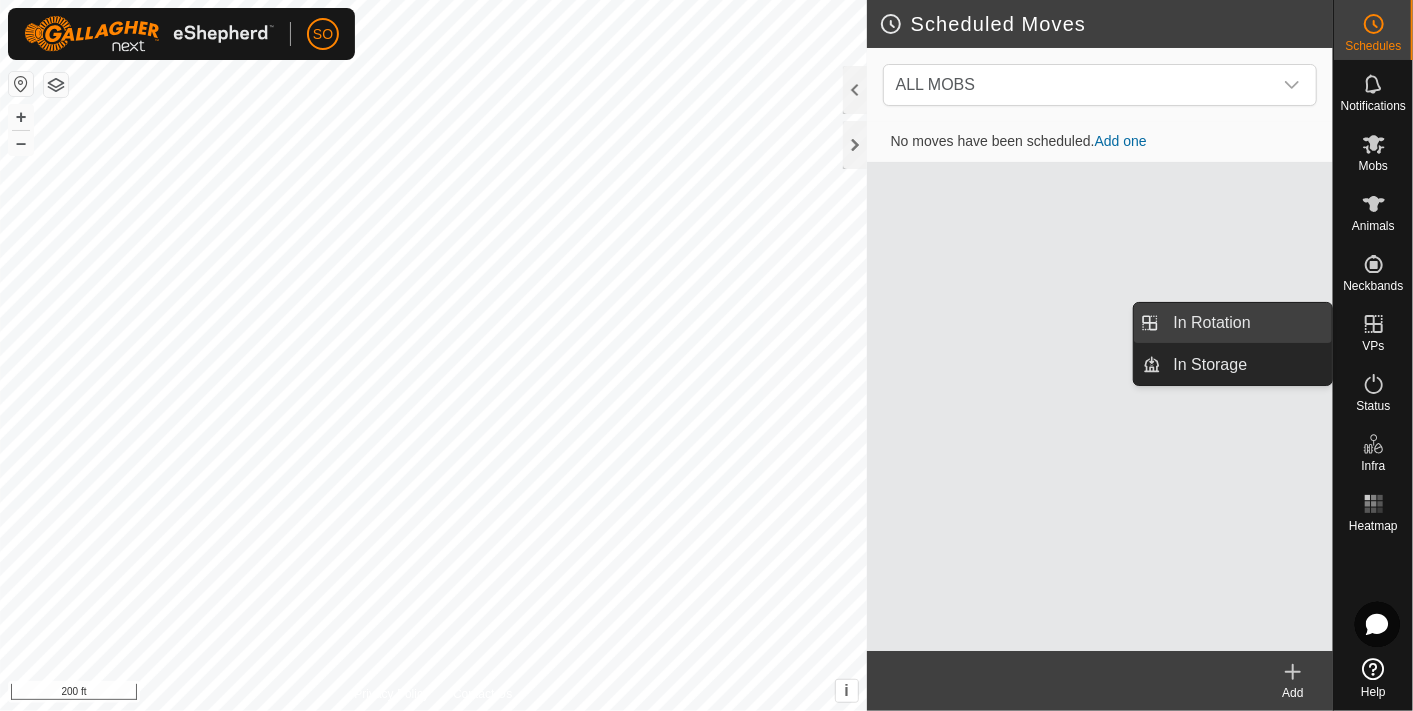 click on "In Rotation" at bounding box center [1247, 323] 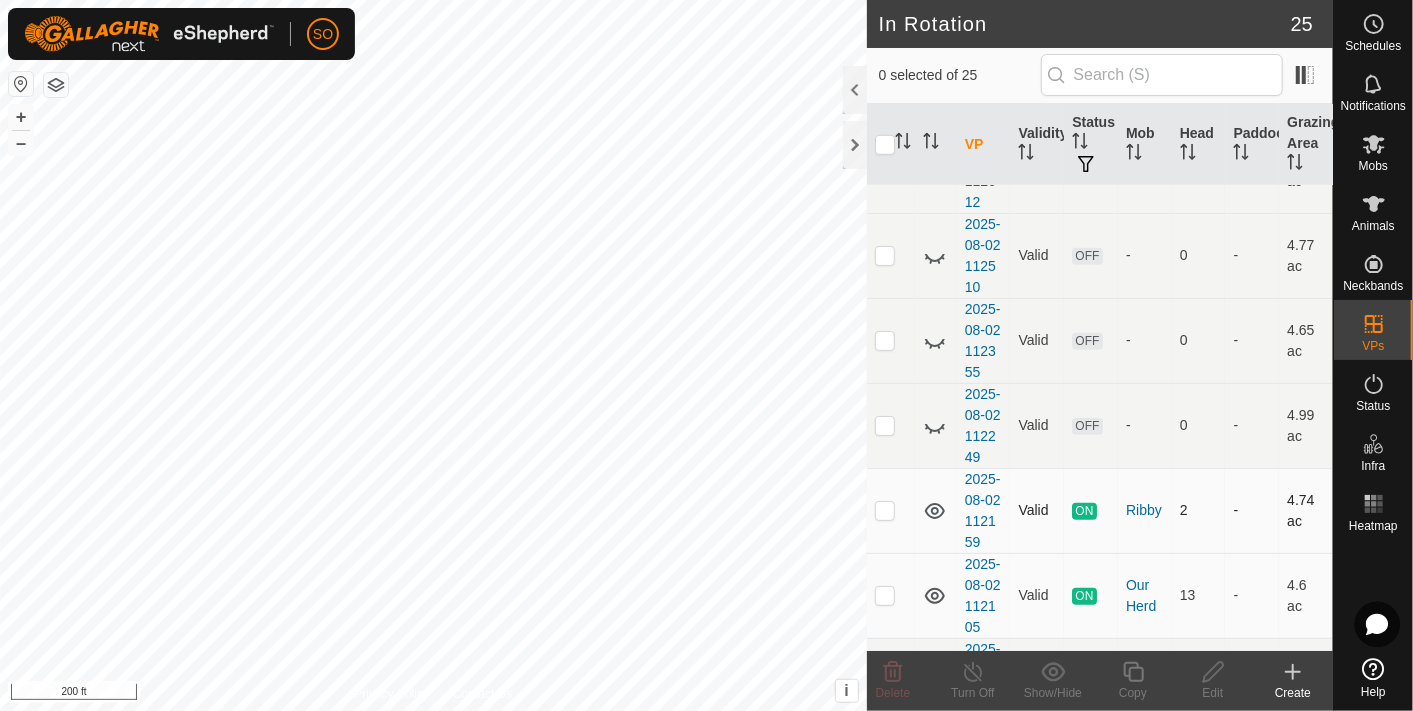 scroll, scrollTop: 888, scrollLeft: 0, axis: vertical 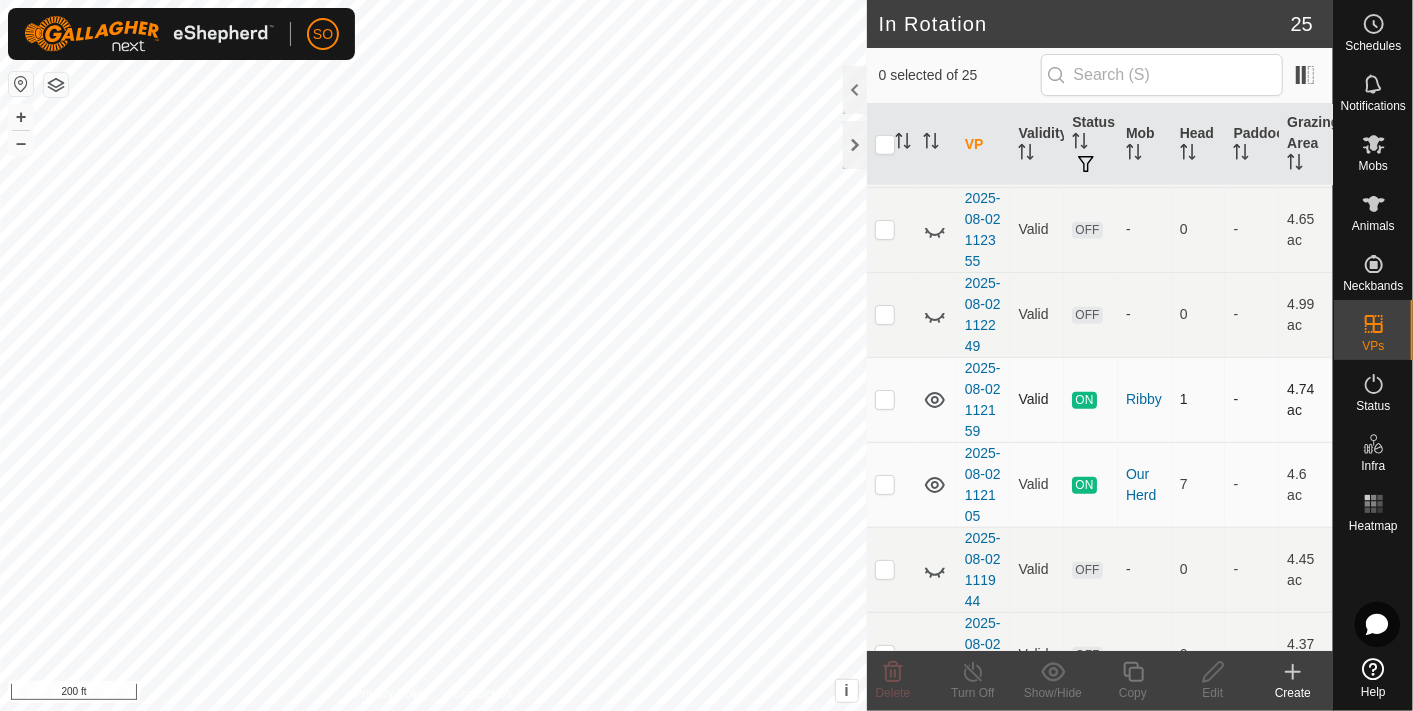 click at bounding box center [885, 399] 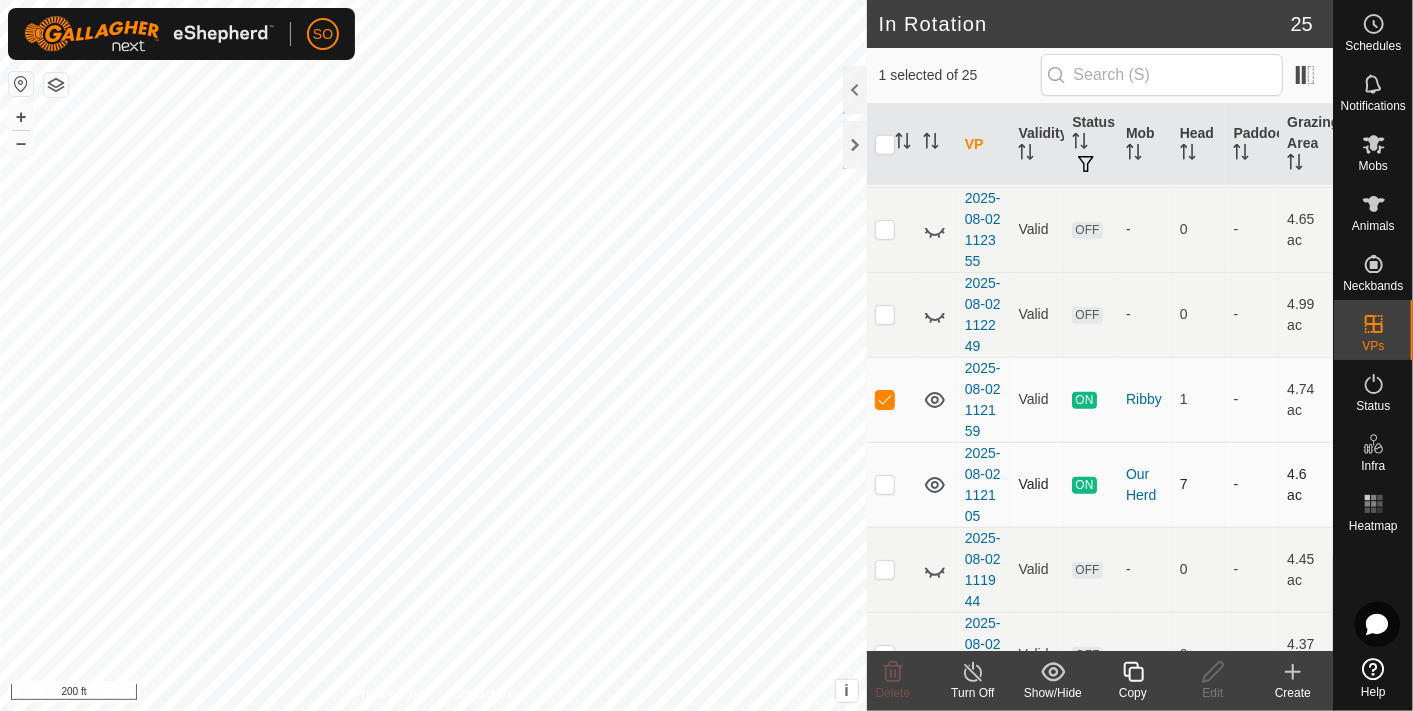 click at bounding box center (885, 484) 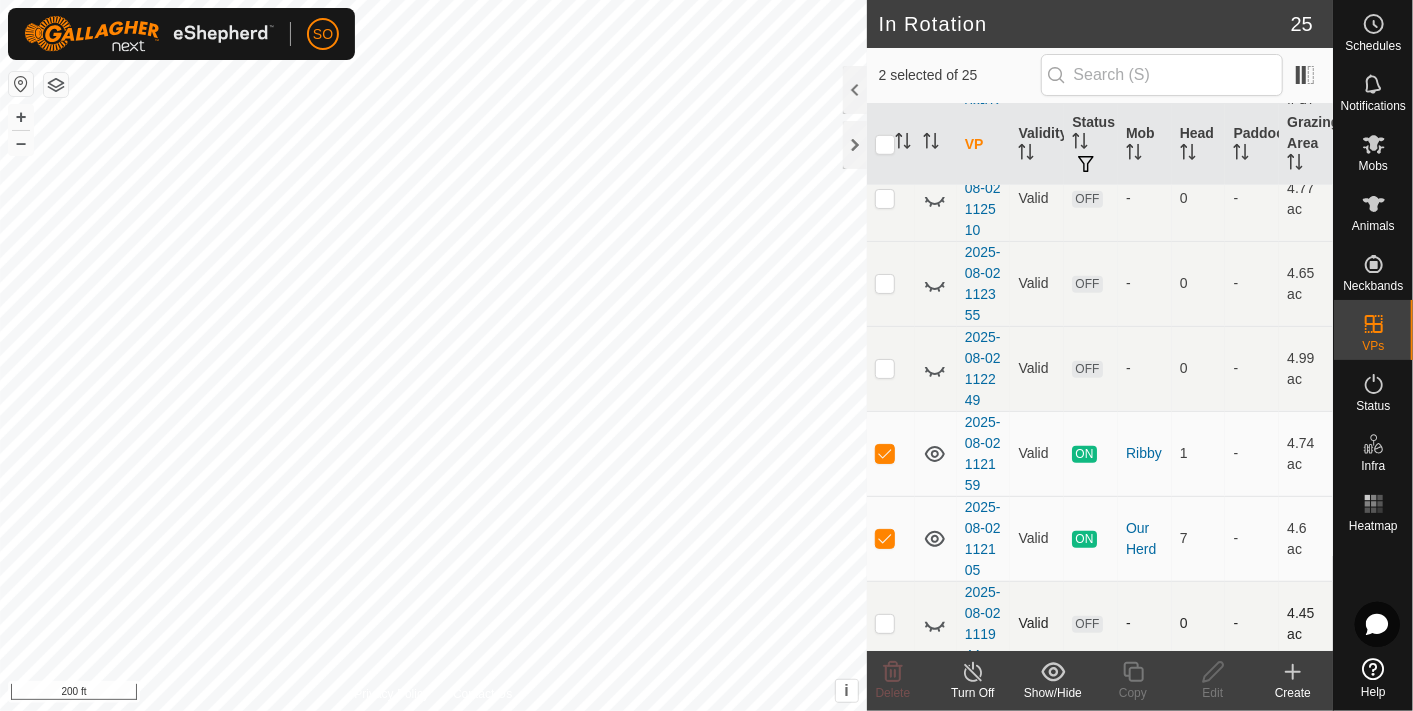 scroll, scrollTop: 777, scrollLeft: 0, axis: vertical 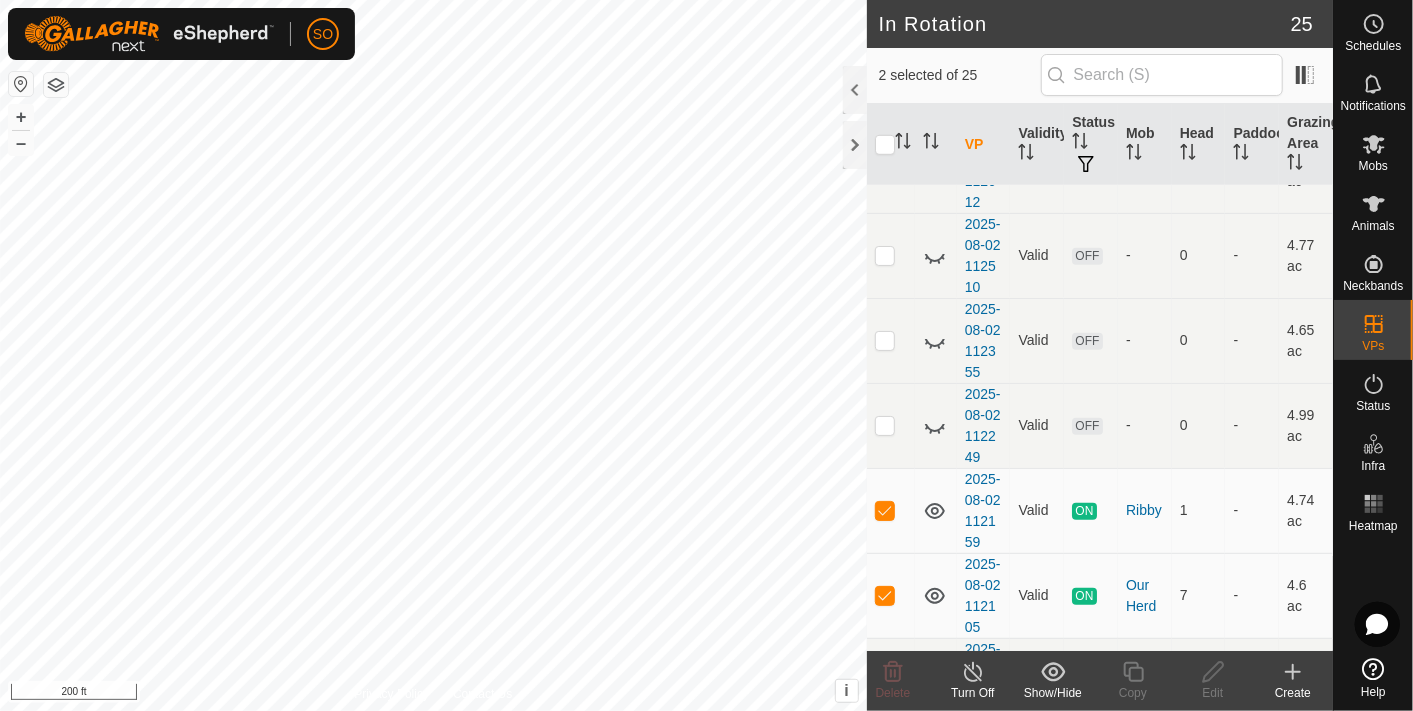 click 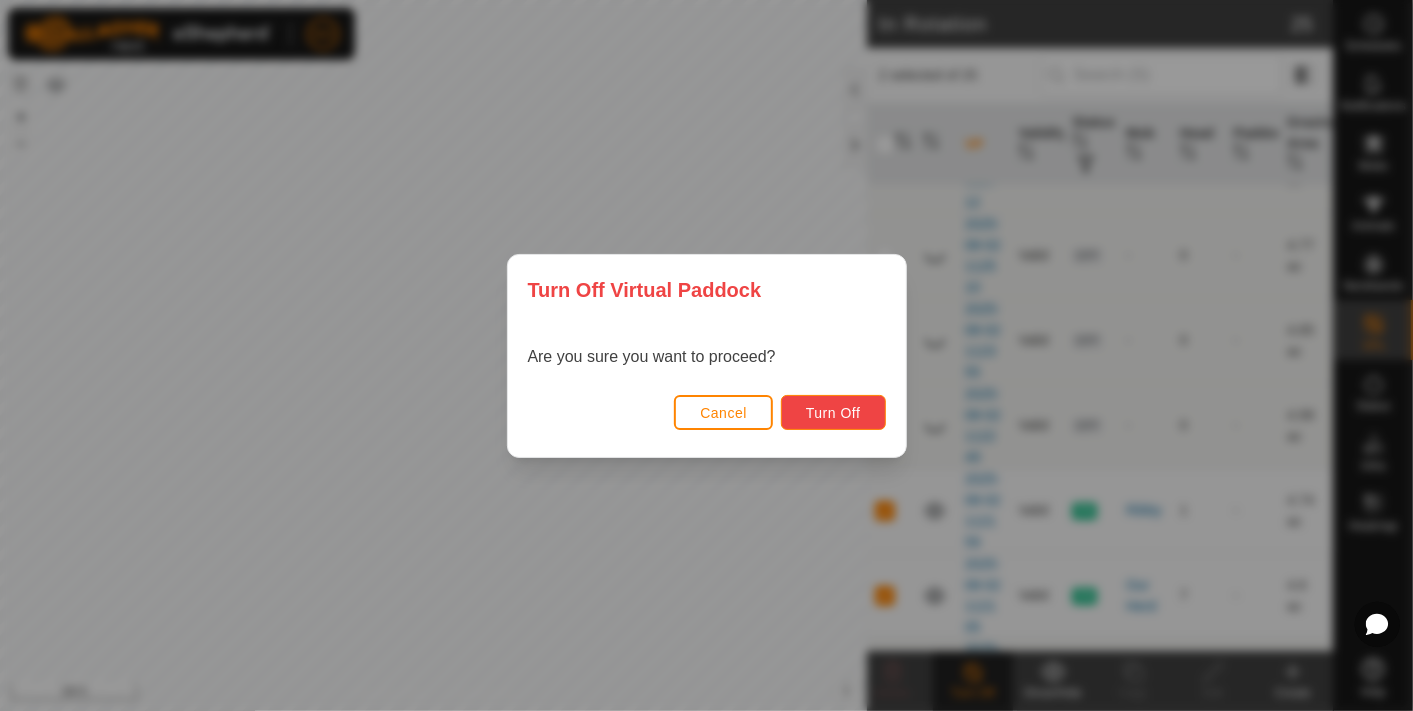 click on "Turn Off" at bounding box center (833, 413) 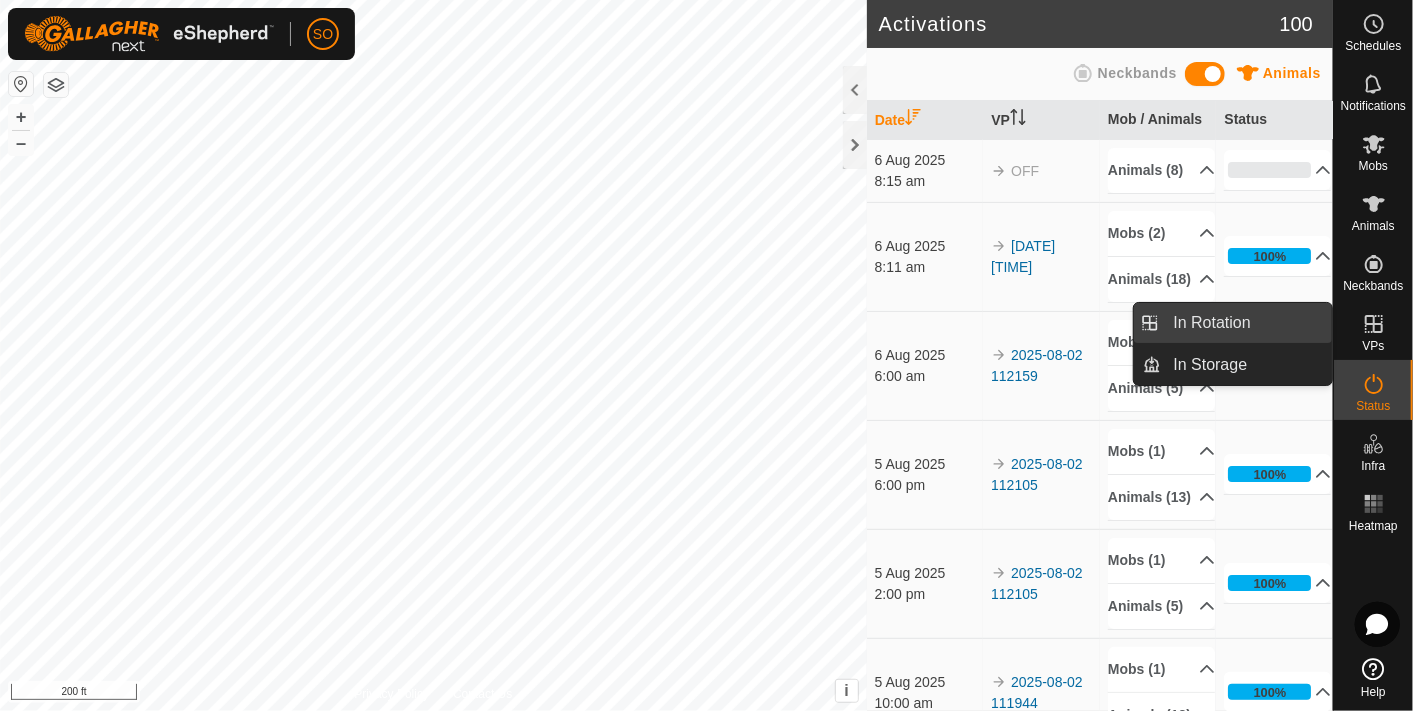 click on "In Rotation" at bounding box center (1247, 323) 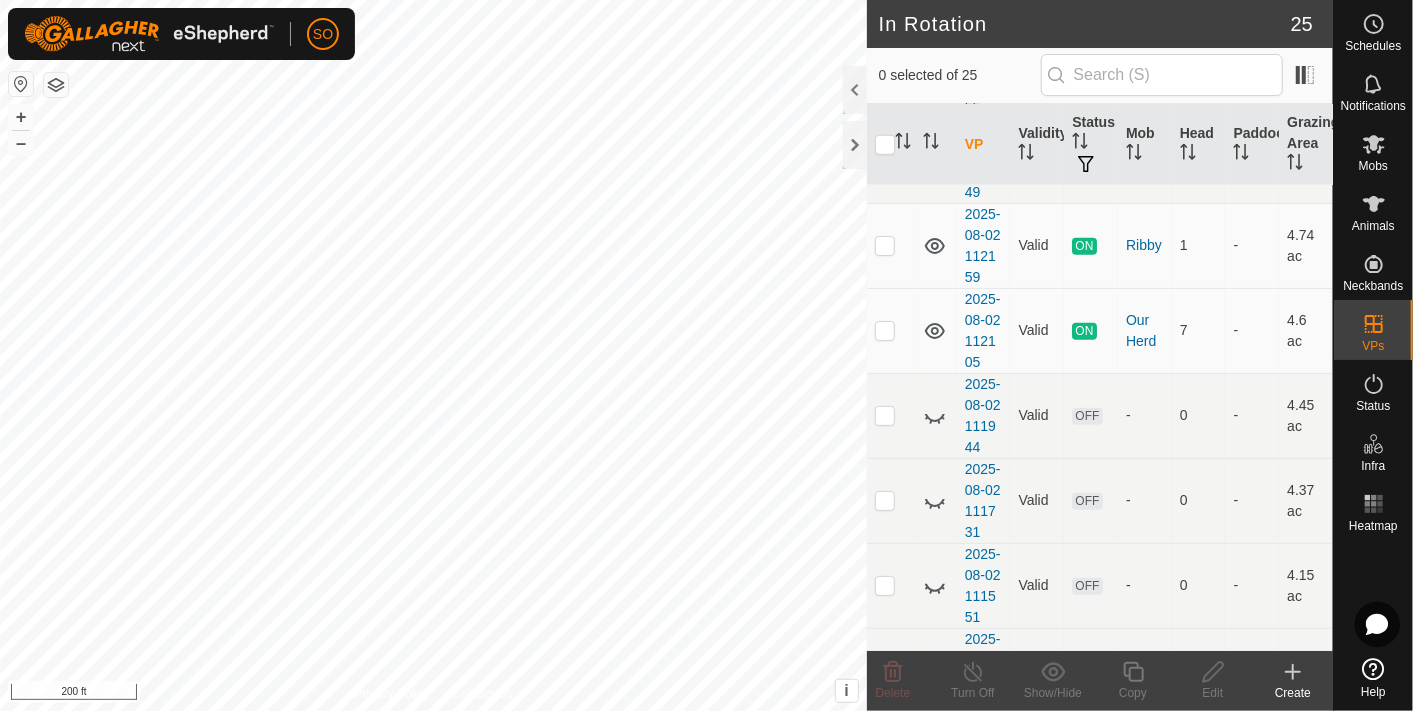 scroll, scrollTop: 1000, scrollLeft: 0, axis: vertical 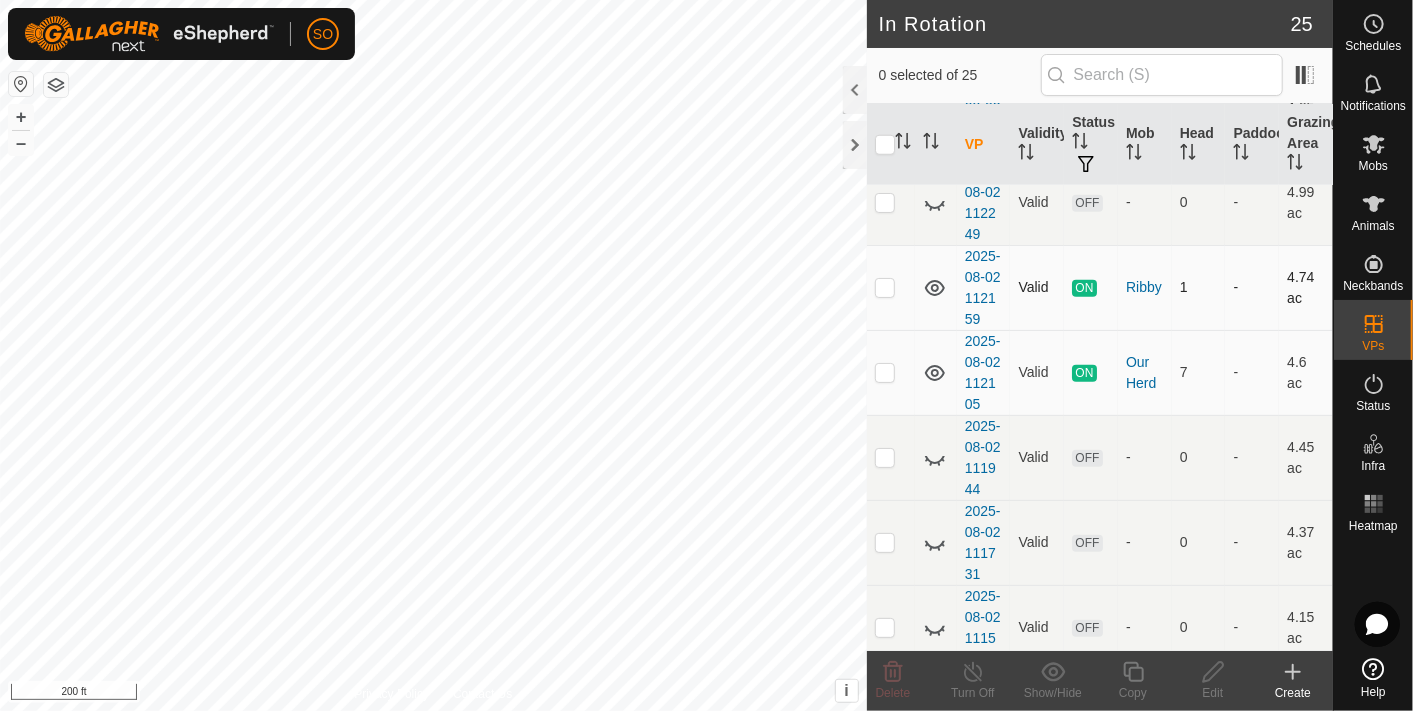 click 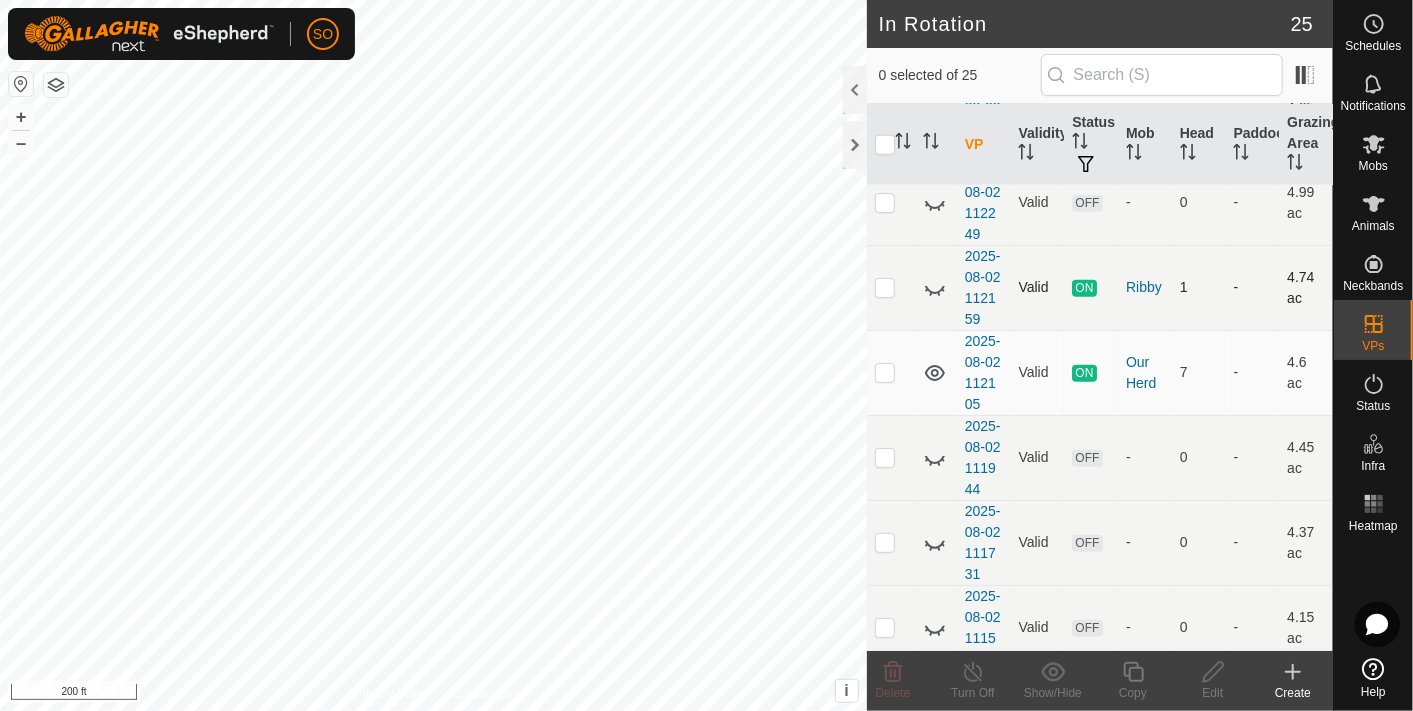 click 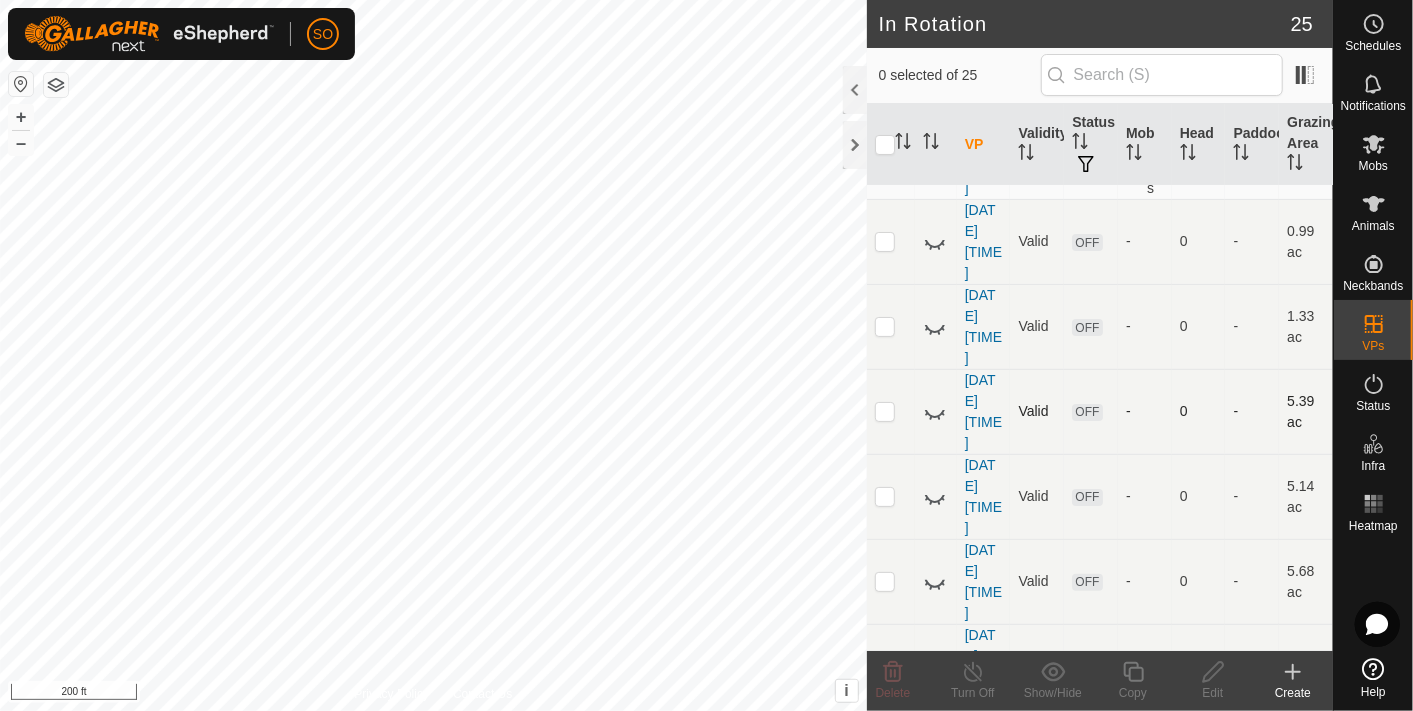 scroll, scrollTop: 0, scrollLeft: 0, axis: both 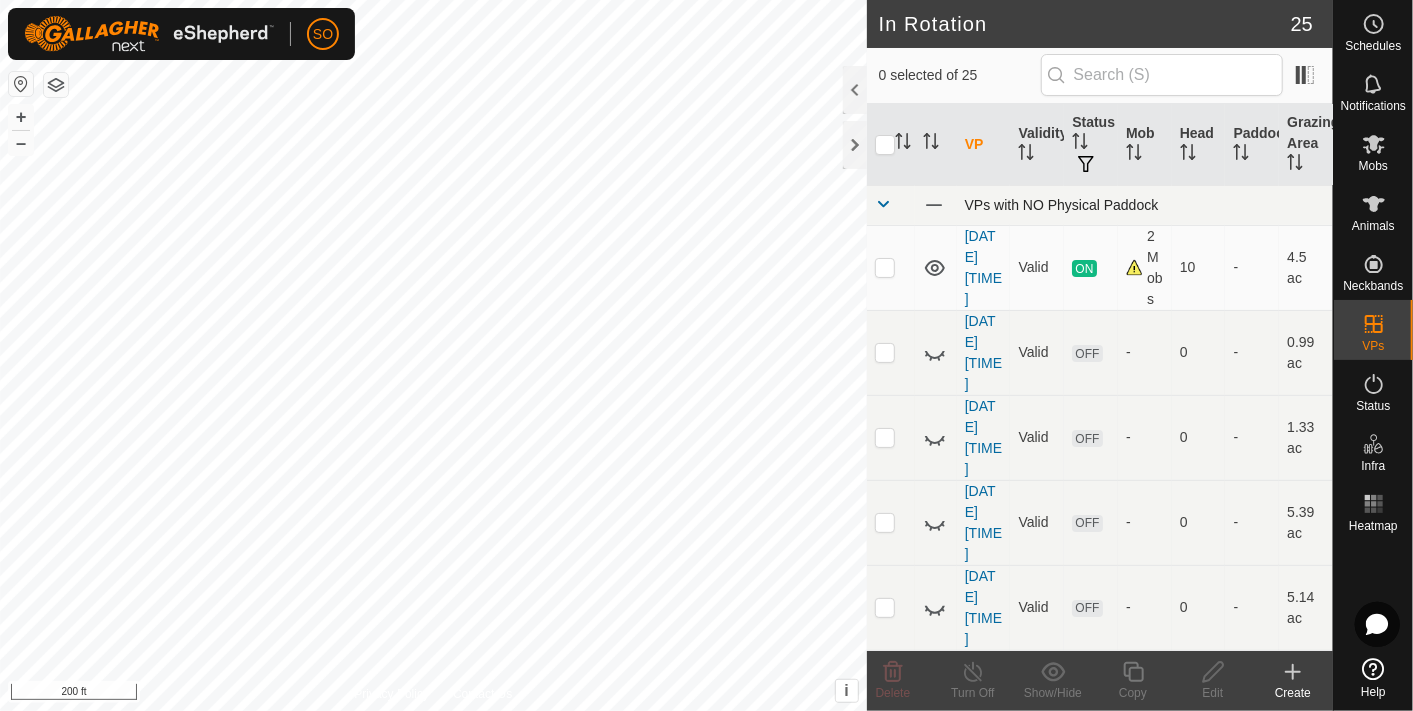 click at bounding box center (883, 204) 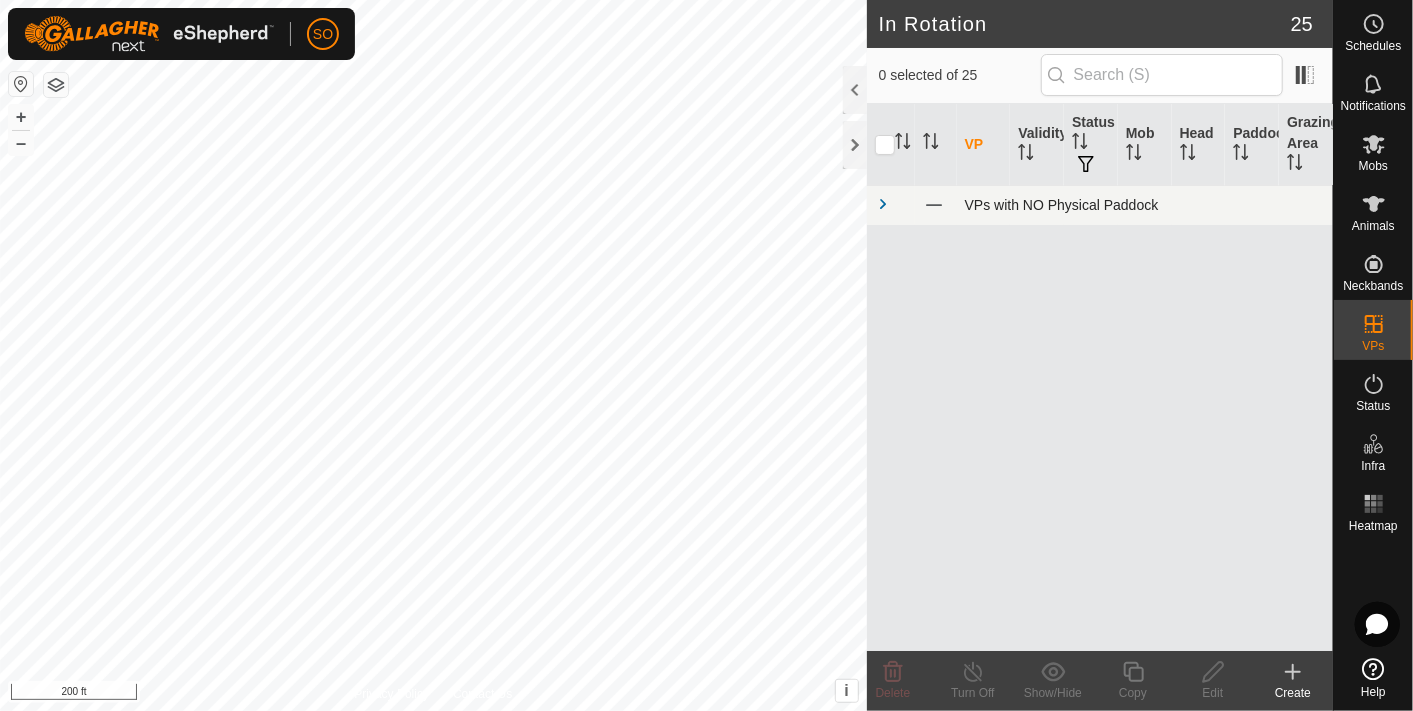 click at bounding box center (883, 204) 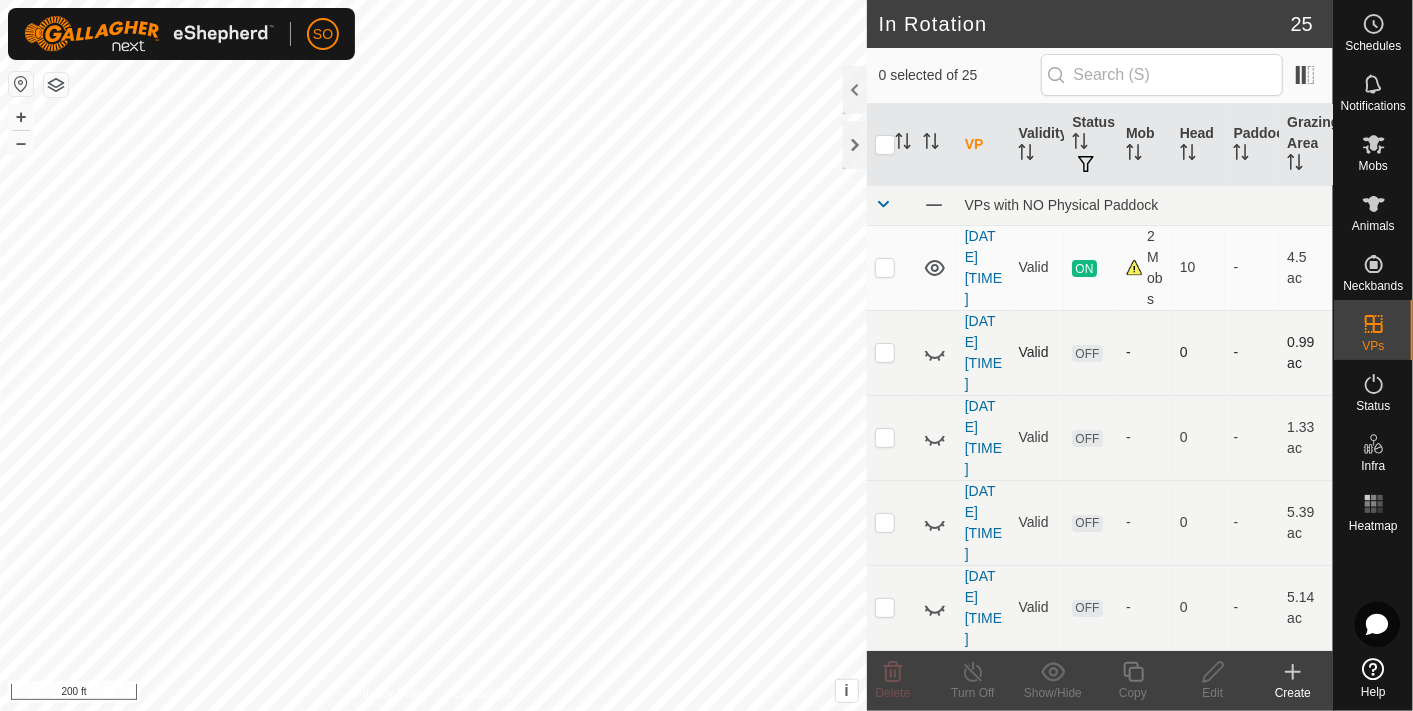 click at bounding box center [885, 352] 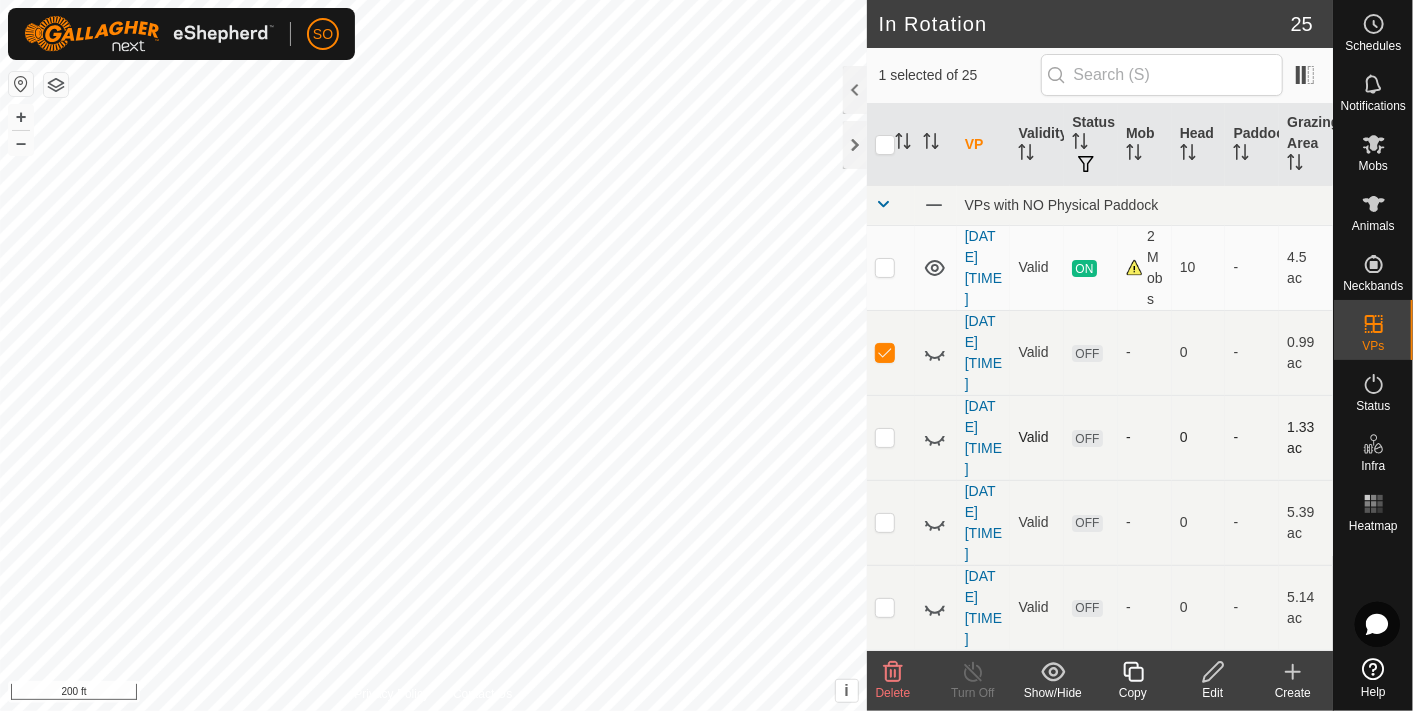 click at bounding box center [885, 437] 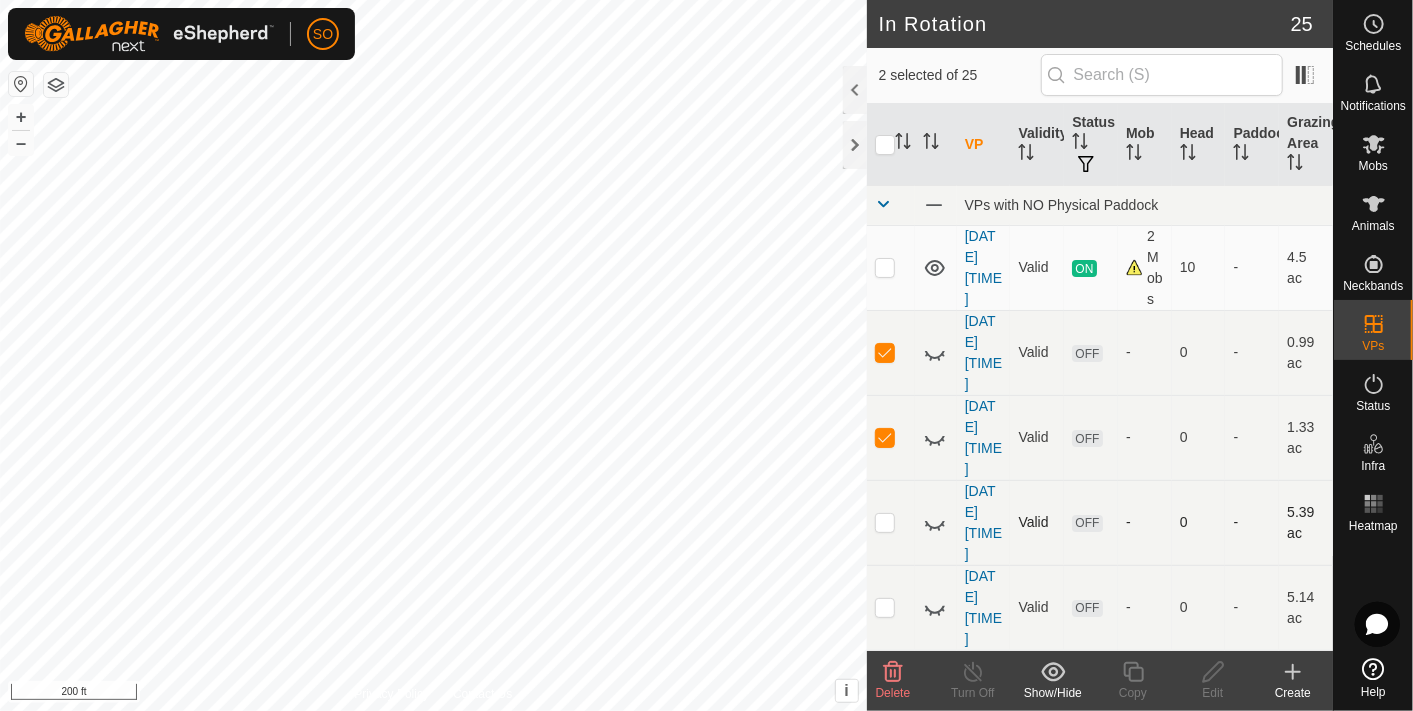 click at bounding box center (885, 522) 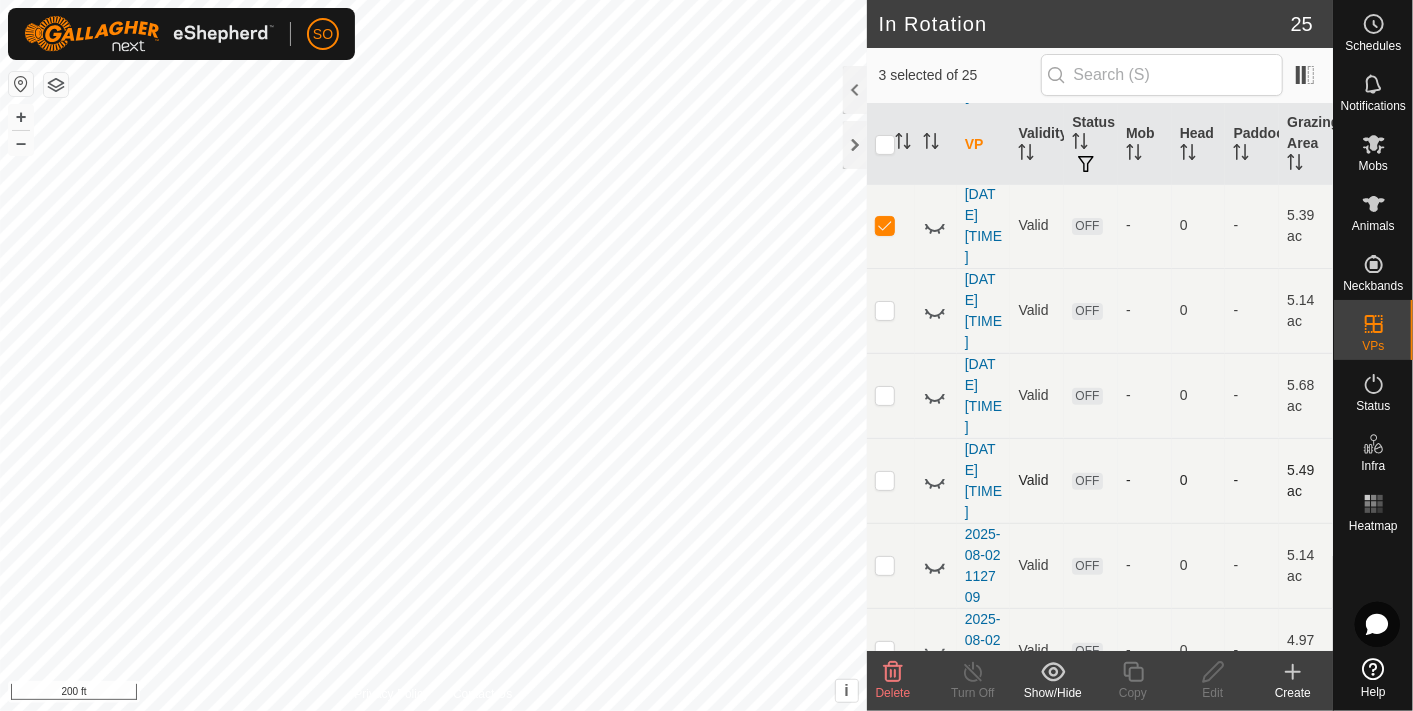 scroll, scrollTop: 333, scrollLeft: 0, axis: vertical 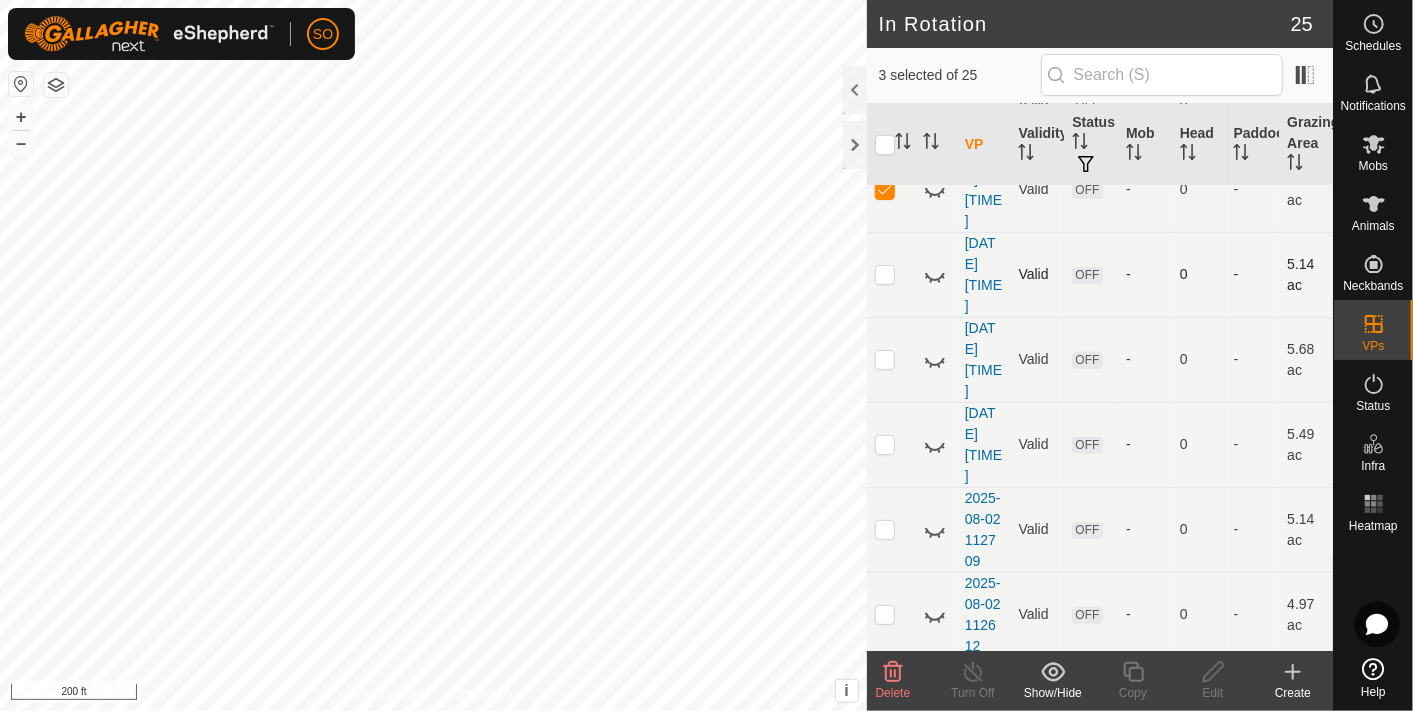 click at bounding box center [885, 274] 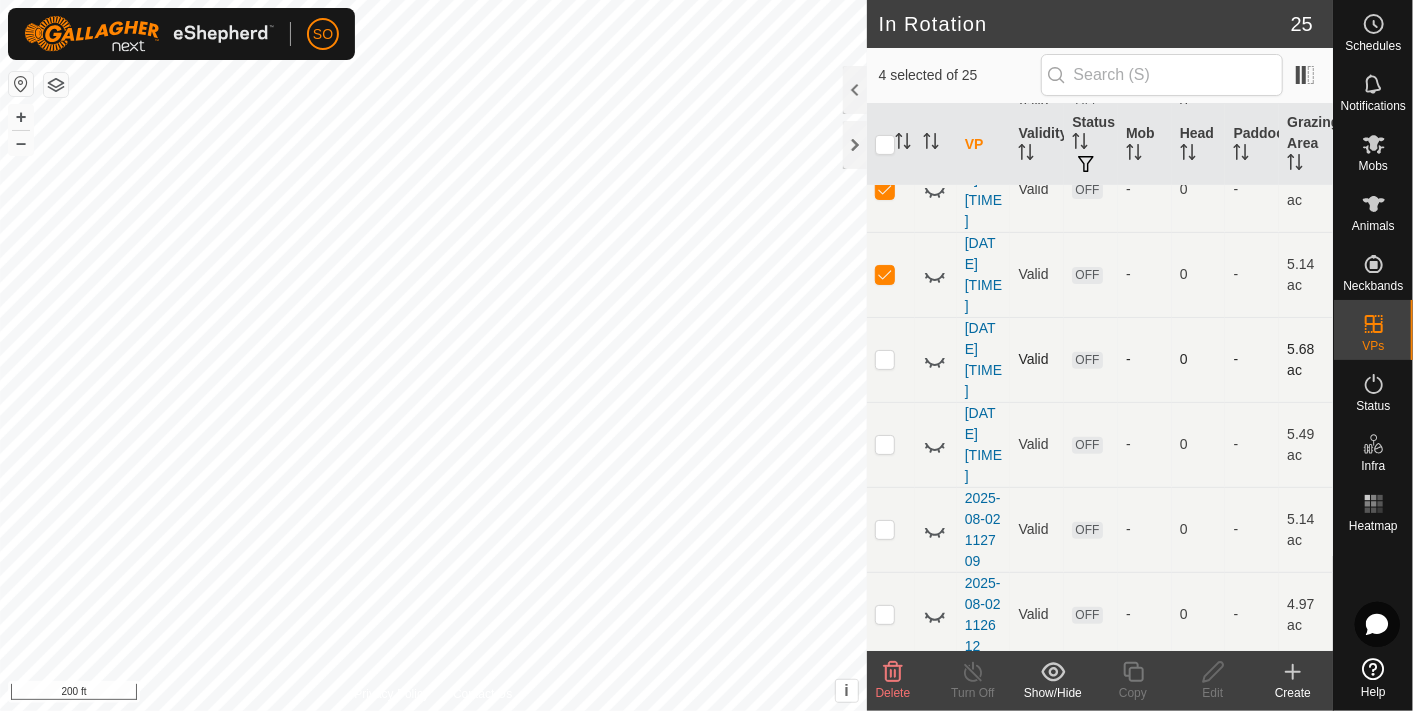 click at bounding box center (885, 359) 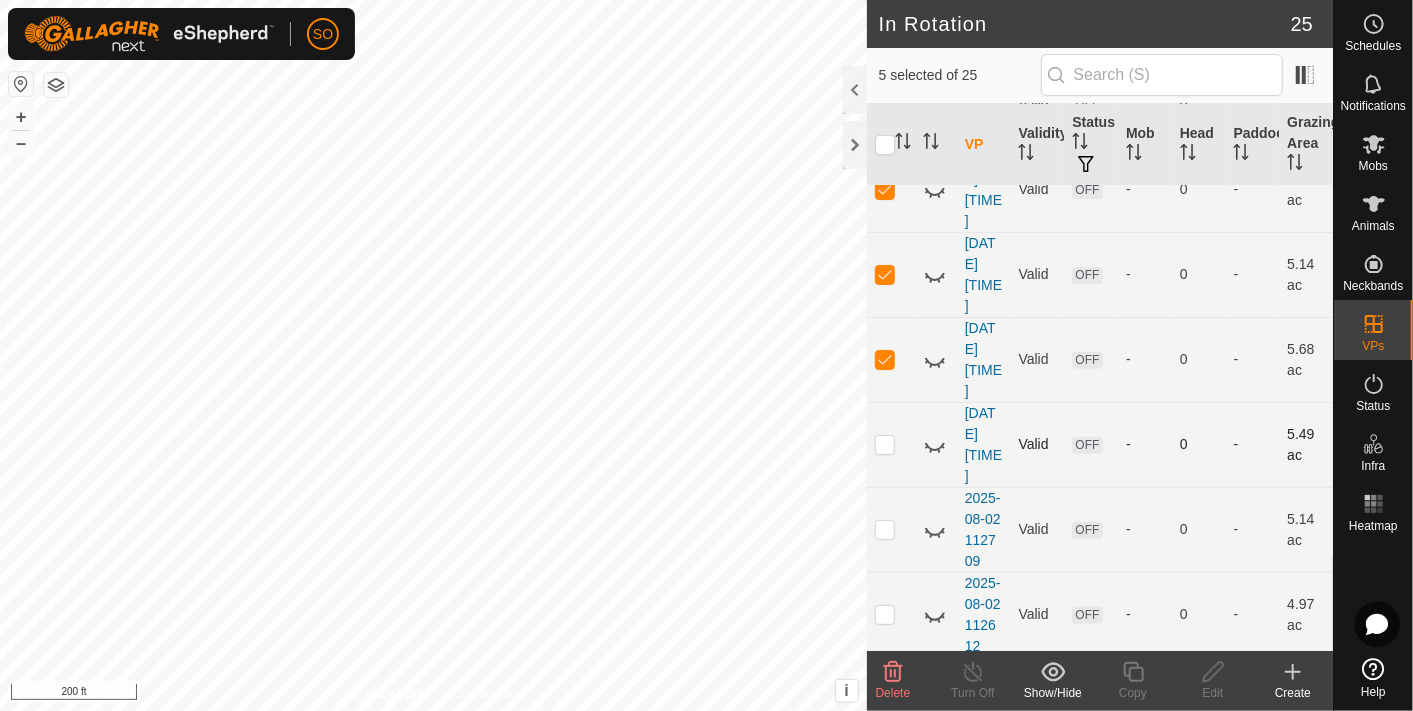 click at bounding box center [885, 444] 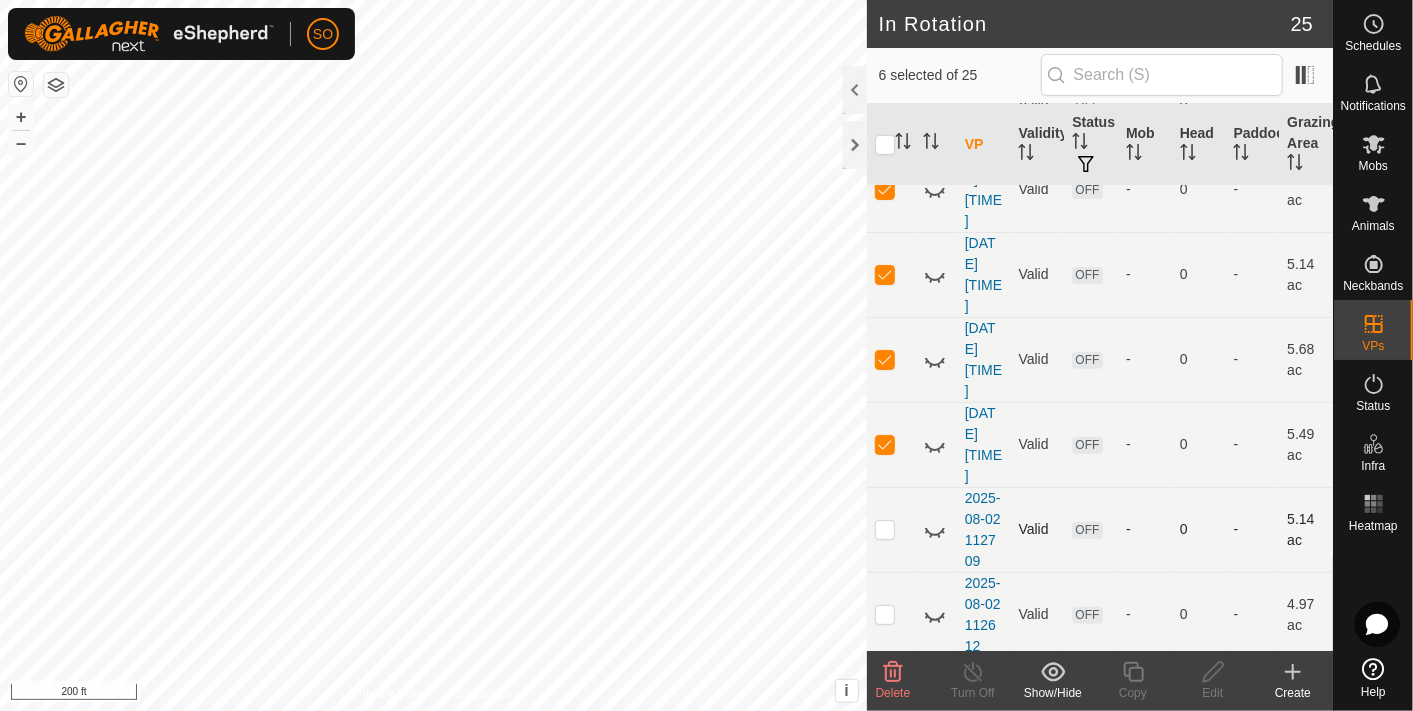 click at bounding box center (885, 529) 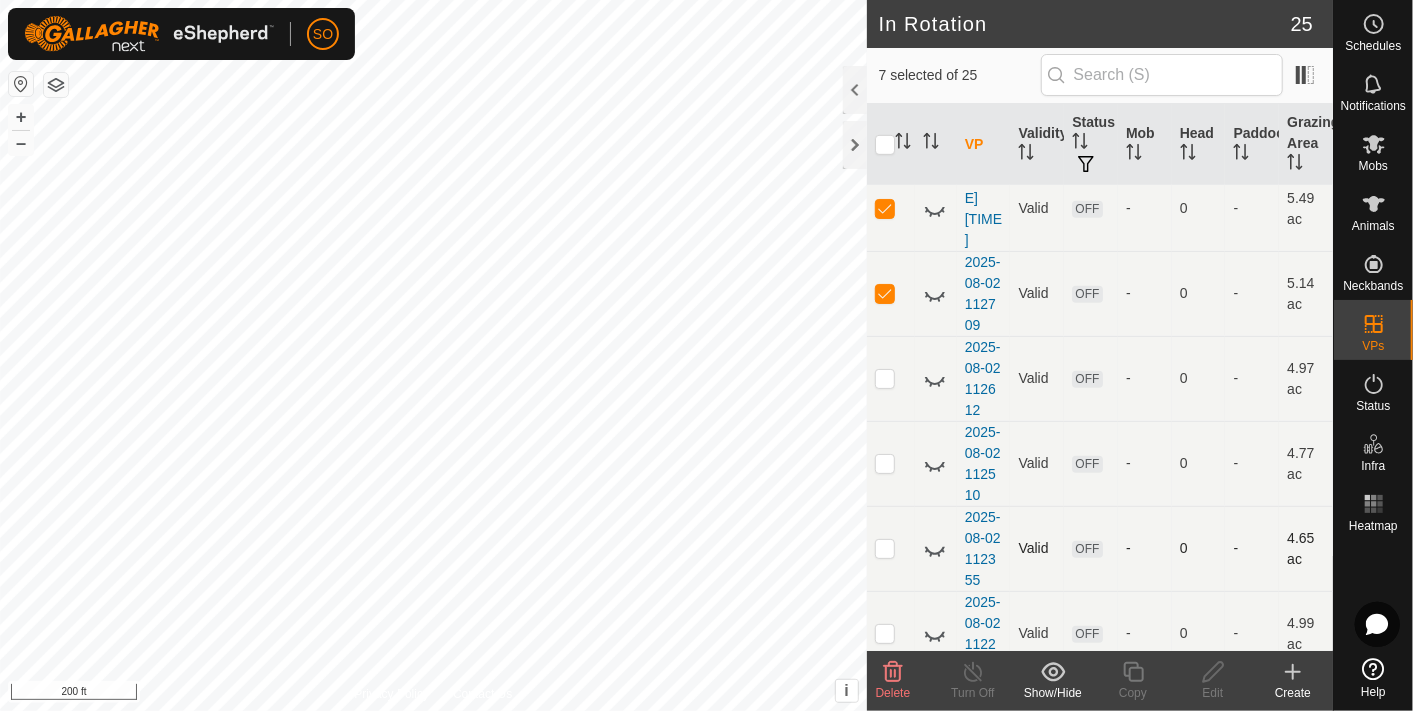 scroll, scrollTop: 666, scrollLeft: 0, axis: vertical 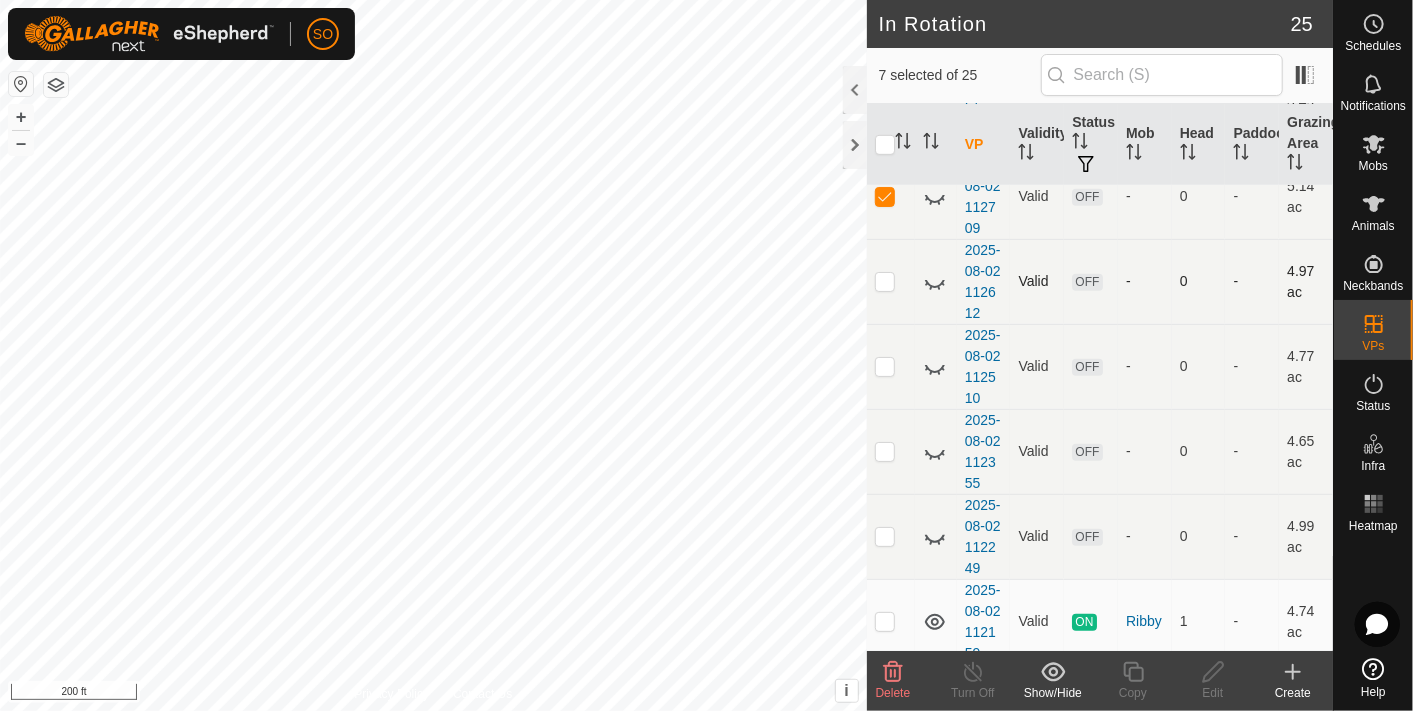 click at bounding box center [885, 281] 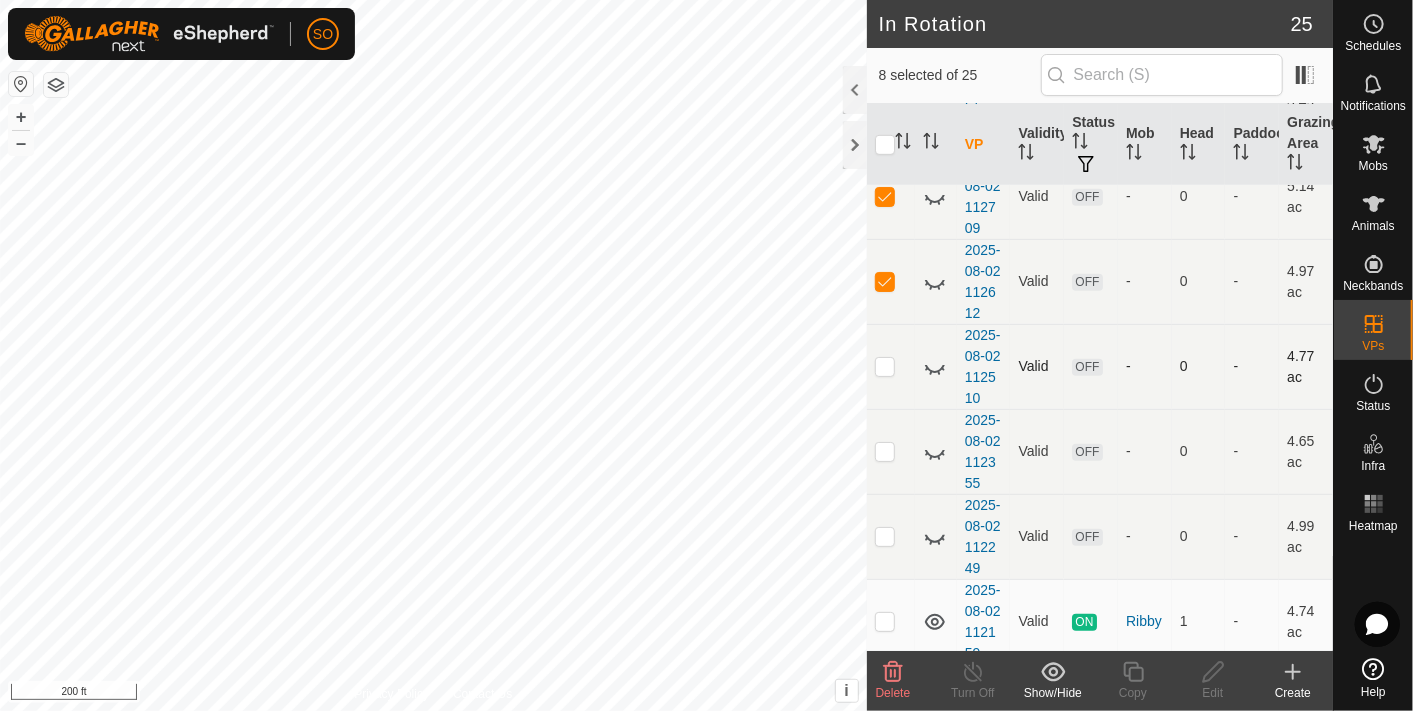 click at bounding box center [885, 366] 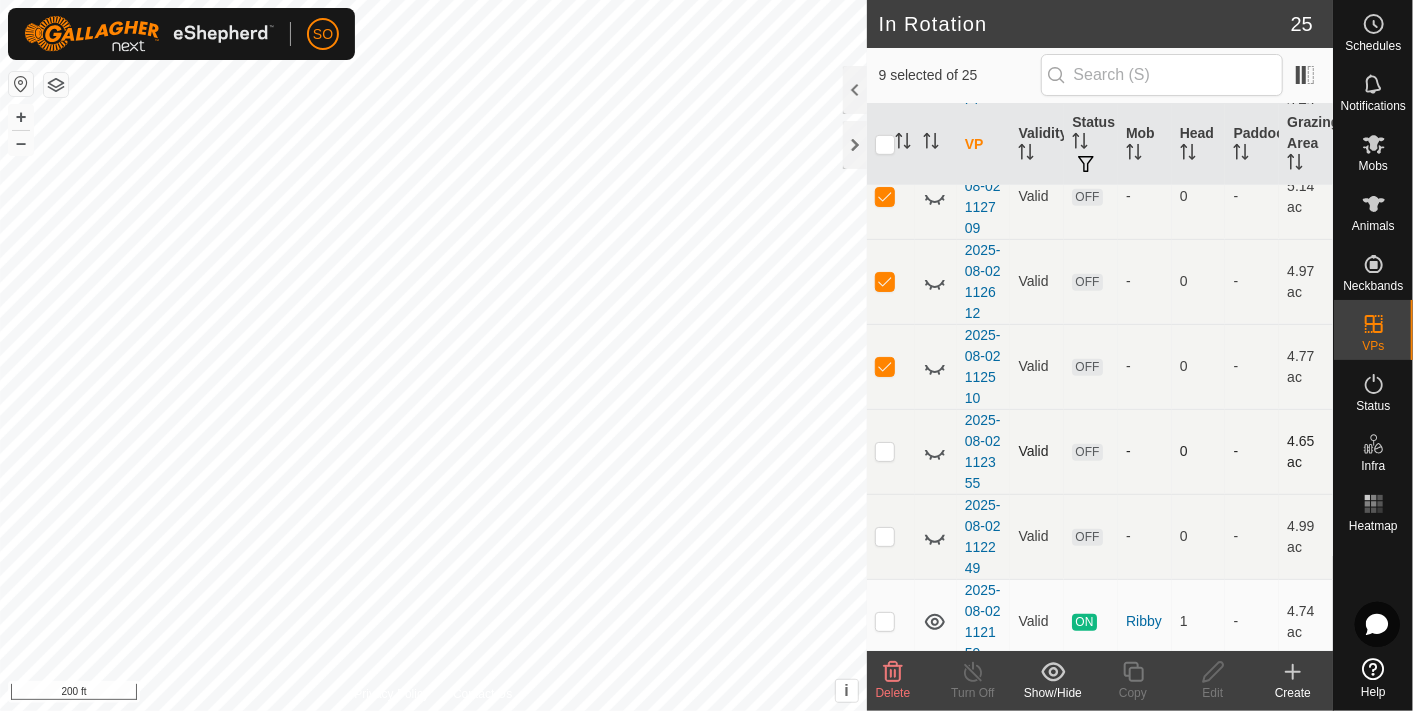 drag, startPoint x: 891, startPoint y: 466, endPoint x: 908, endPoint y: 454, distance: 20.808653 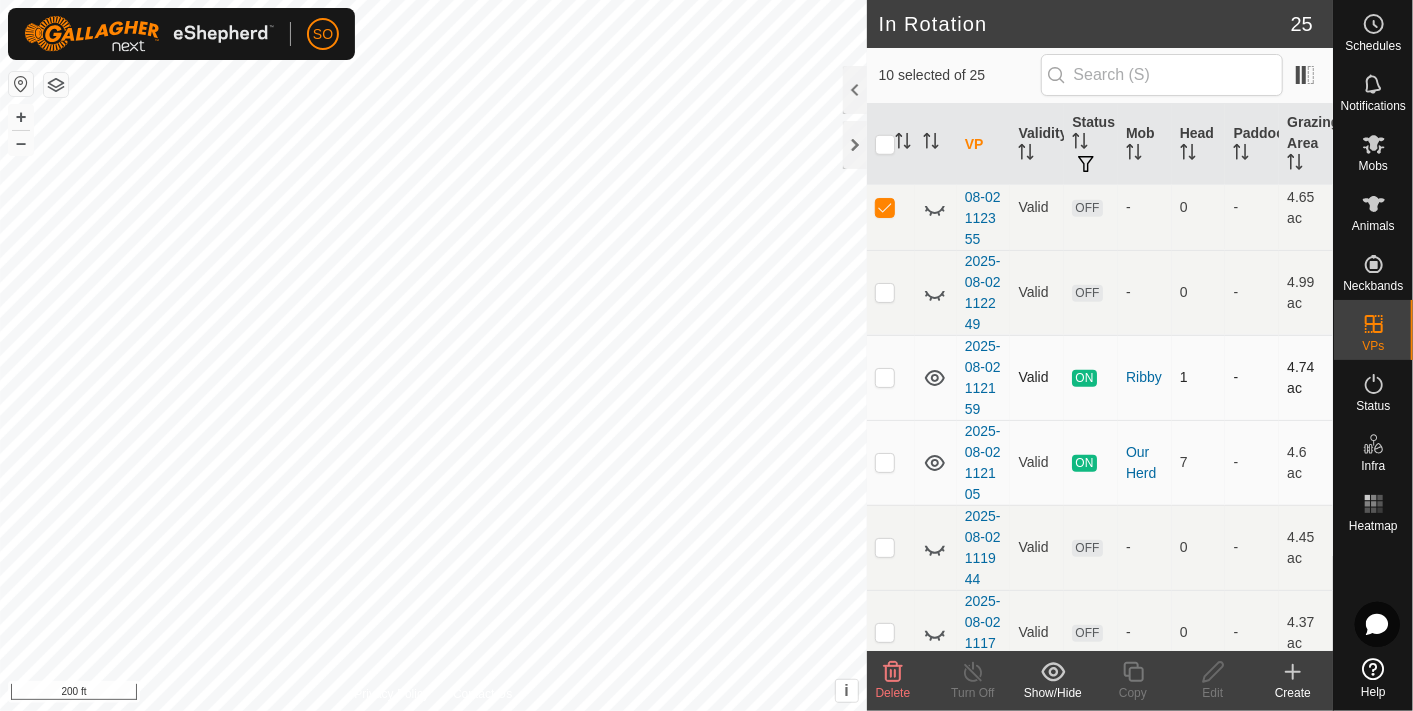 scroll, scrollTop: 1000, scrollLeft: 0, axis: vertical 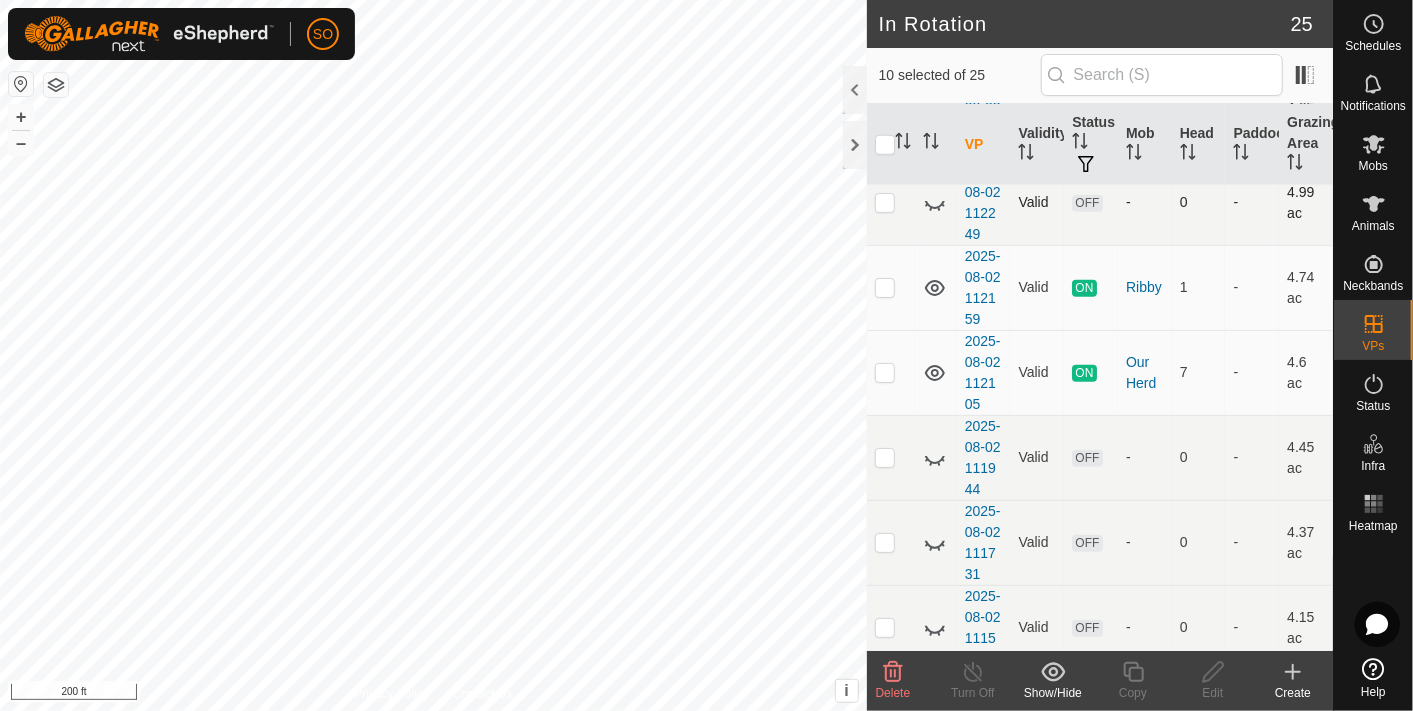 click at bounding box center [885, 202] 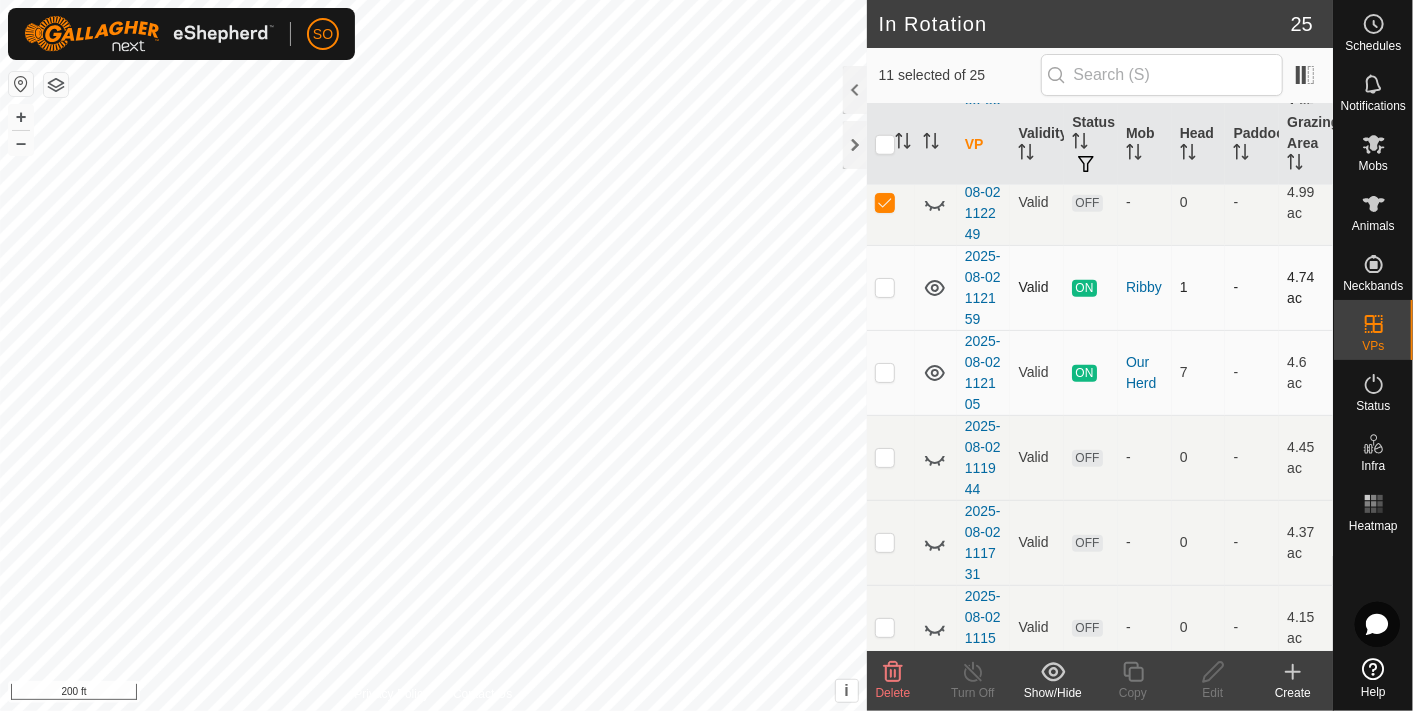 click at bounding box center [885, 287] 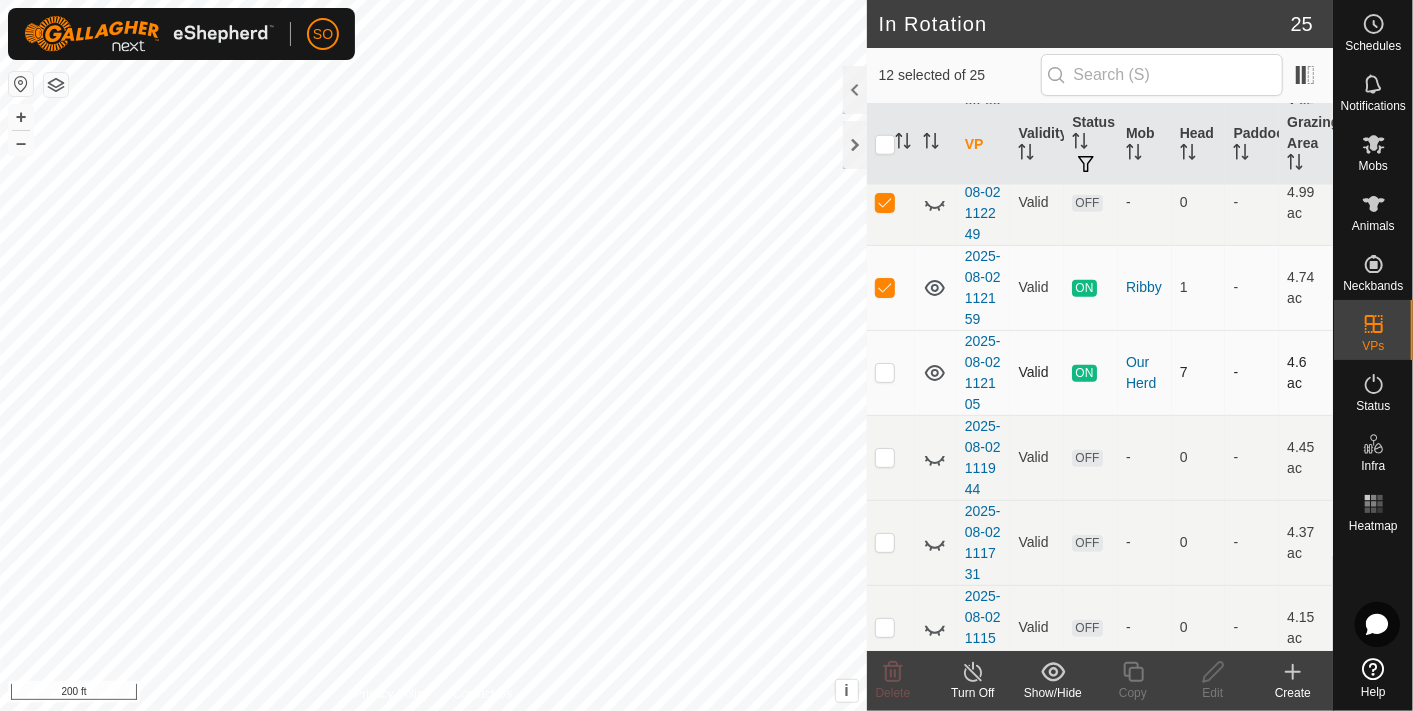 click at bounding box center [885, 372] 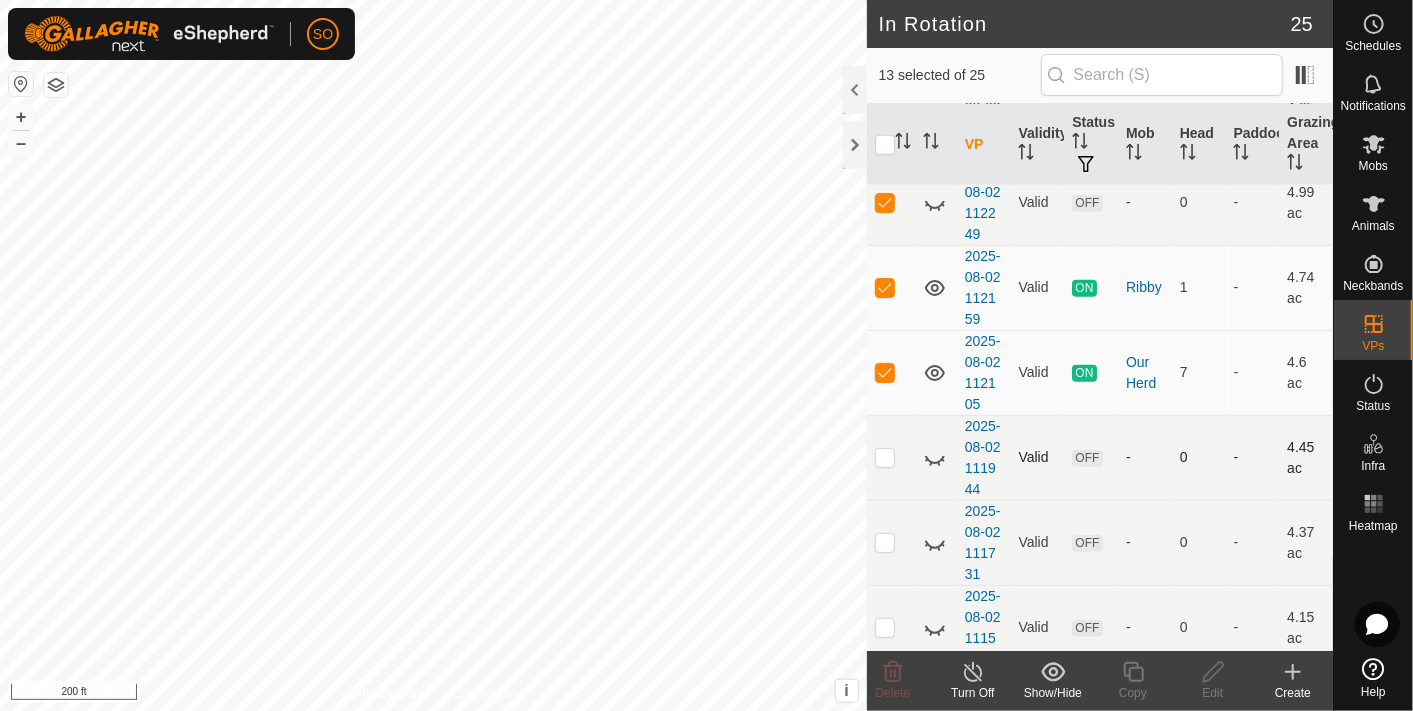 click at bounding box center [885, 457] 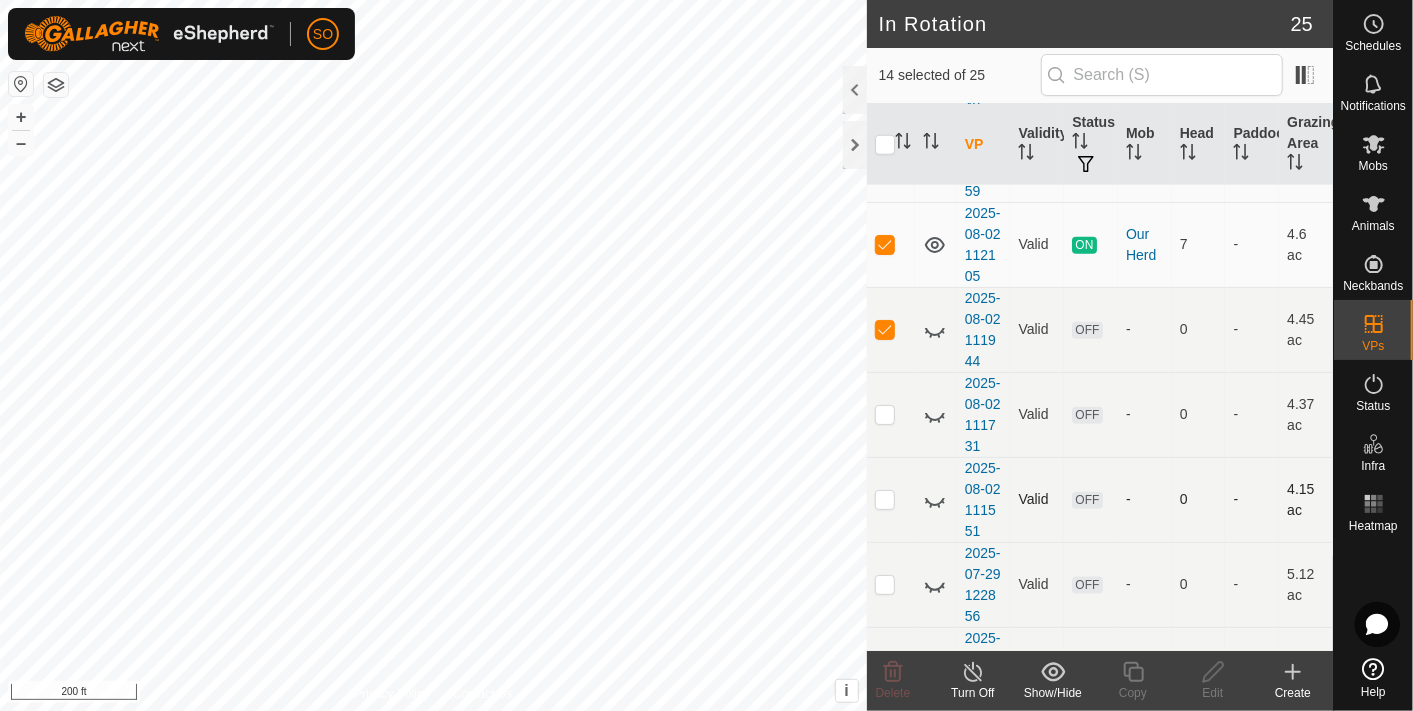 scroll, scrollTop: 1000, scrollLeft: 0, axis: vertical 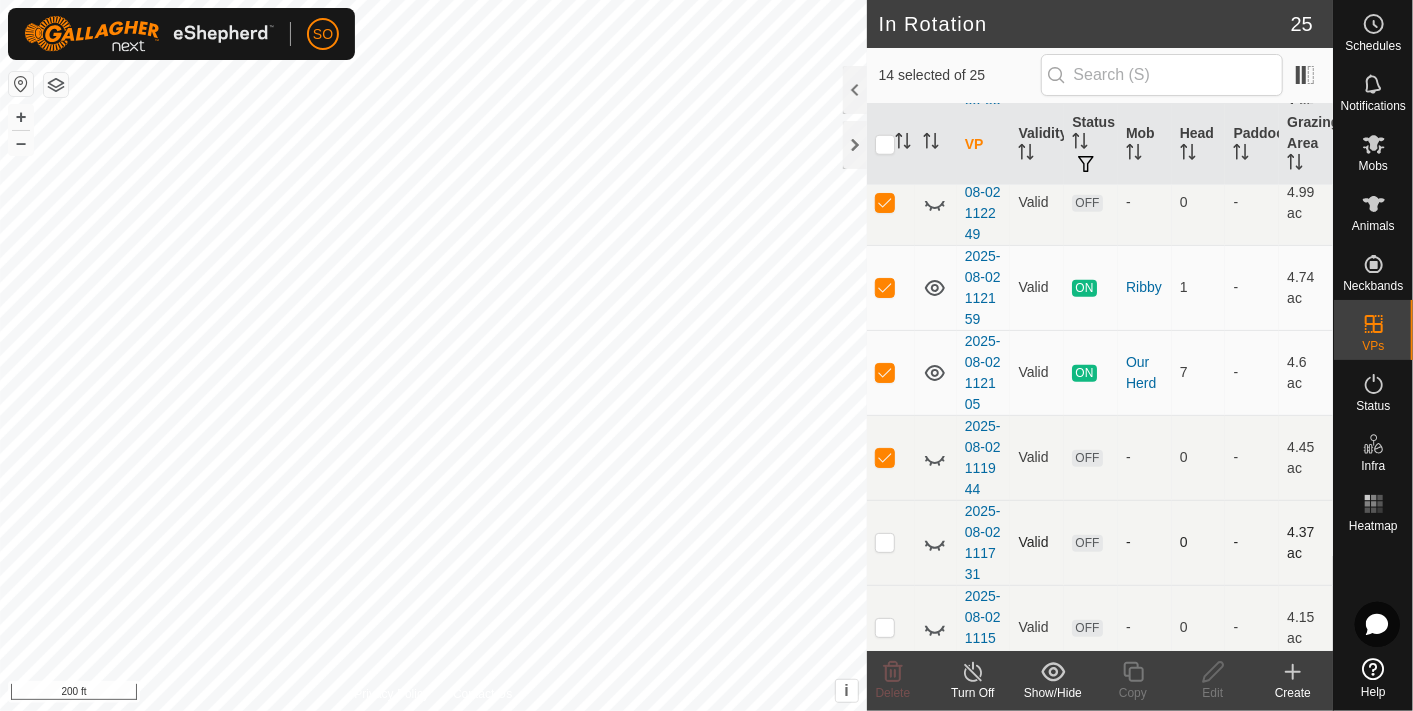 click at bounding box center (885, 542) 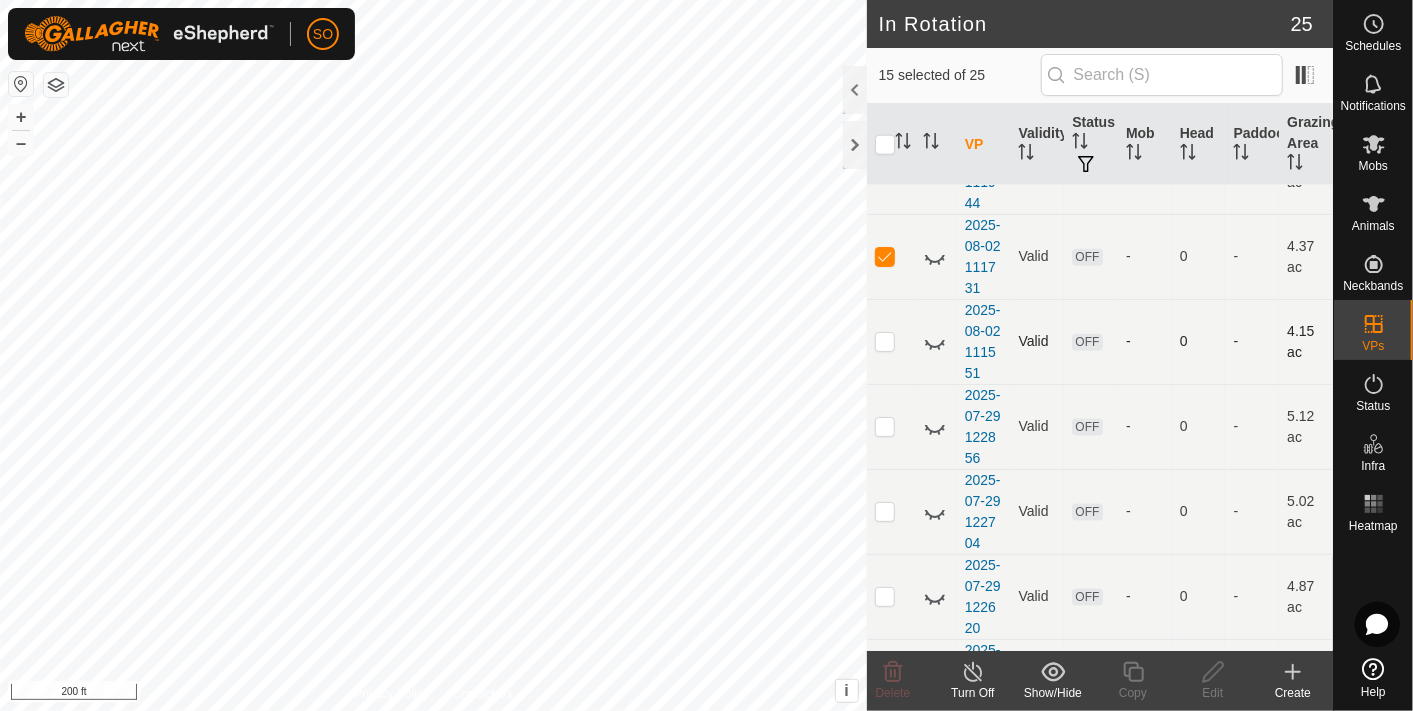 scroll, scrollTop: 1333, scrollLeft: 0, axis: vertical 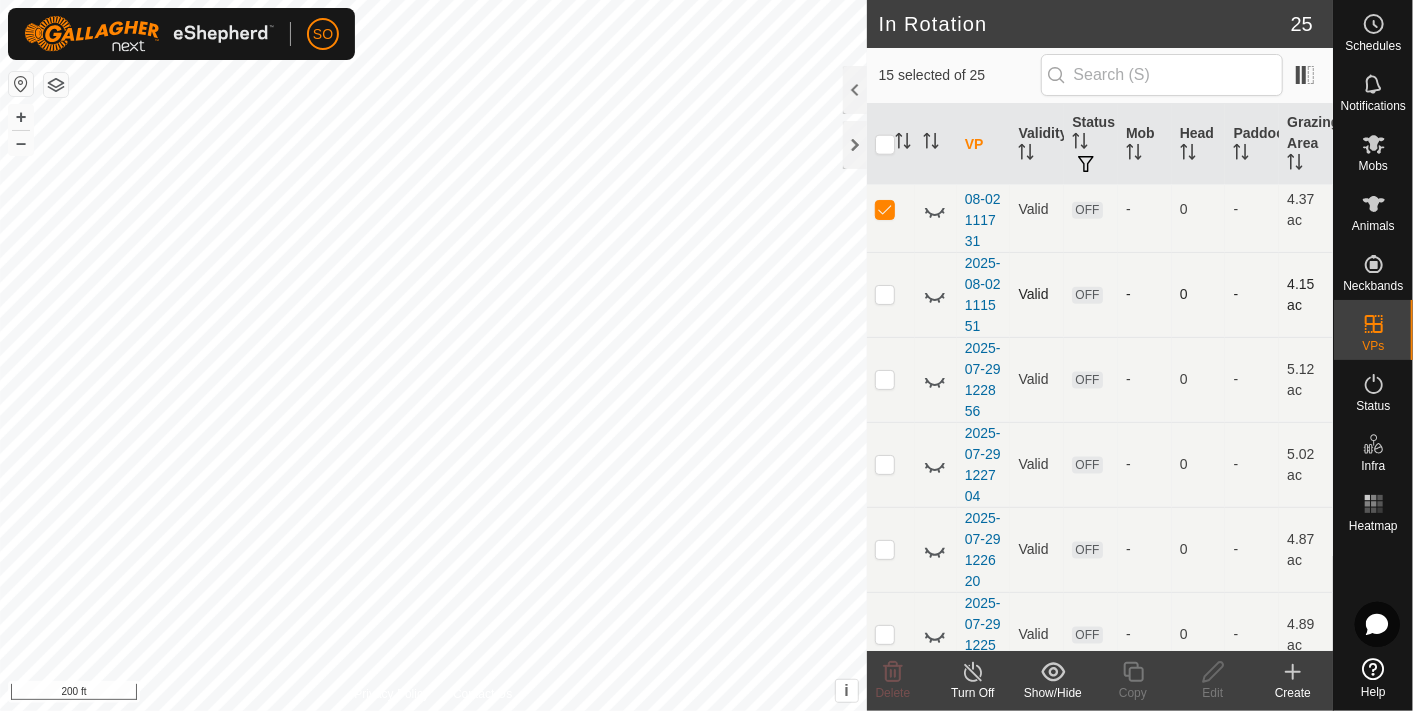 click at bounding box center [885, 294] 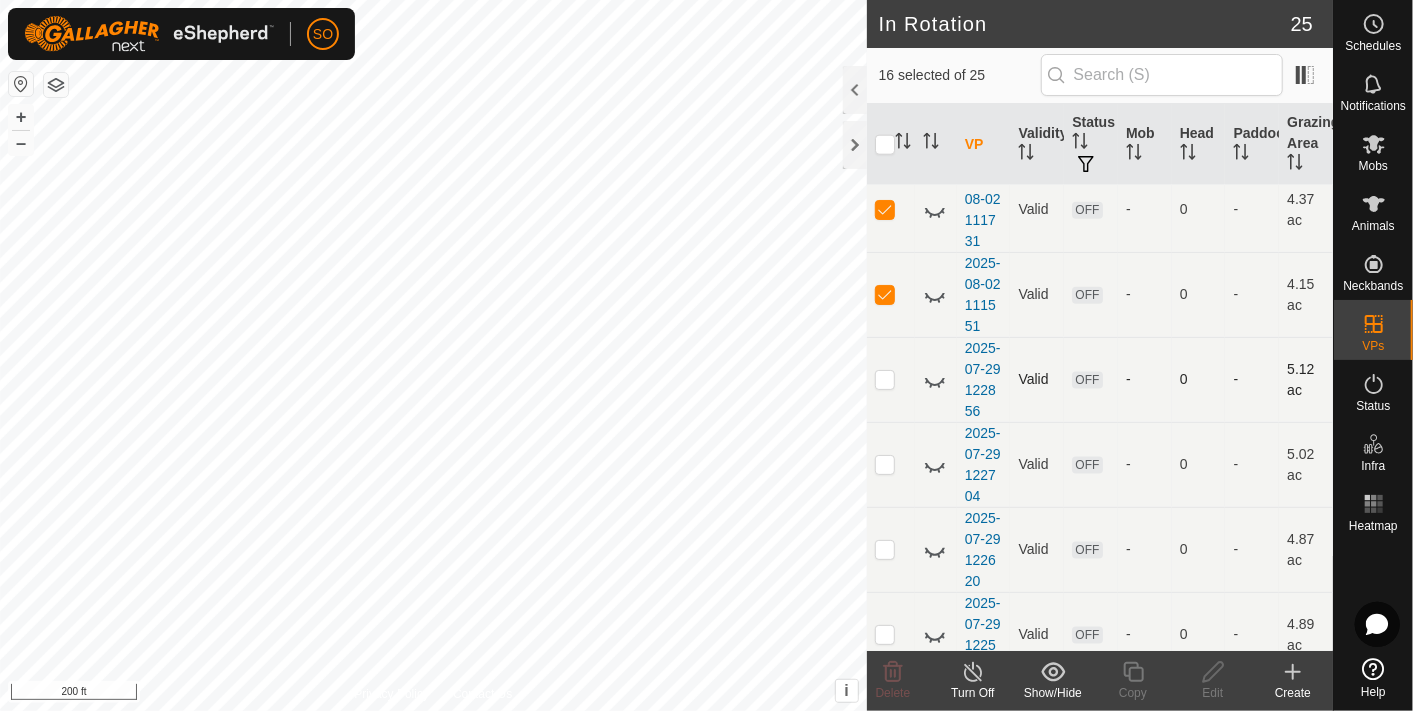 click at bounding box center (885, 379) 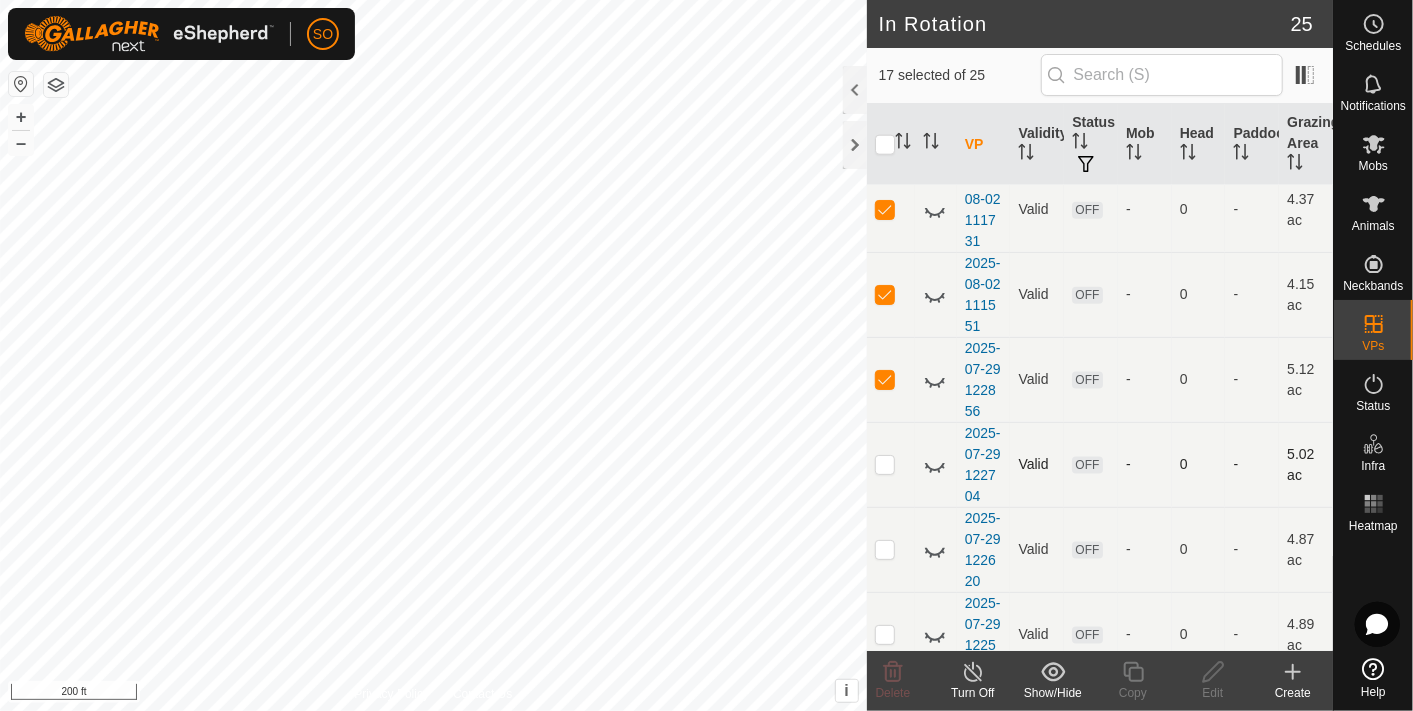click at bounding box center [885, 464] 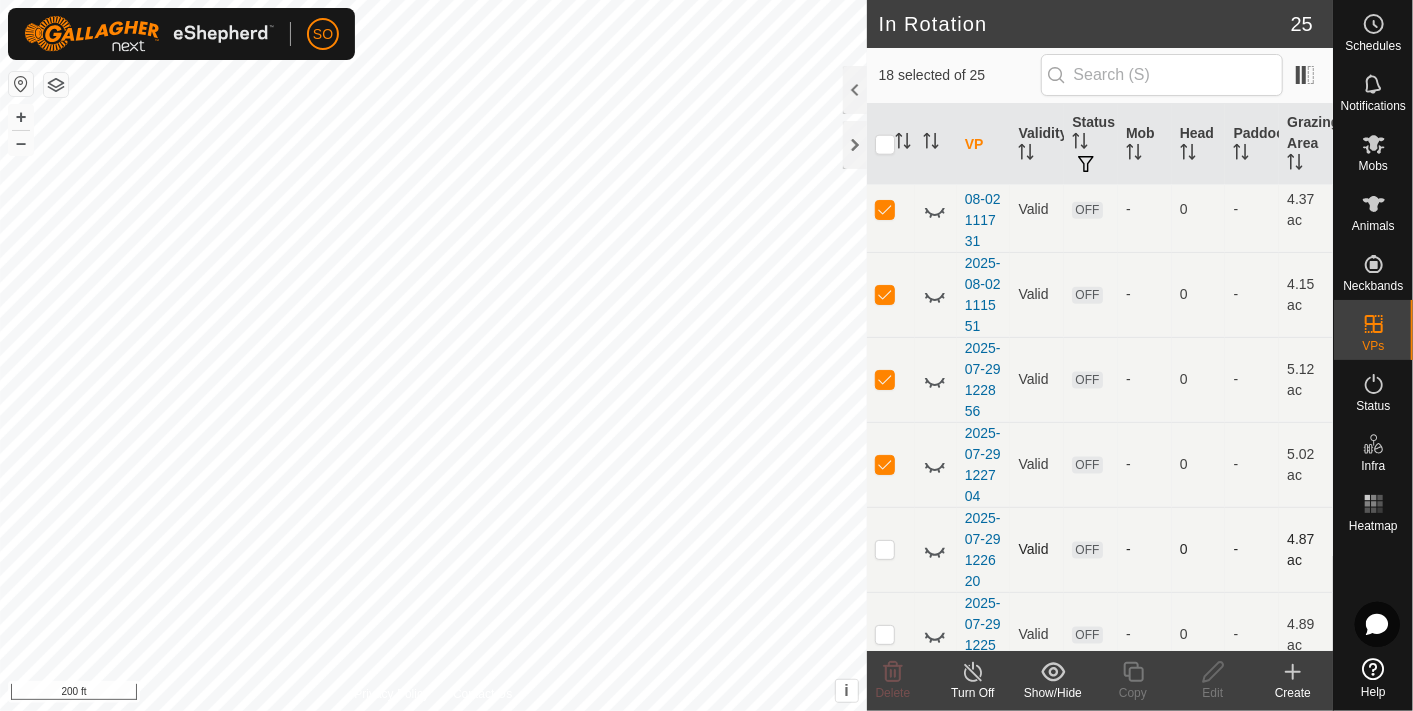 click at bounding box center [885, 549] 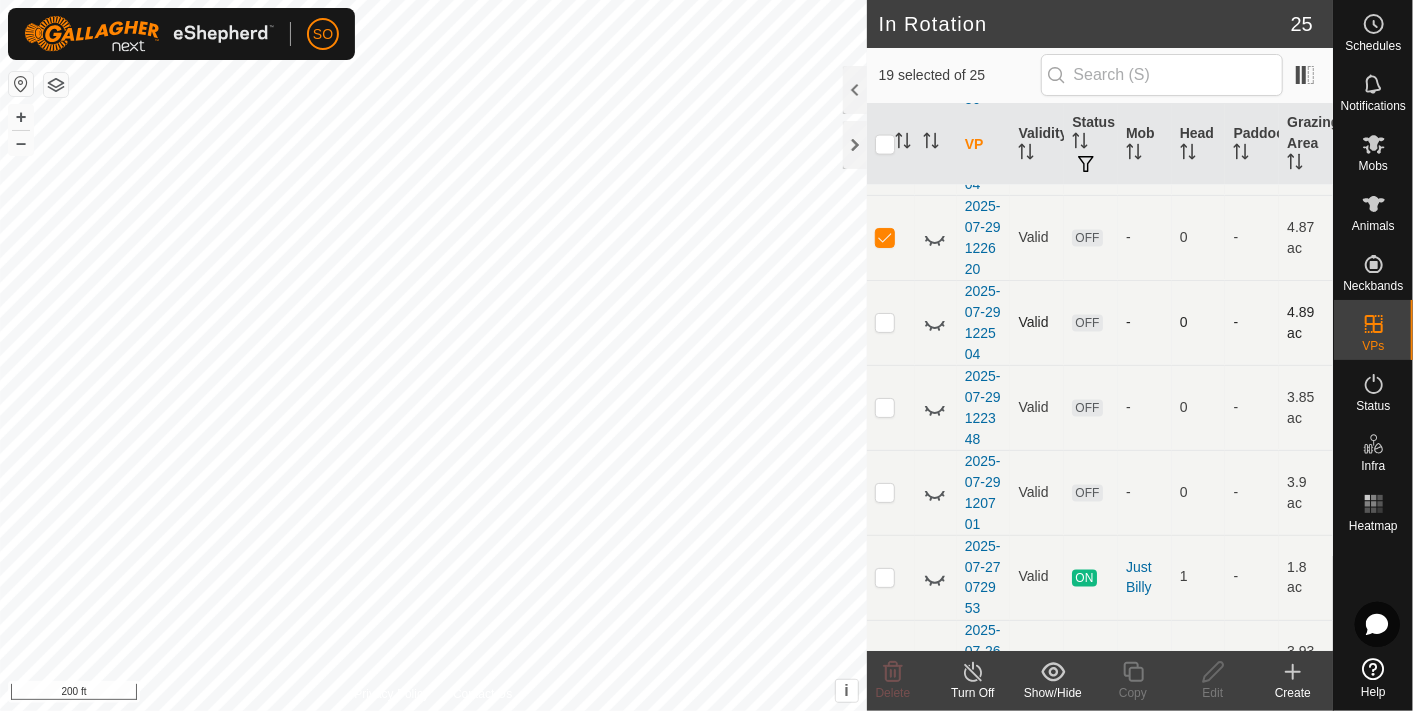 scroll, scrollTop: 1602, scrollLeft: 0, axis: vertical 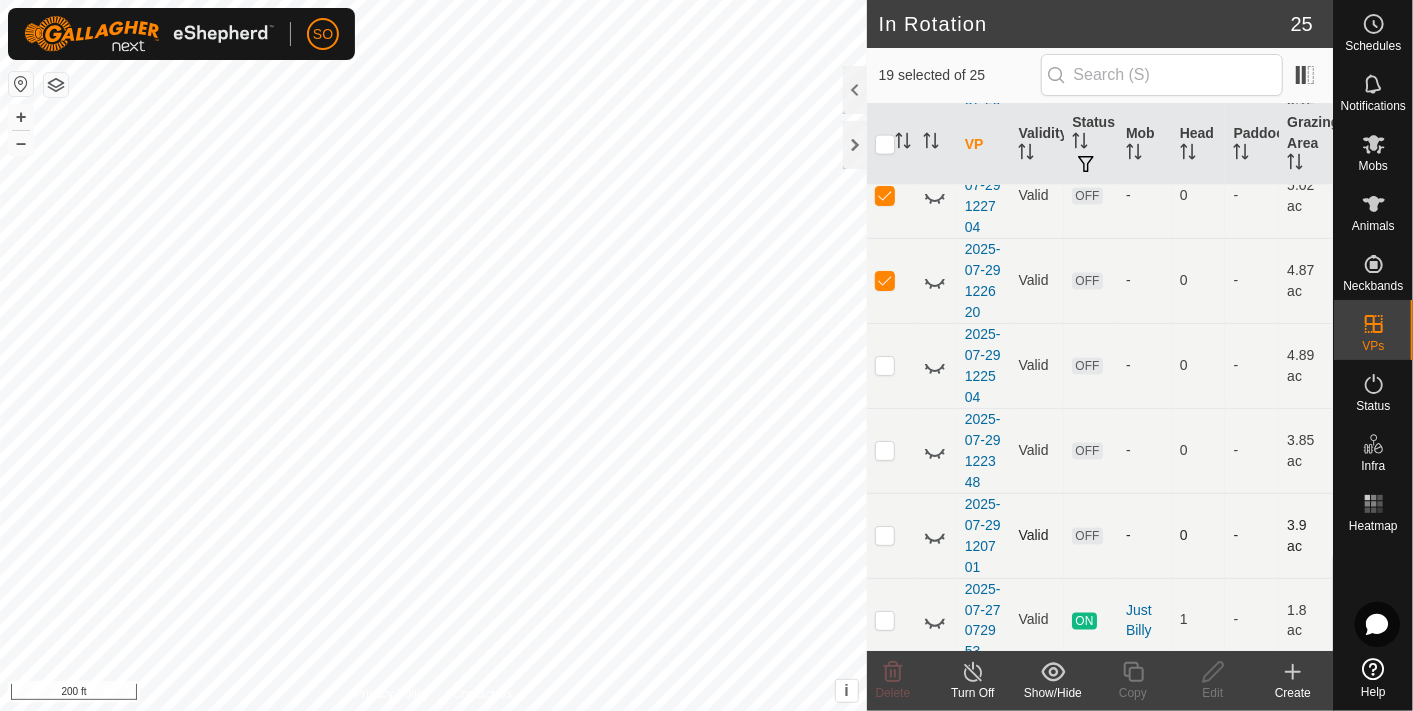 click at bounding box center (885, 535) 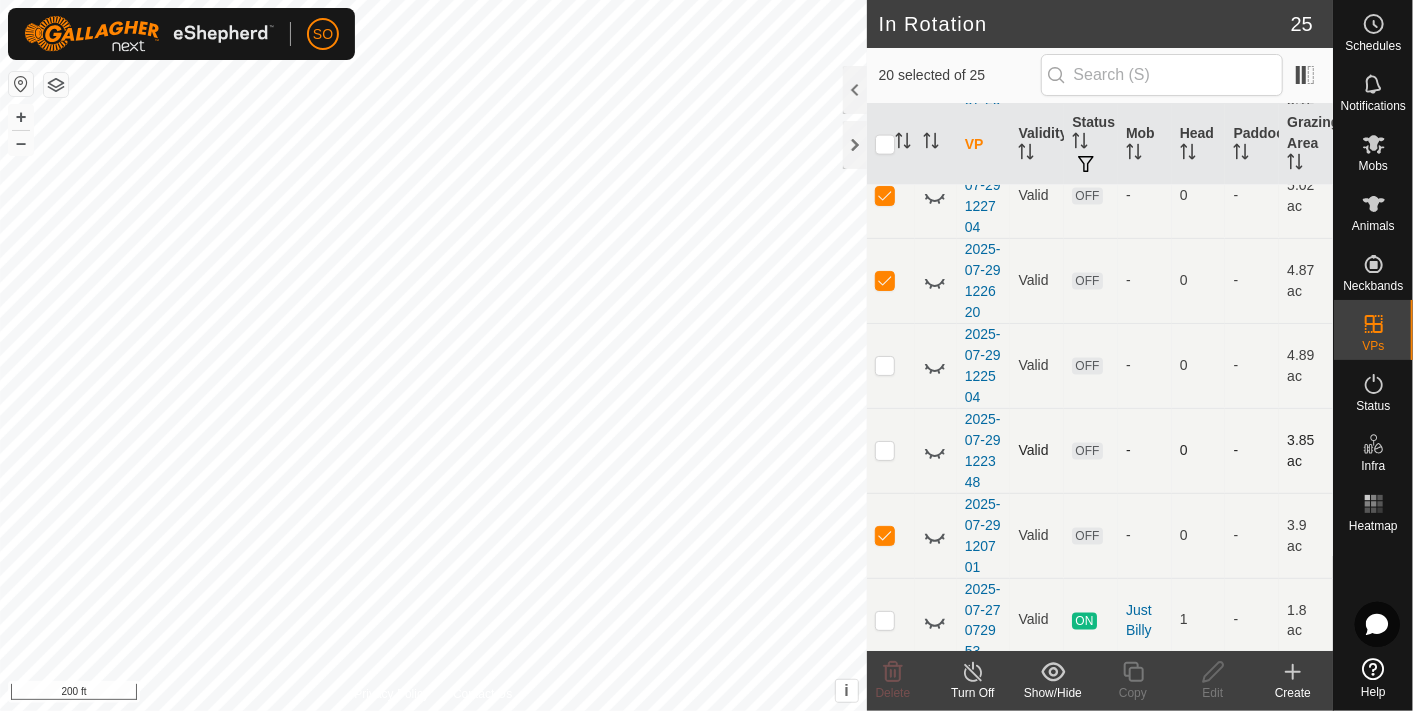 drag, startPoint x: 885, startPoint y: 460, endPoint x: 890, endPoint y: 439, distance: 21.587032 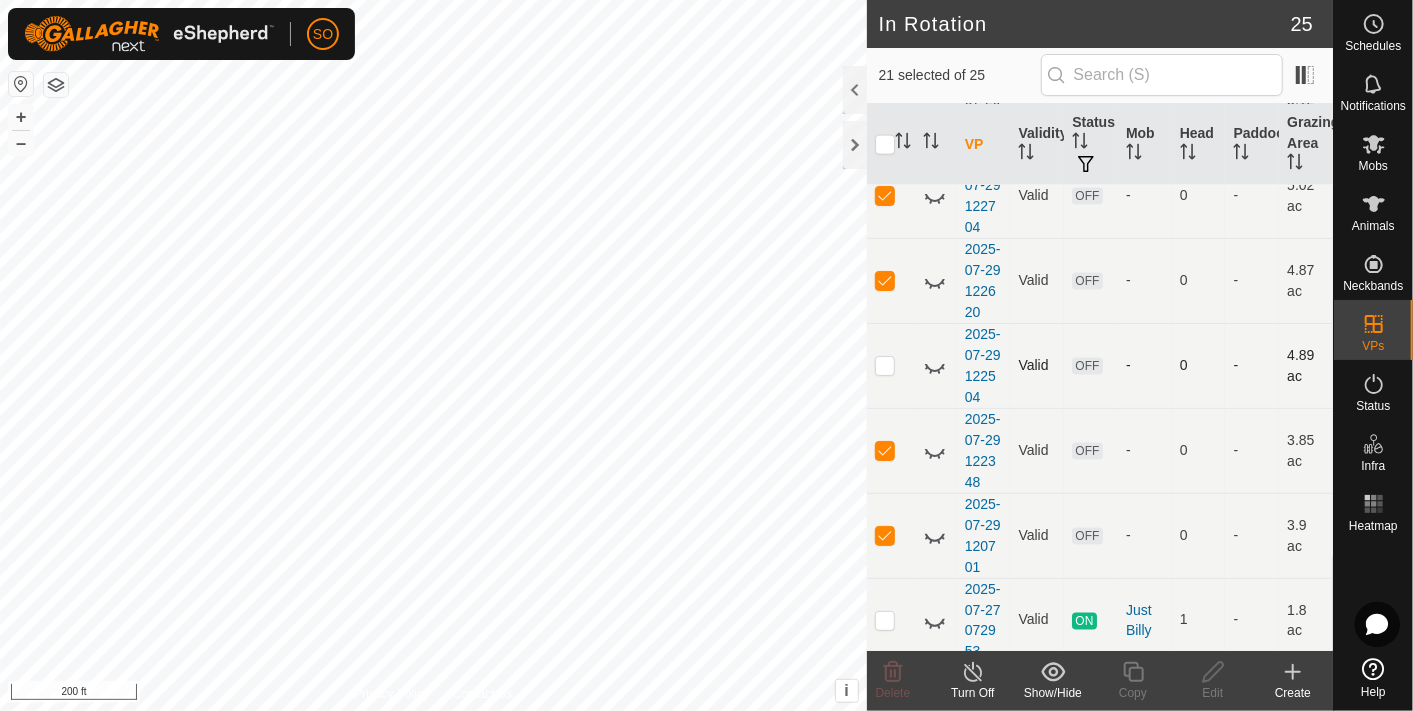 drag, startPoint x: 885, startPoint y: 382, endPoint x: 1037, endPoint y: 327, distance: 161.64467 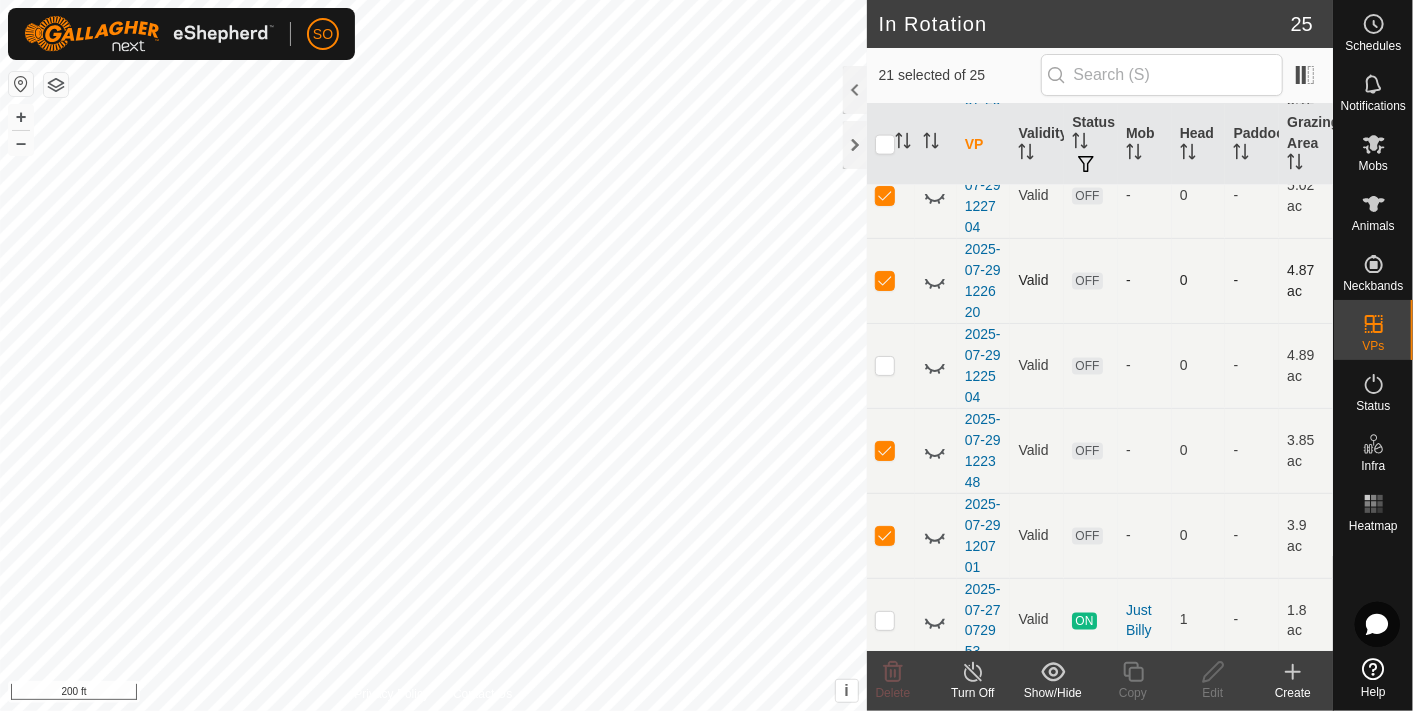 checkbox on "true" 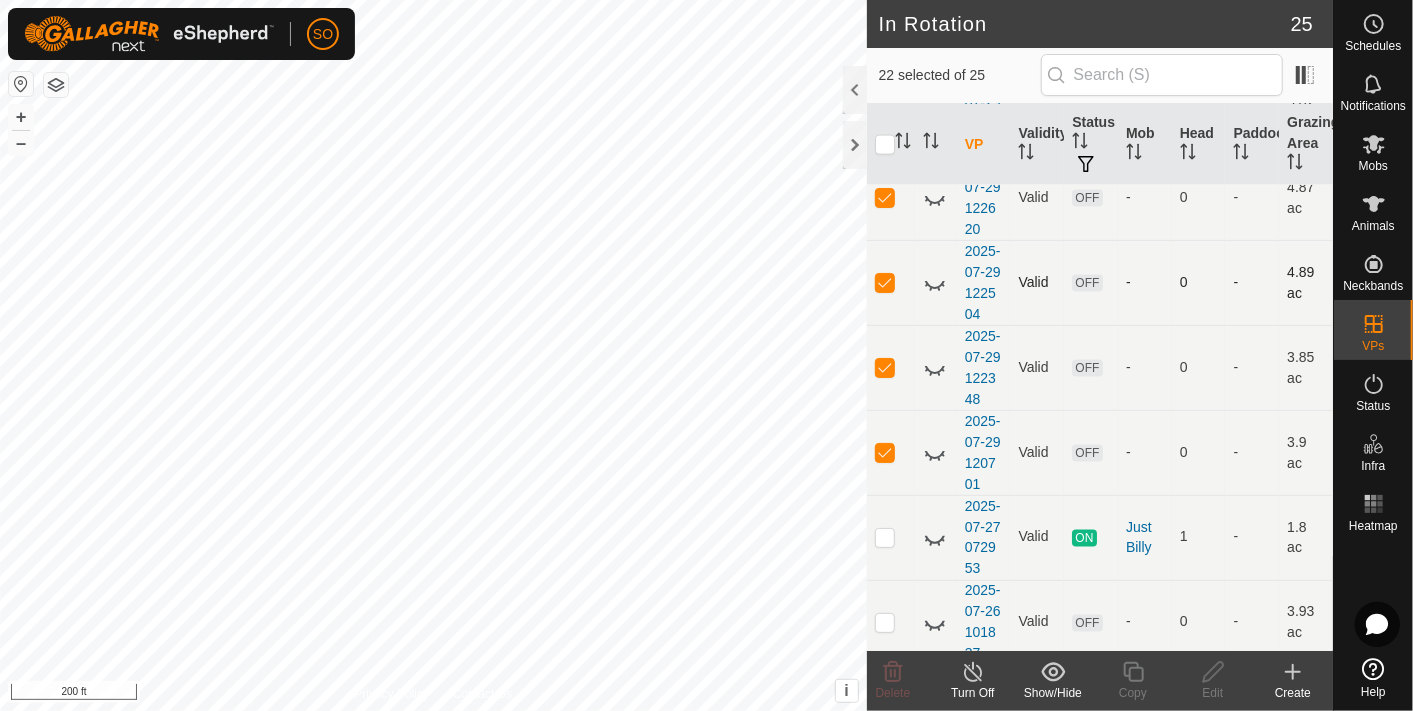 scroll, scrollTop: 1714, scrollLeft: 0, axis: vertical 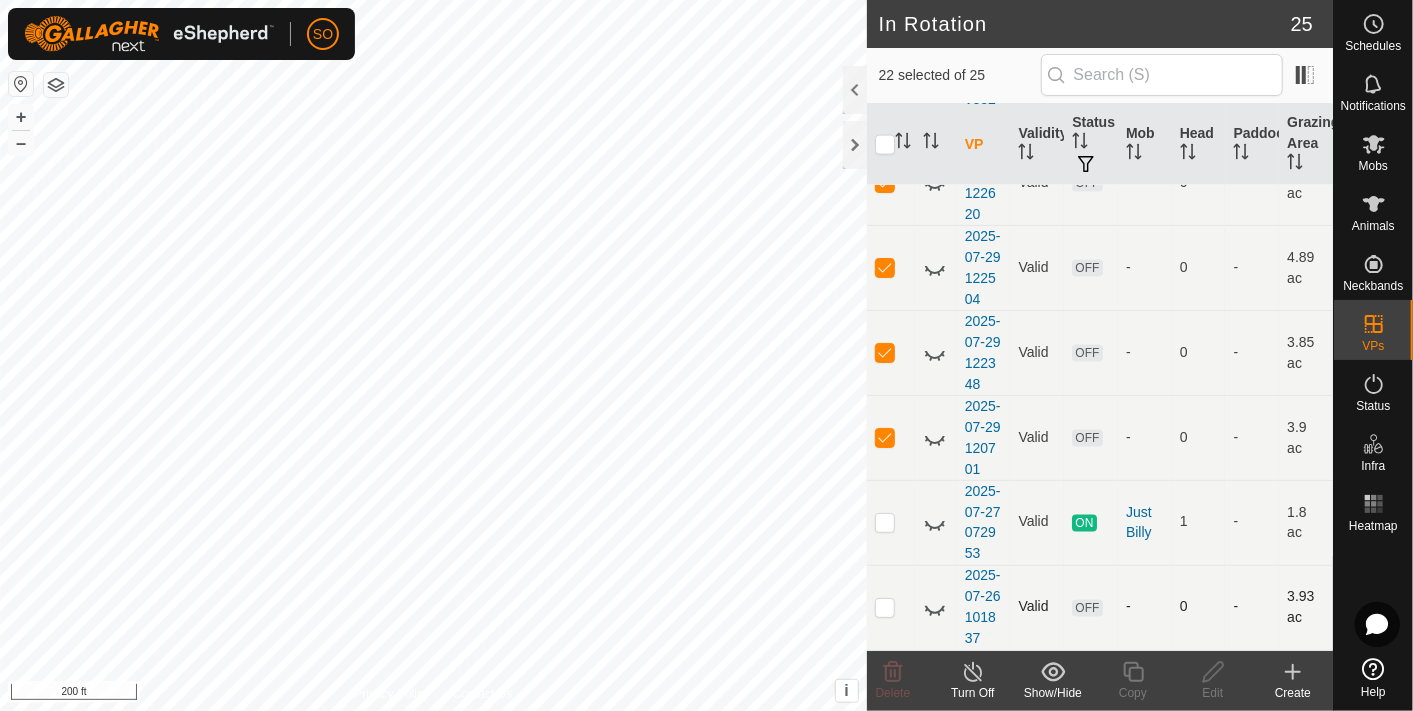 click at bounding box center (885, 607) 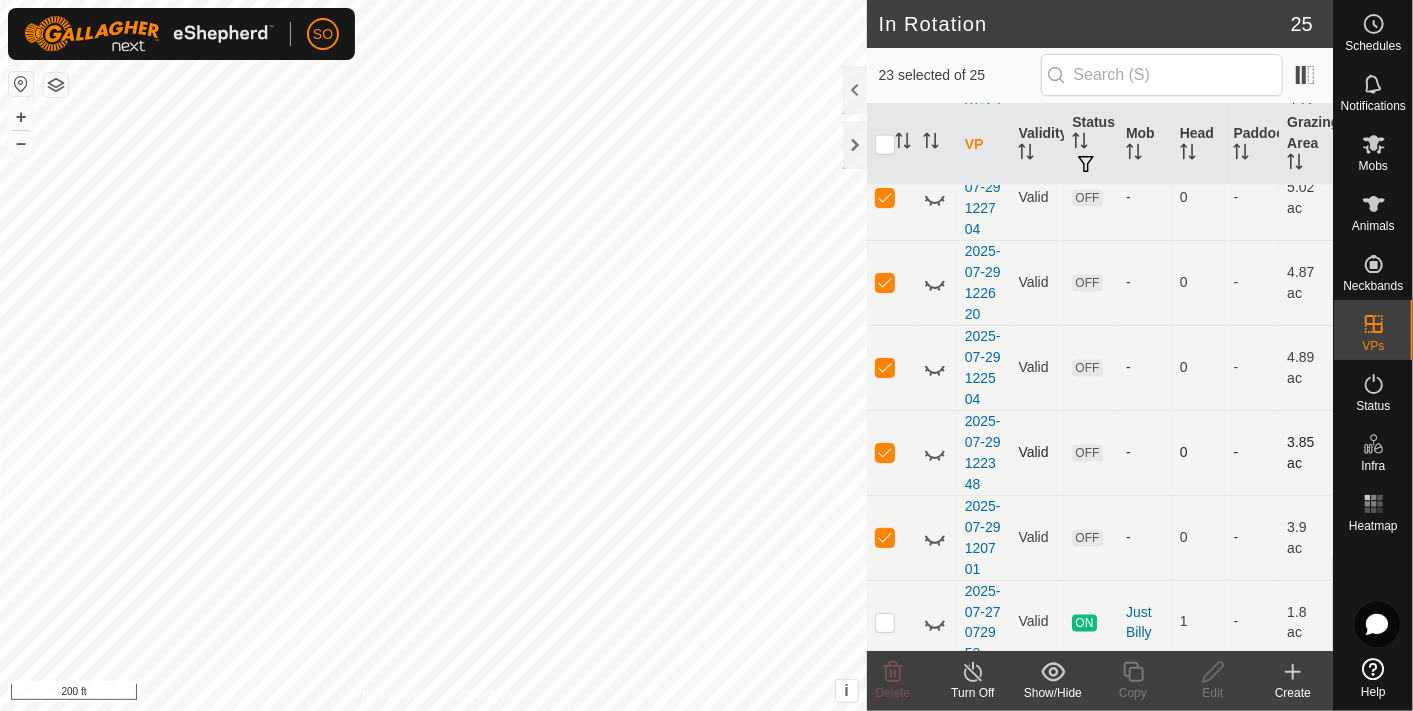scroll, scrollTop: 1158, scrollLeft: 0, axis: vertical 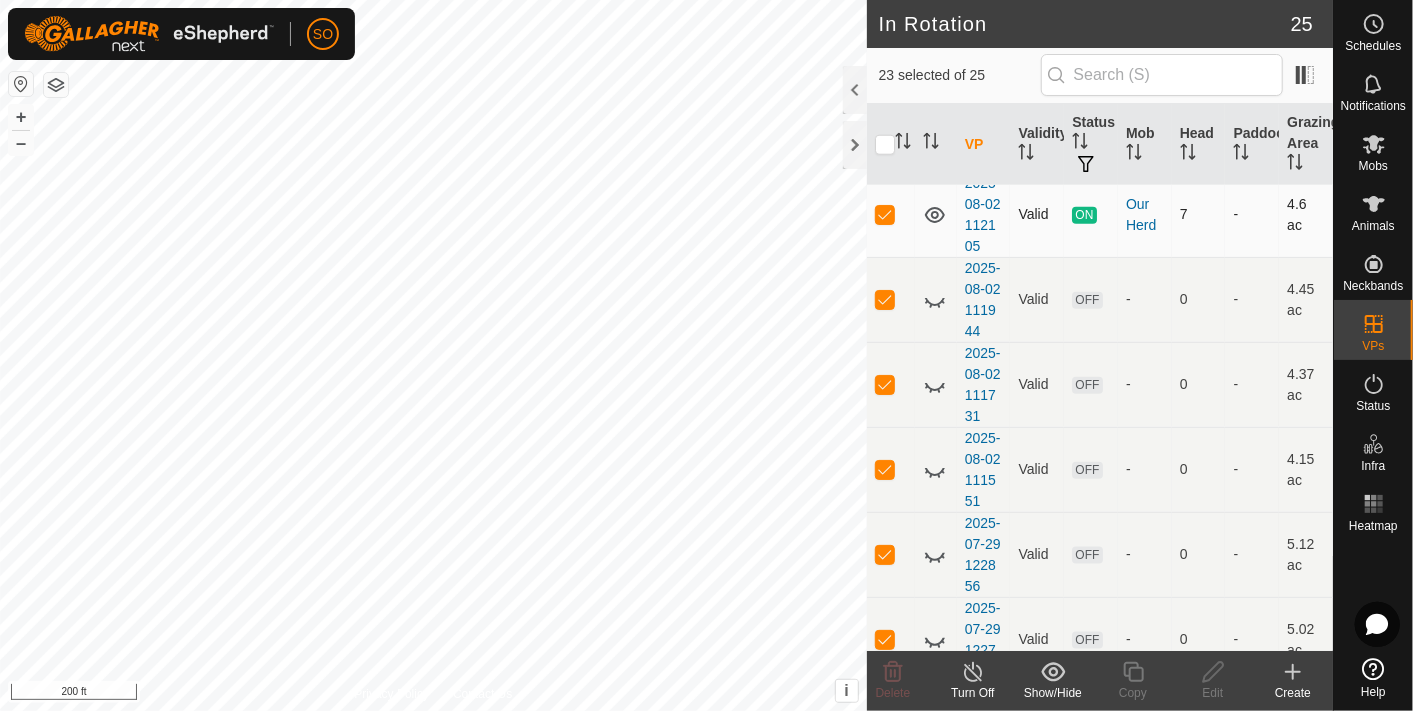 click at bounding box center [885, 214] 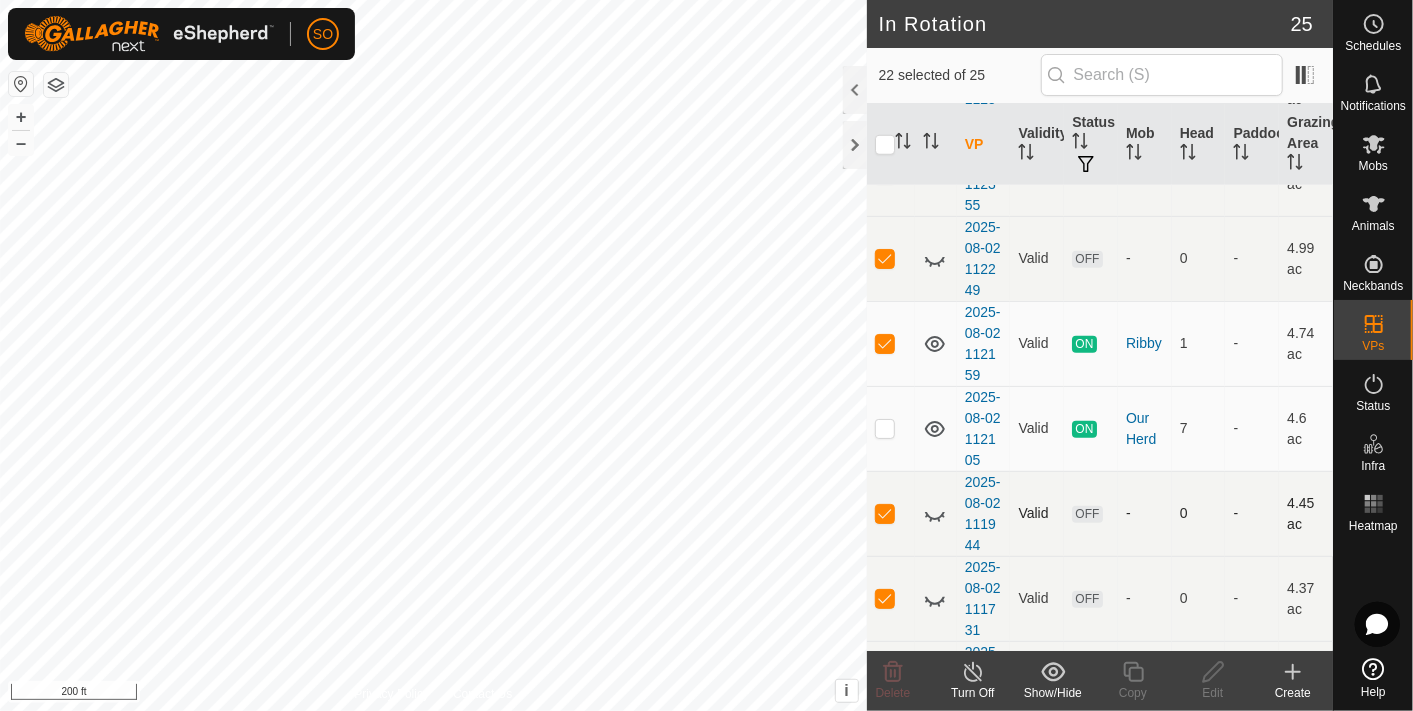 scroll, scrollTop: 936, scrollLeft: 0, axis: vertical 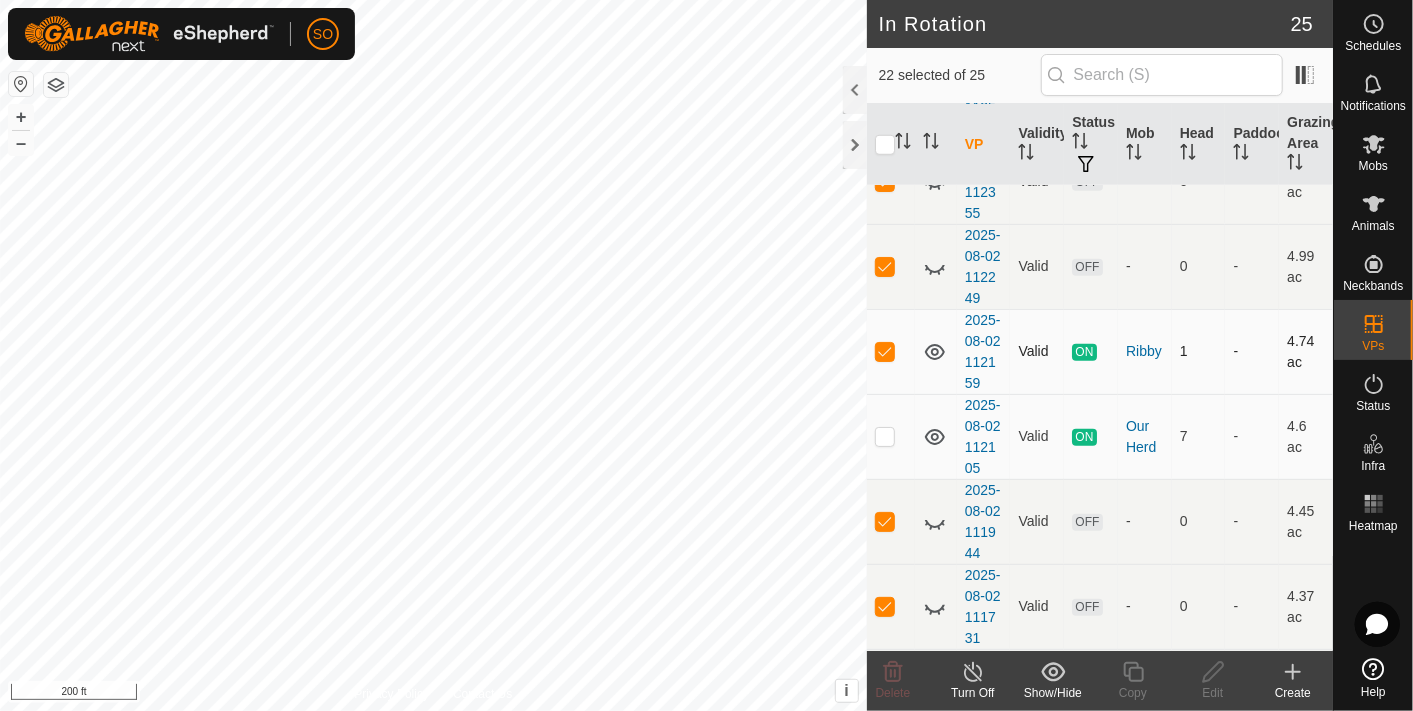 click at bounding box center [885, 351] 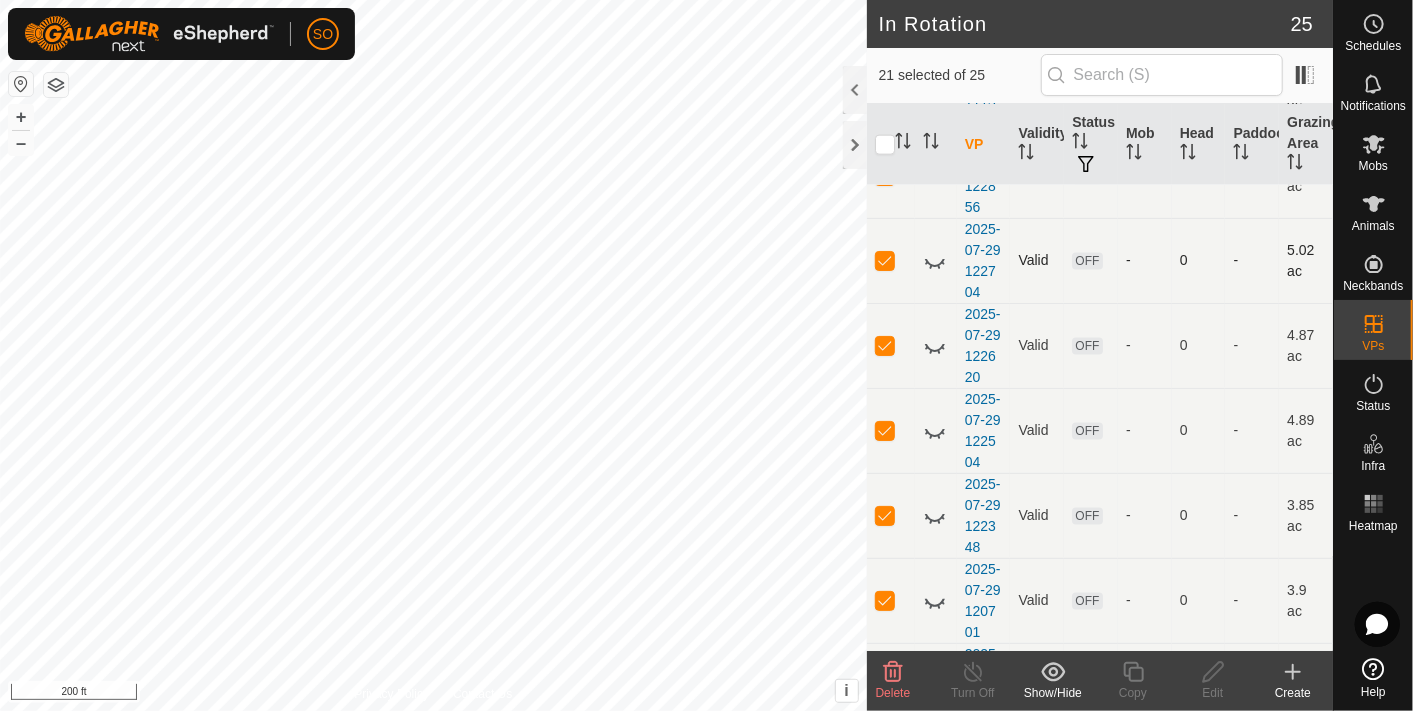 scroll, scrollTop: 1714, scrollLeft: 0, axis: vertical 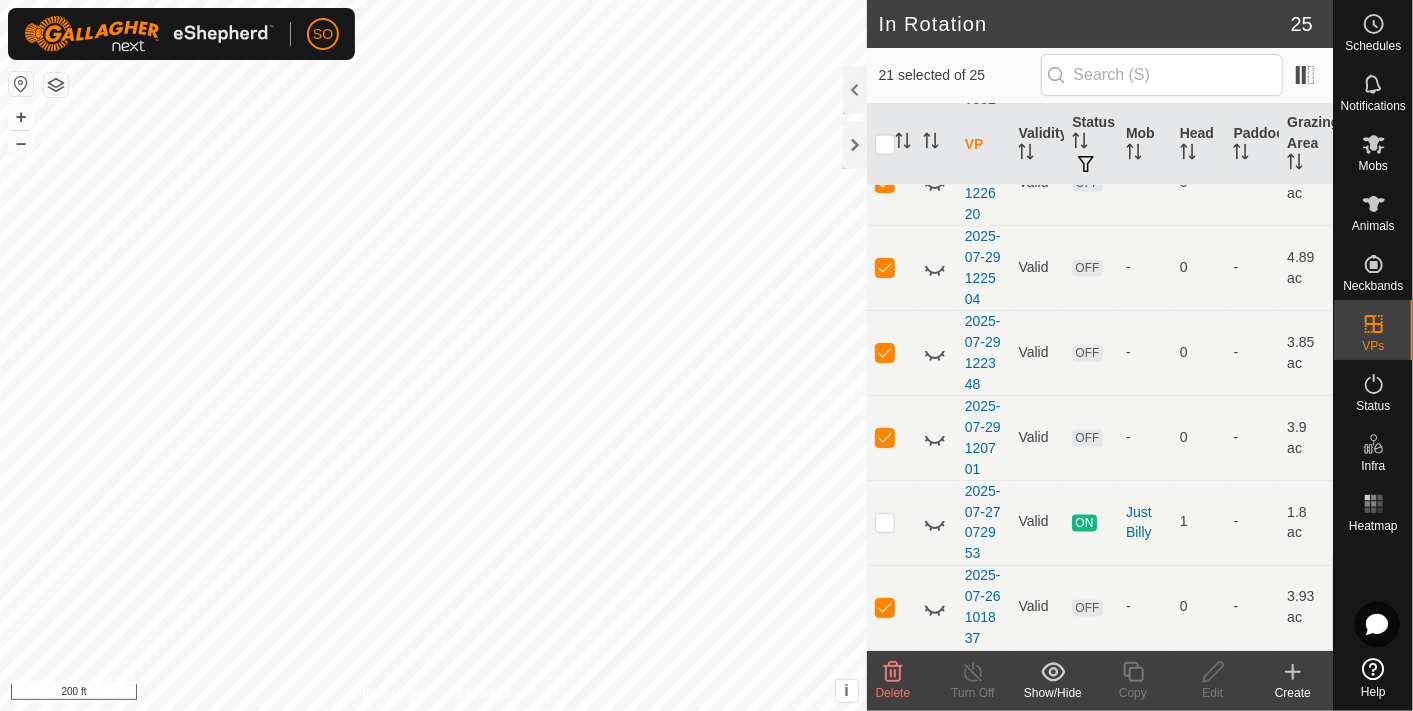 click 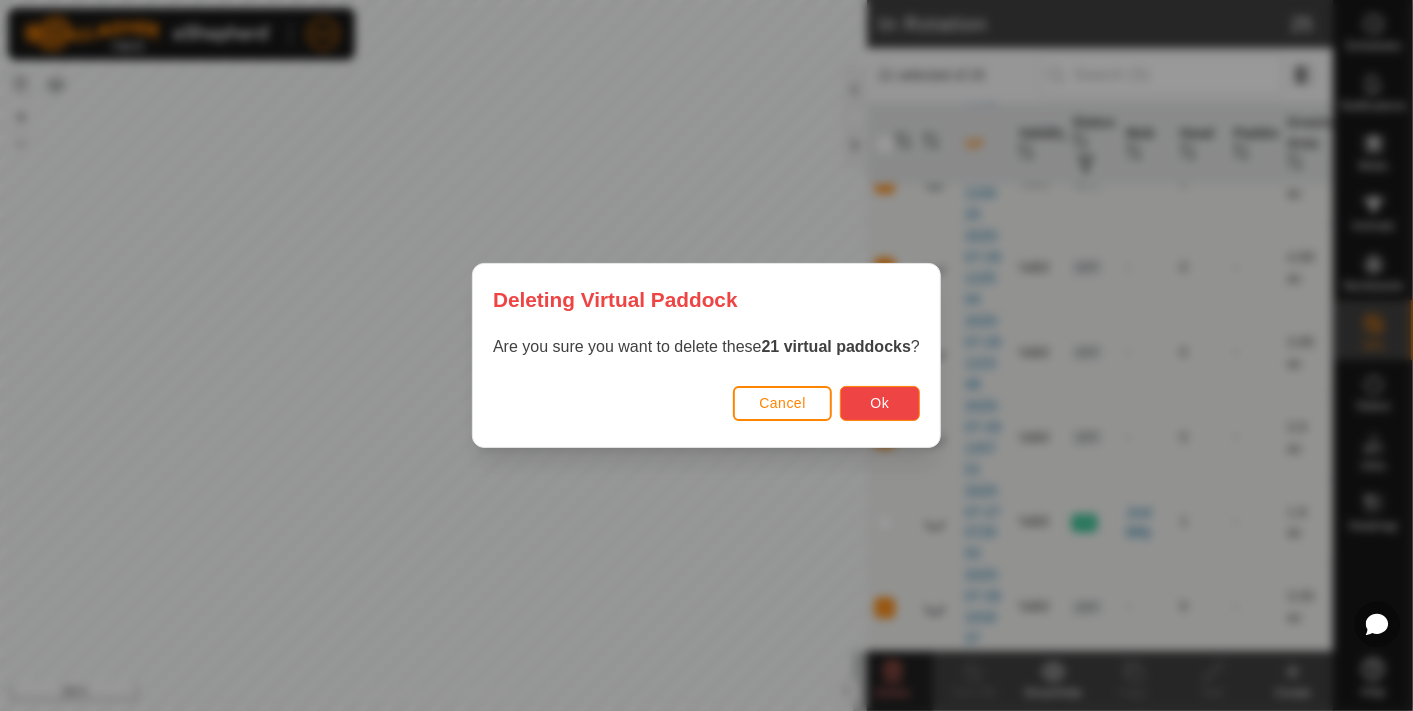 click on "Ok" at bounding box center [880, 403] 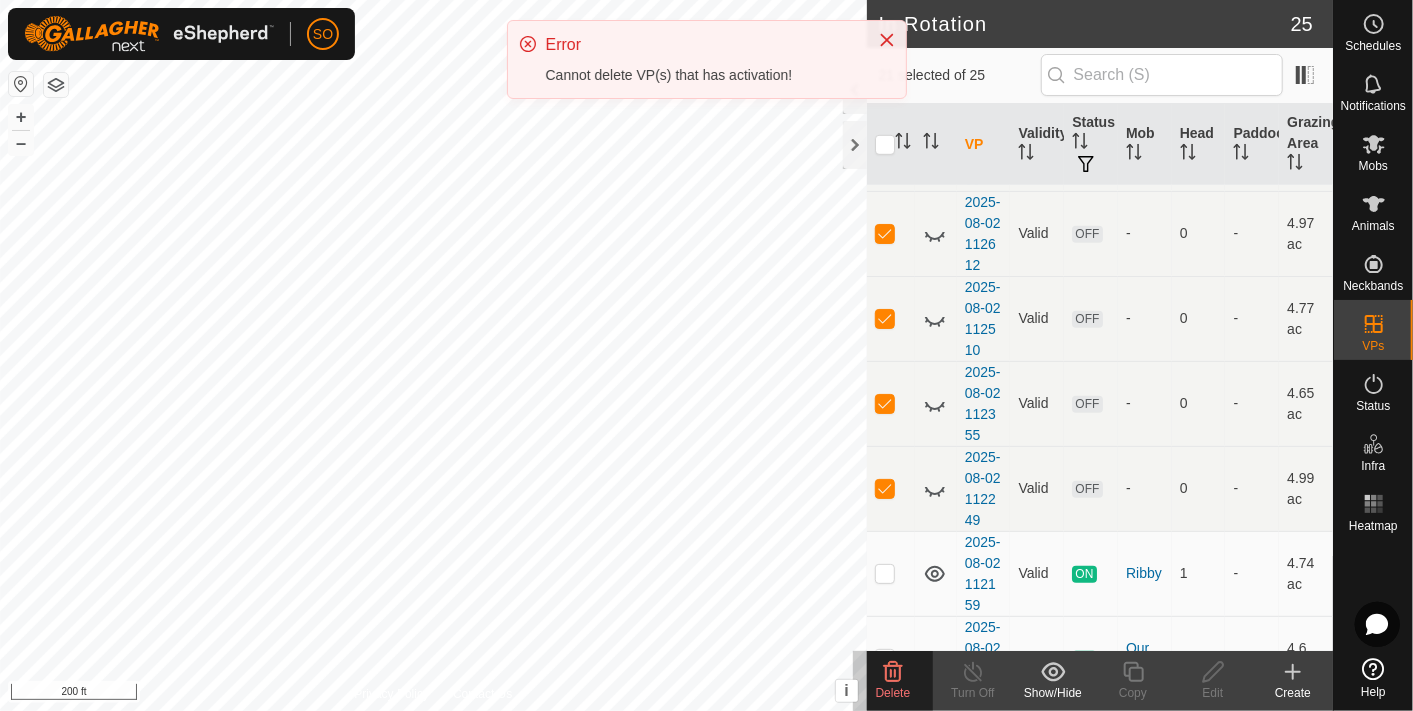 scroll, scrollTop: 0, scrollLeft: 0, axis: both 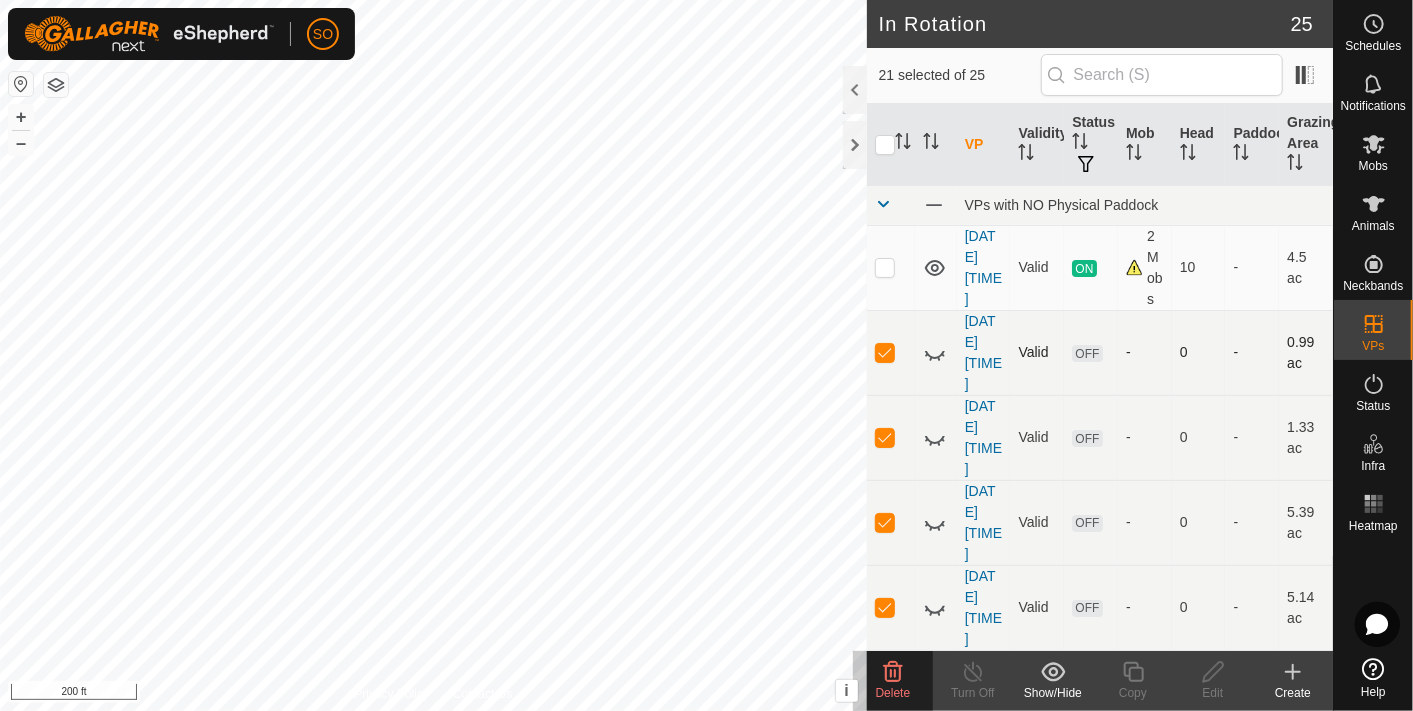 click at bounding box center (885, 352) 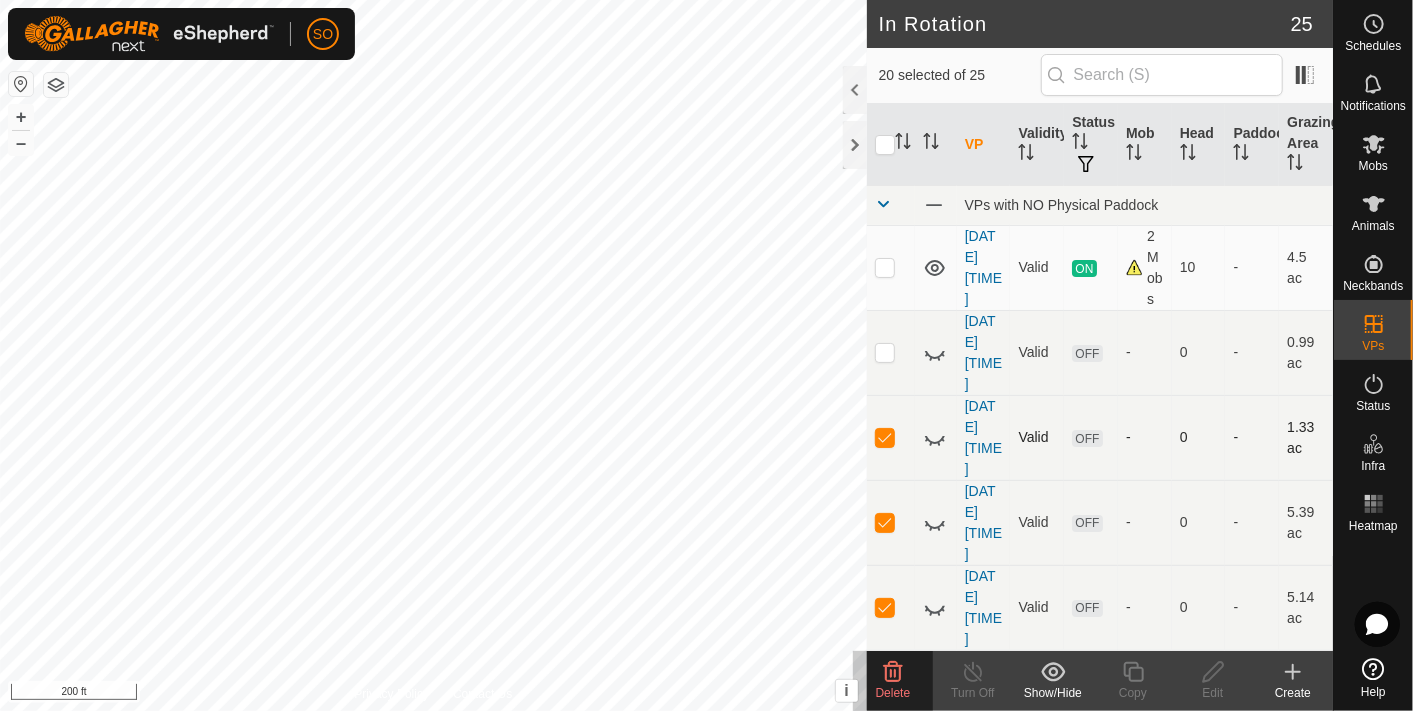 click at bounding box center (885, 437) 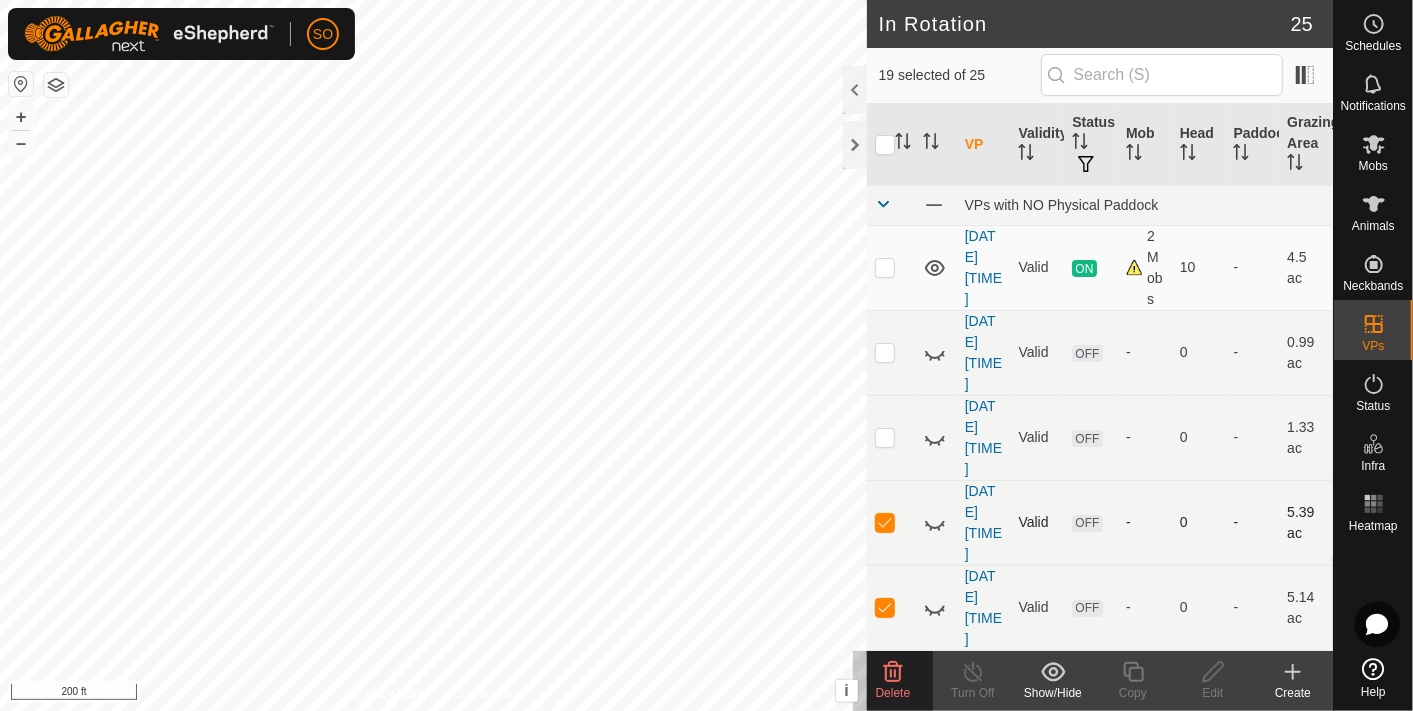 drag, startPoint x: 885, startPoint y: 538, endPoint x: 925, endPoint y: 544, distance: 40.4475 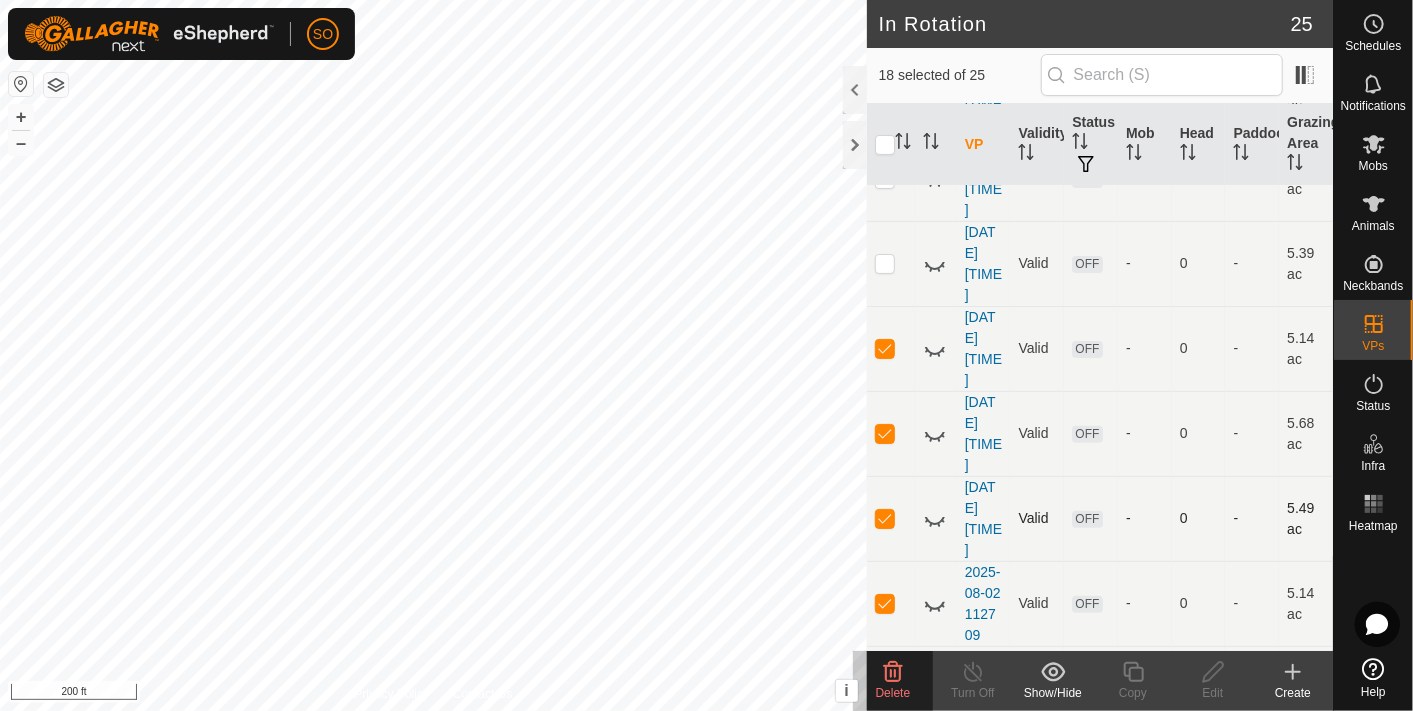 scroll, scrollTop: 333, scrollLeft: 0, axis: vertical 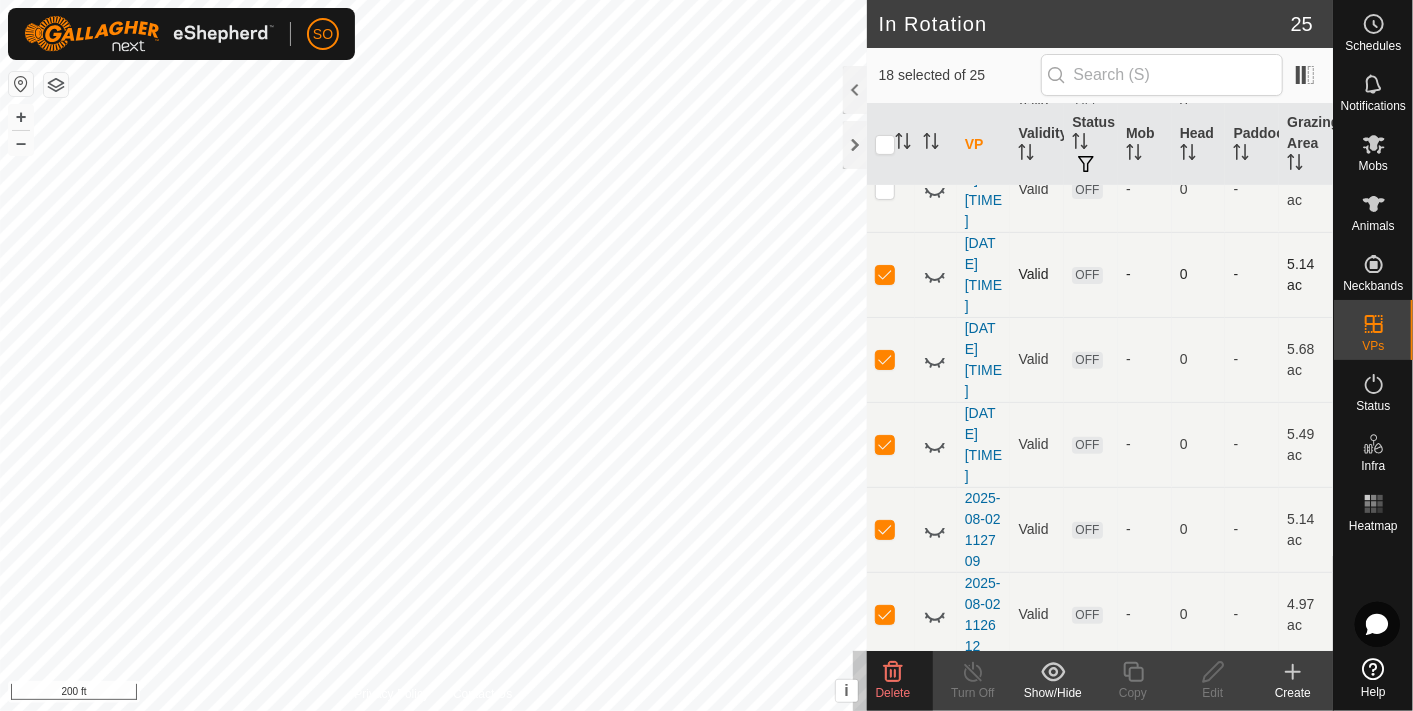 click at bounding box center [885, 274] 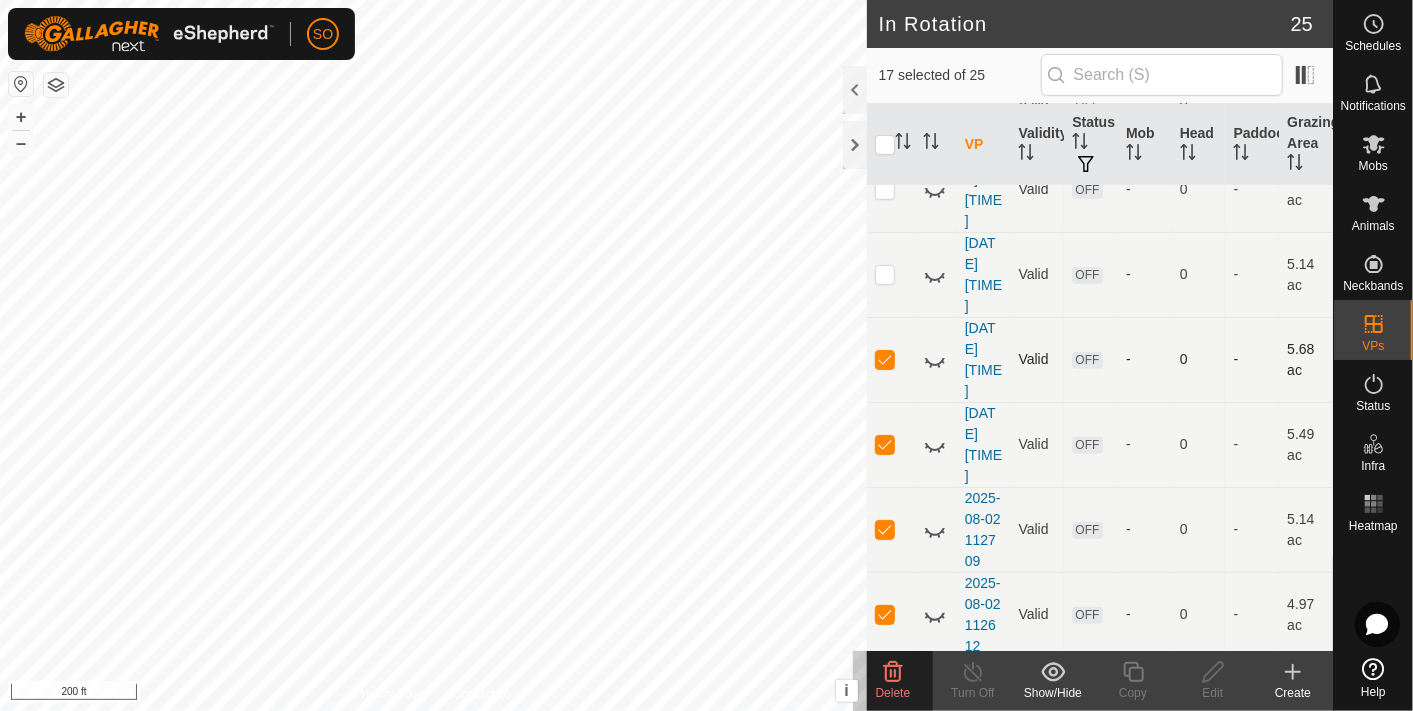 click at bounding box center [885, 359] 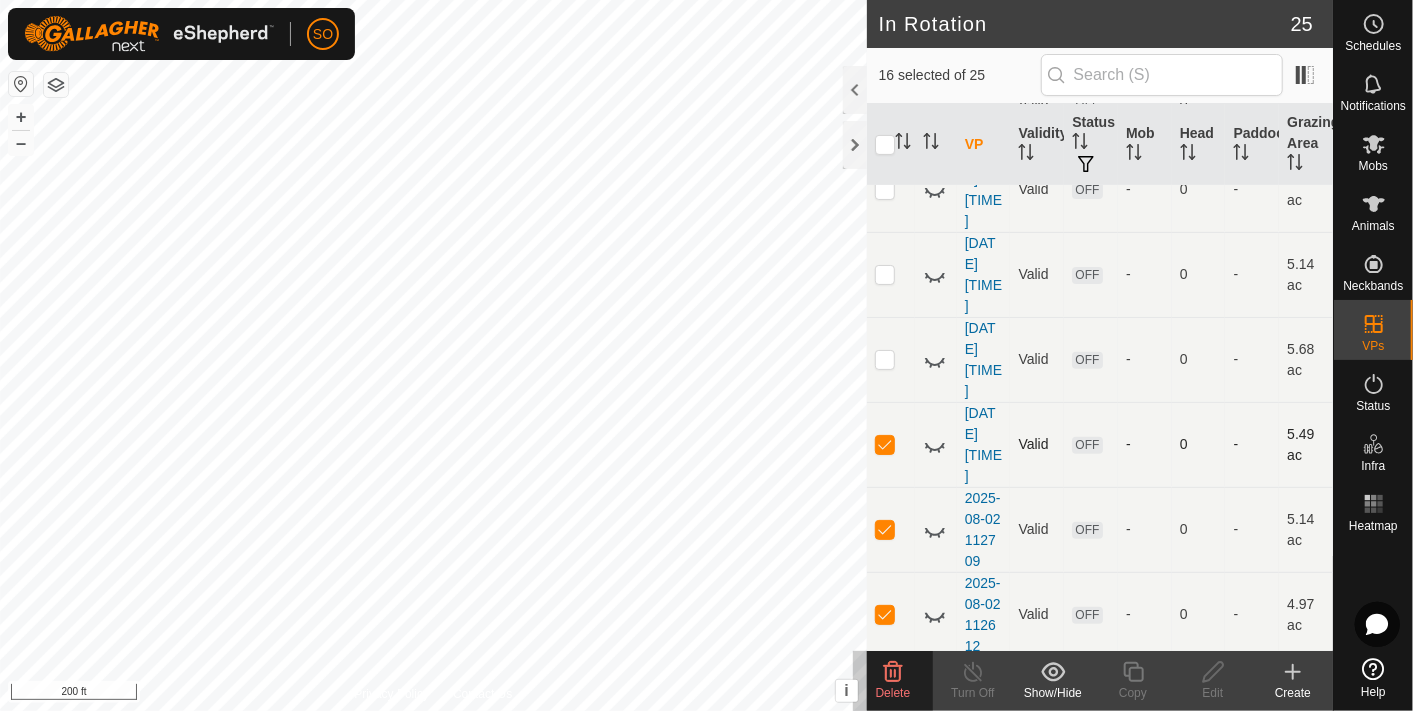 click at bounding box center (885, 444) 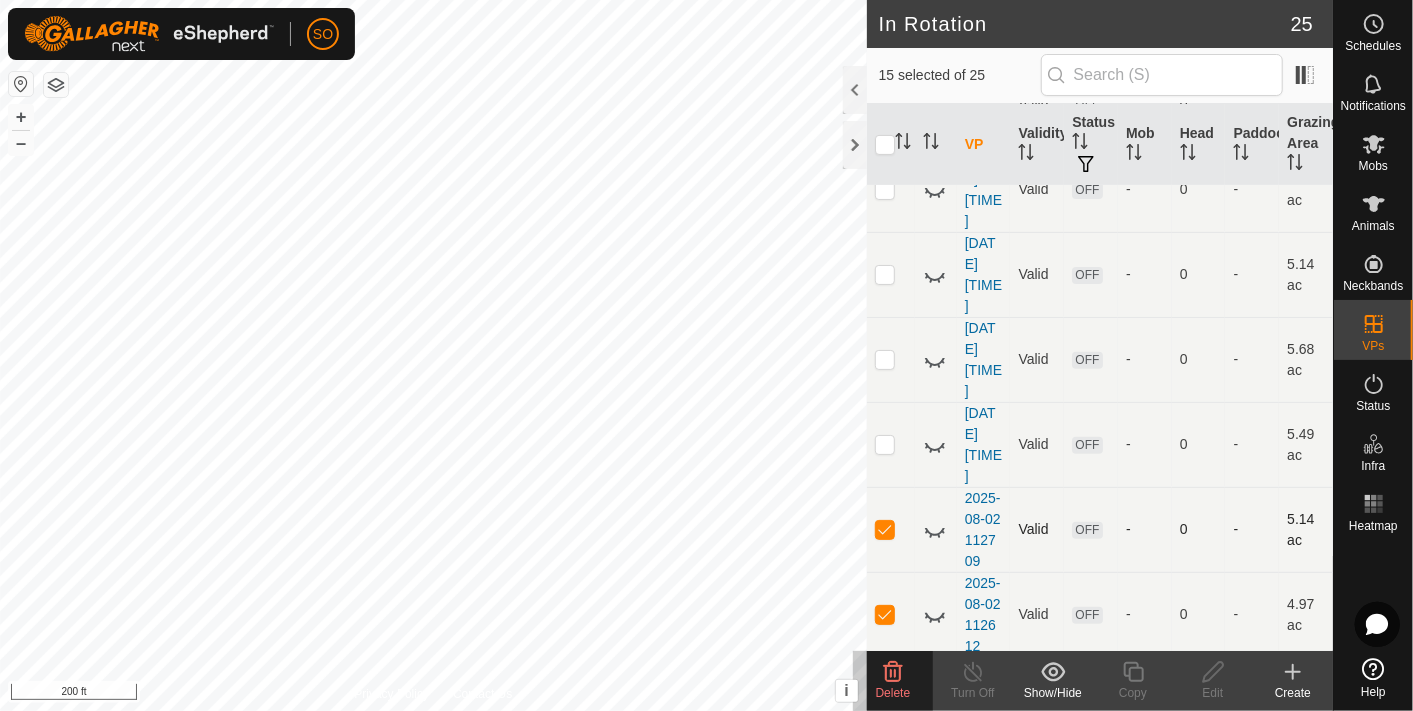 drag, startPoint x: 885, startPoint y: 550, endPoint x: 991, endPoint y: 466, distance: 135.24792 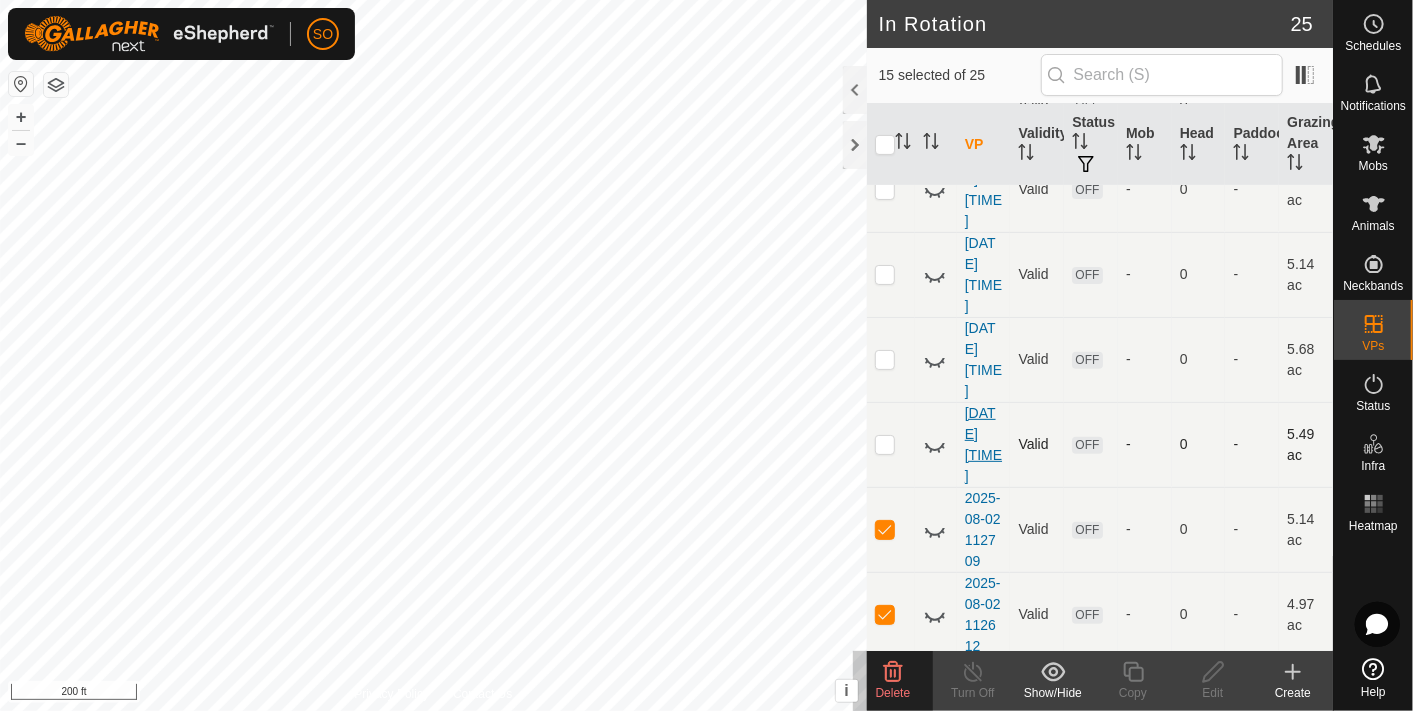 checkbox on "false" 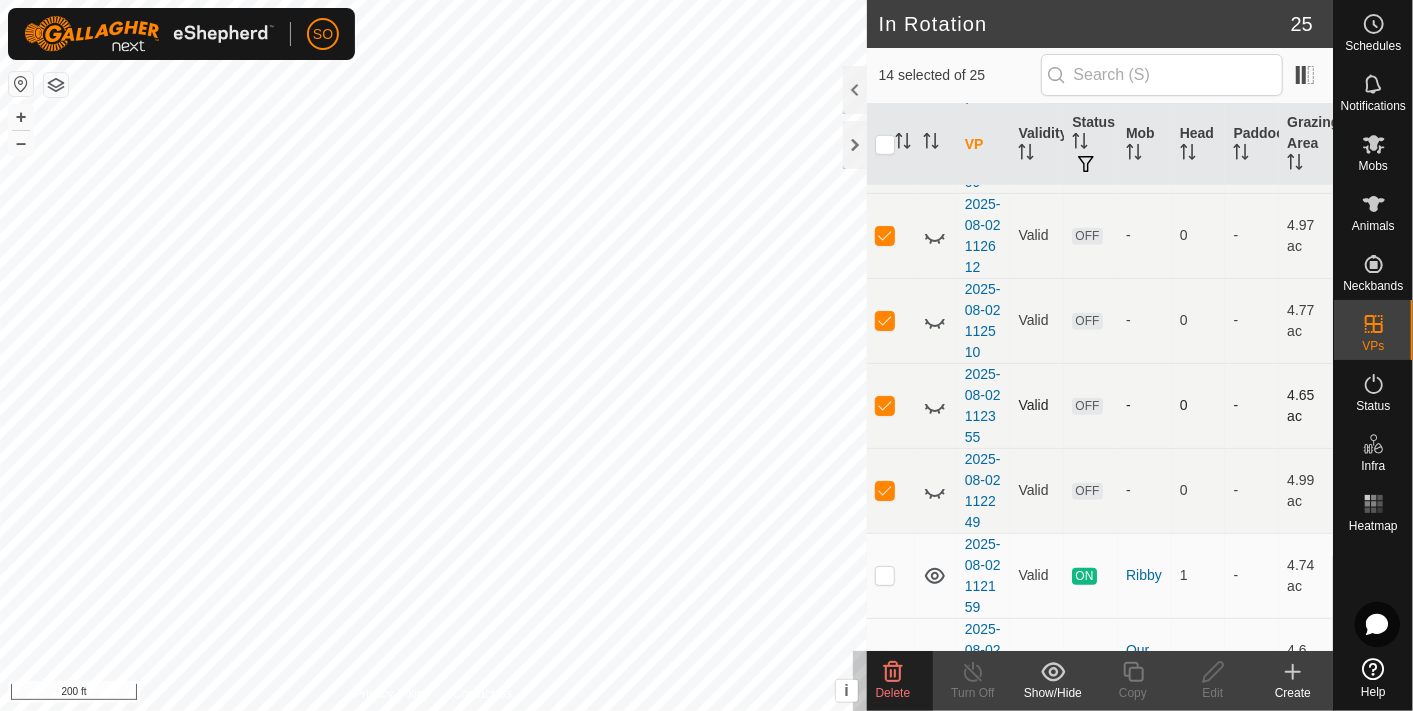 scroll, scrollTop: 777, scrollLeft: 0, axis: vertical 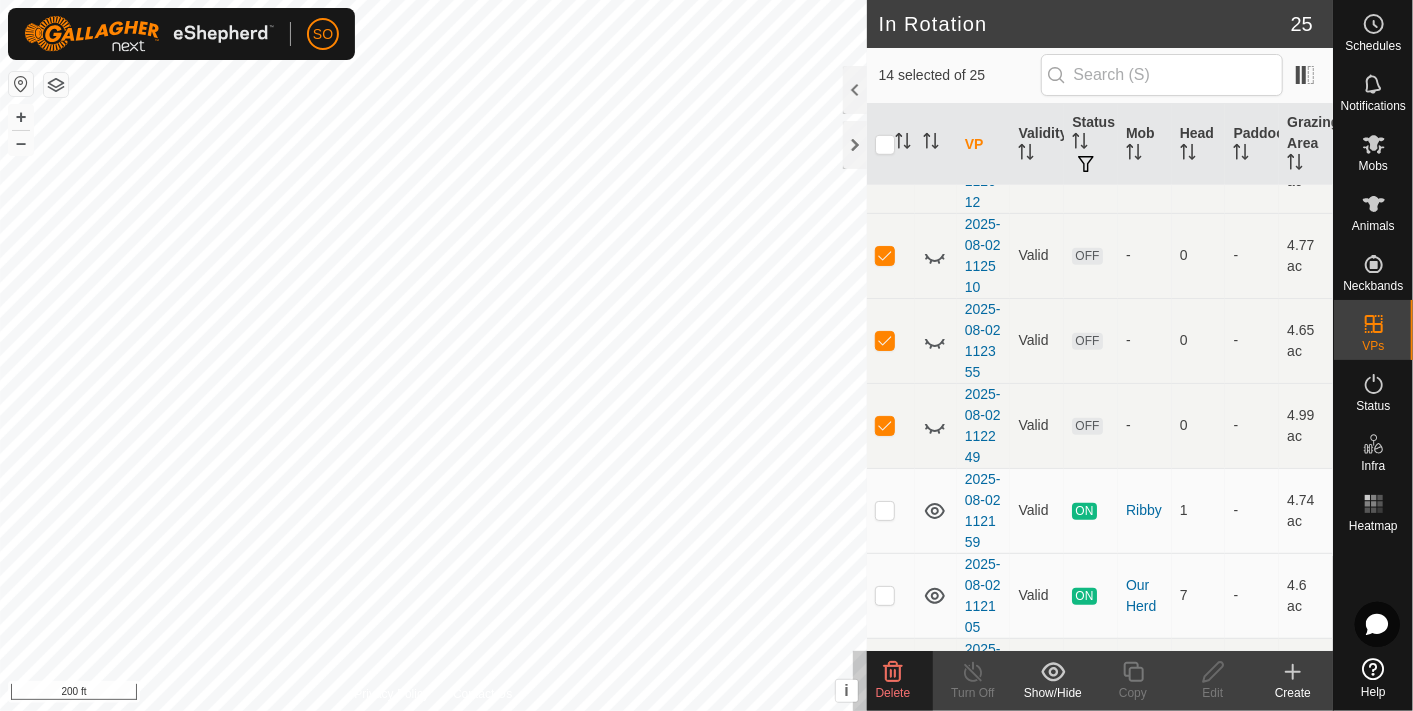 click at bounding box center (891, 145) 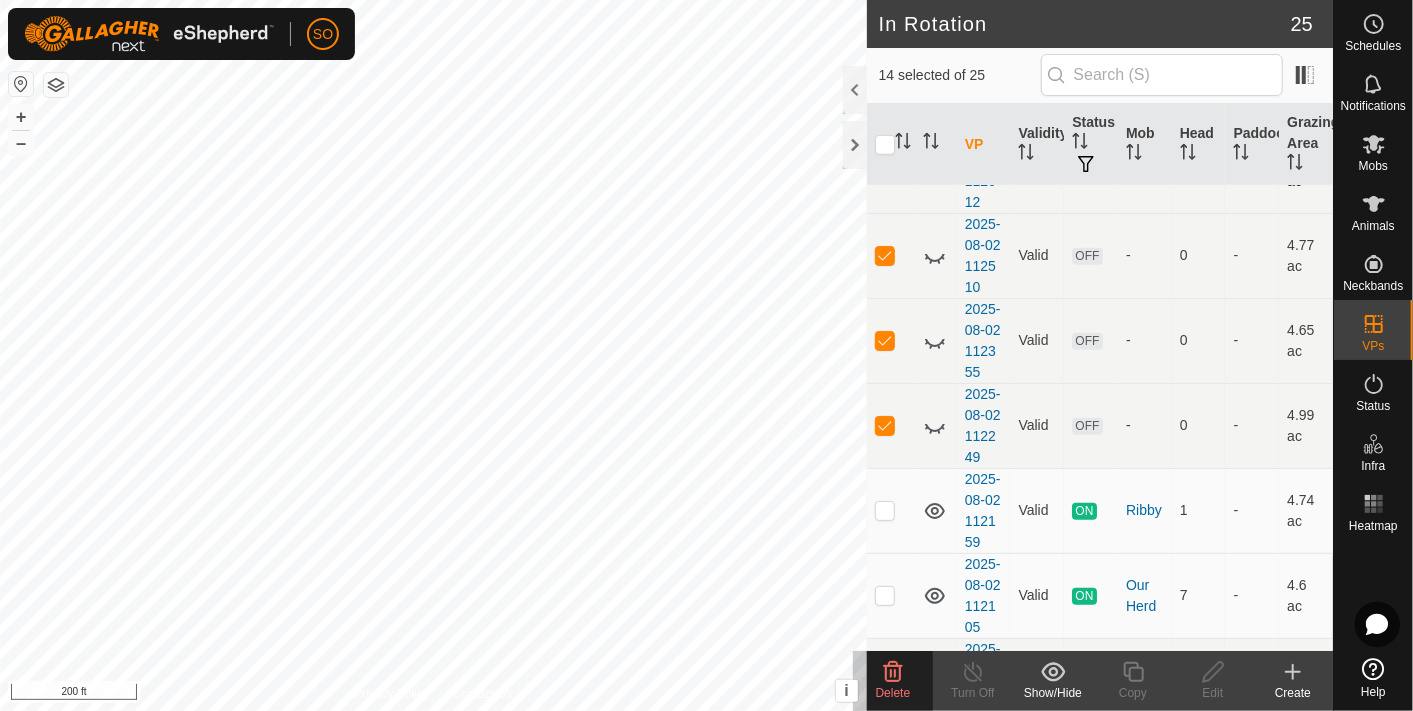 click at bounding box center [885, 170] 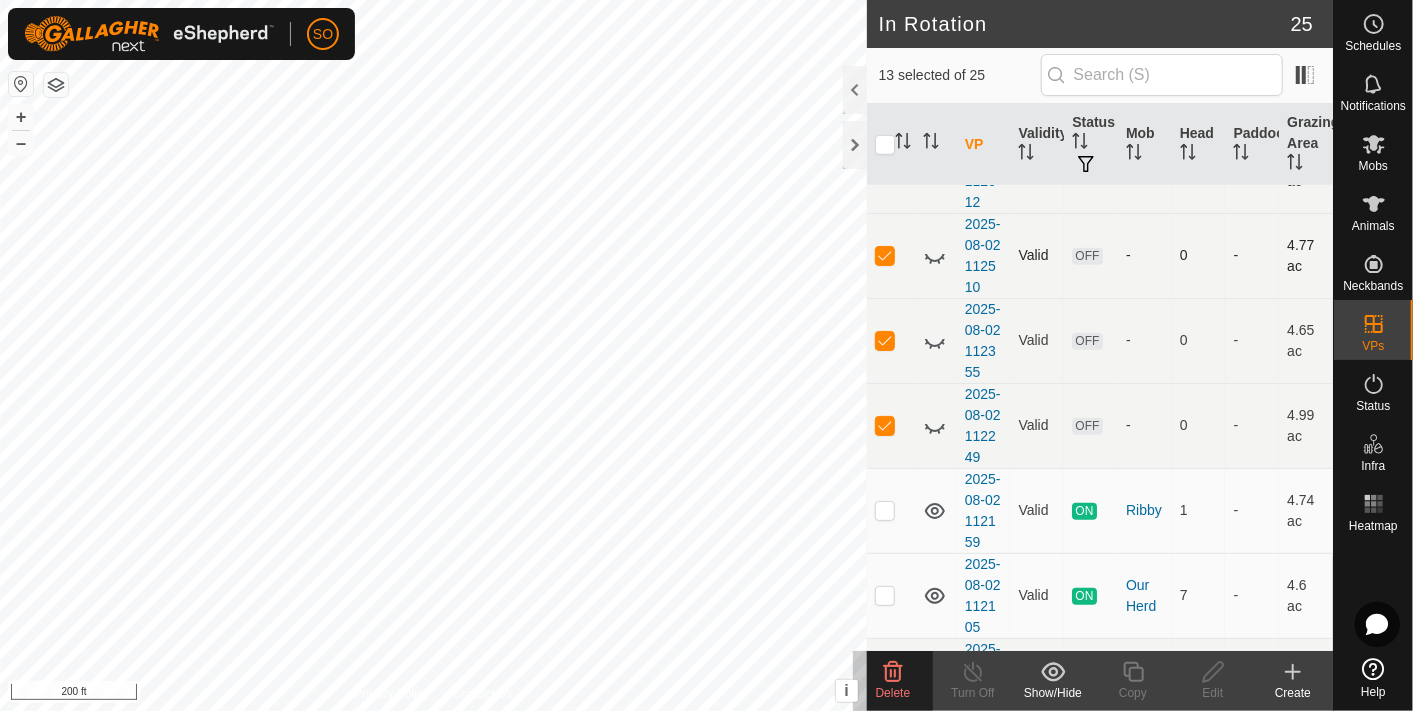 drag, startPoint x: 885, startPoint y: 268, endPoint x: 898, endPoint y: 311, distance: 44.922153 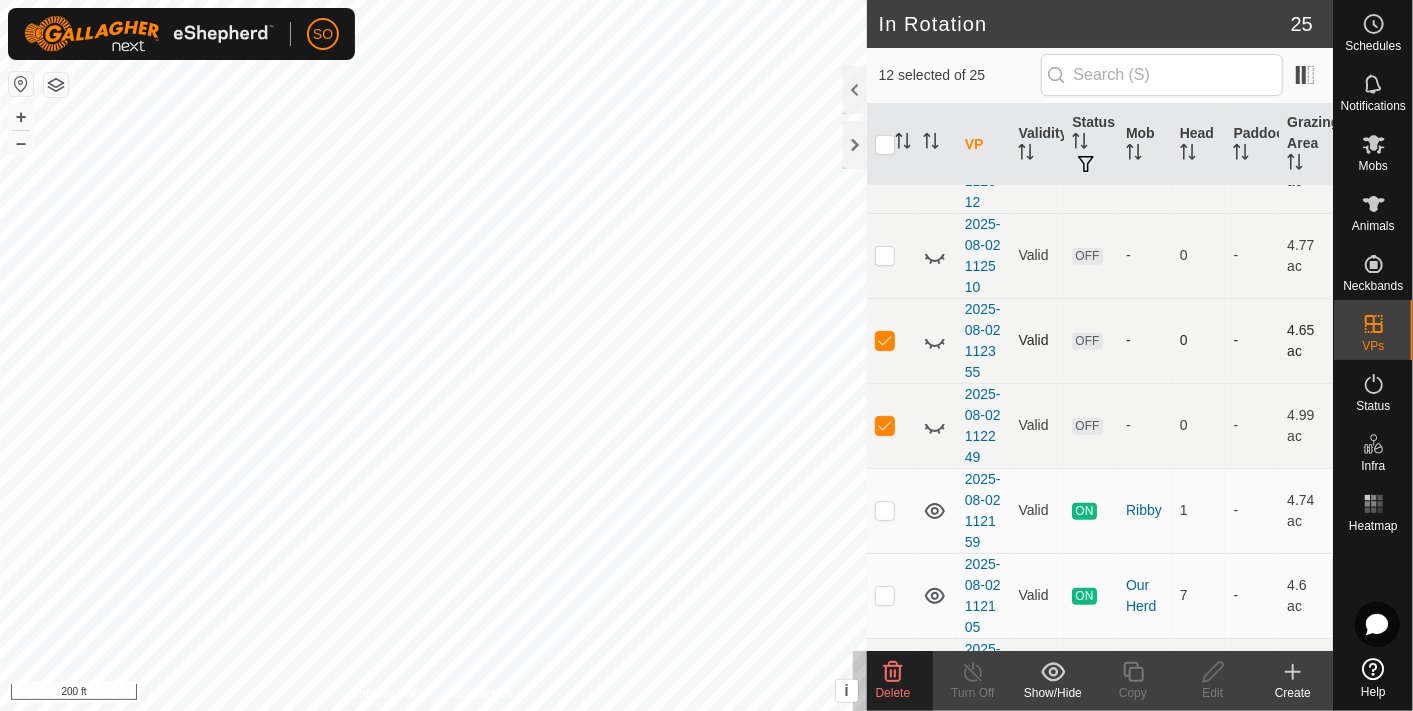 click at bounding box center (885, 340) 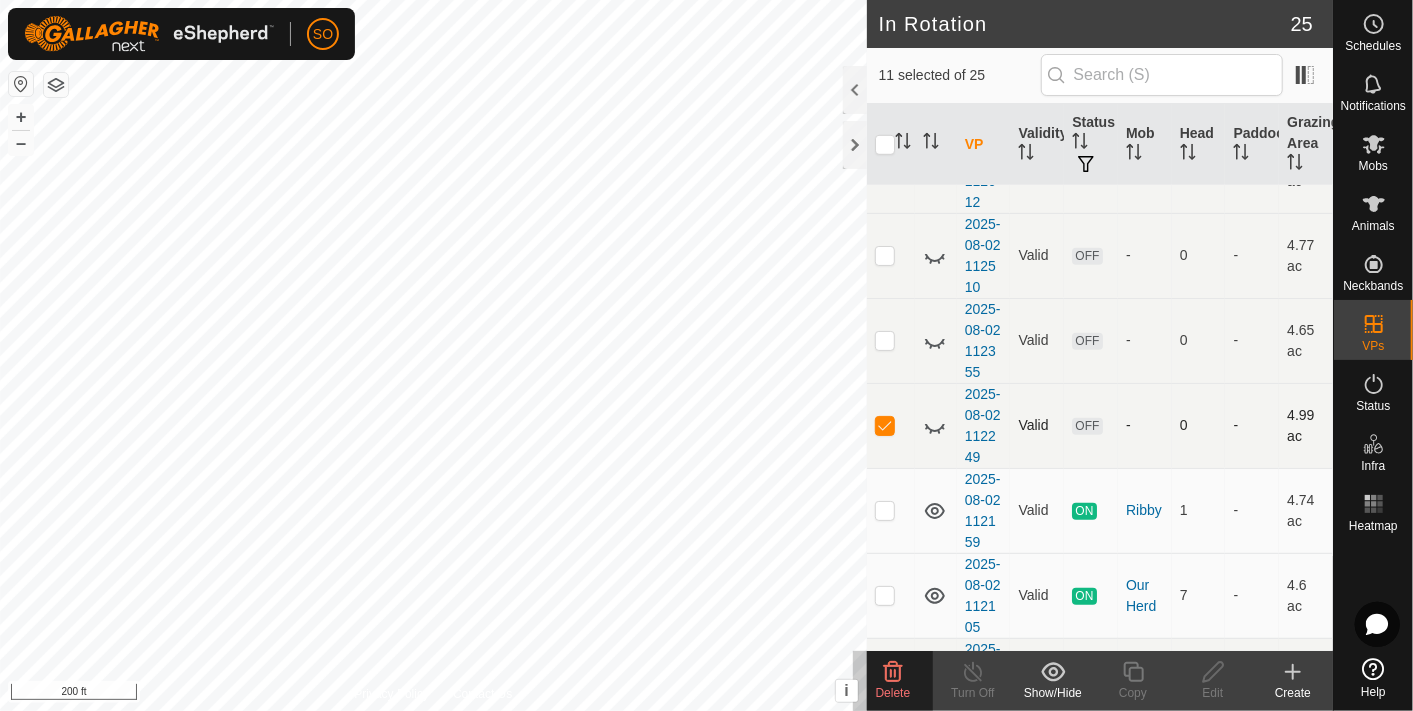 click at bounding box center (885, 425) 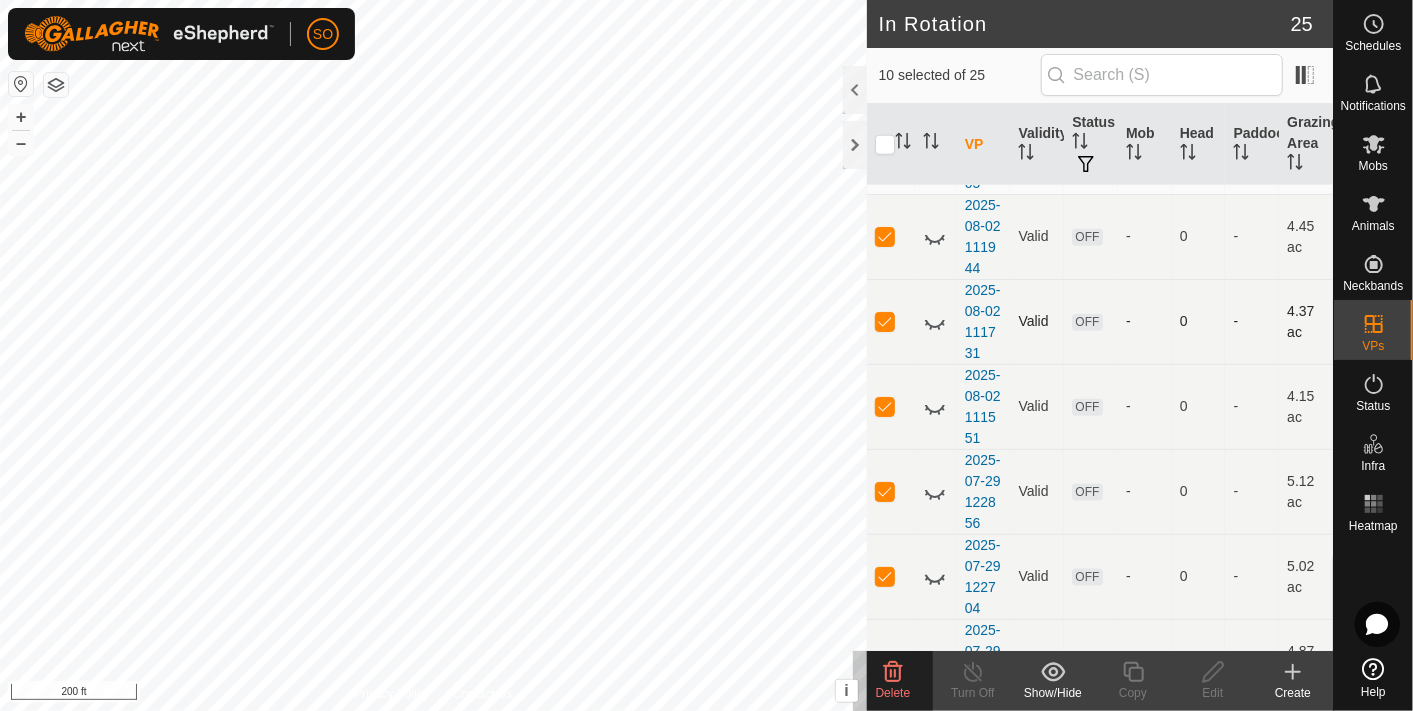scroll, scrollTop: 1222, scrollLeft: 0, axis: vertical 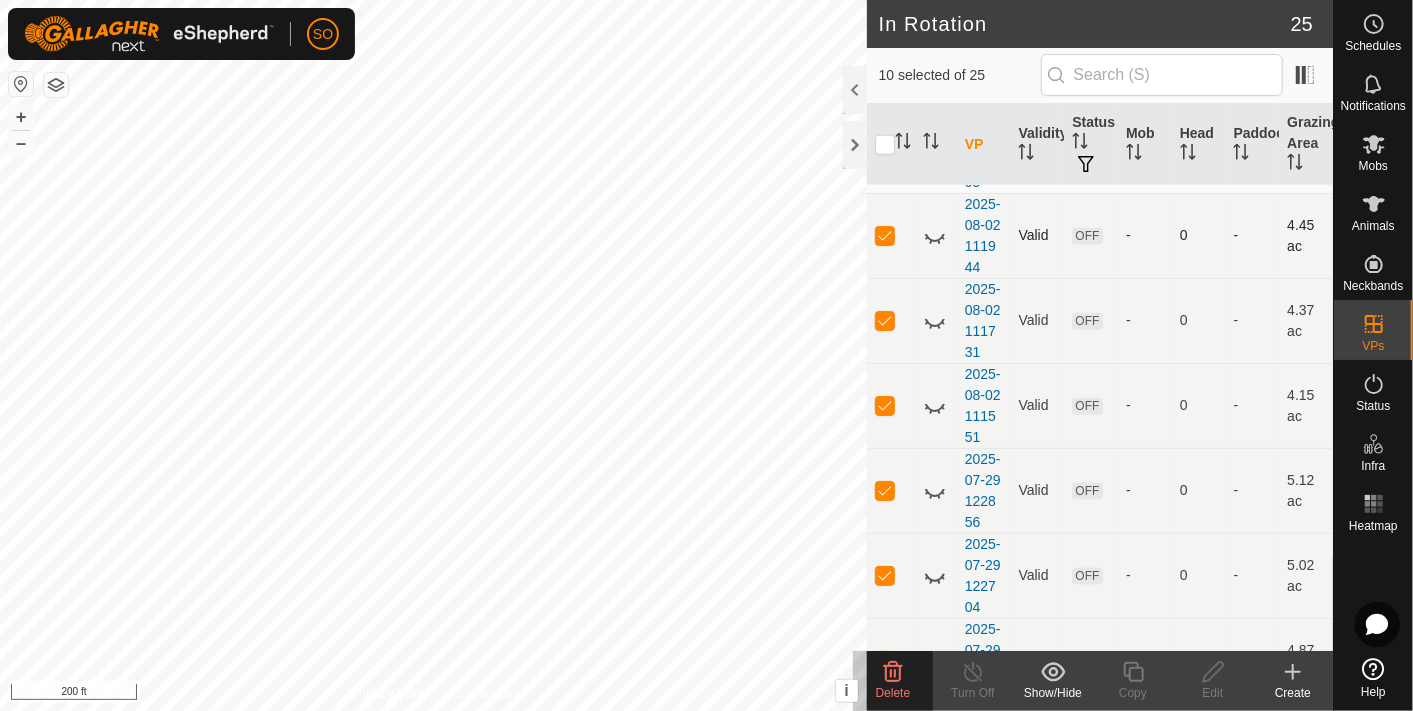 click at bounding box center [885, 235] 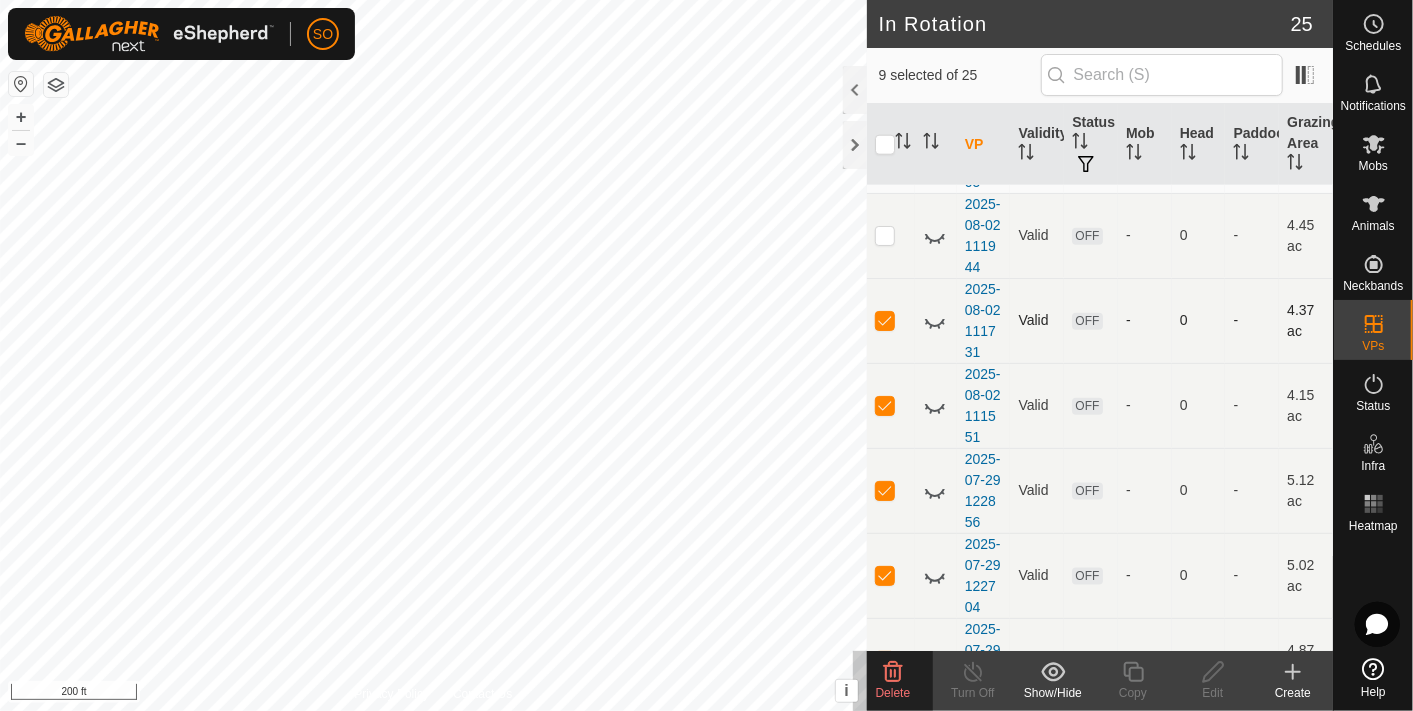click at bounding box center (885, 320) 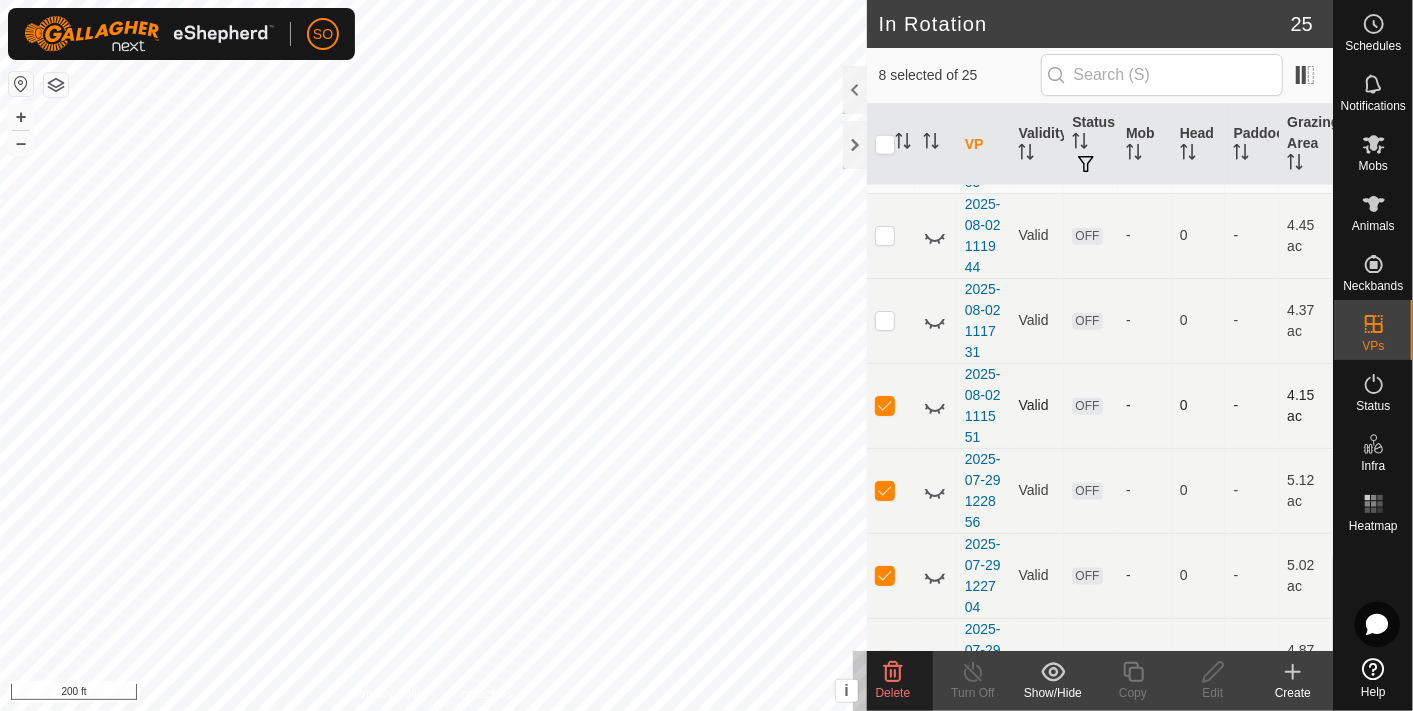 click at bounding box center (885, 405) 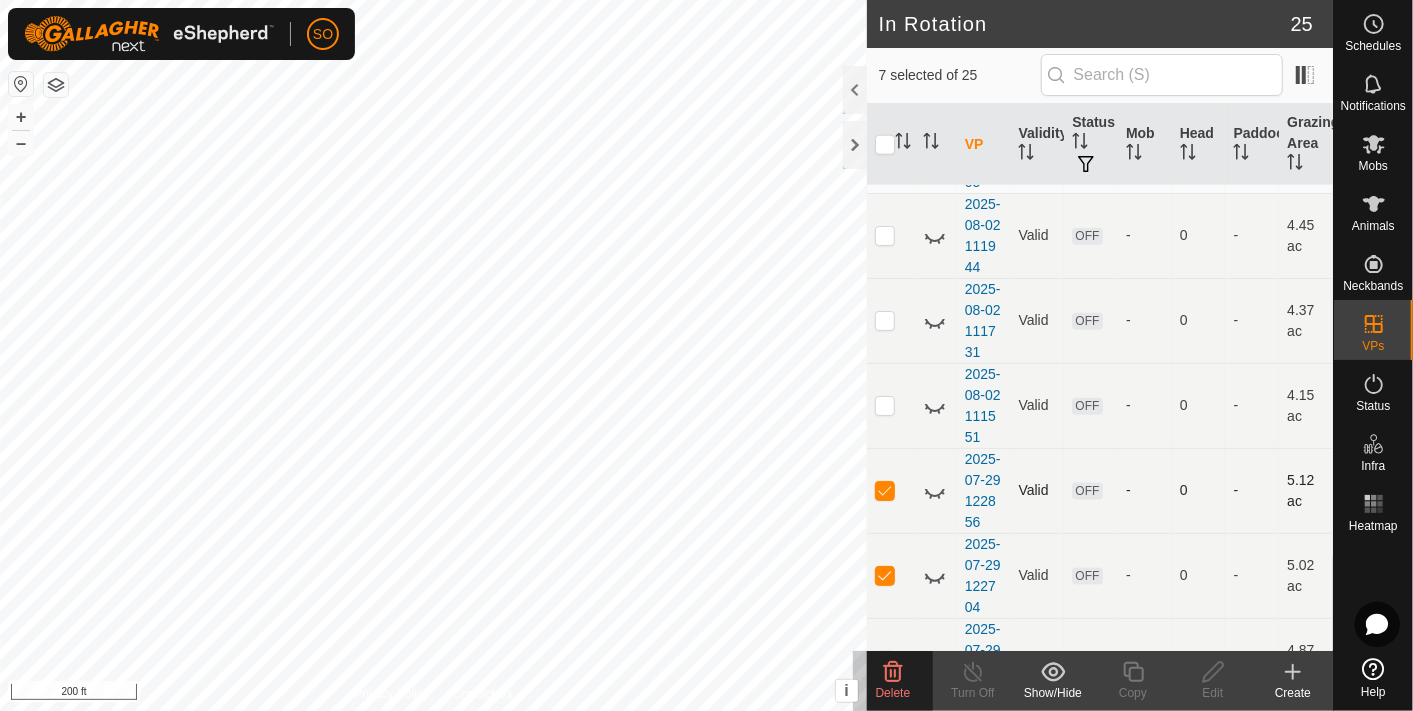 click at bounding box center (885, 490) 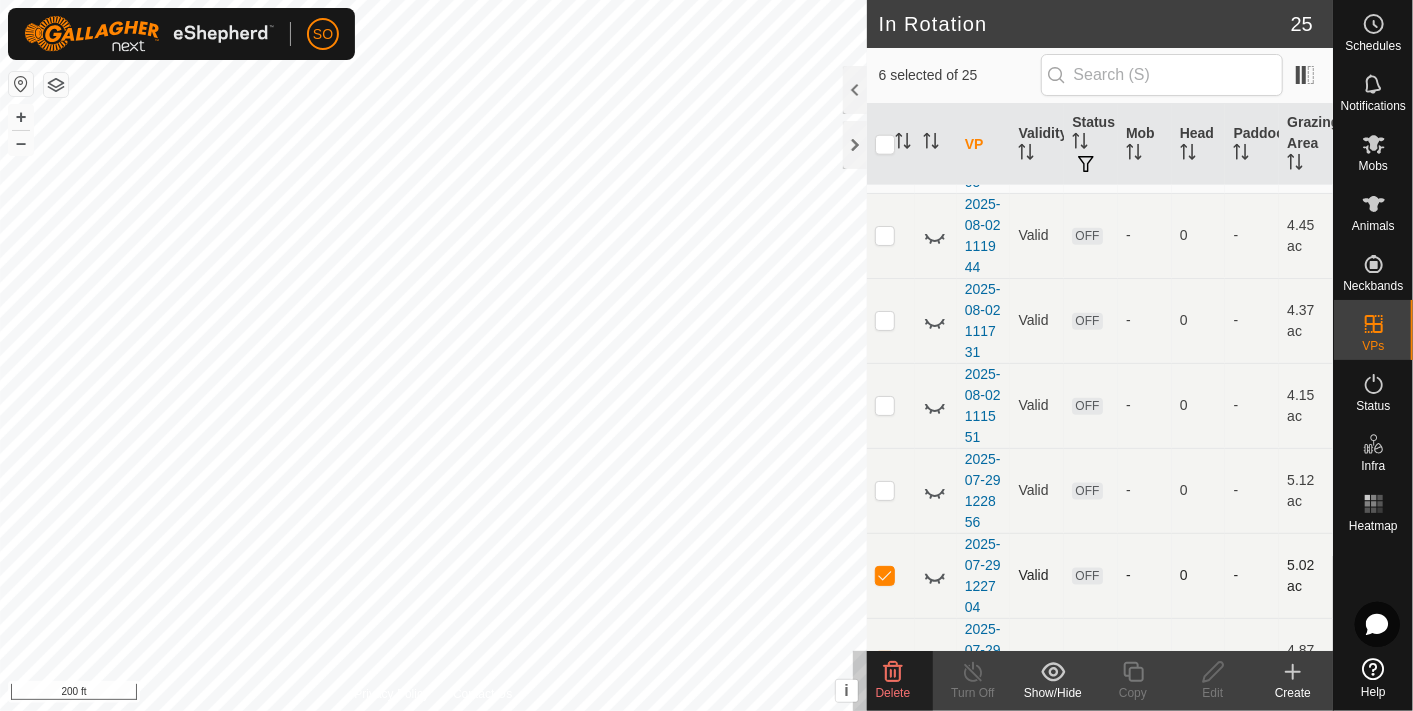 click at bounding box center (885, 575) 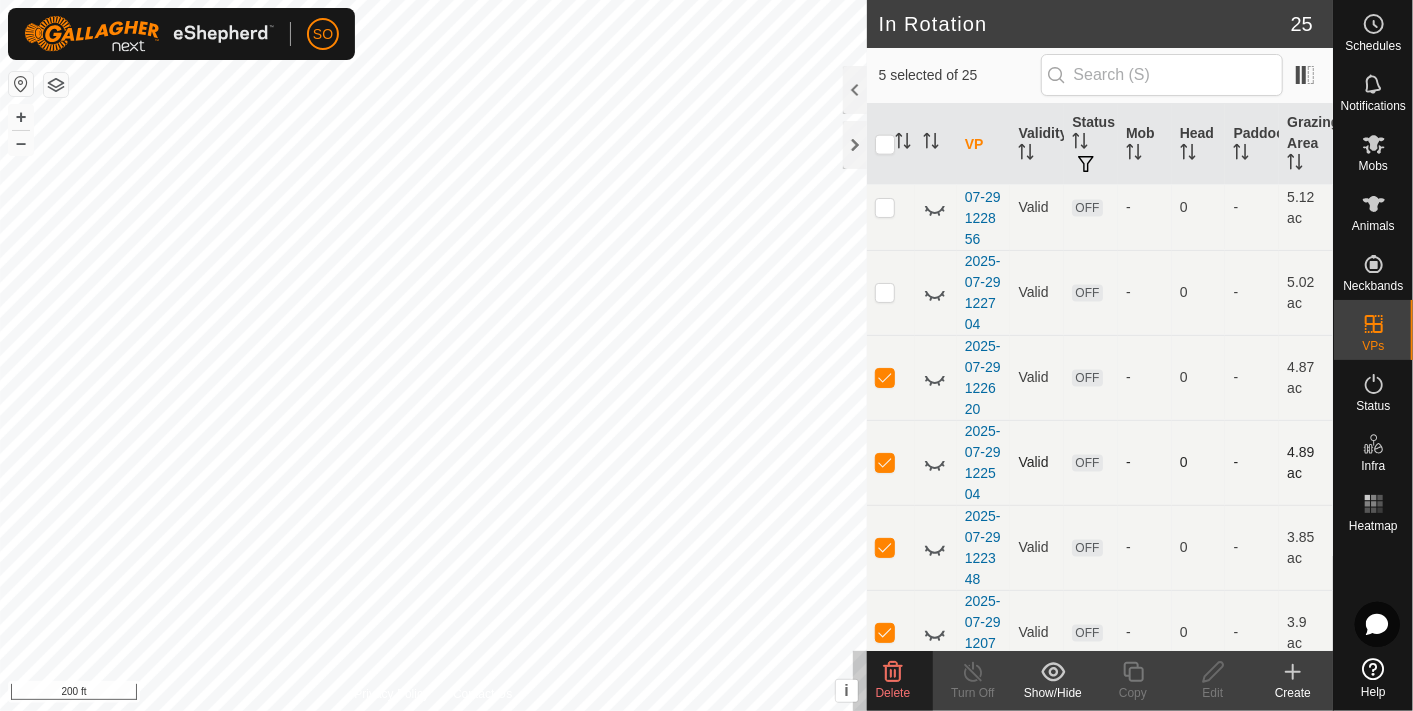 scroll, scrollTop: 1491, scrollLeft: 0, axis: vertical 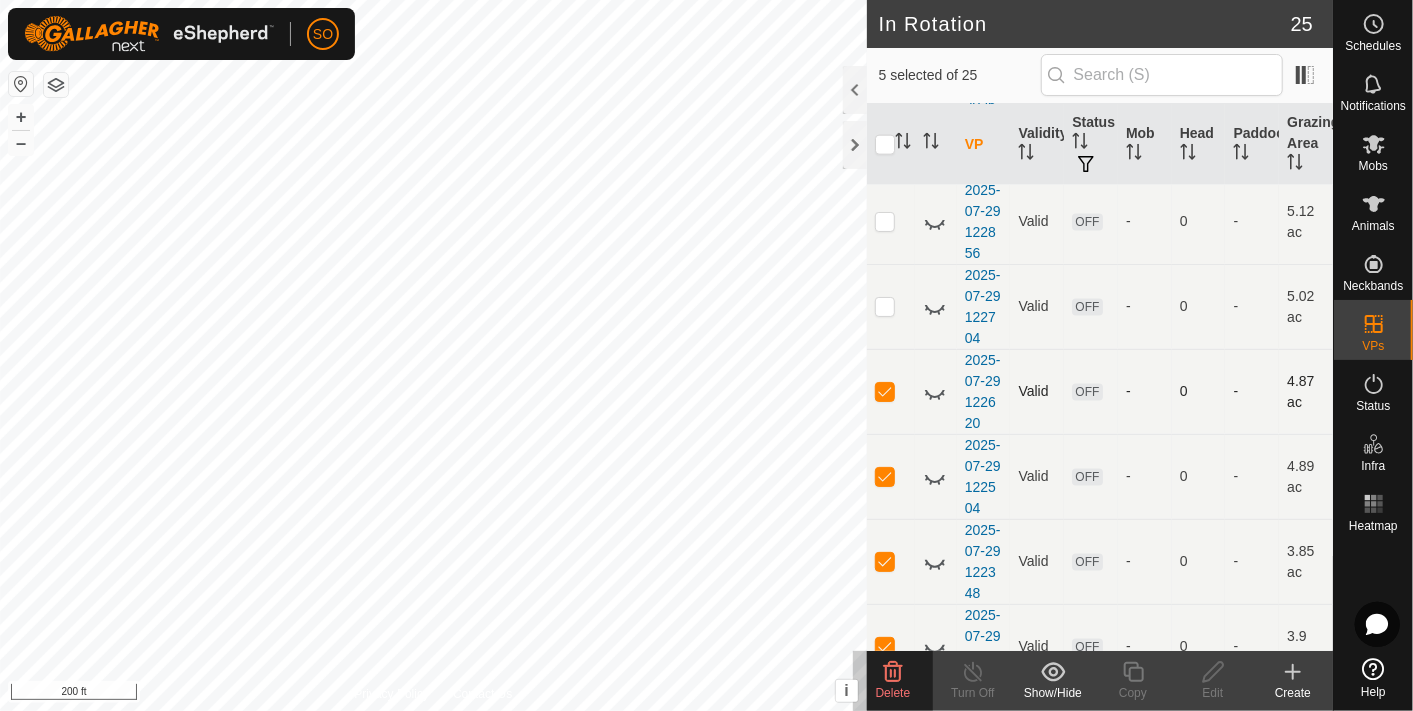 click at bounding box center [885, 391] 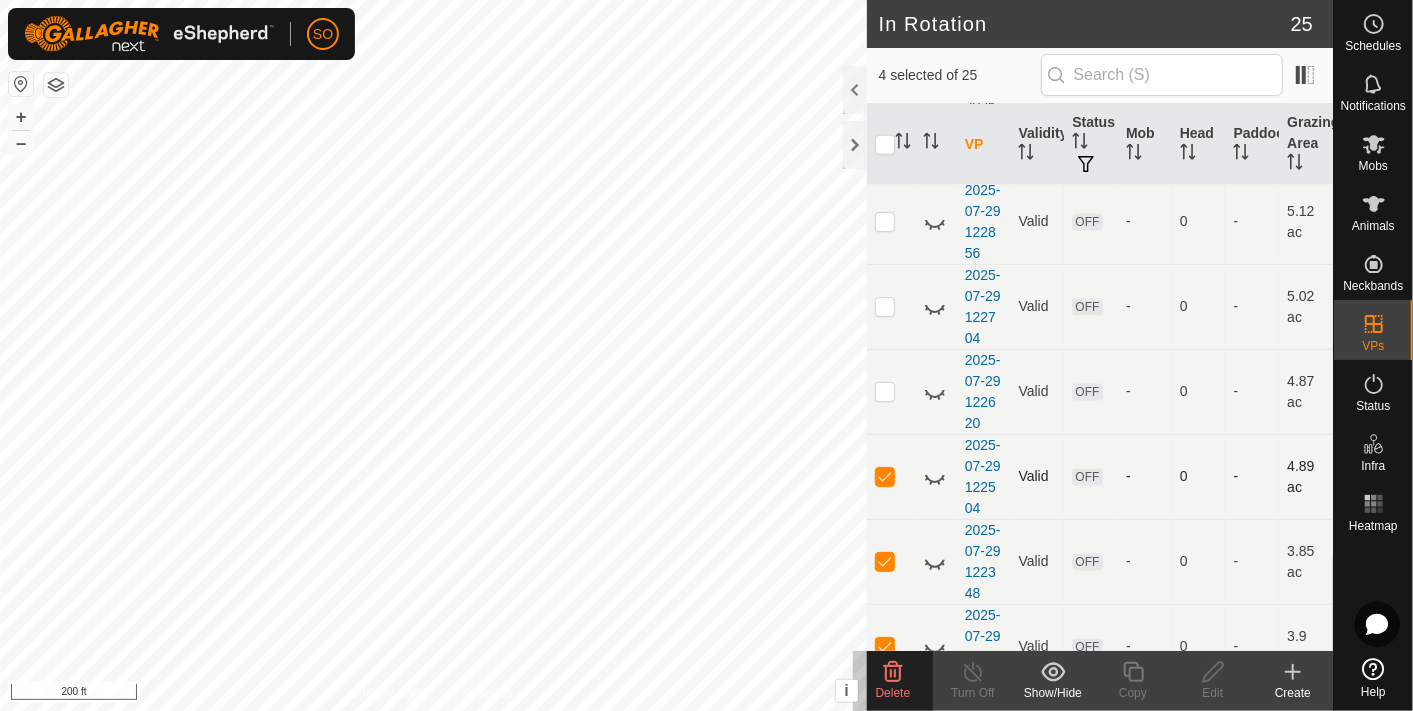 click at bounding box center [885, 476] 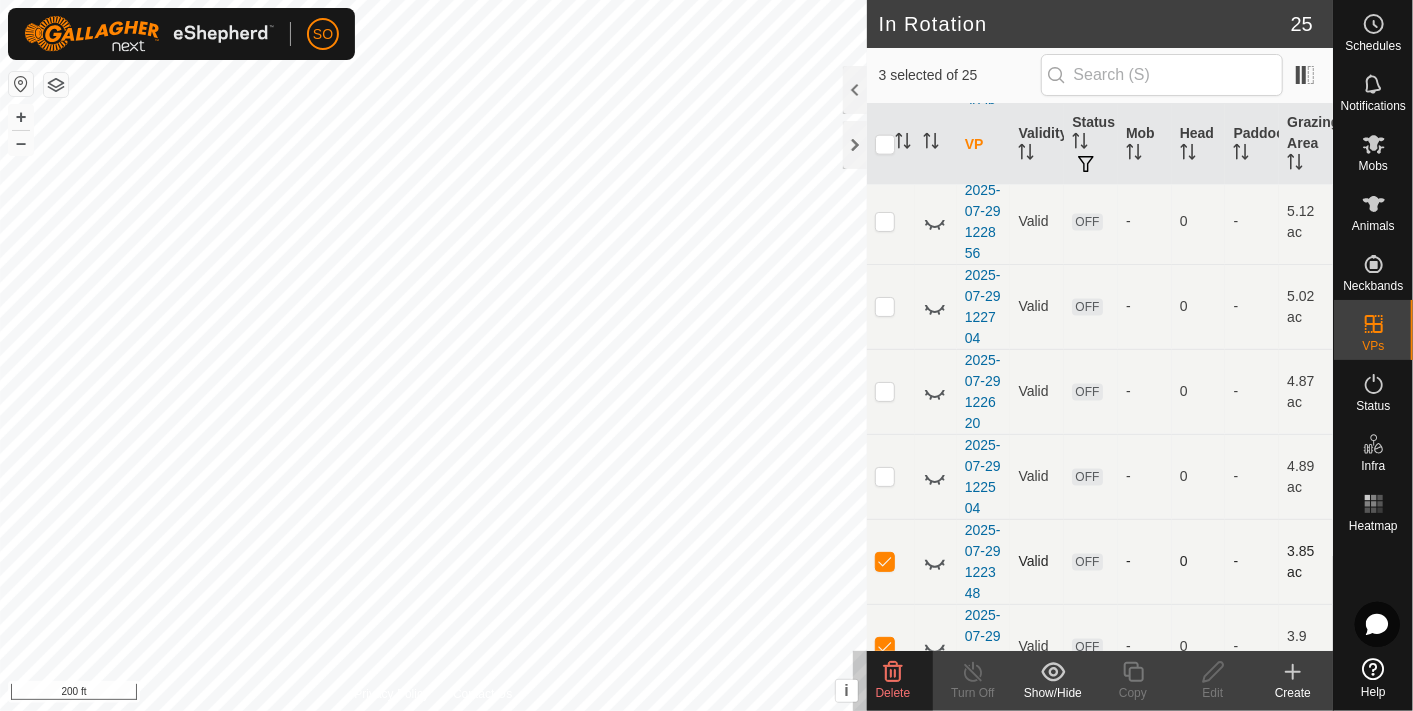 click at bounding box center (885, 561) 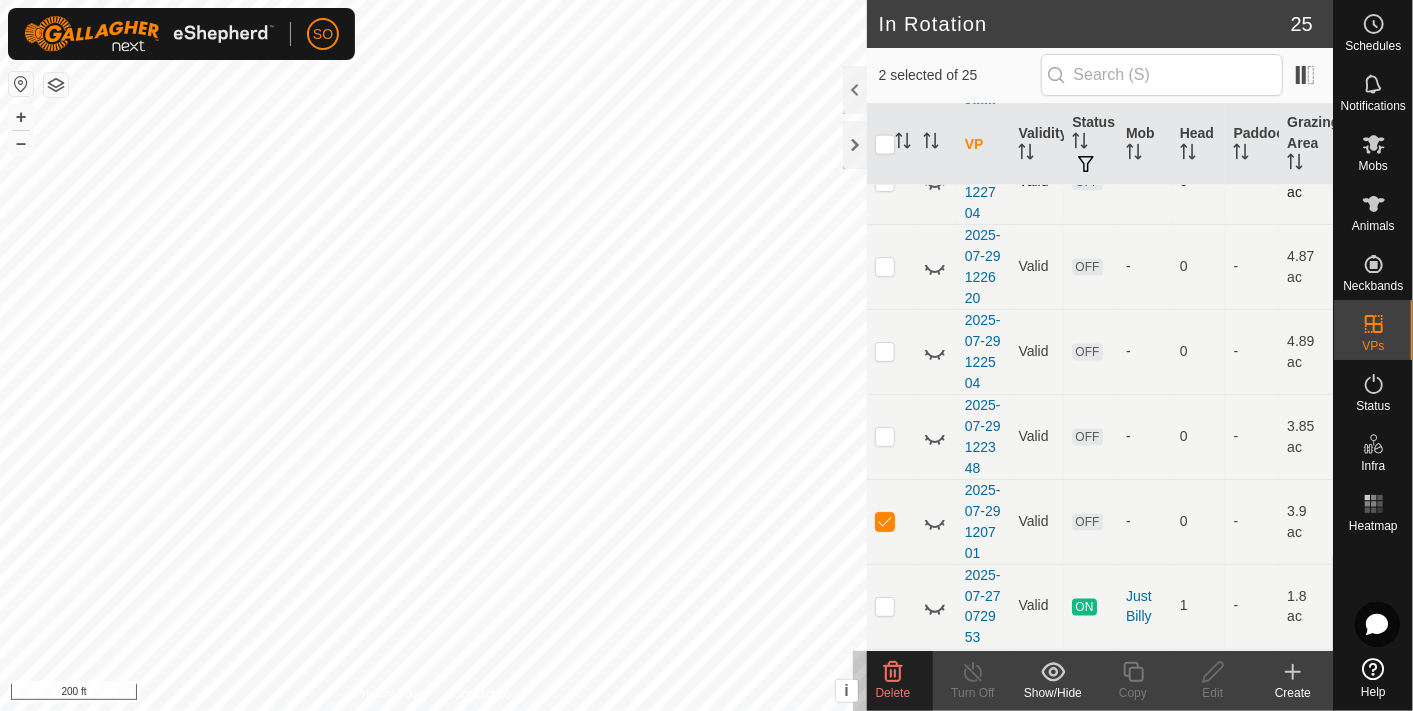 scroll, scrollTop: 1714, scrollLeft: 0, axis: vertical 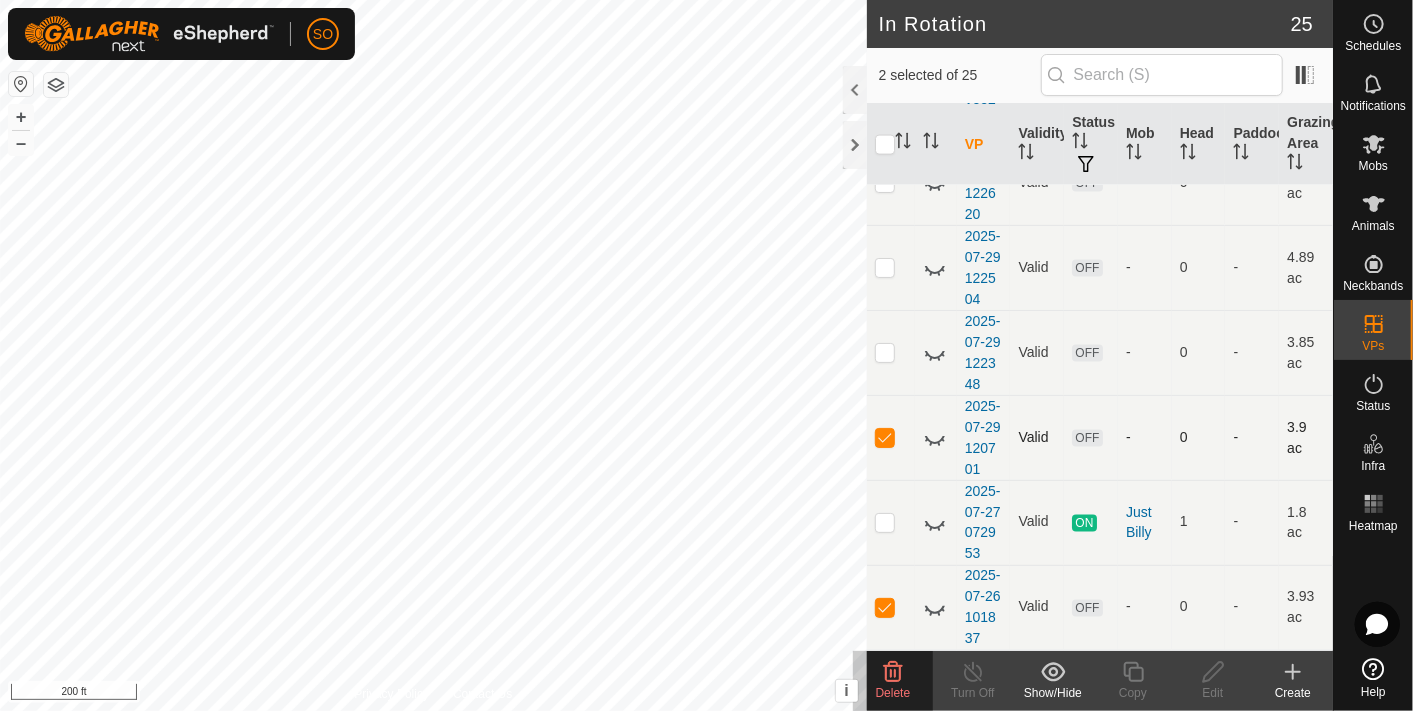 click at bounding box center (885, 437) 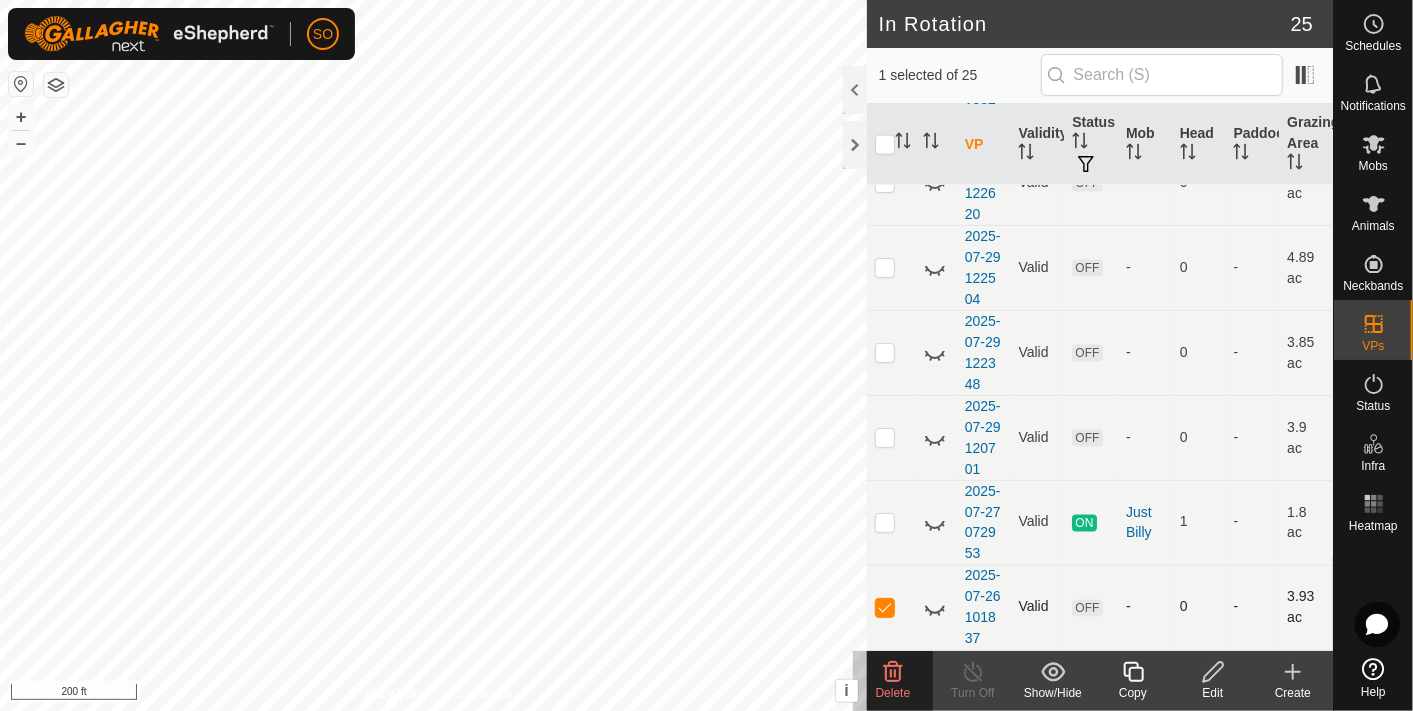 click at bounding box center [885, 607] 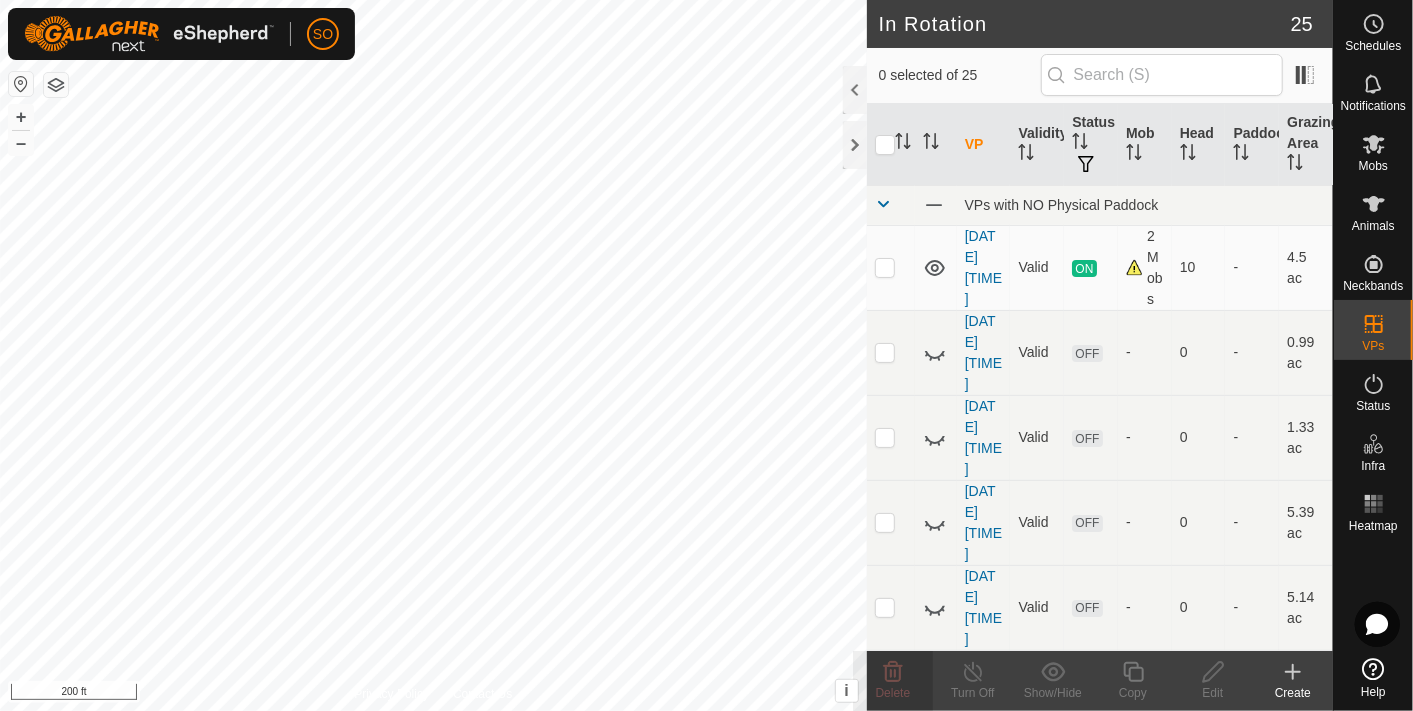 scroll, scrollTop: 0, scrollLeft: 0, axis: both 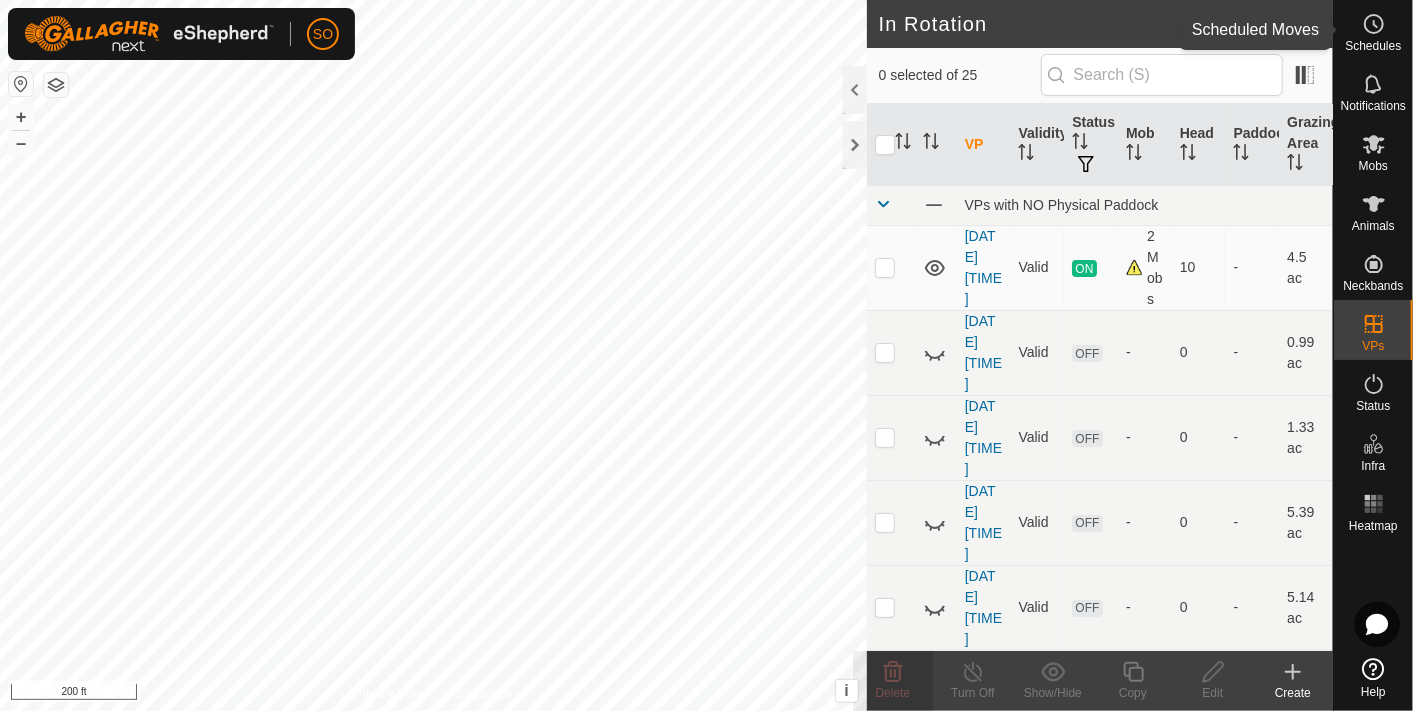 click 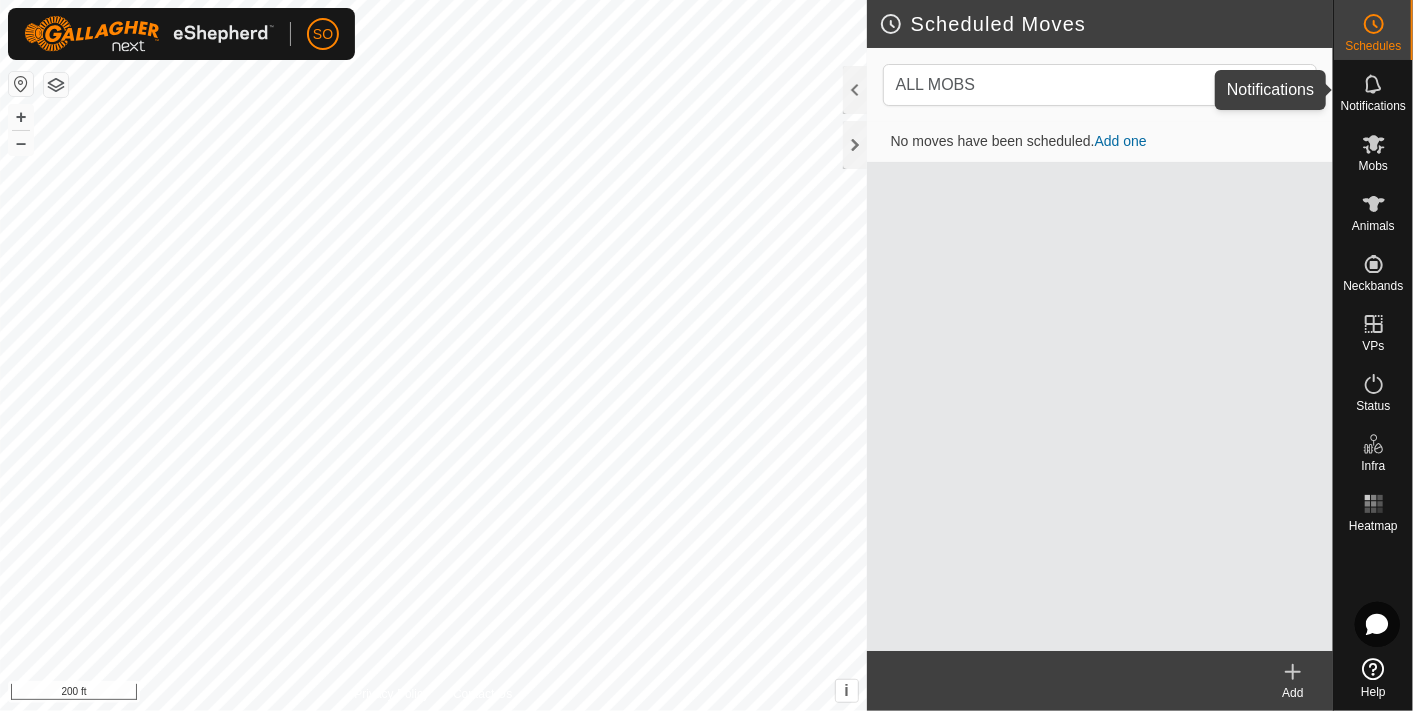 click 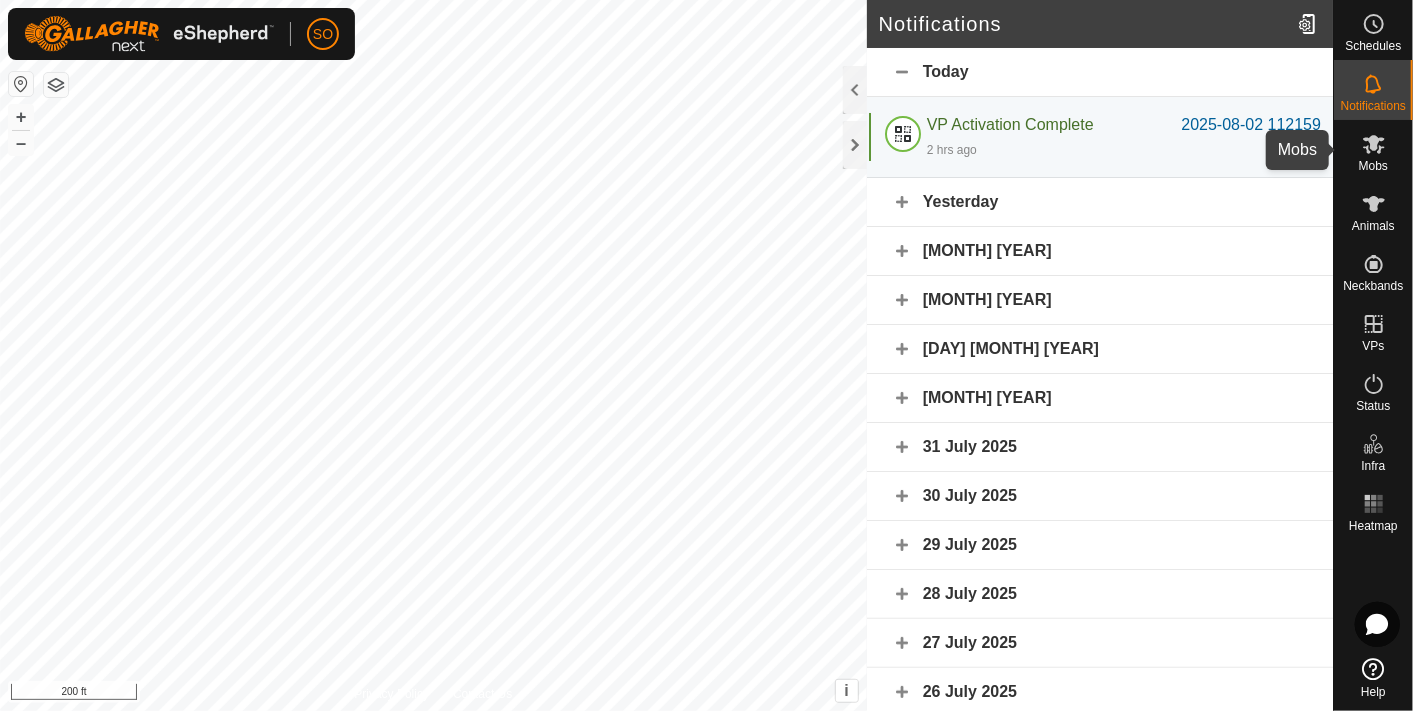 click 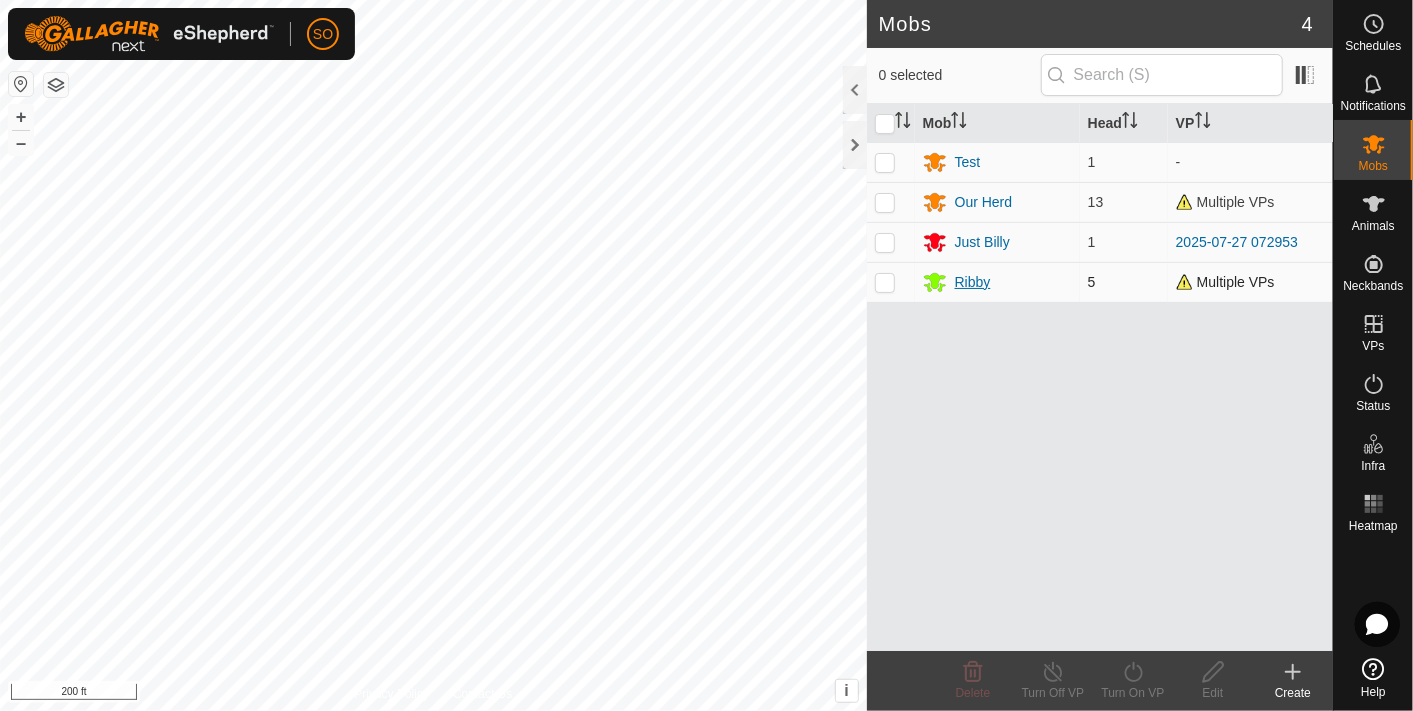 click on "Ribby" at bounding box center [973, 282] 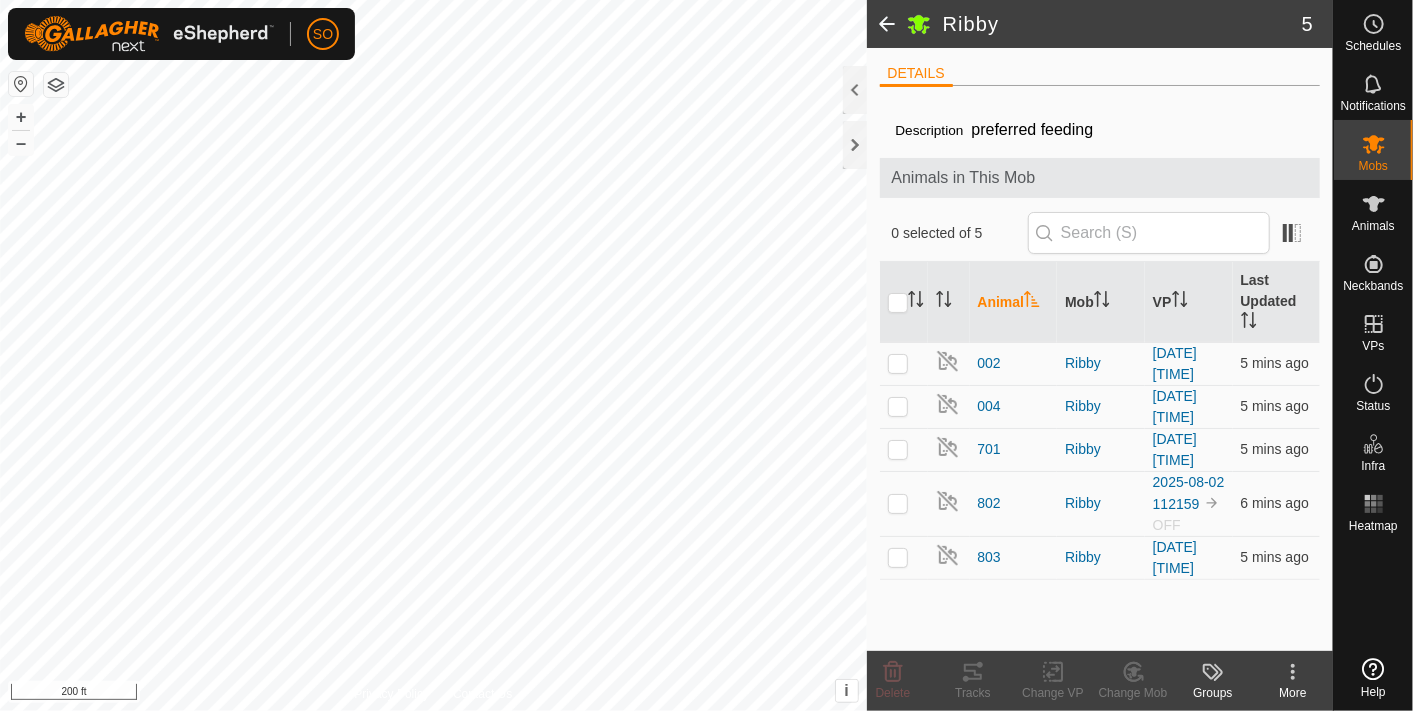 scroll, scrollTop: 0, scrollLeft: 0, axis: both 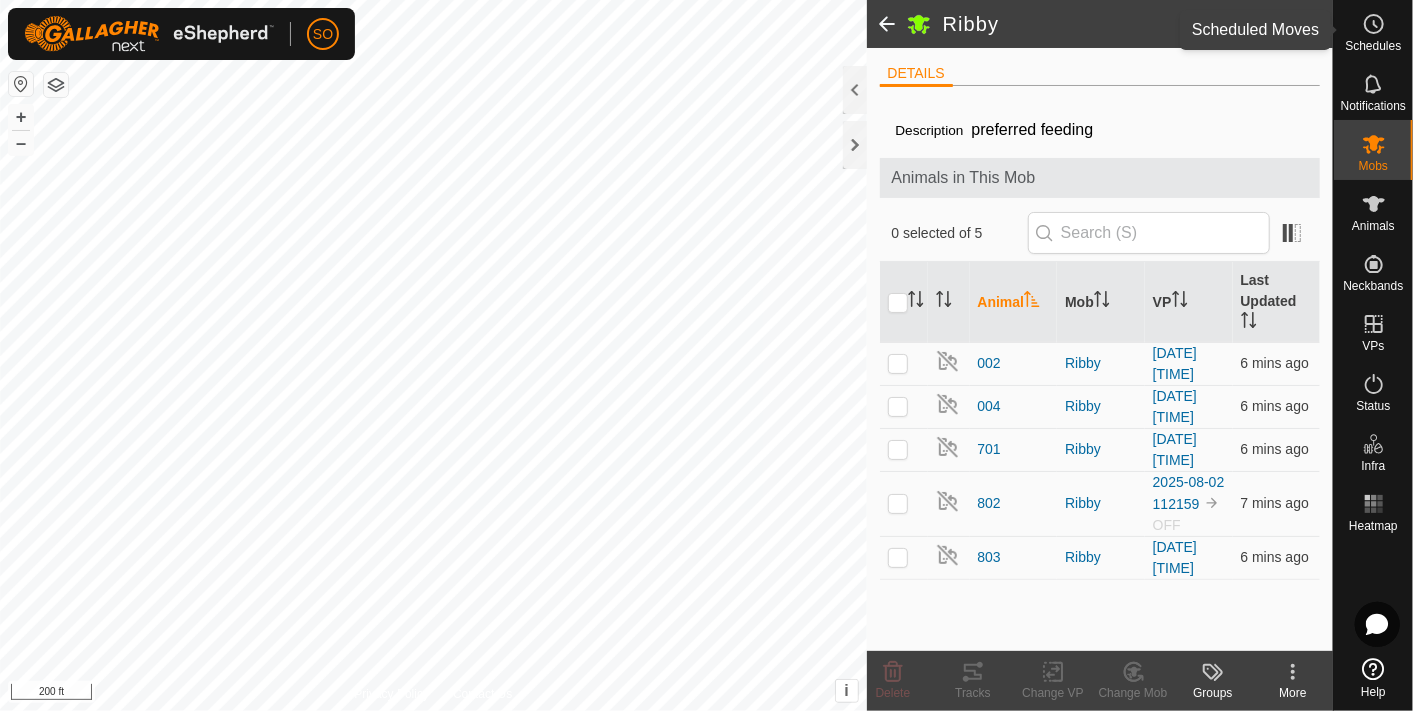 click 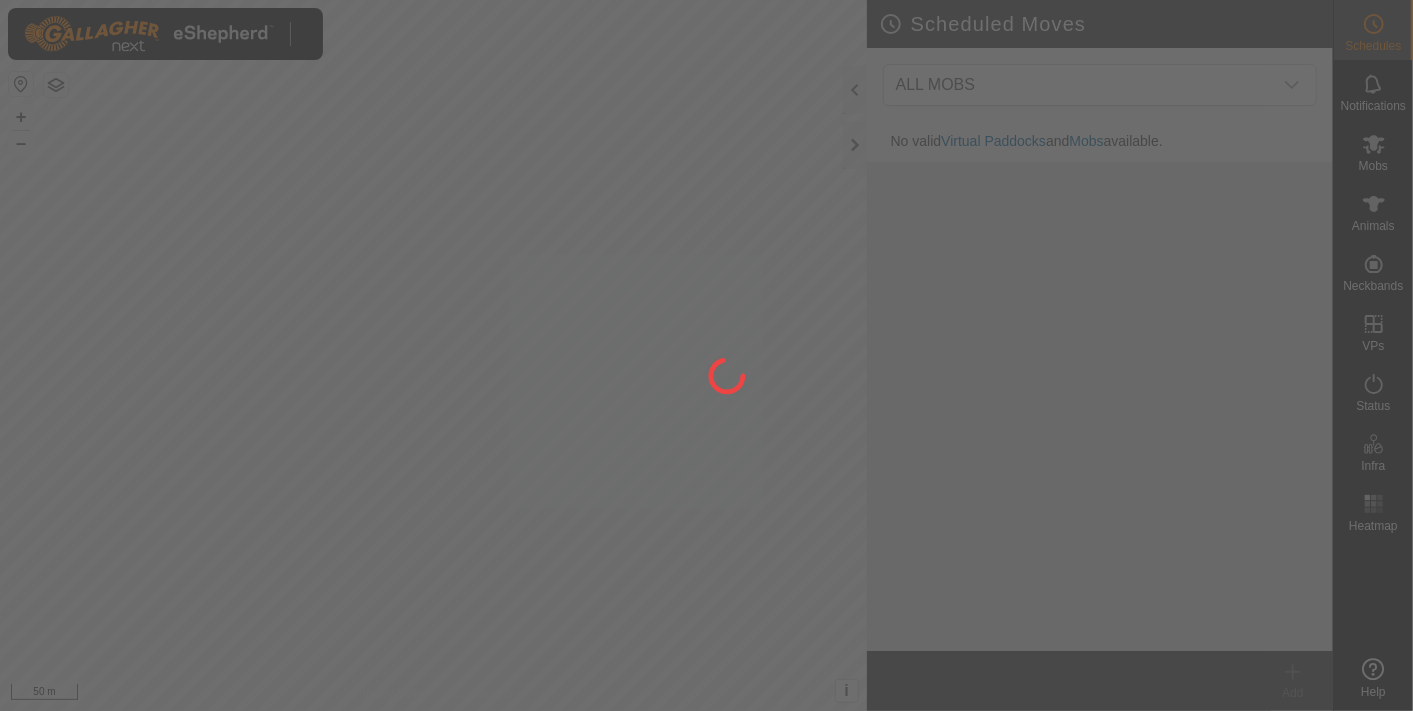 scroll, scrollTop: 0, scrollLeft: 0, axis: both 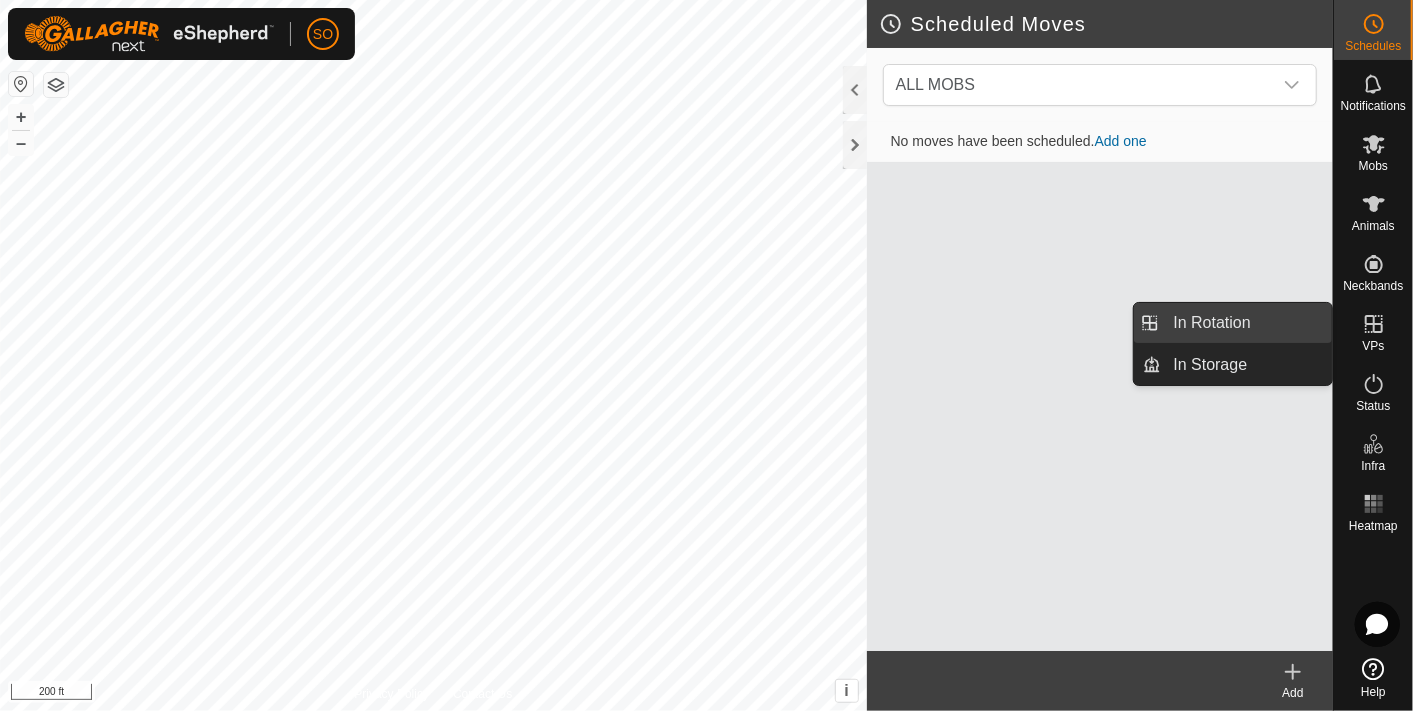 click on "In Rotation" at bounding box center [1247, 323] 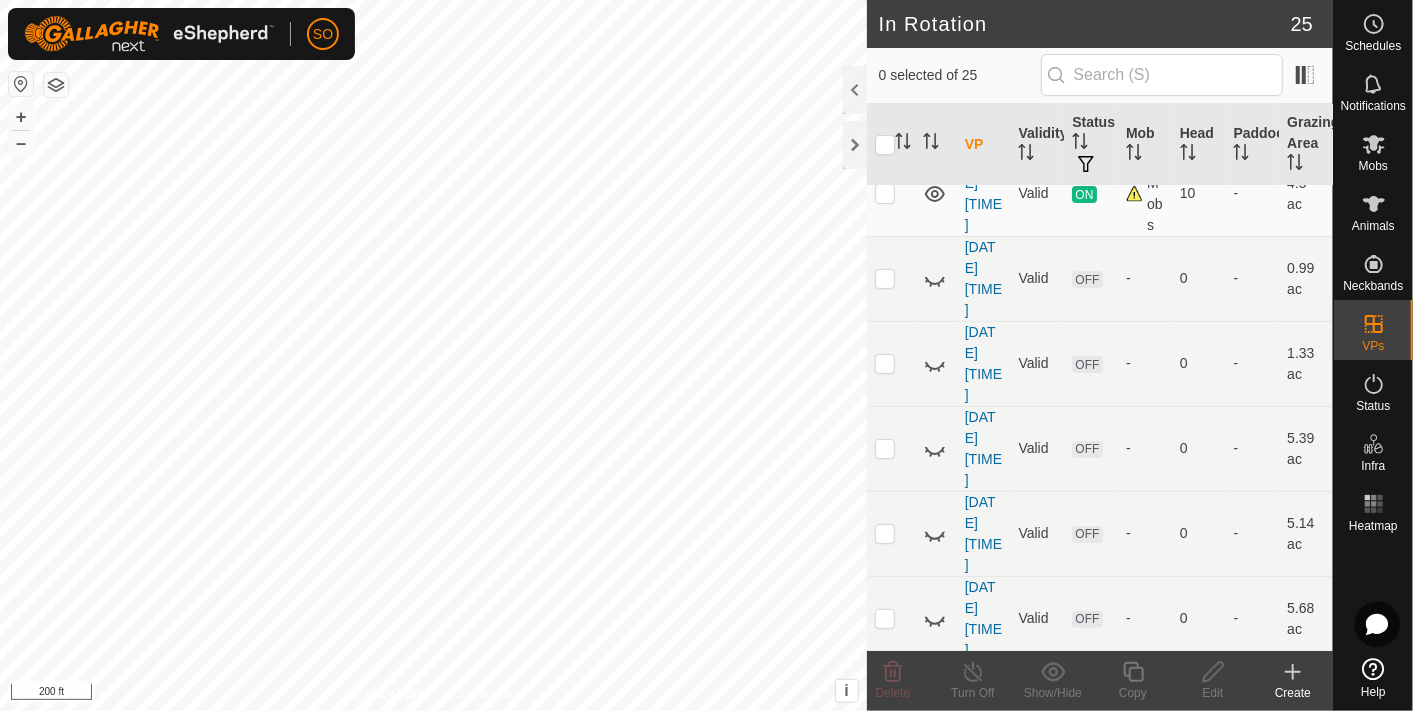 scroll, scrollTop: 0, scrollLeft: 0, axis: both 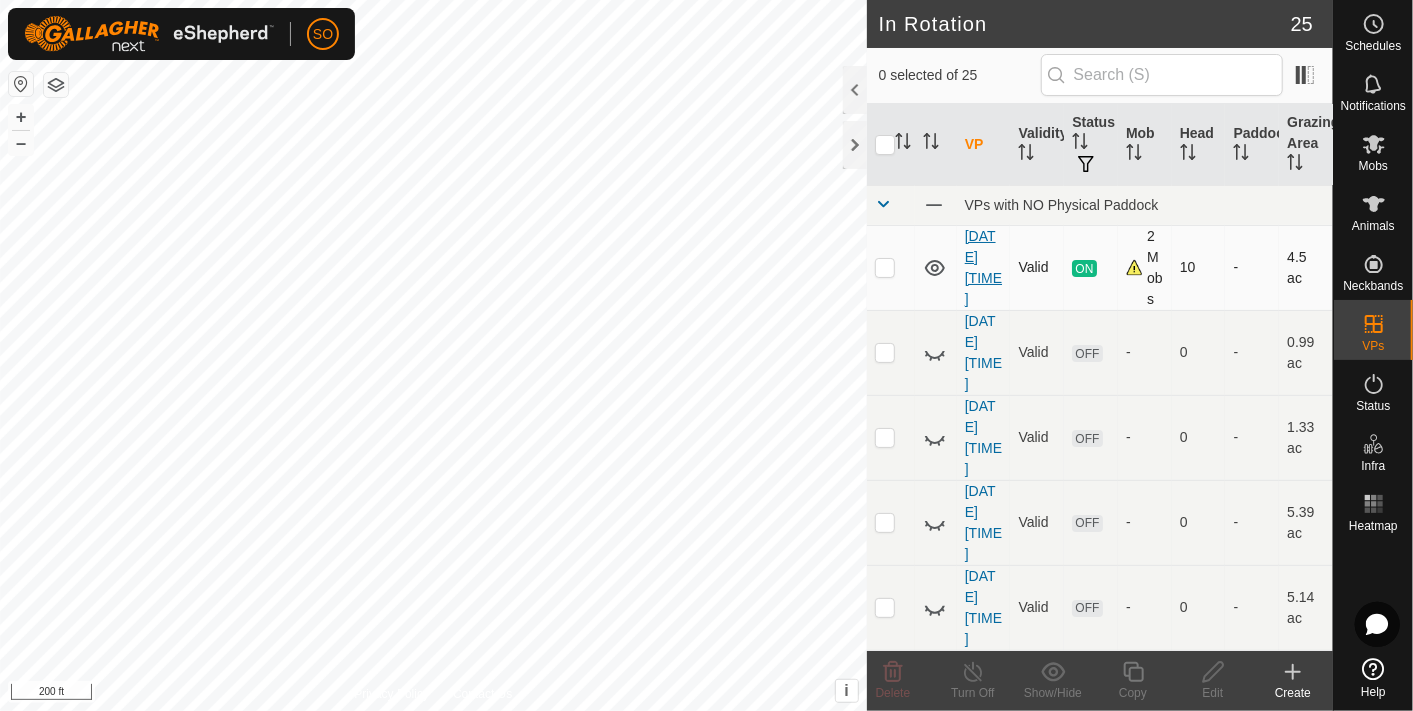 click on "[DATE] [TIME]" at bounding box center [983, 267] 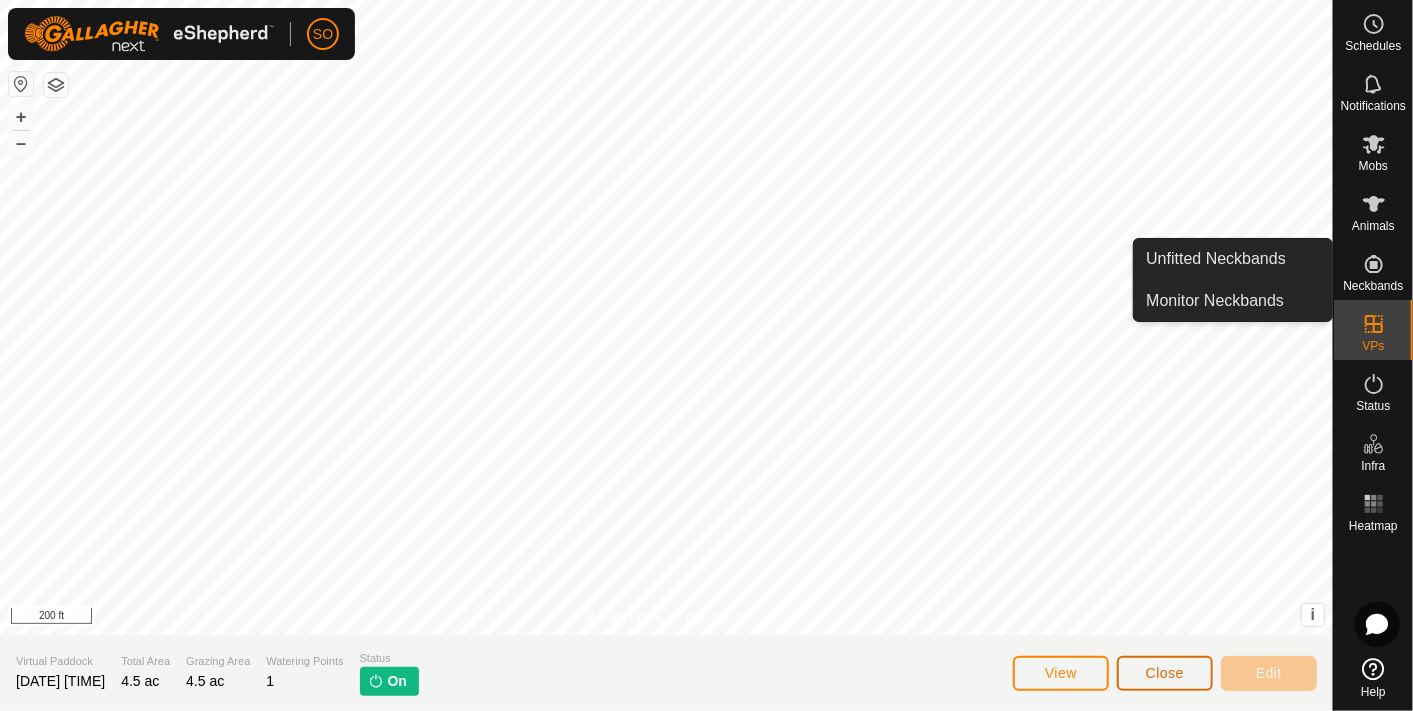 click on "Close" 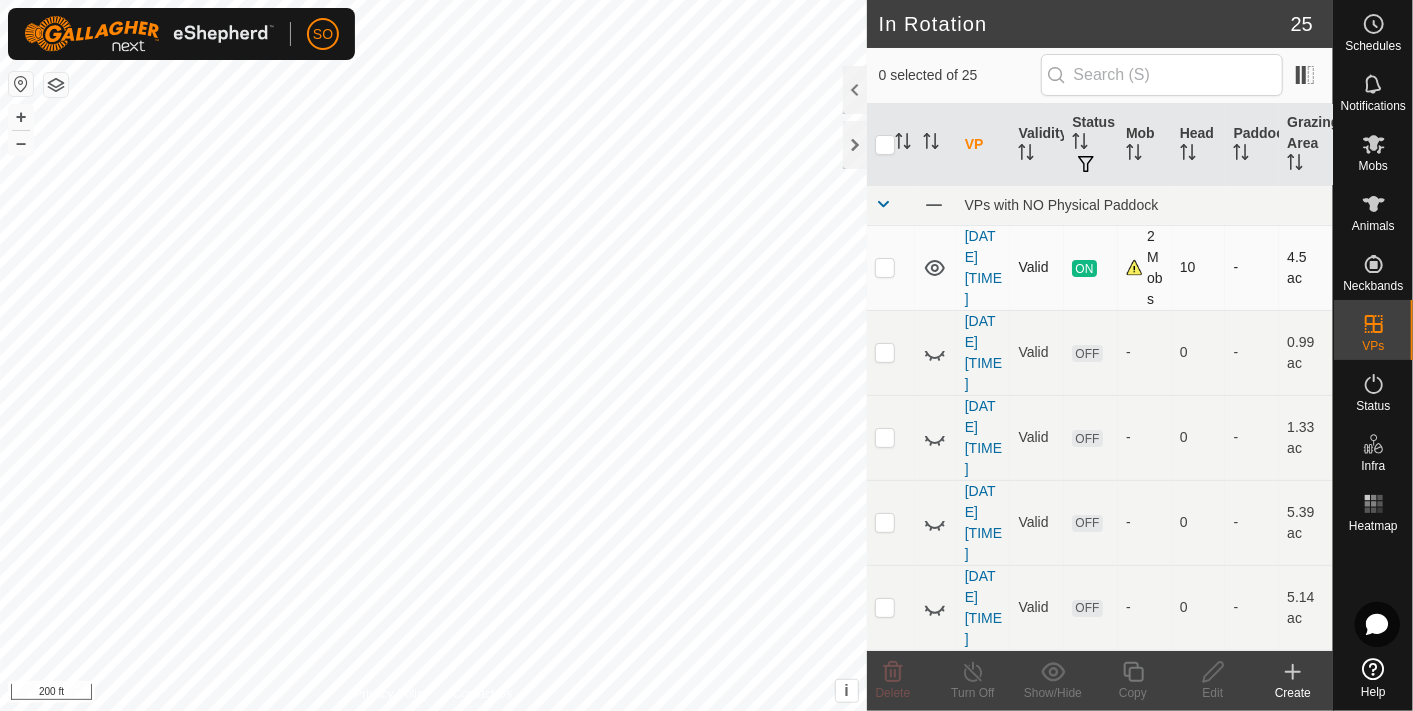 click 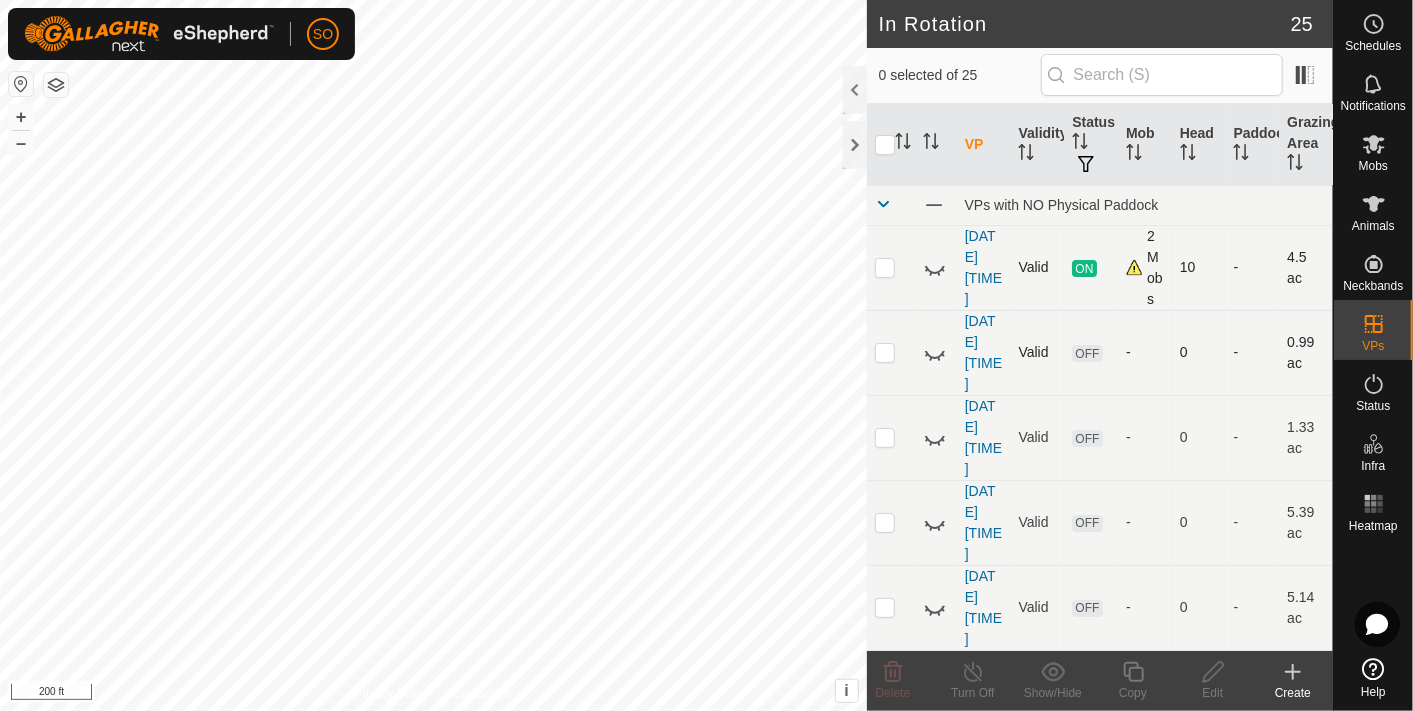 click 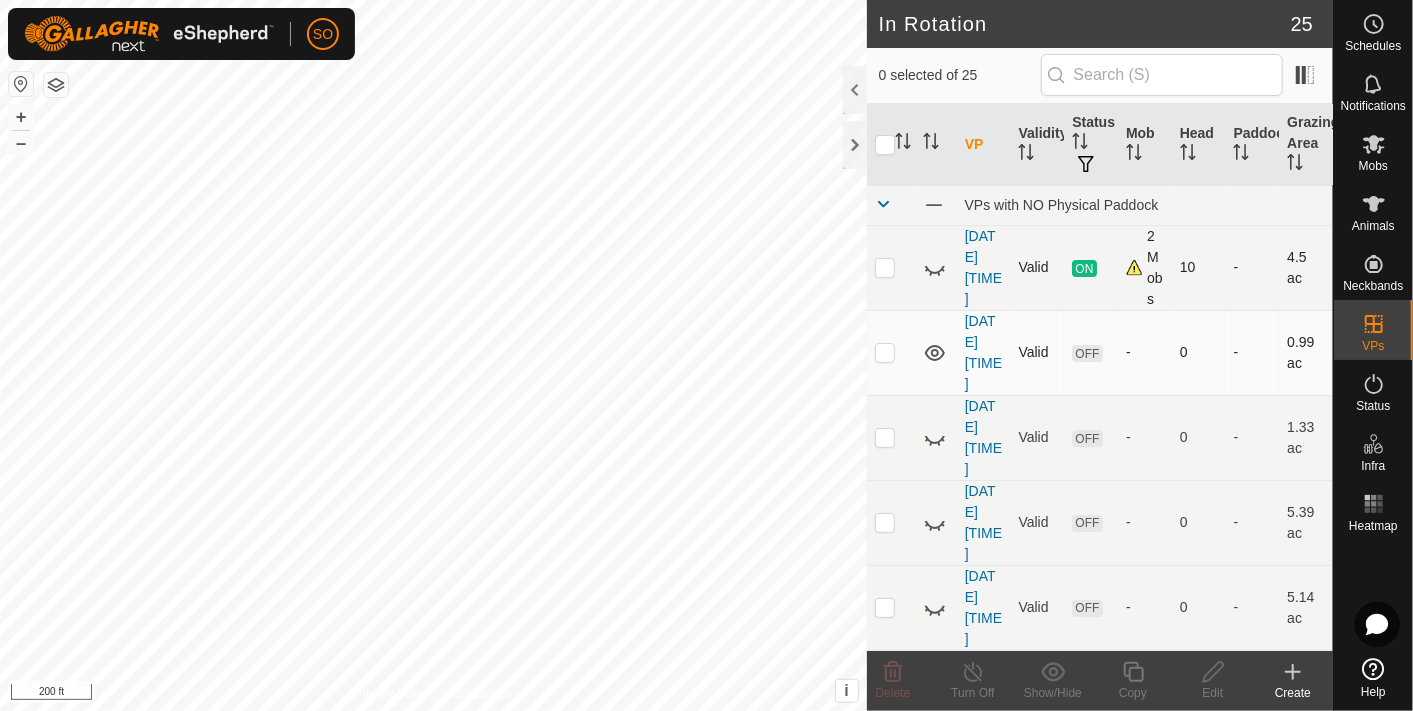 click 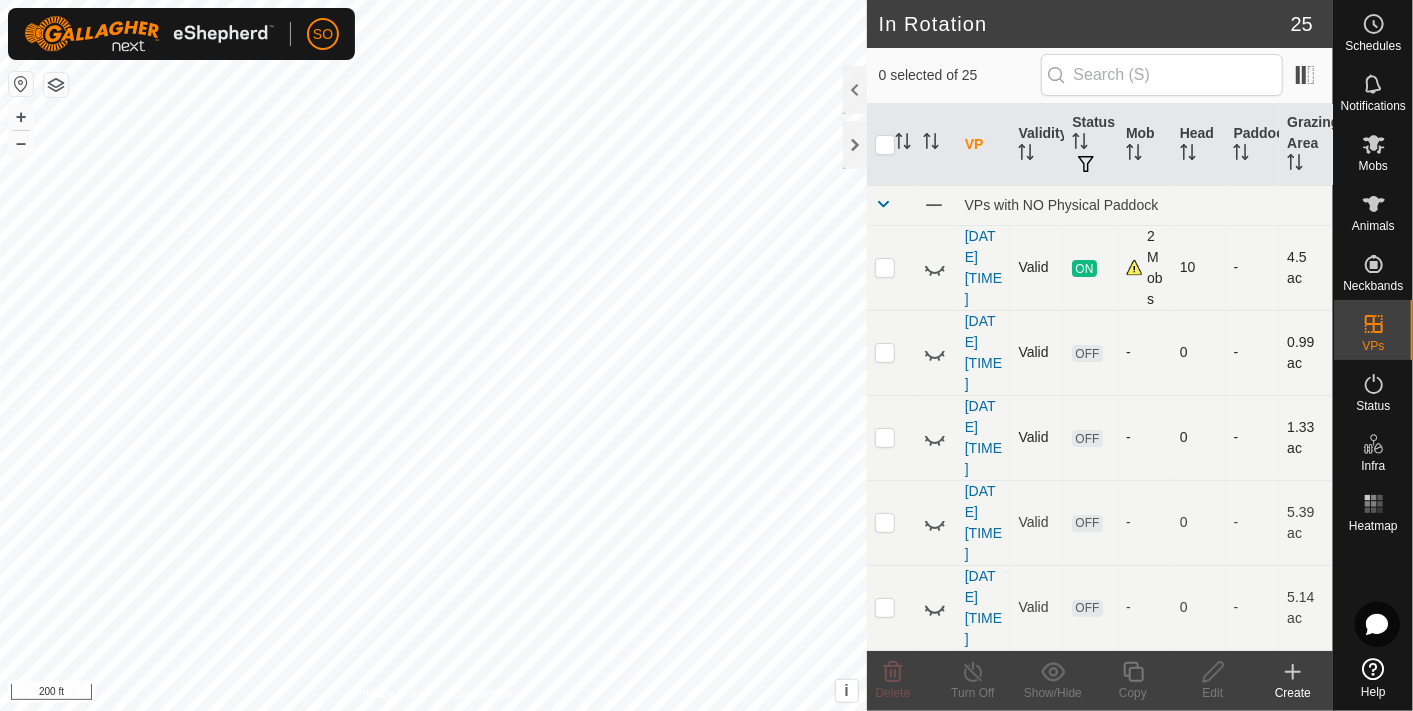 click 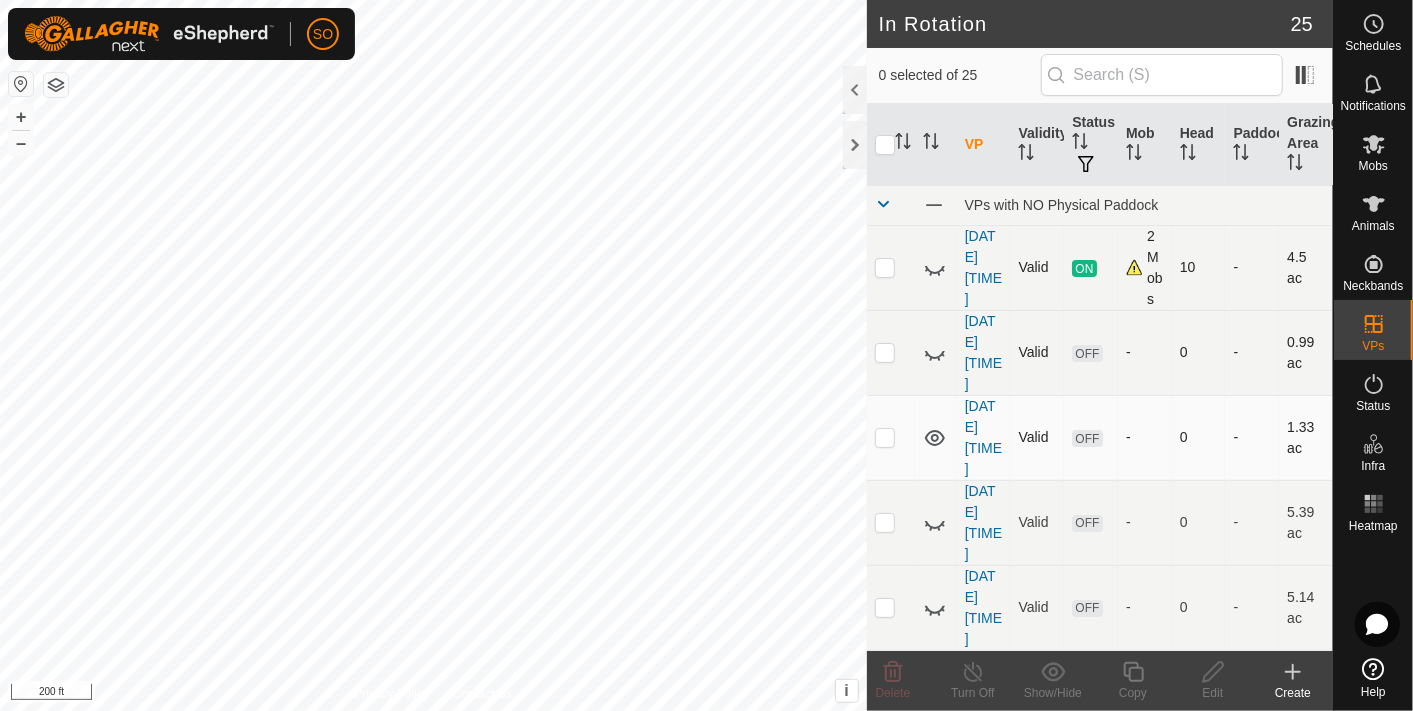 click 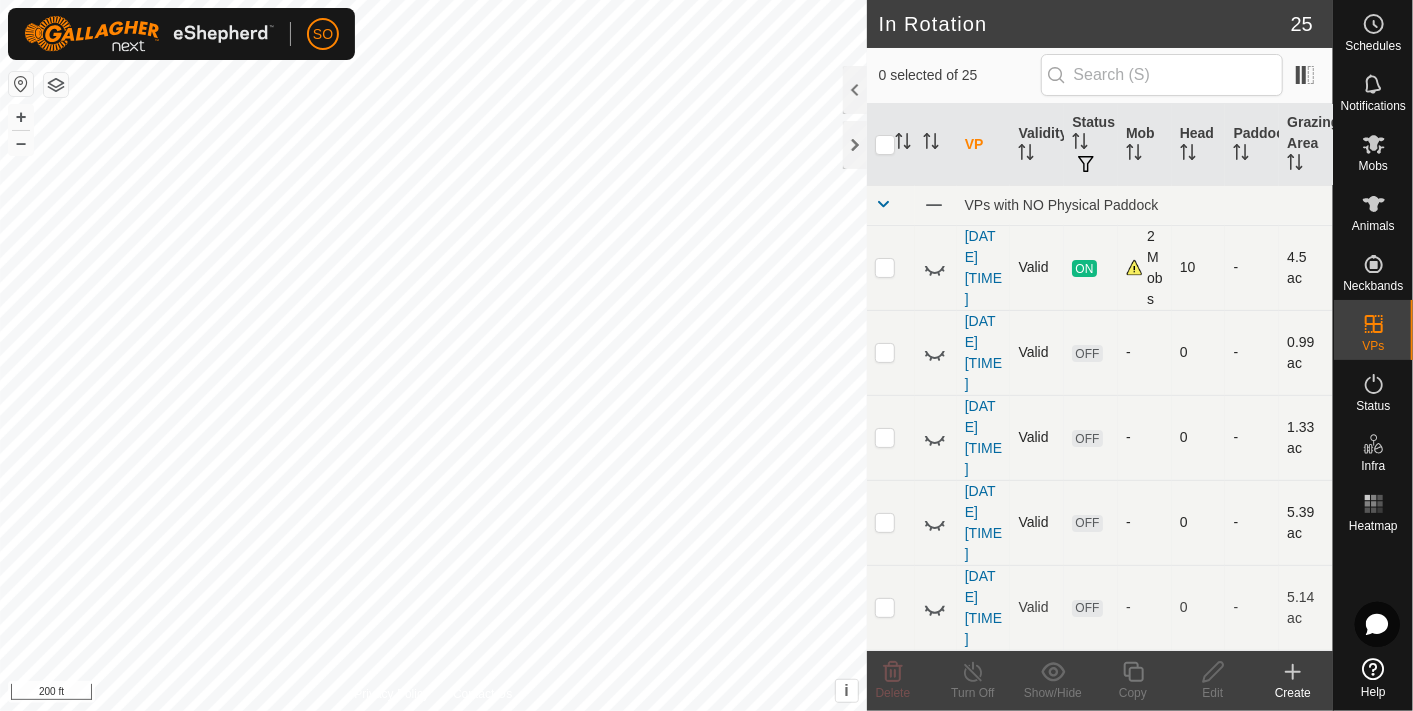 click 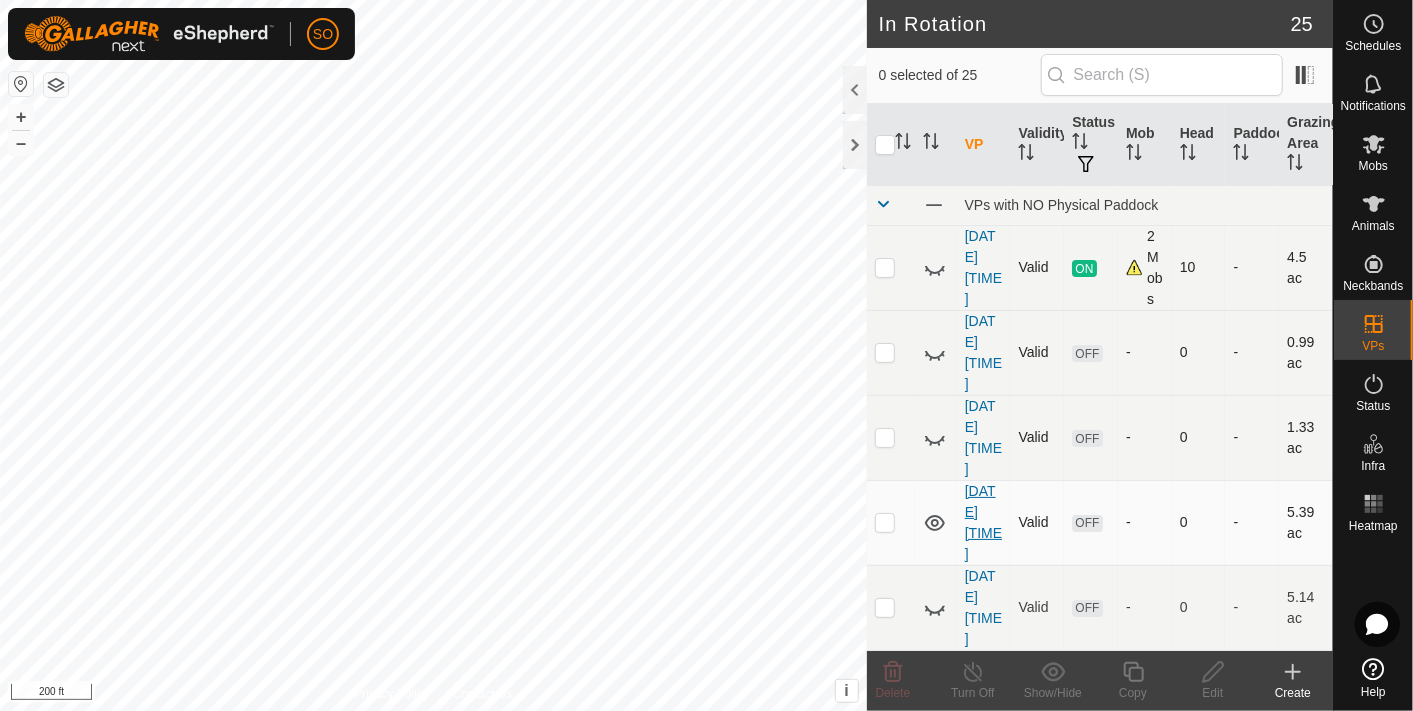 click on "[DATE] [TIME]" at bounding box center [983, 522] 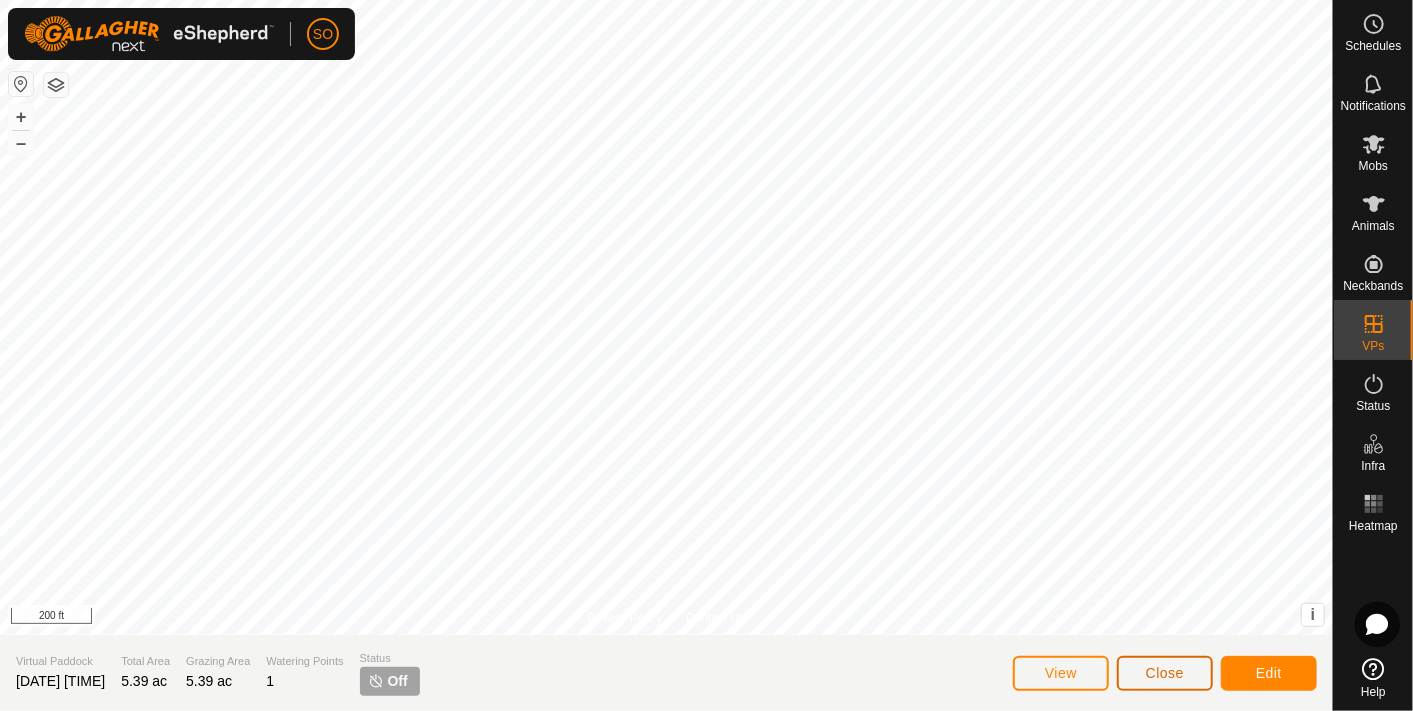 click on "Privacy Policy Contact Us + – ⇧ i This application includes HERE Maps. © 2024 HERE. All rights reserved. 200 ft Virtual Paddock 2025-08-02 113449 Total Area 5.39 ac Grazing Area 5.39 ac Watering Points 1 Status Off View Close Edit" 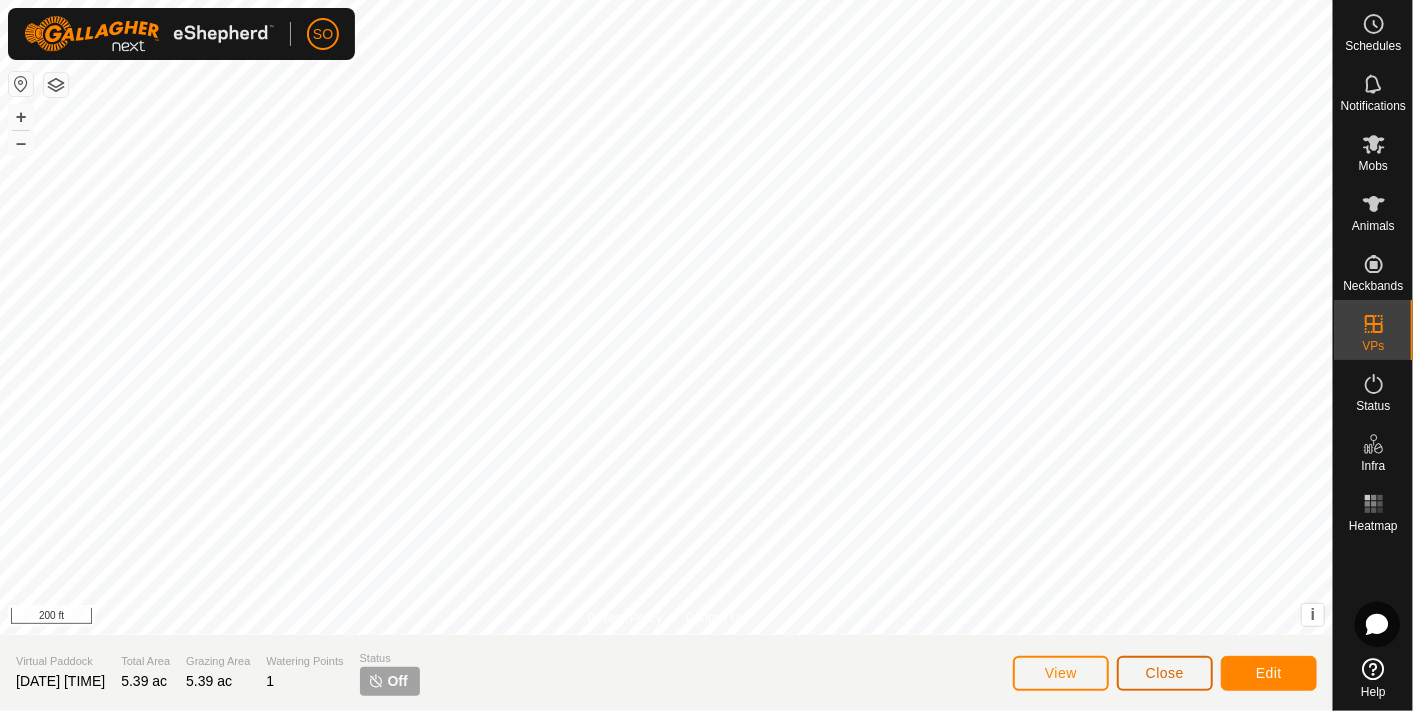 click on "Close" 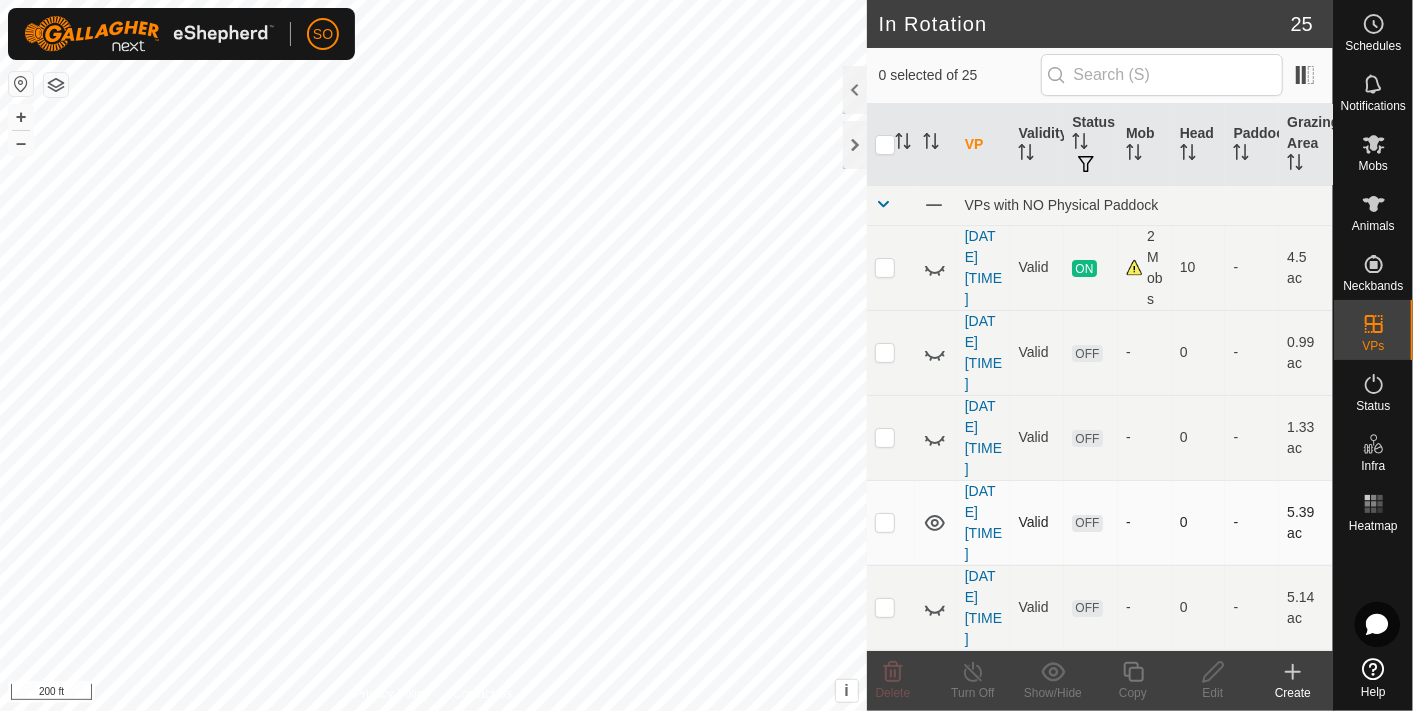 click 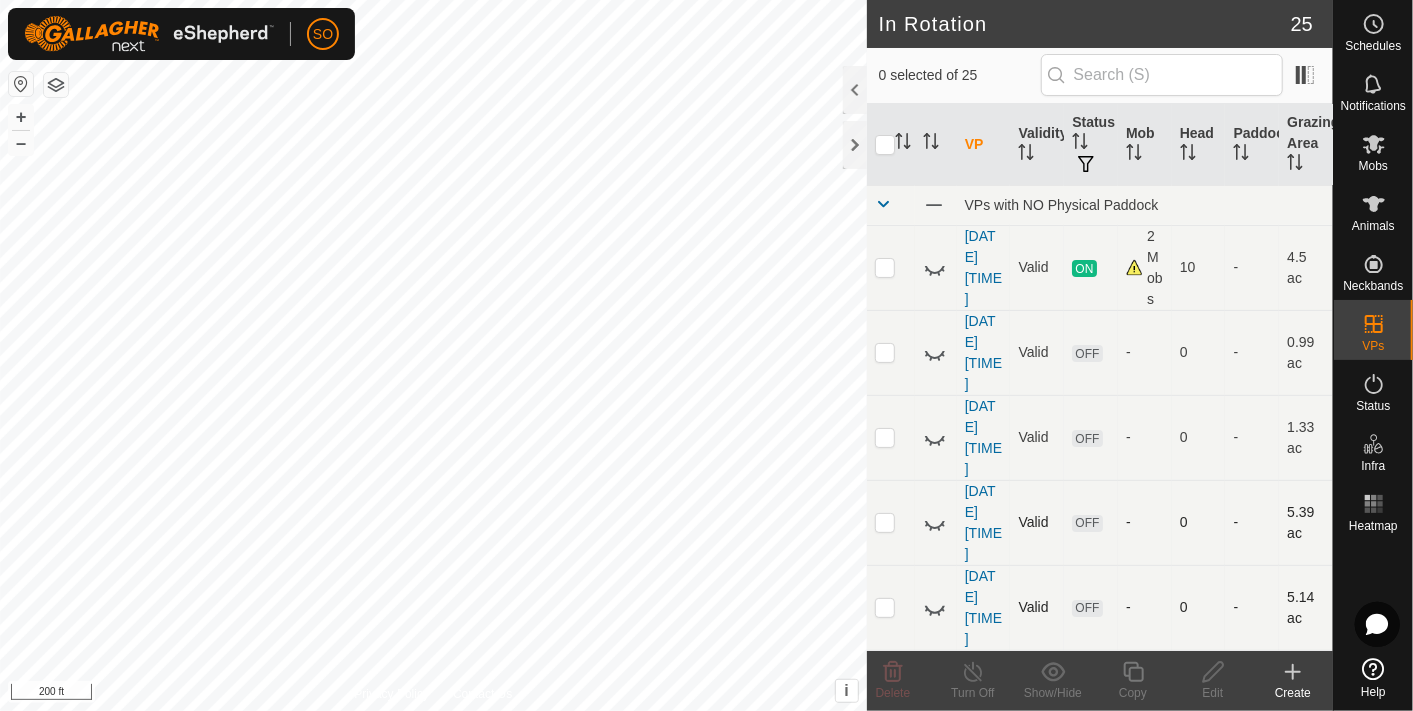 click 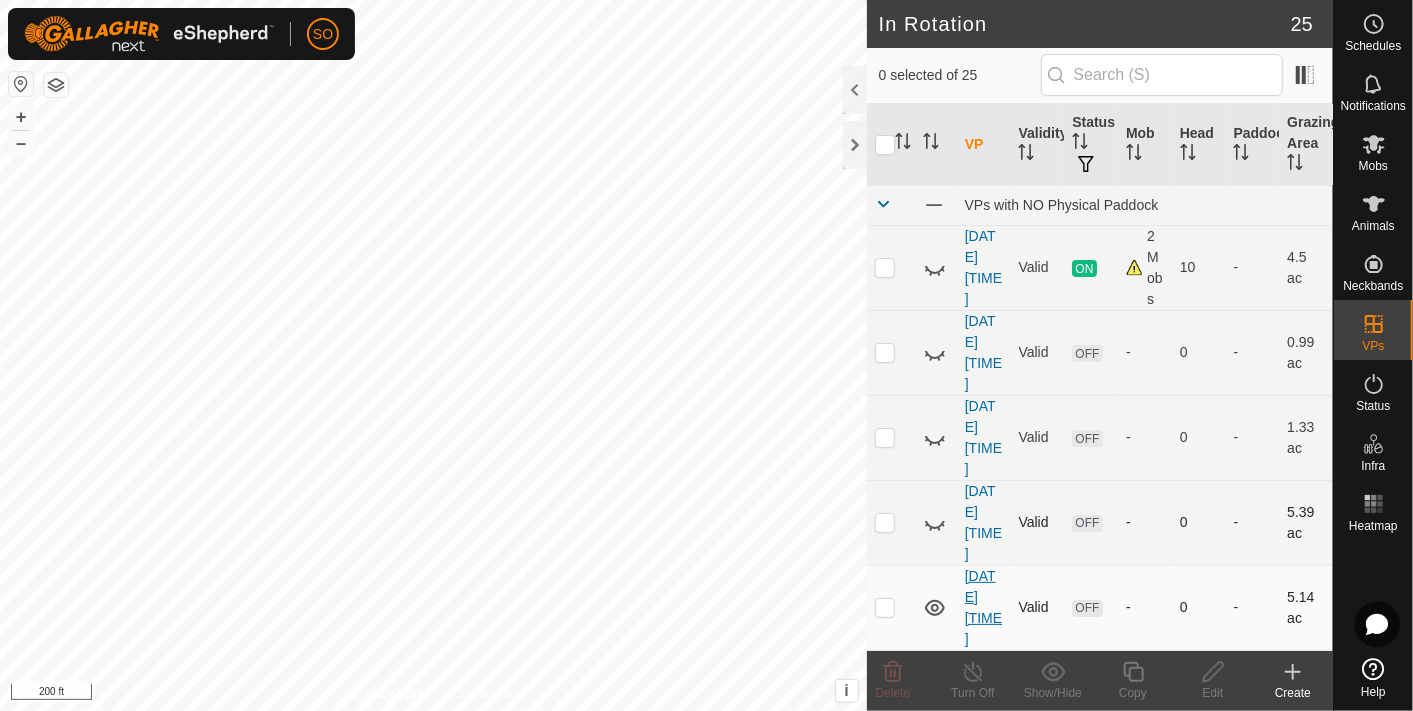 click on "[DATE] [TIME]" at bounding box center (983, 607) 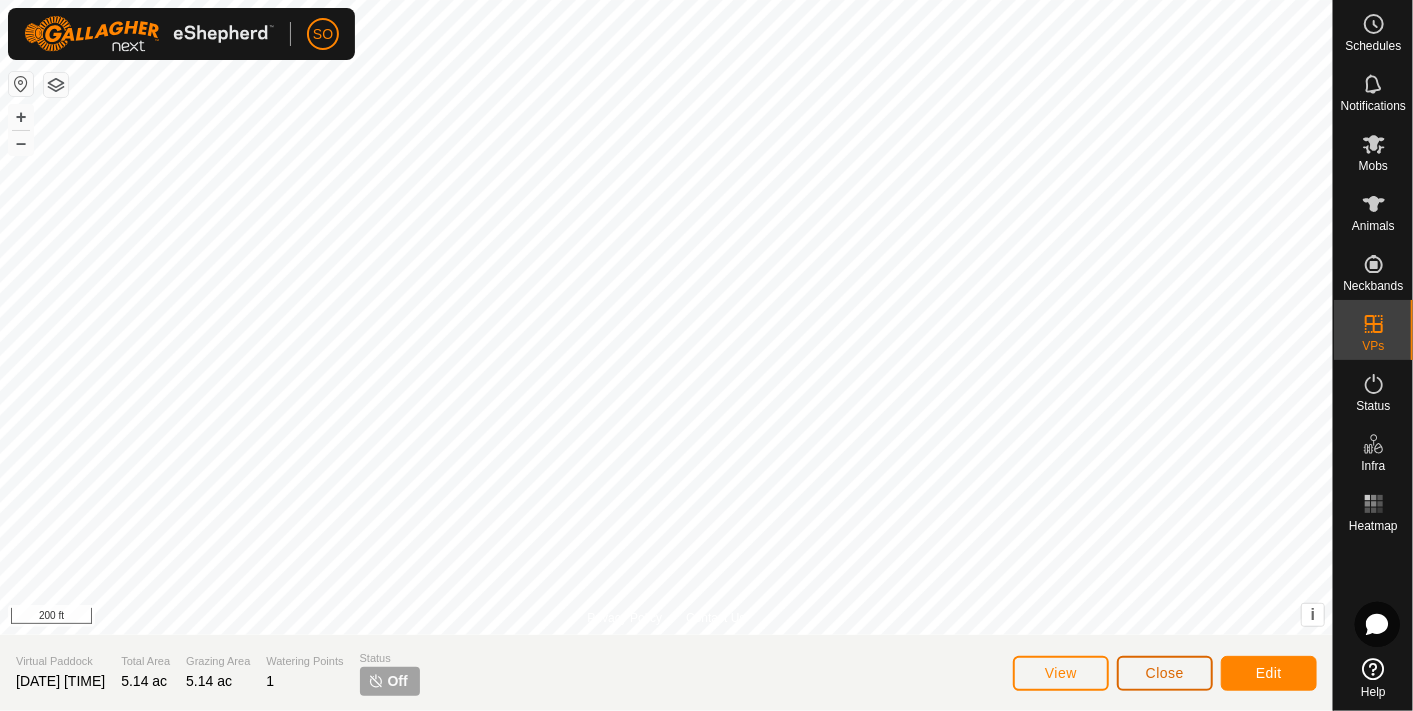click on "Close" 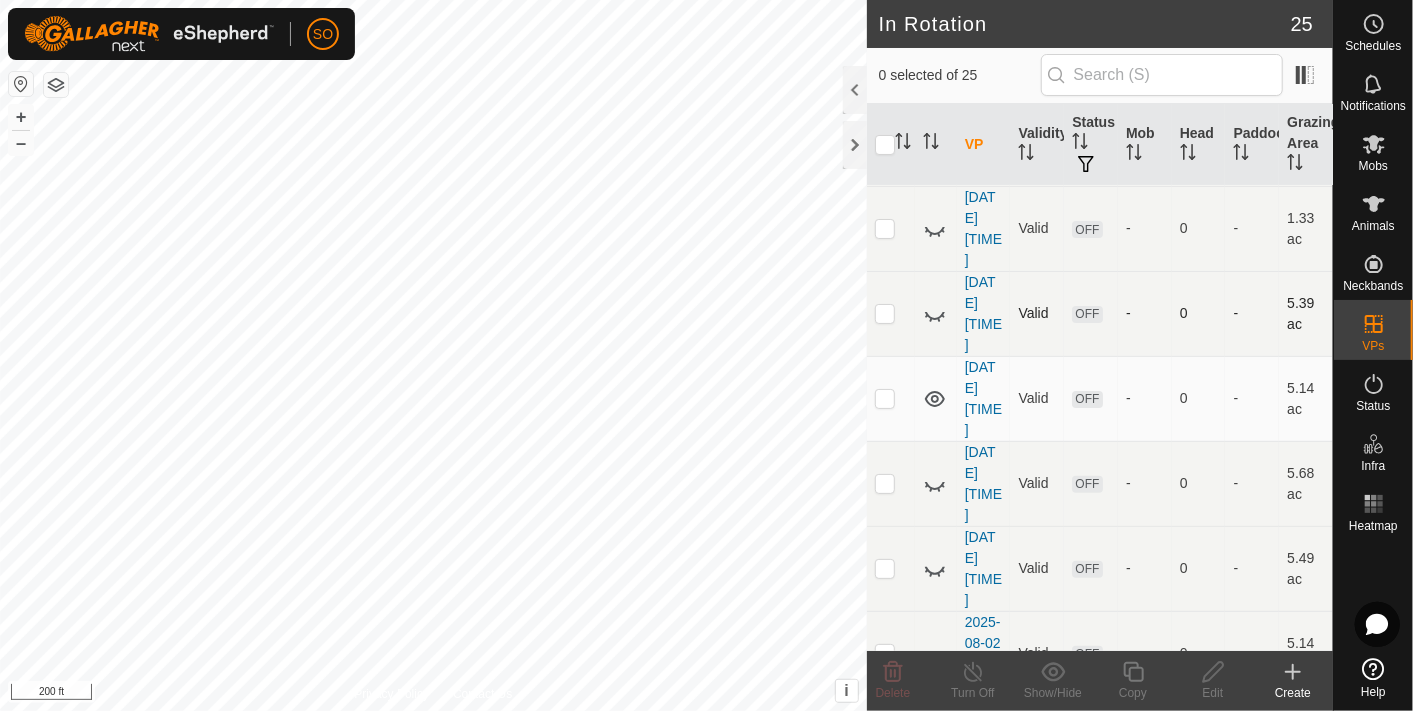 scroll, scrollTop: 222, scrollLeft: 0, axis: vertical 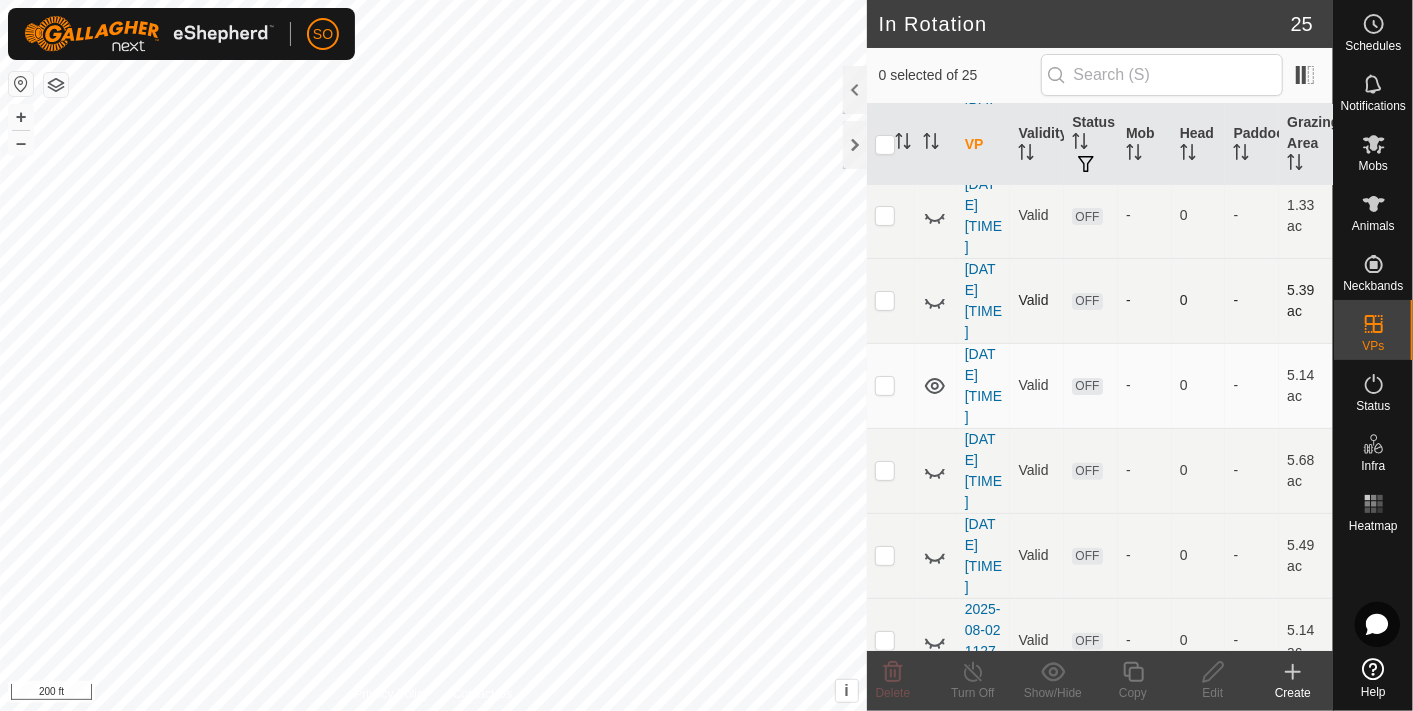 click 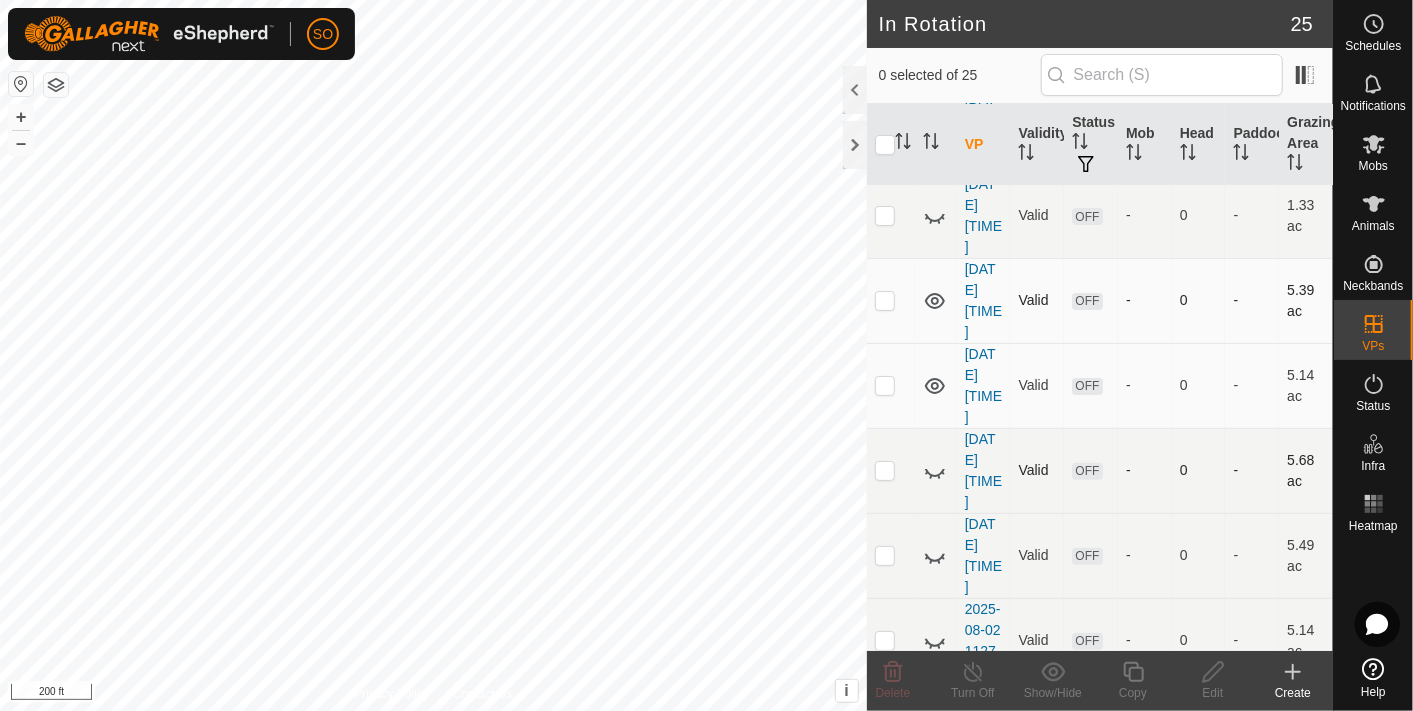 click 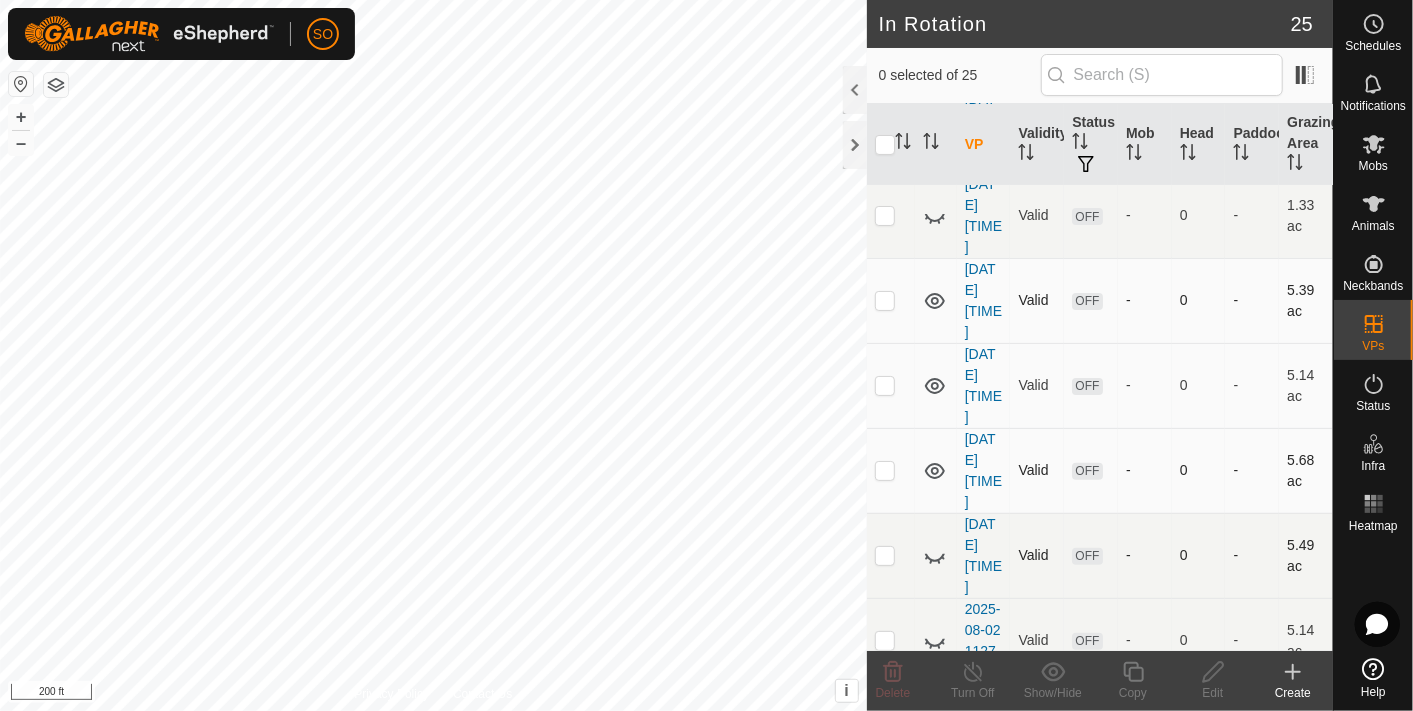 click 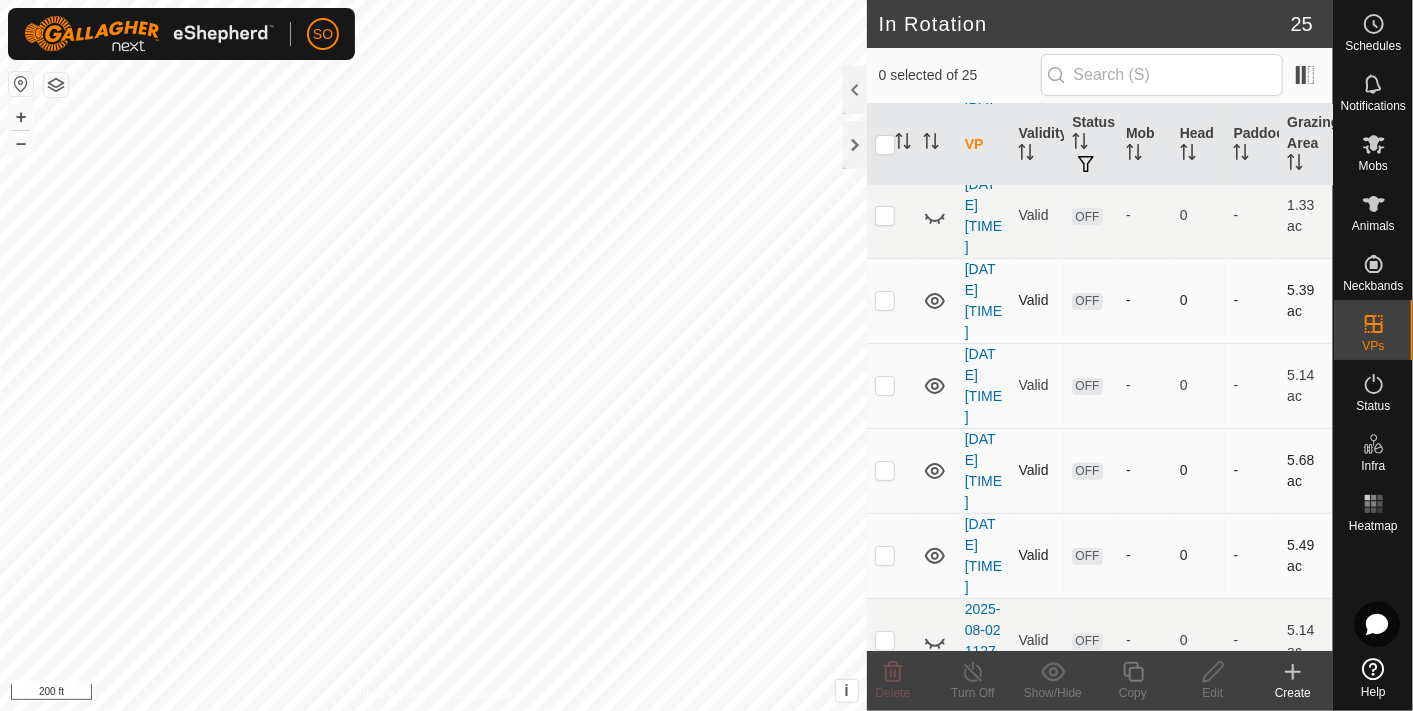 click 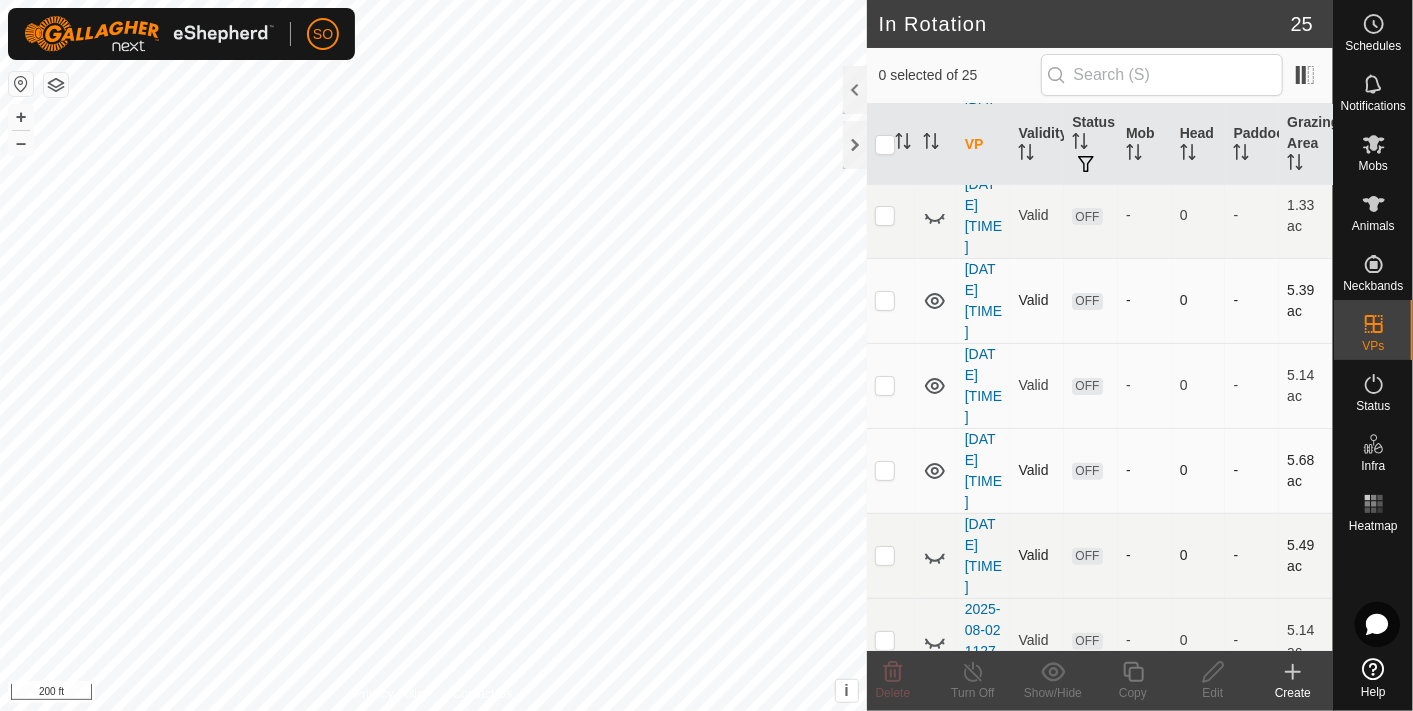 click 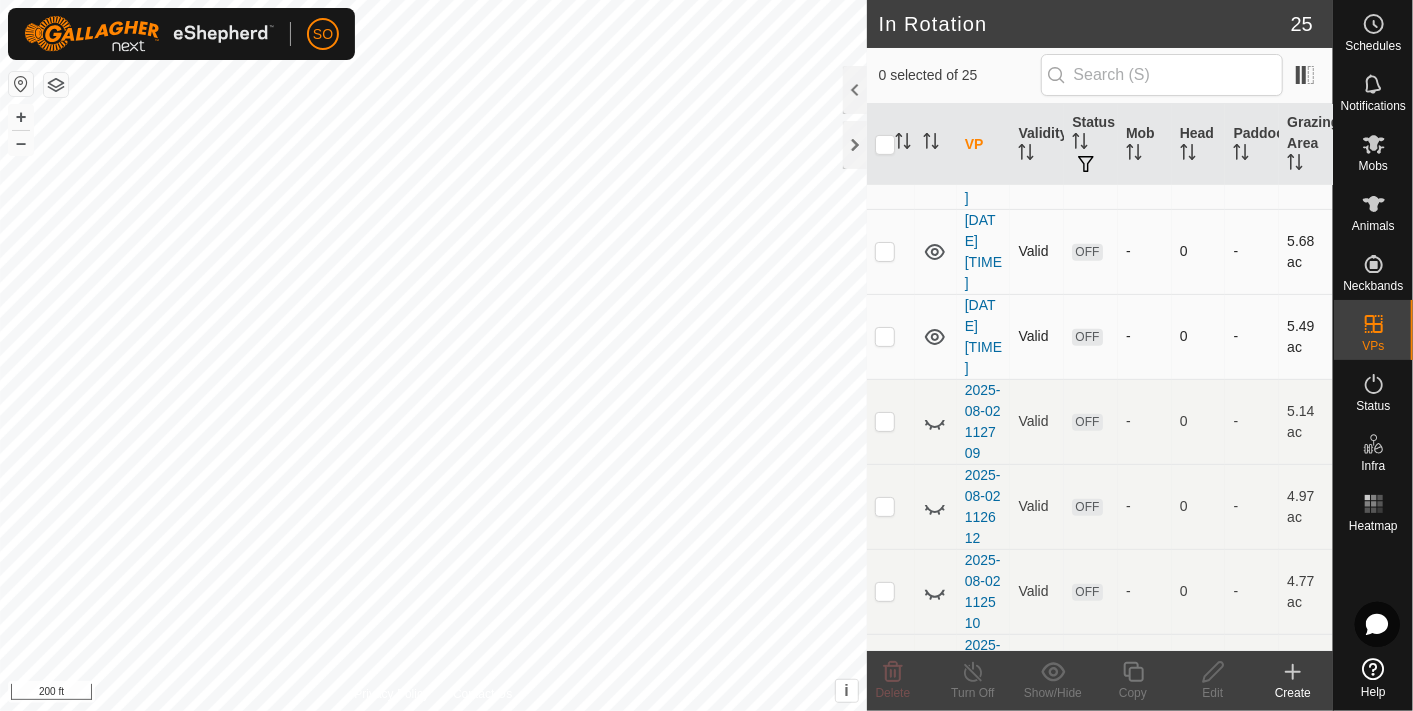 scroll, scrollTop: 444, scrollLeft: 0, axis: vertical 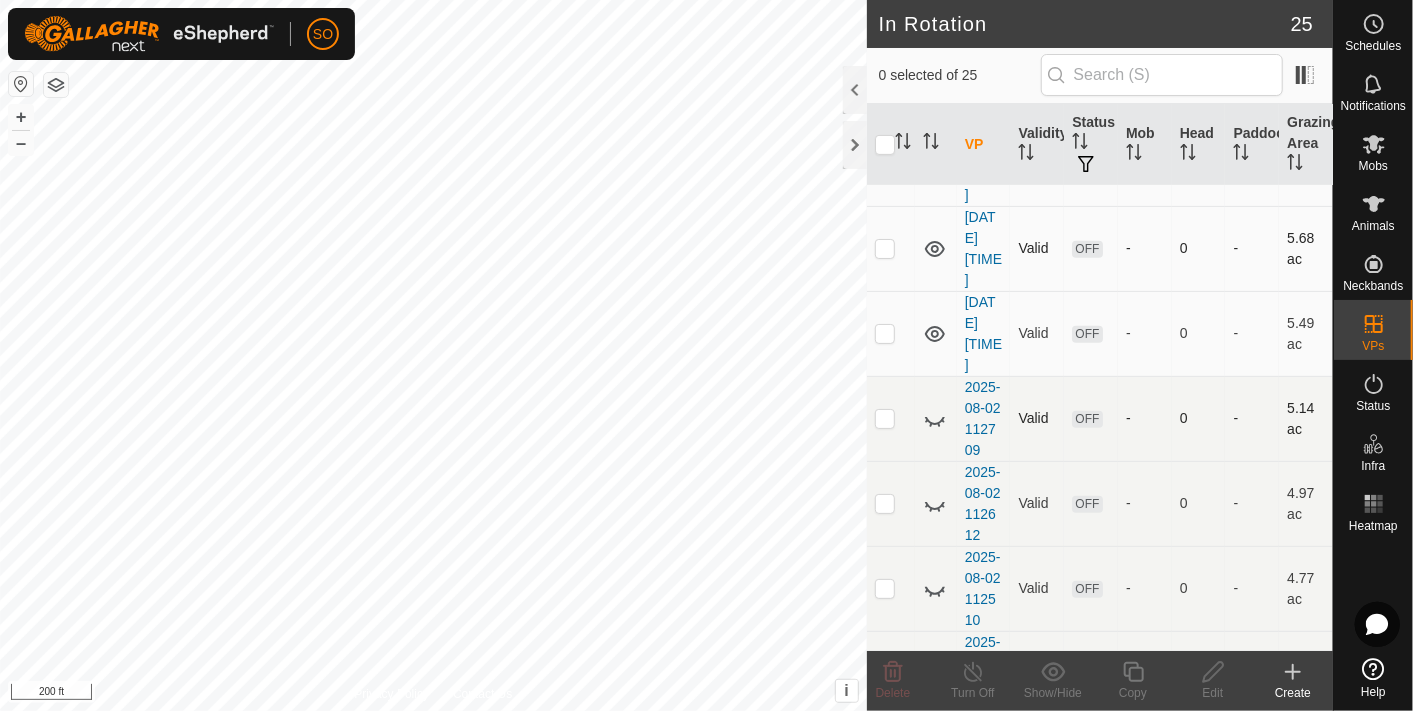 click 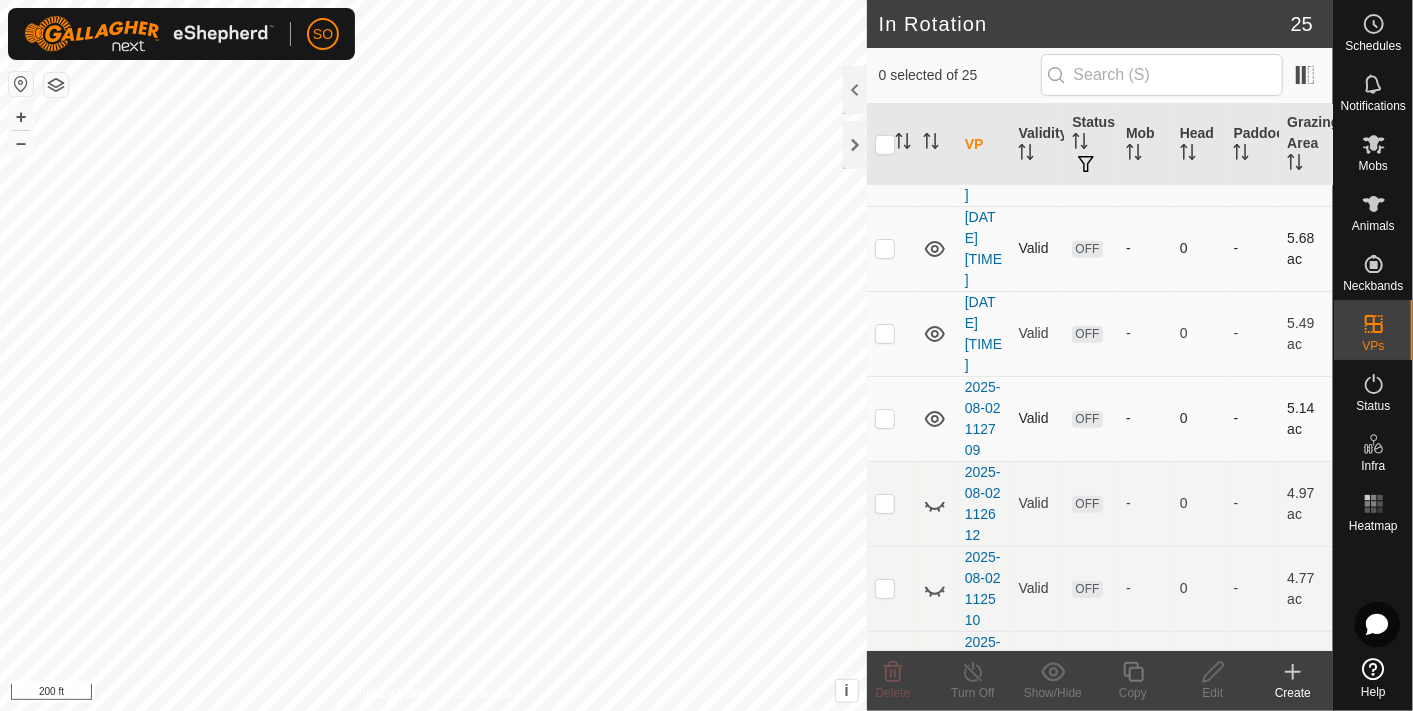 click 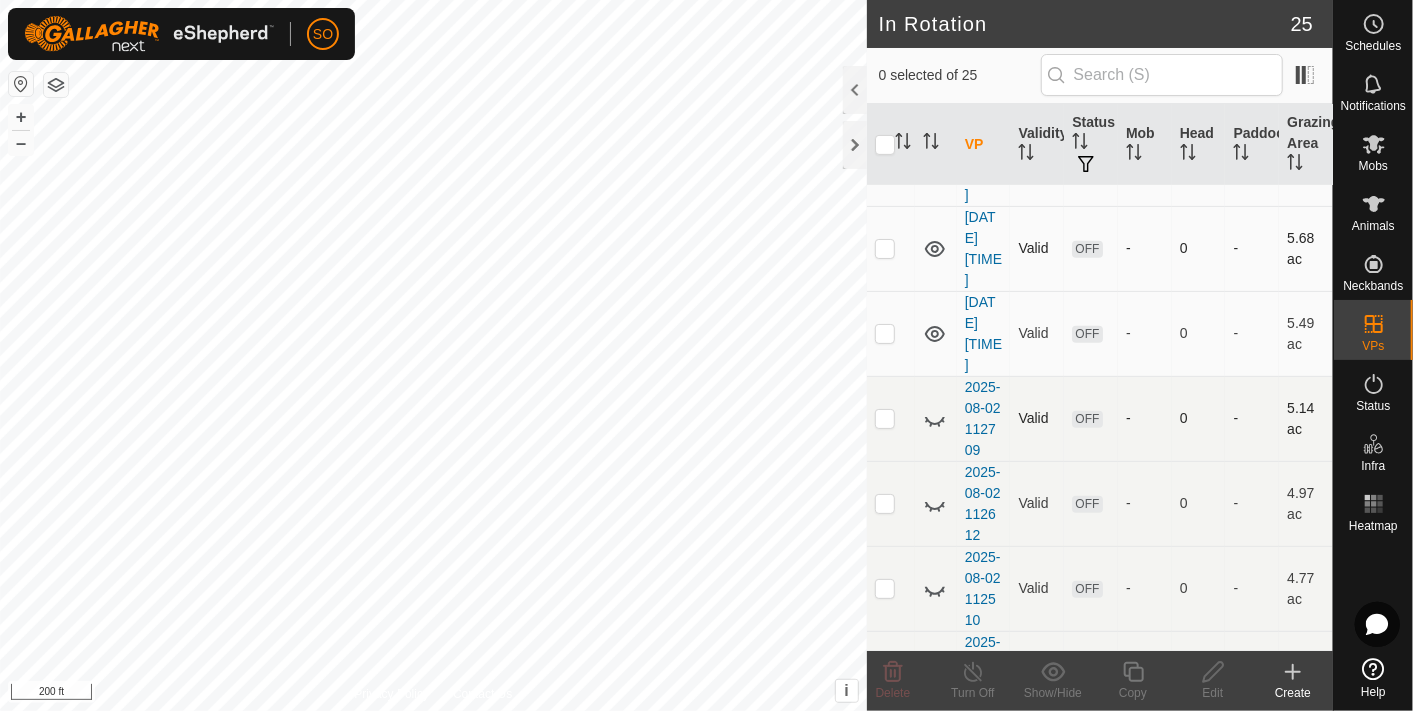 click 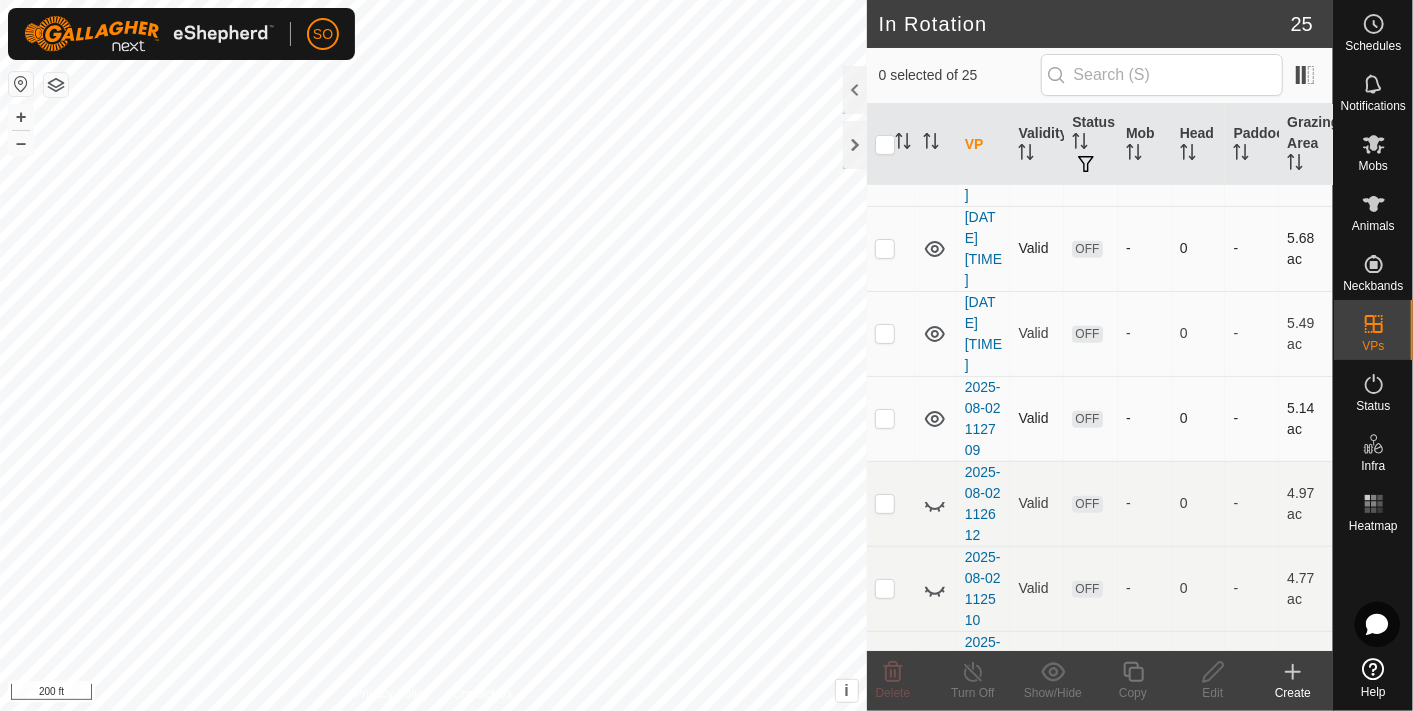 click 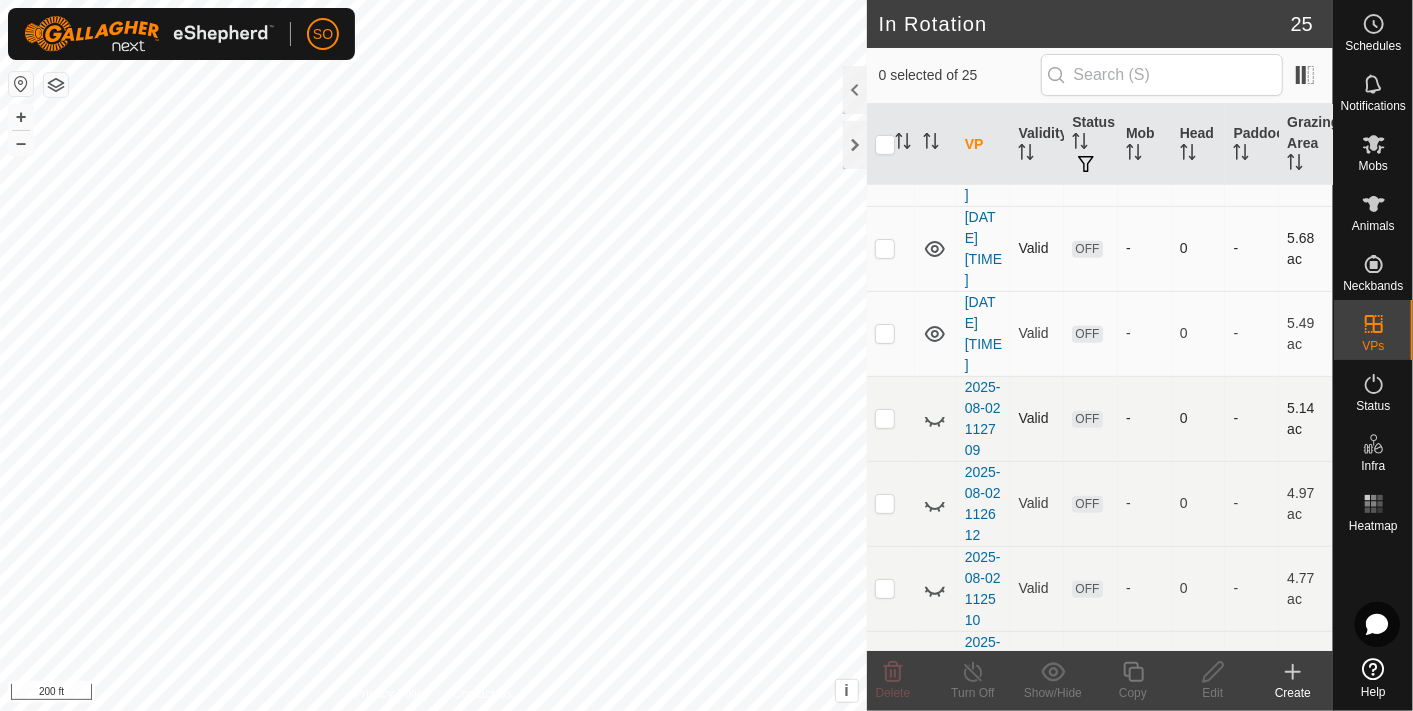 click 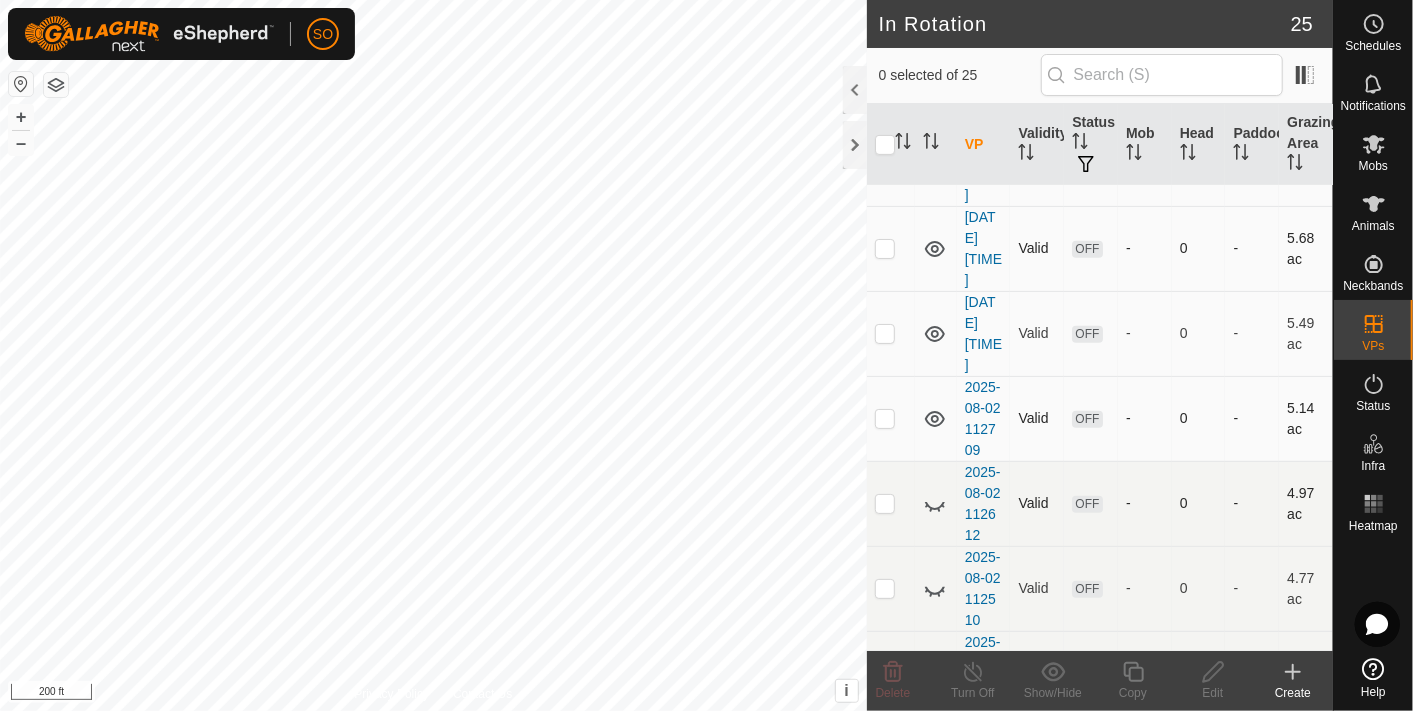 click 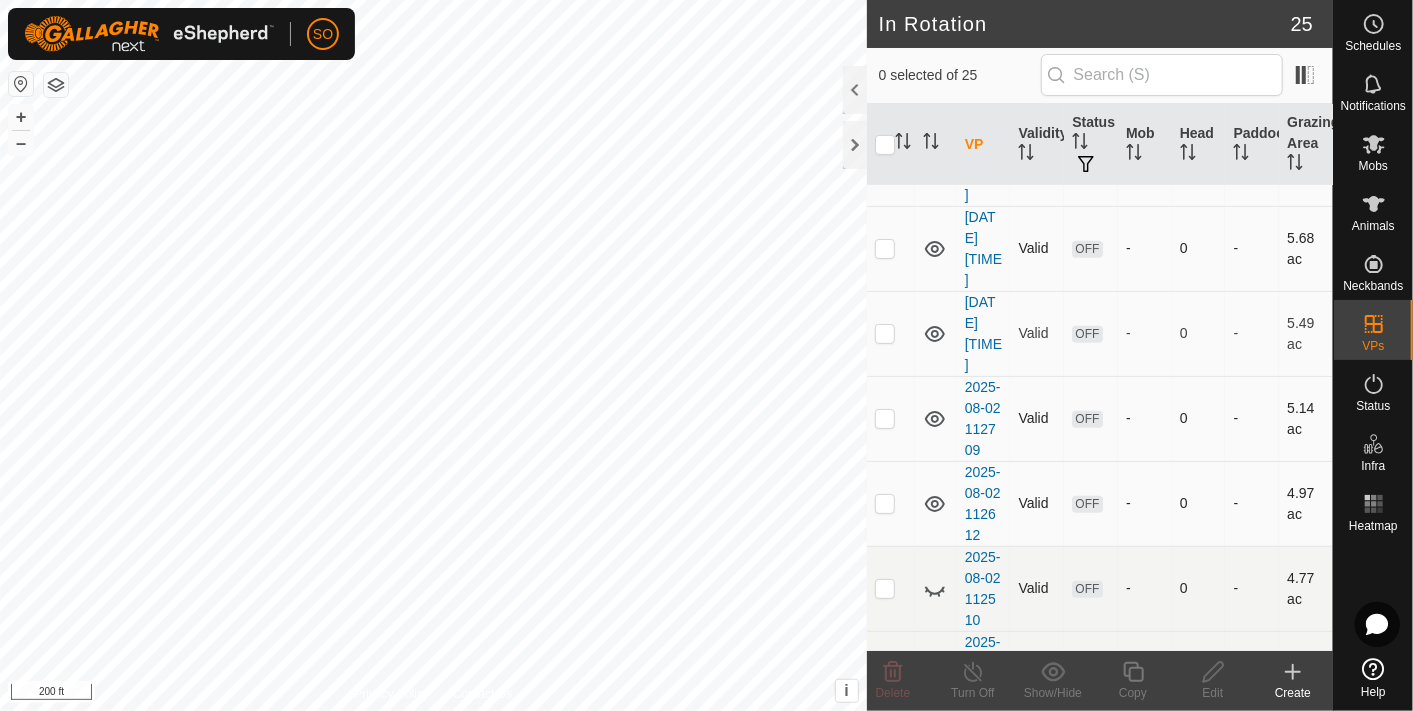 click 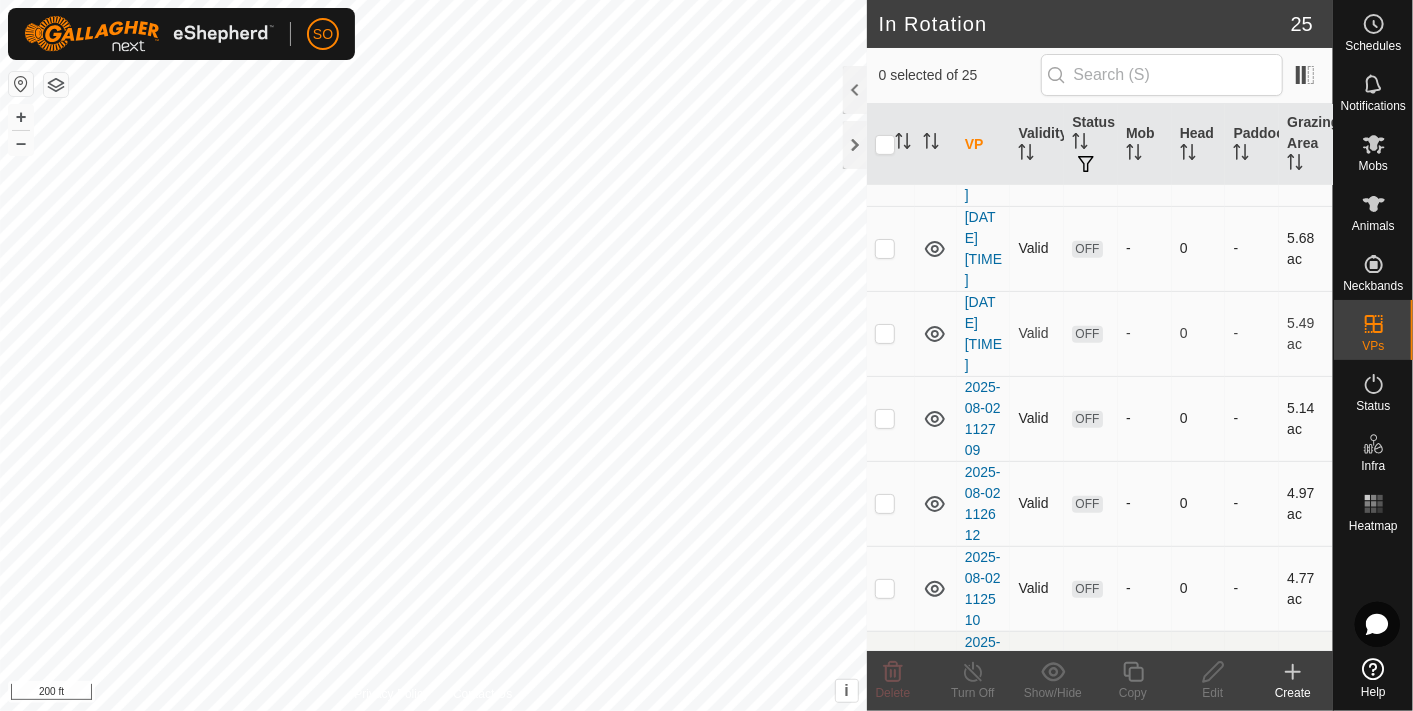 click 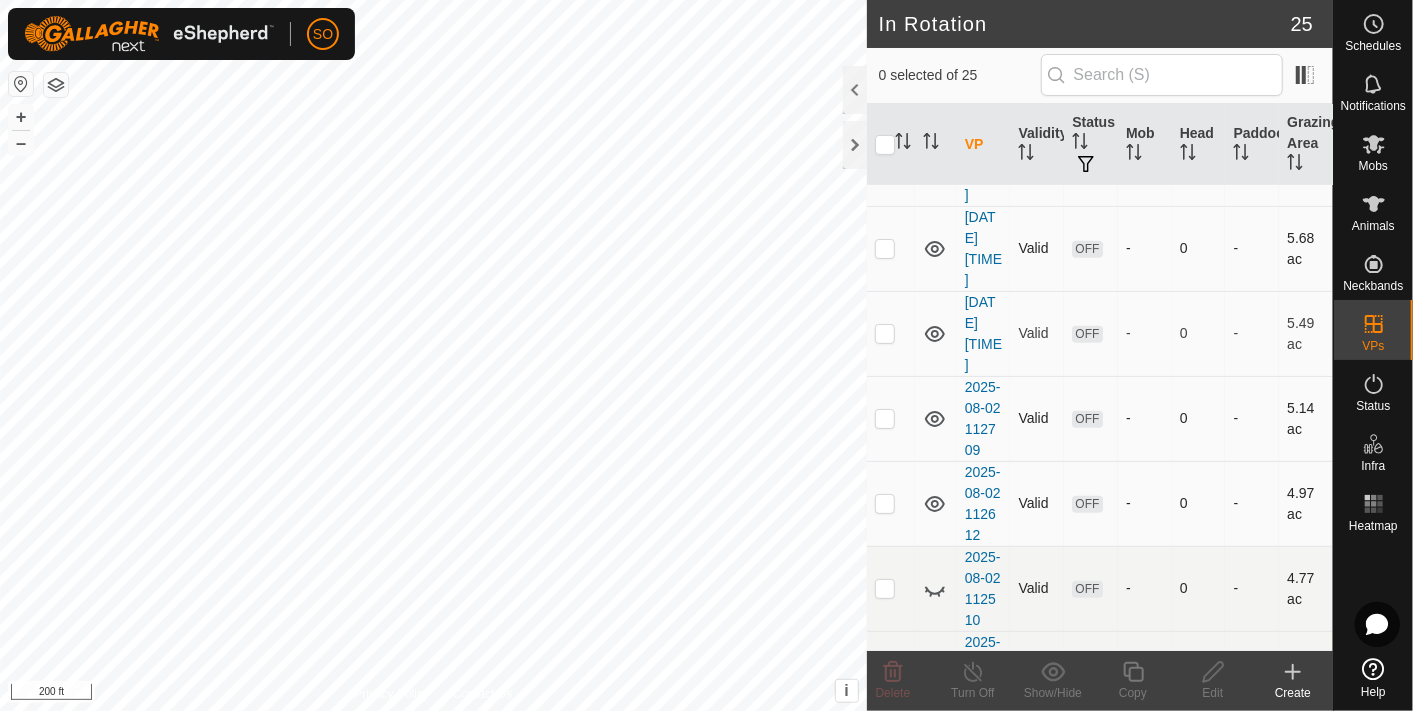 click 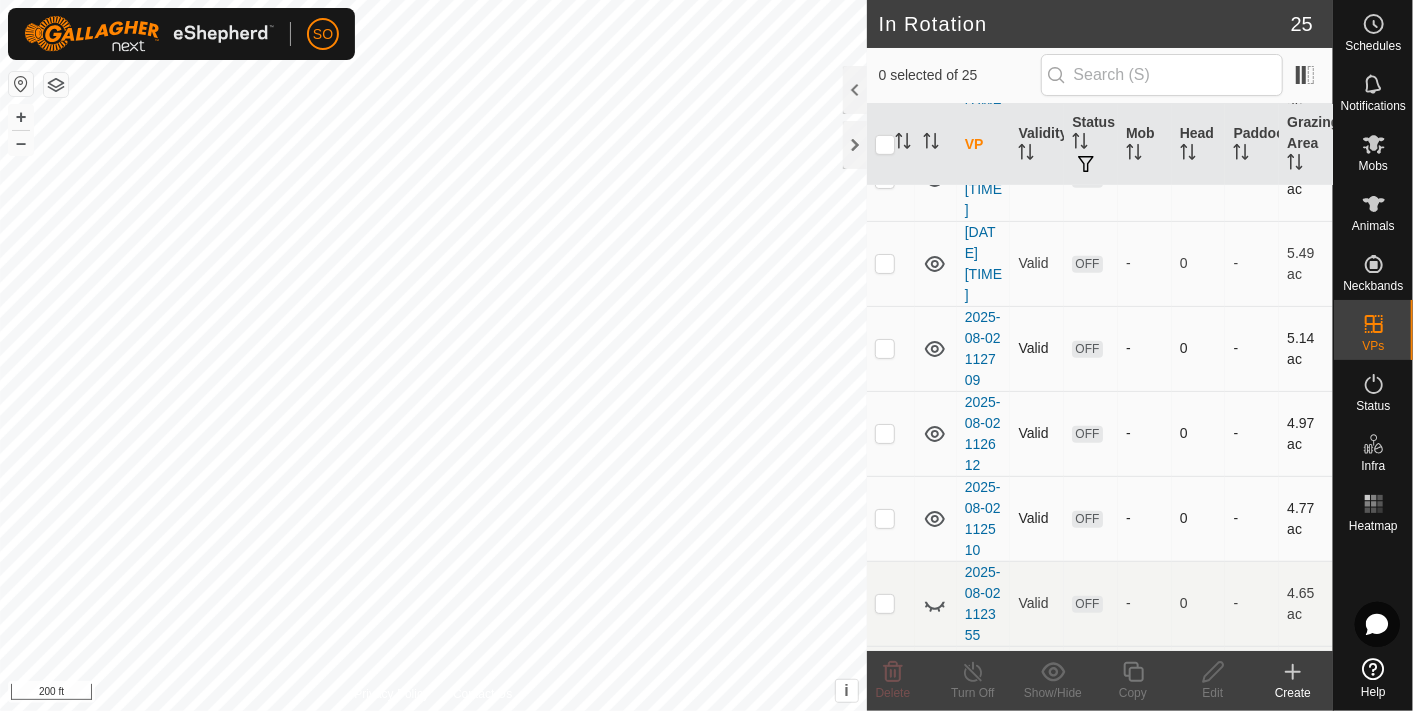 scroll, scrollTop: 555, scrollLeft: 0, axis: vertical 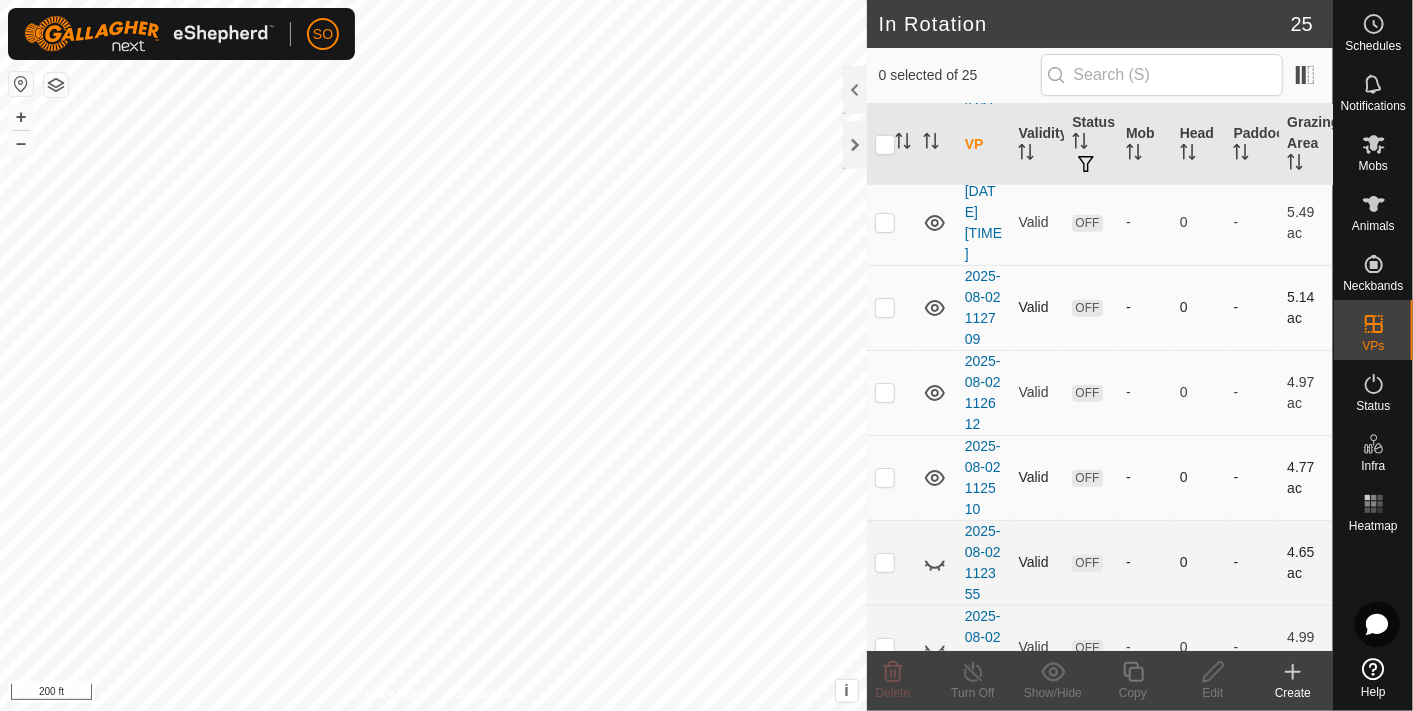click 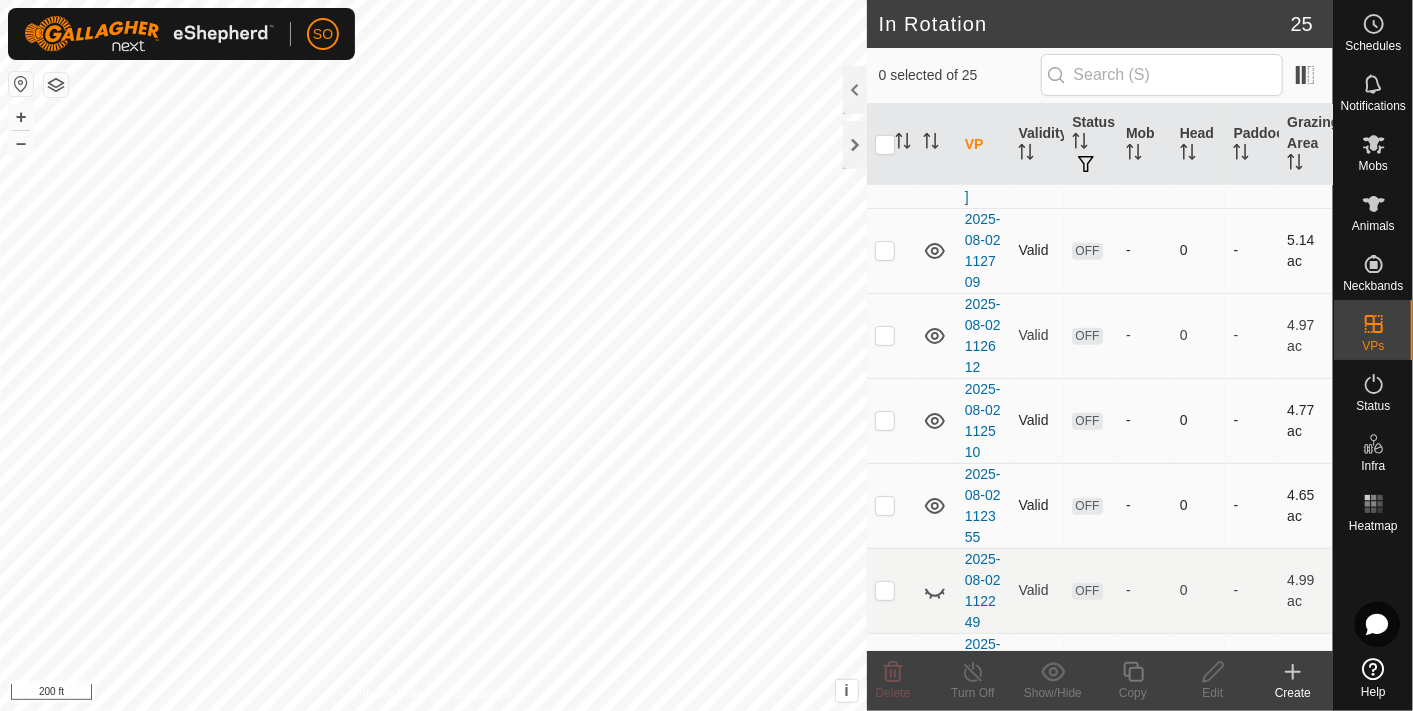 scroll, scrollTop: 666, scrollLeft: 0, axis: vertical 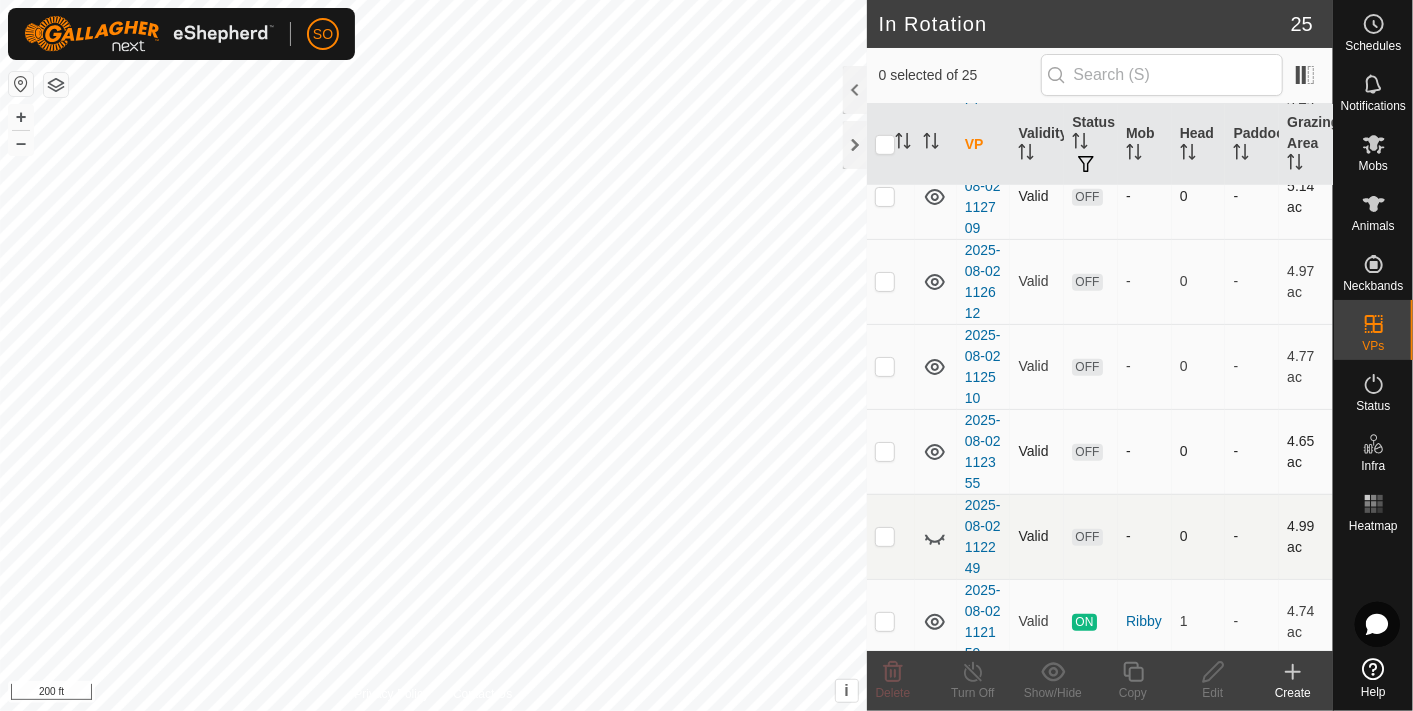 click 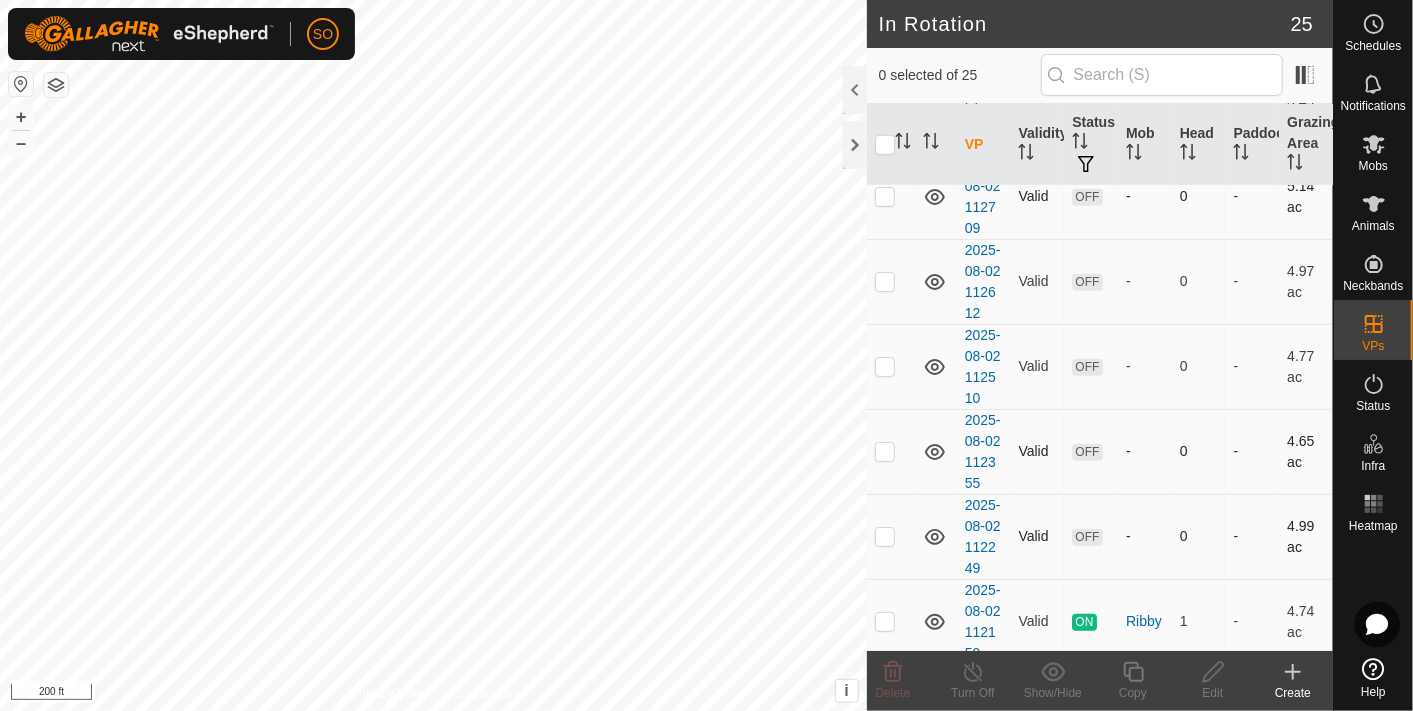click 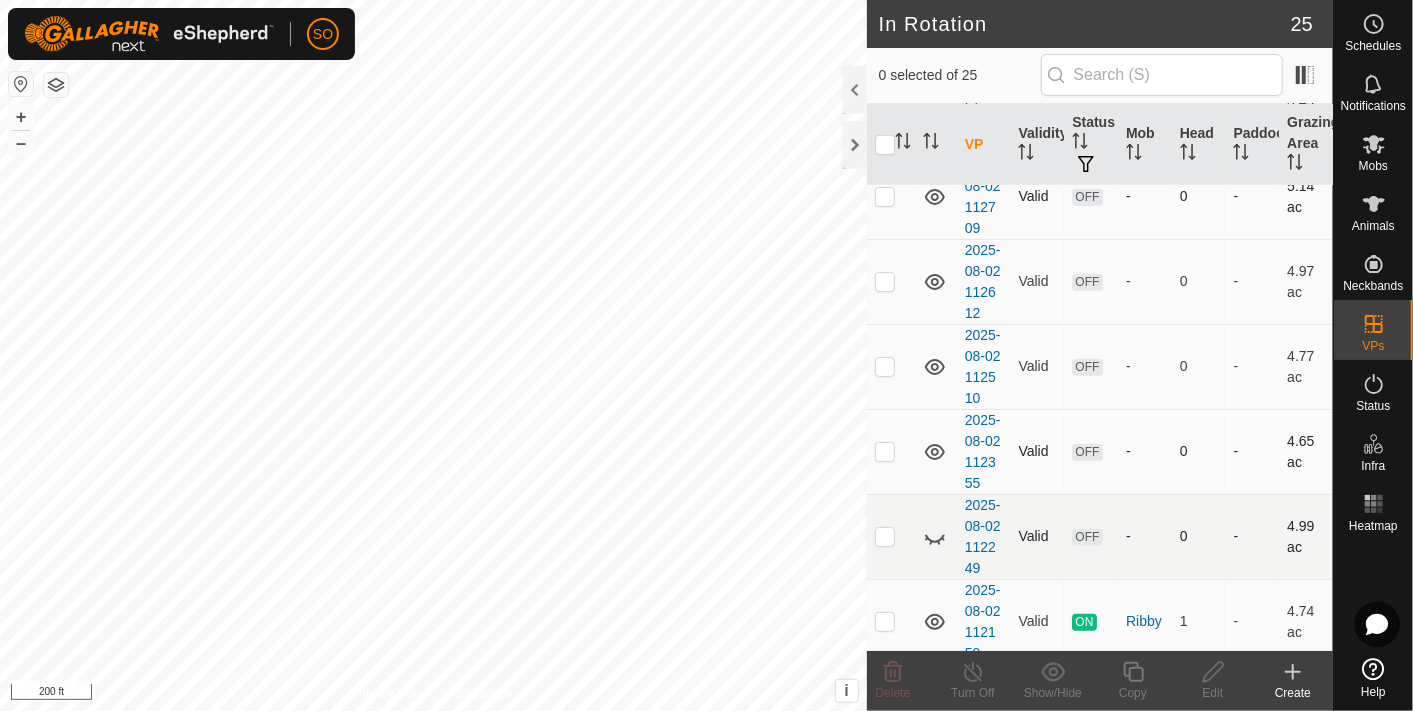 click on "2025-08-02 112249" at bounding box center [984, 536] 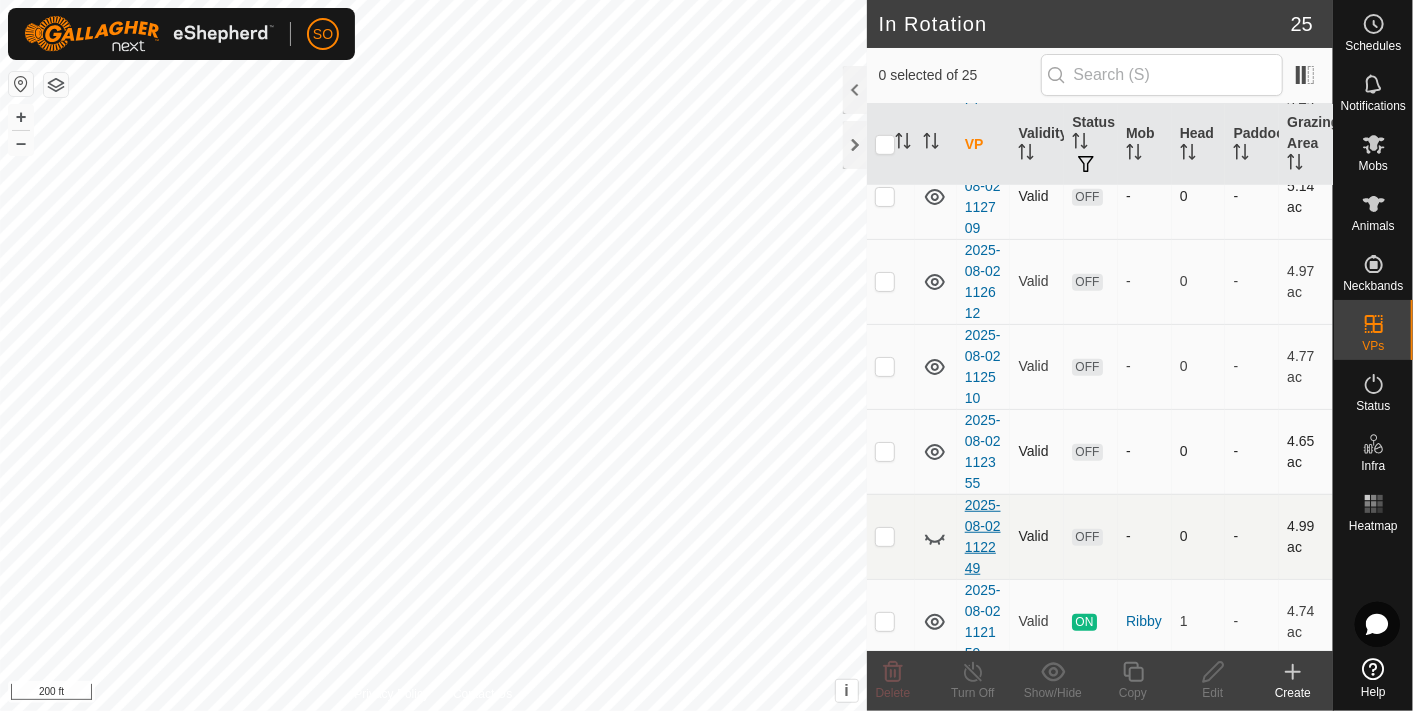 click on "2025-08-02 112249" at bounding box center [983, 536] 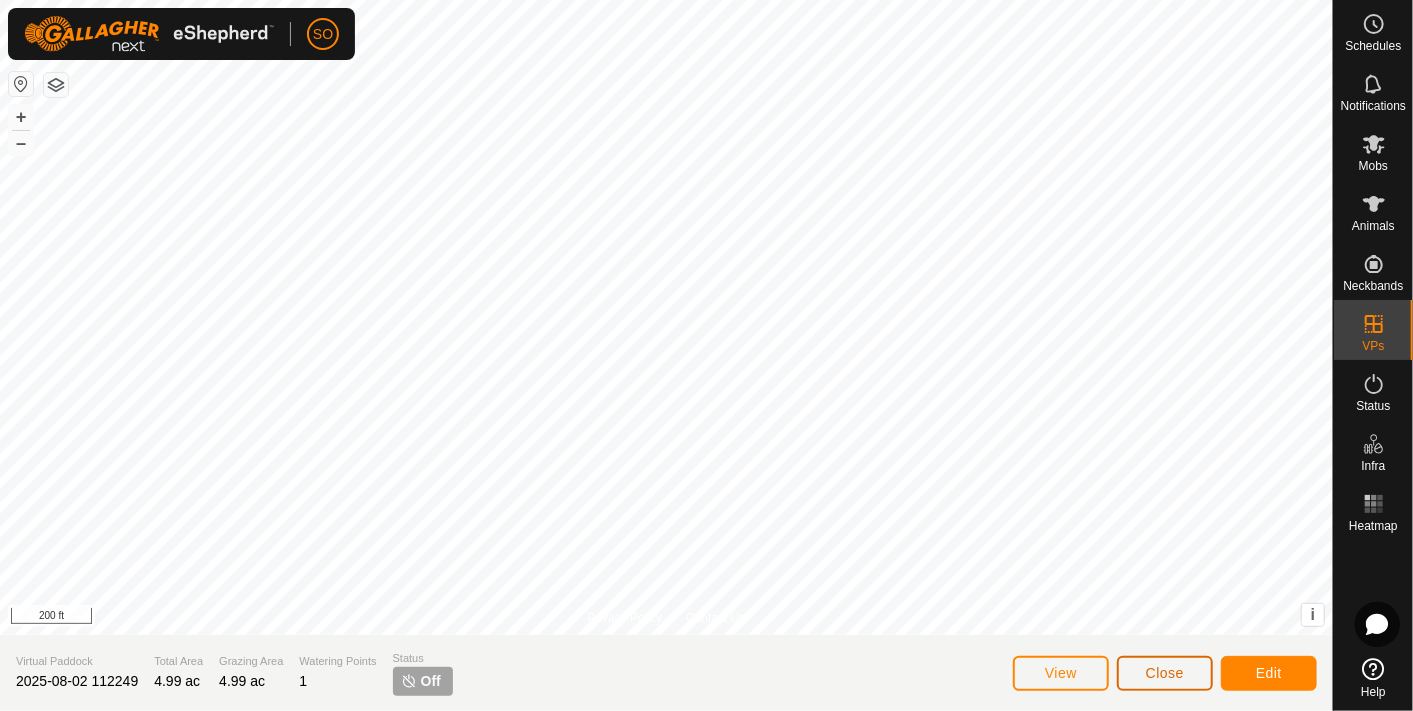 click on "Close" 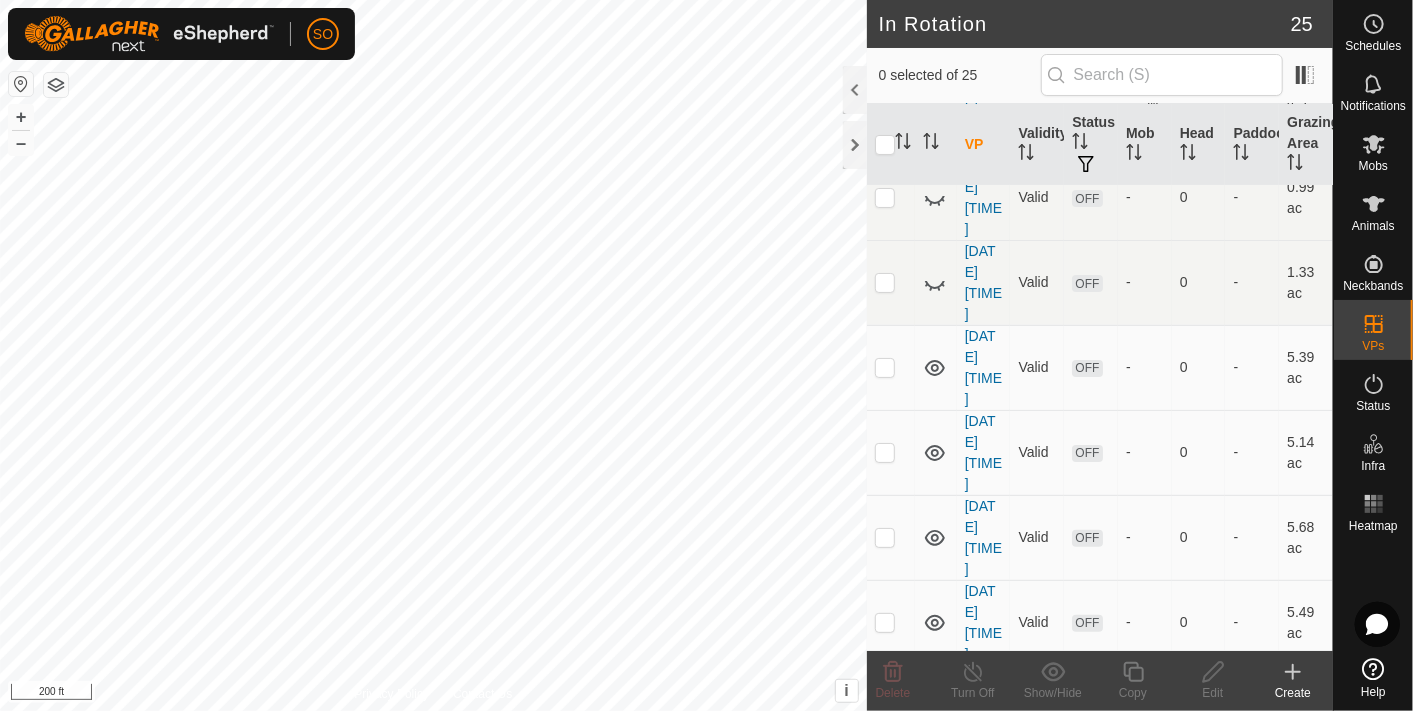 scroll, scrollTop: 0, scrollLeft: 0, axis: both 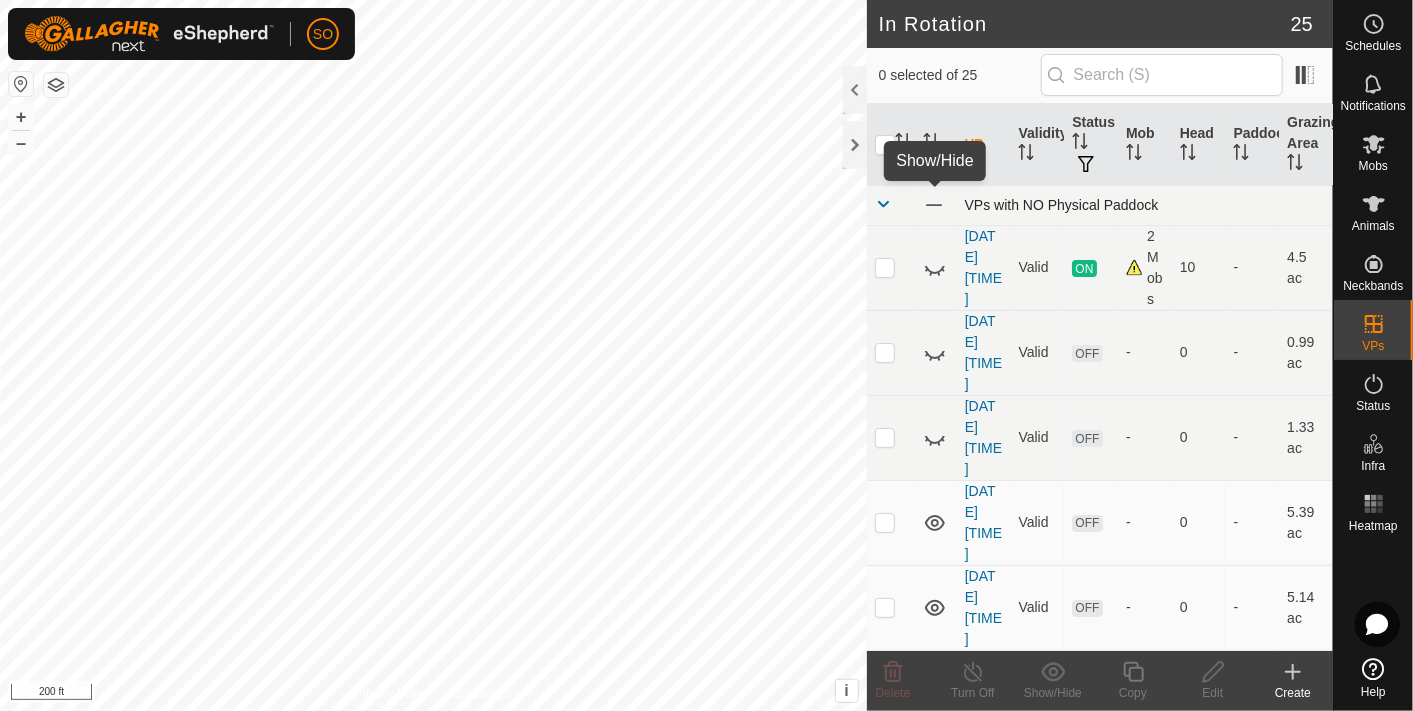 click at bounding box center [934, 205] 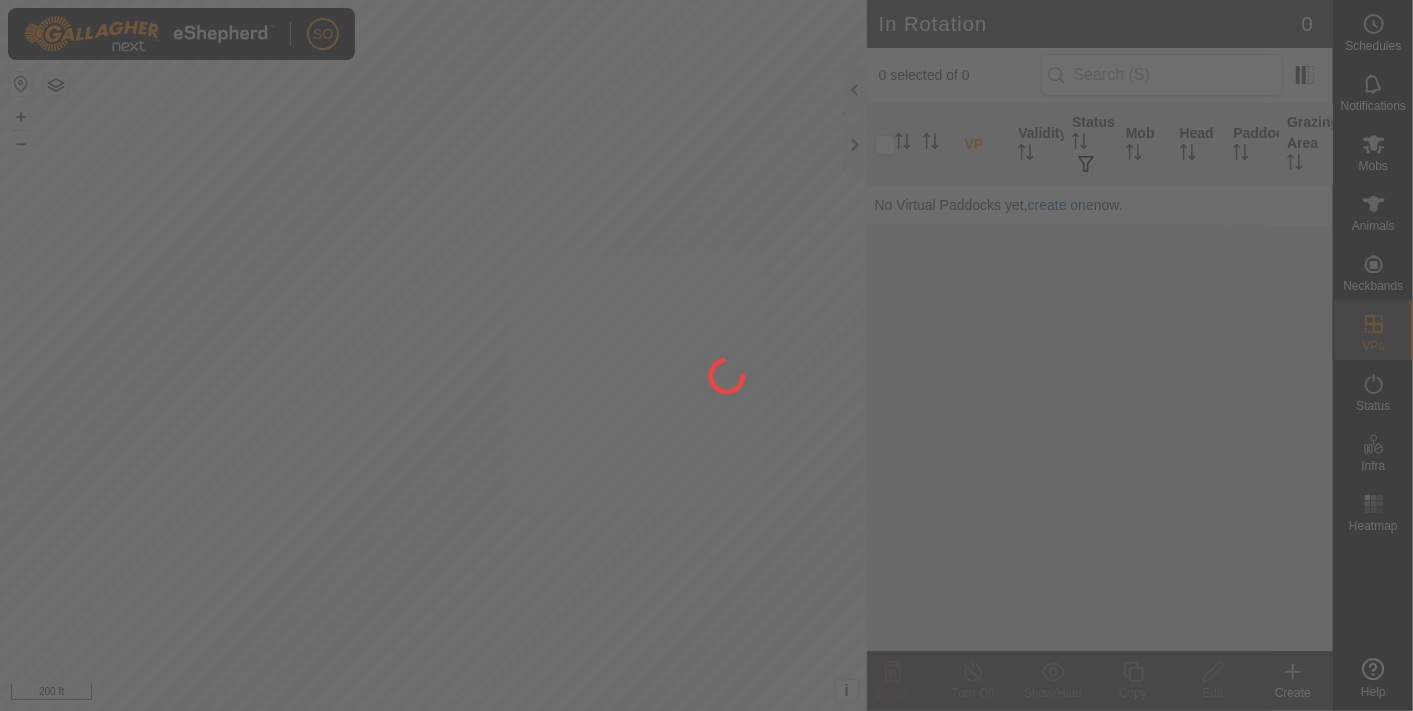 scroll, scrollTop: 0, scrollLeft: 0, axis: both 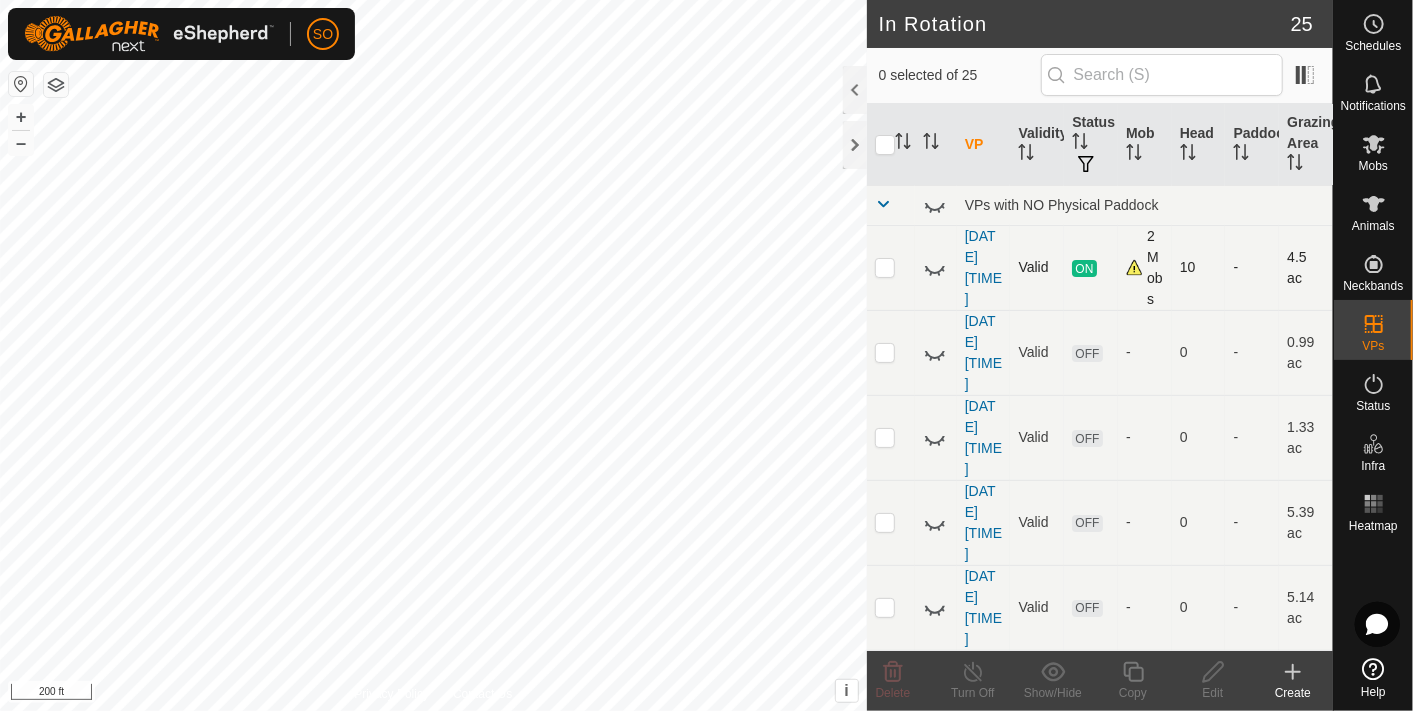 click 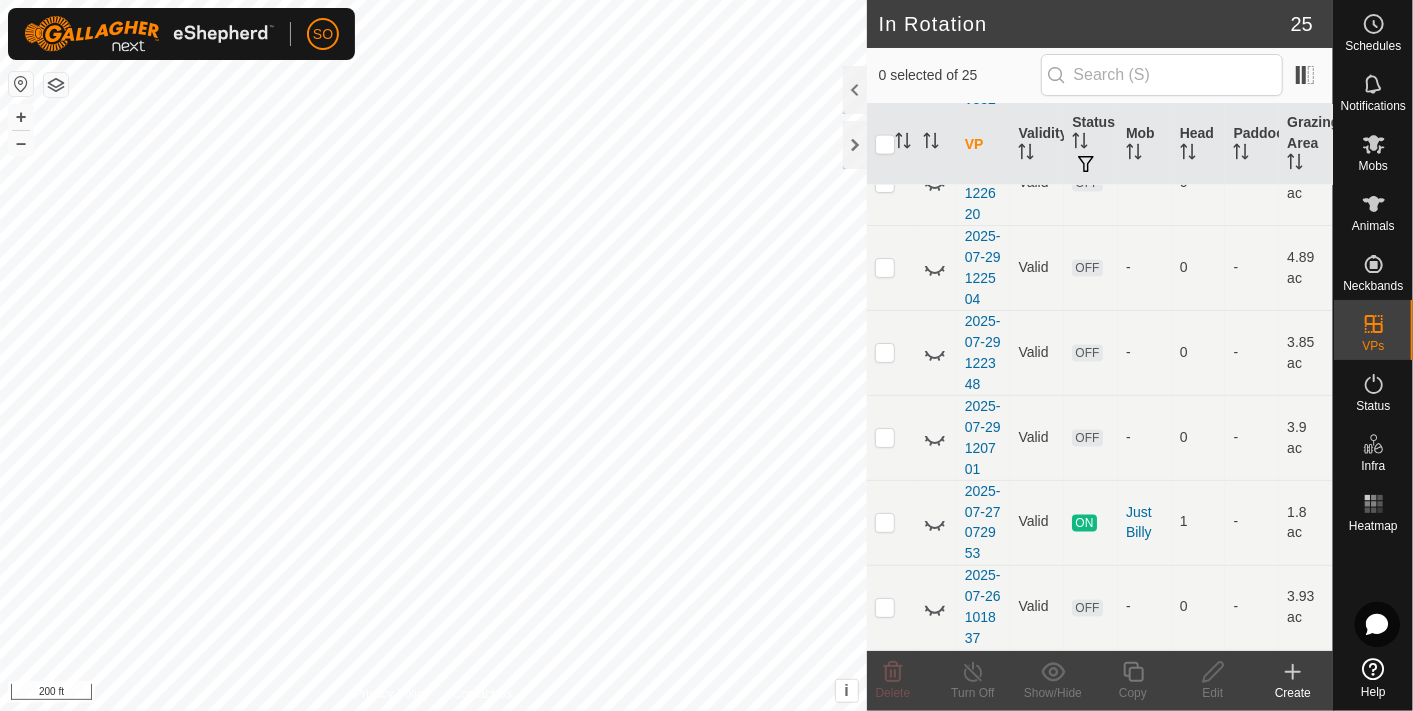 scroll, scrollTop: 1714, scrollLeft: 0, axis: vertical 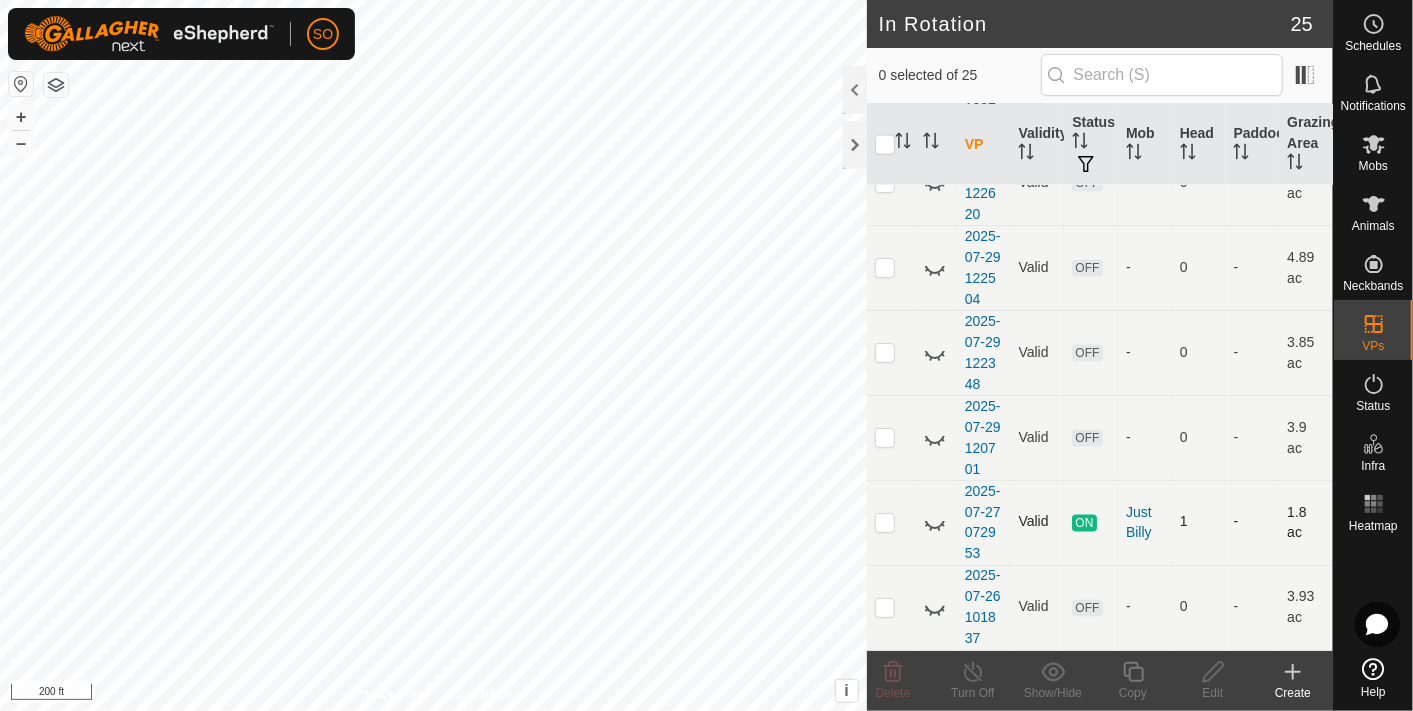 click 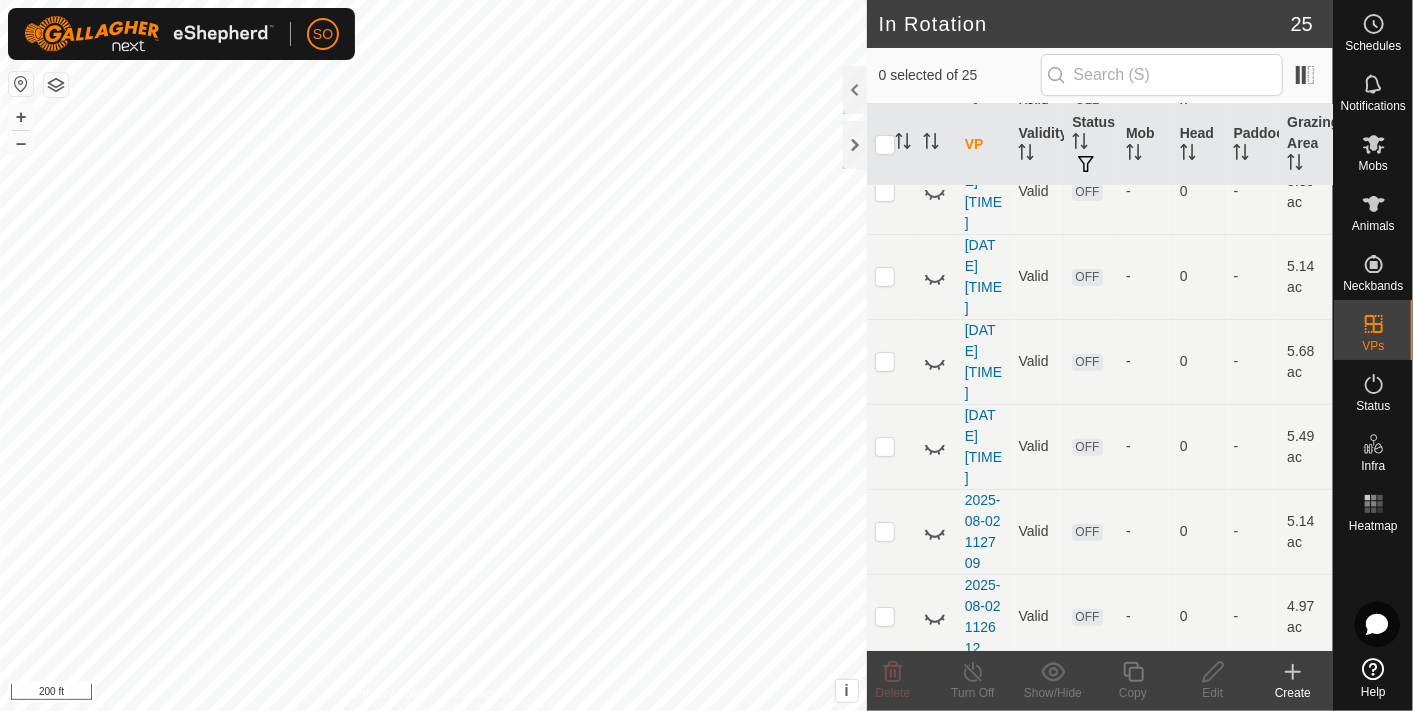scroll, scrollTop: 0, scrollLeft: 0, axis: both 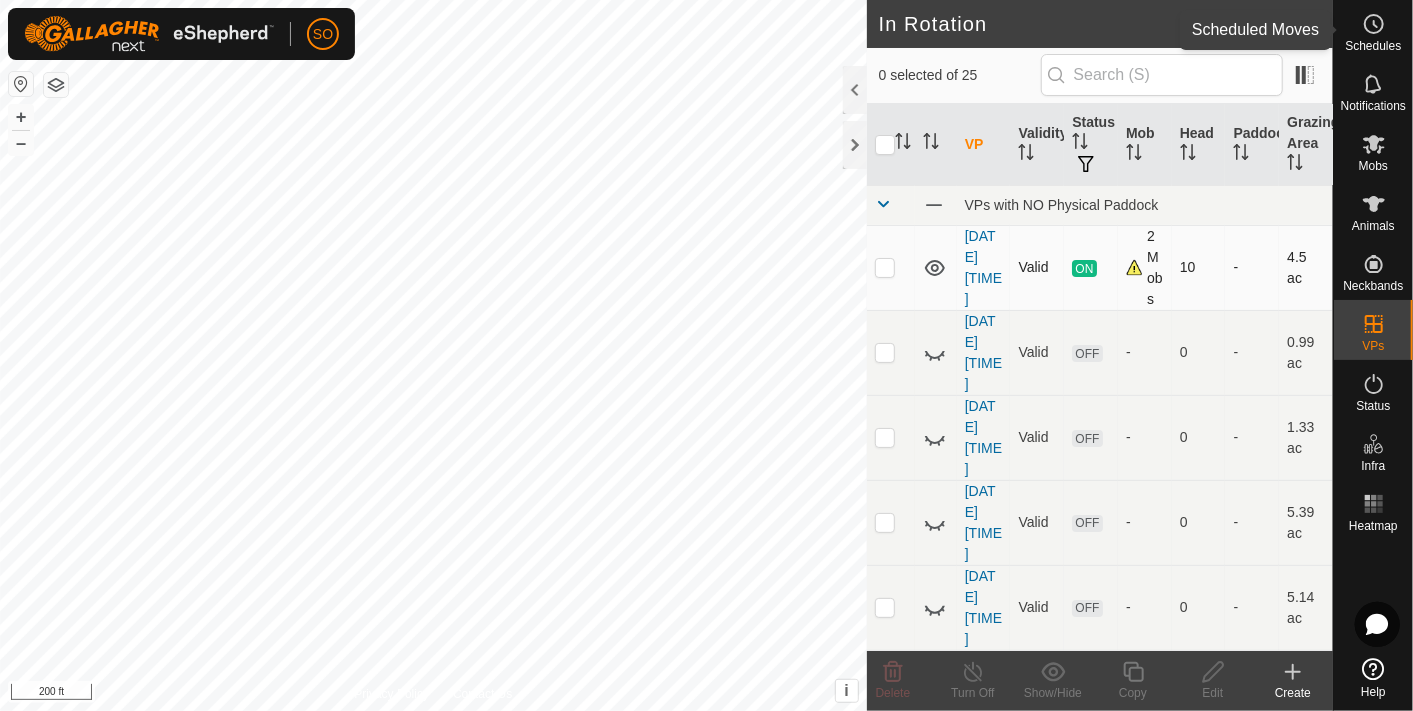 click 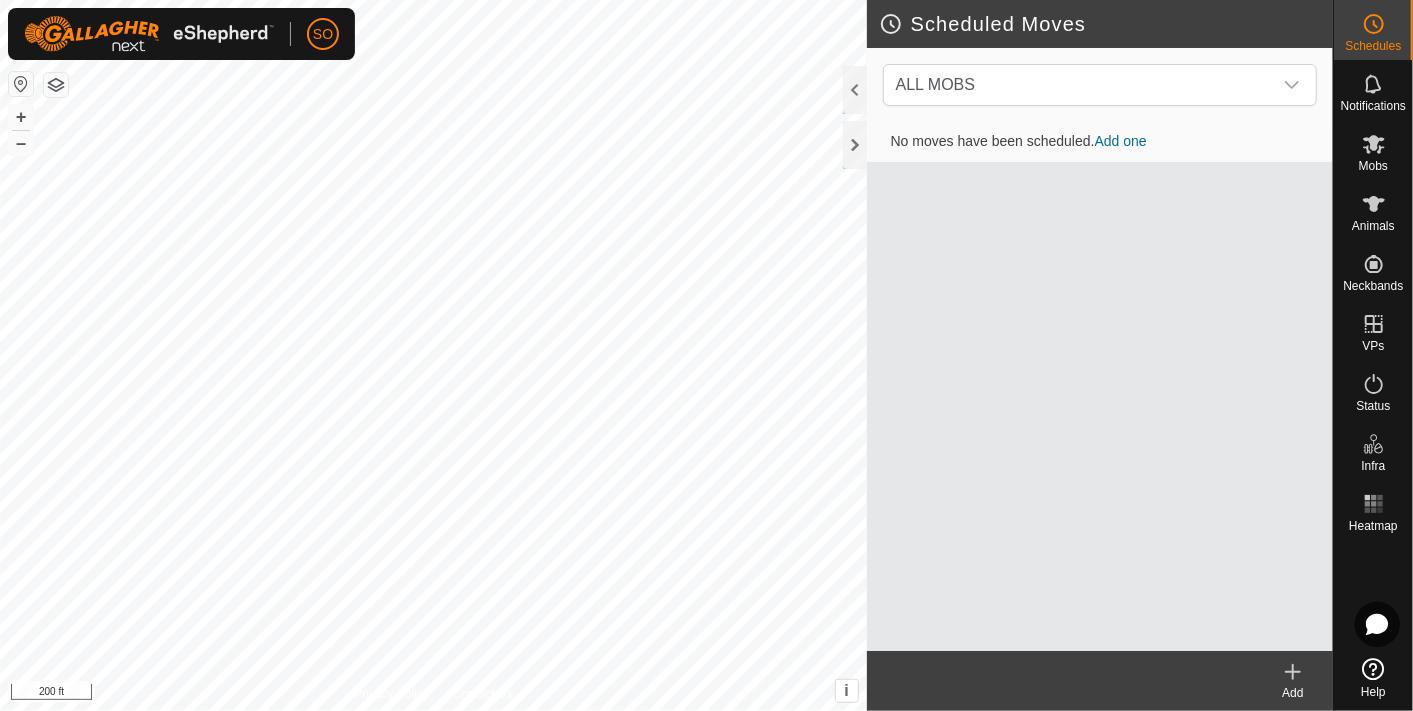 click 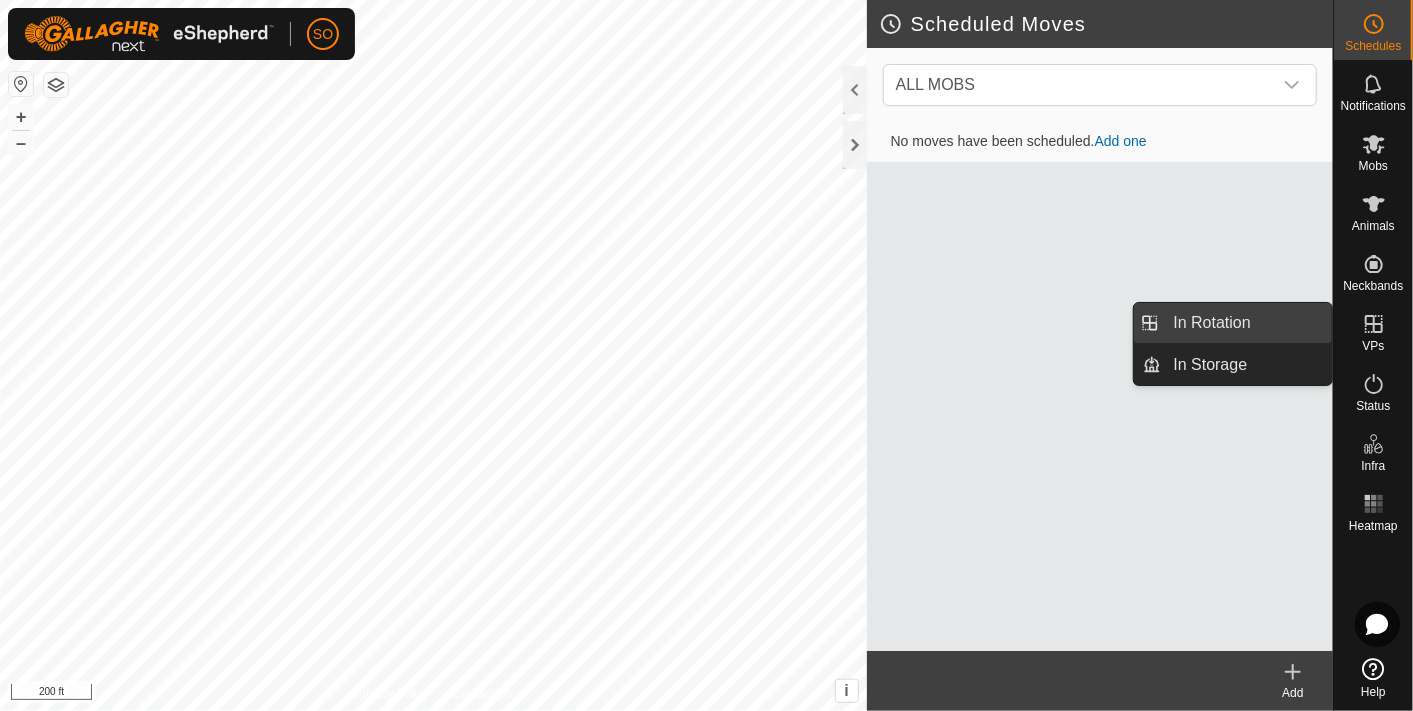 click on "In Rotation" at bounding box center [1247, 323] 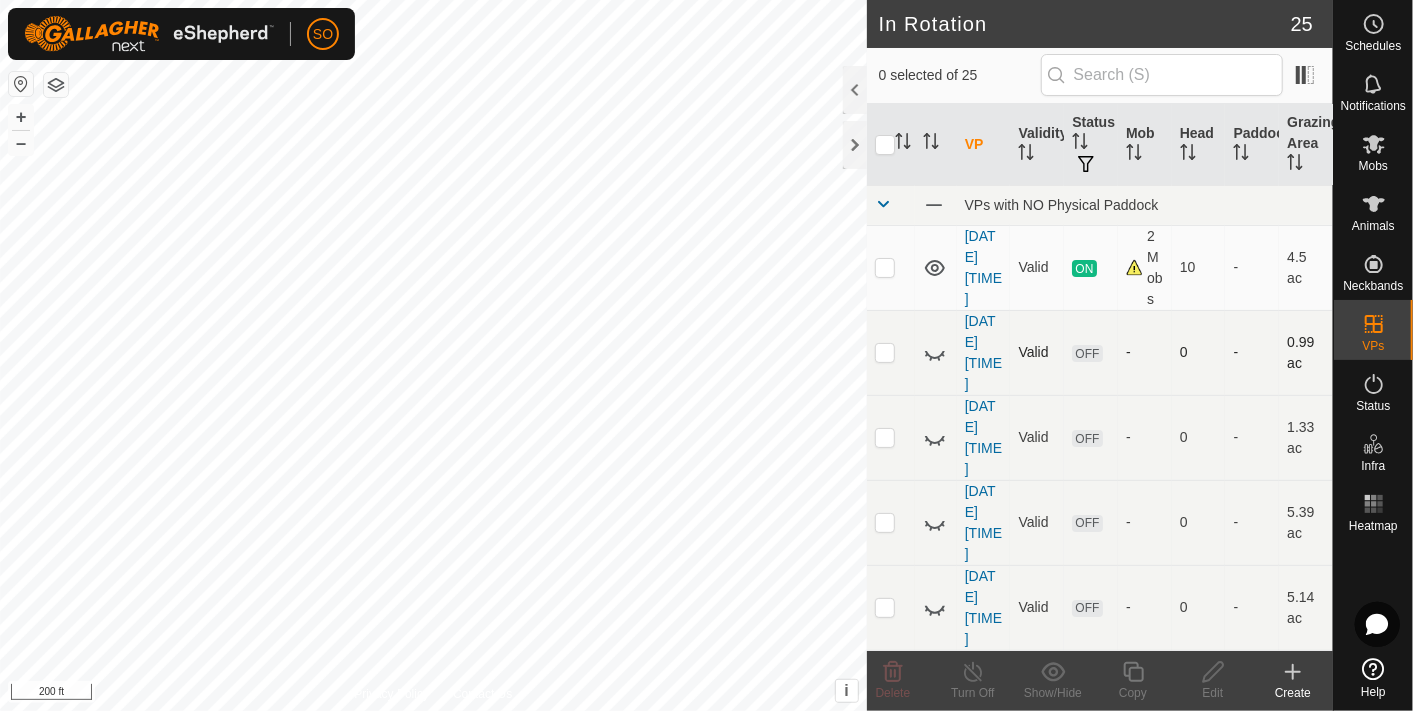 click 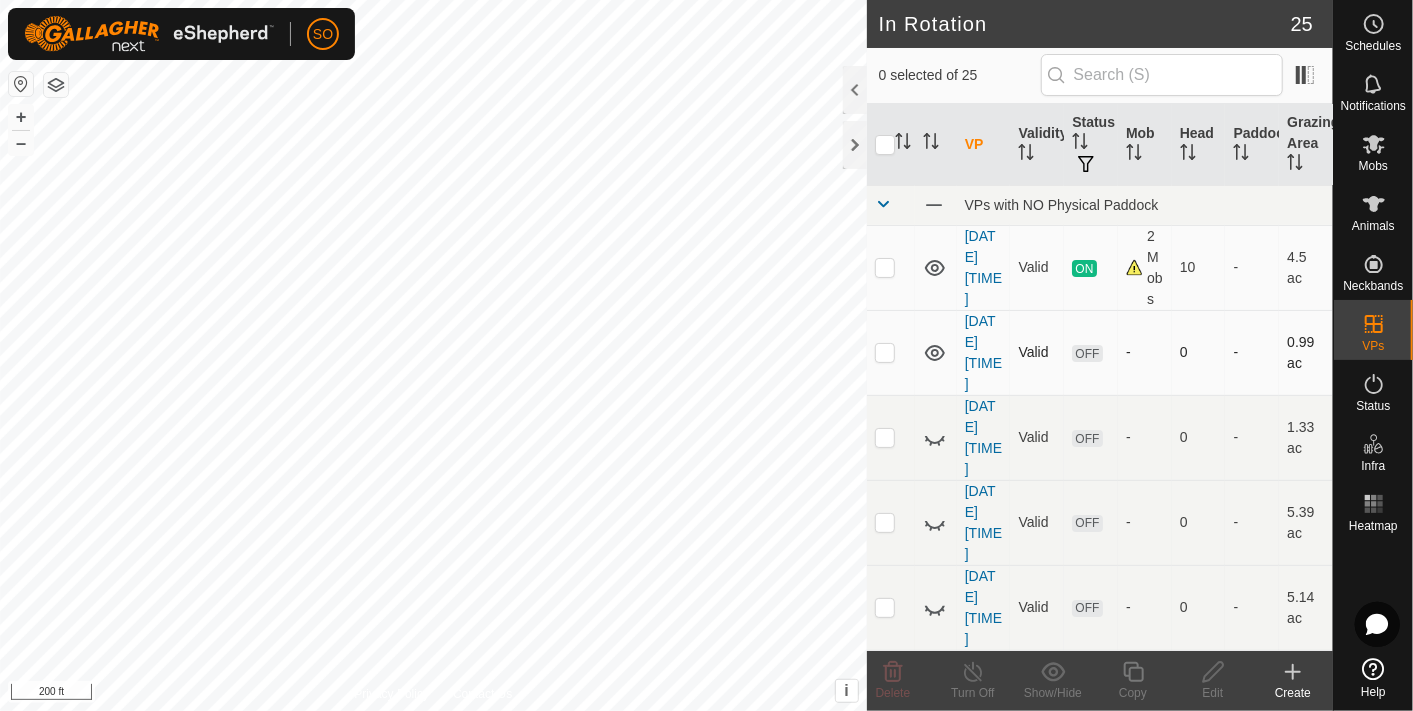 click 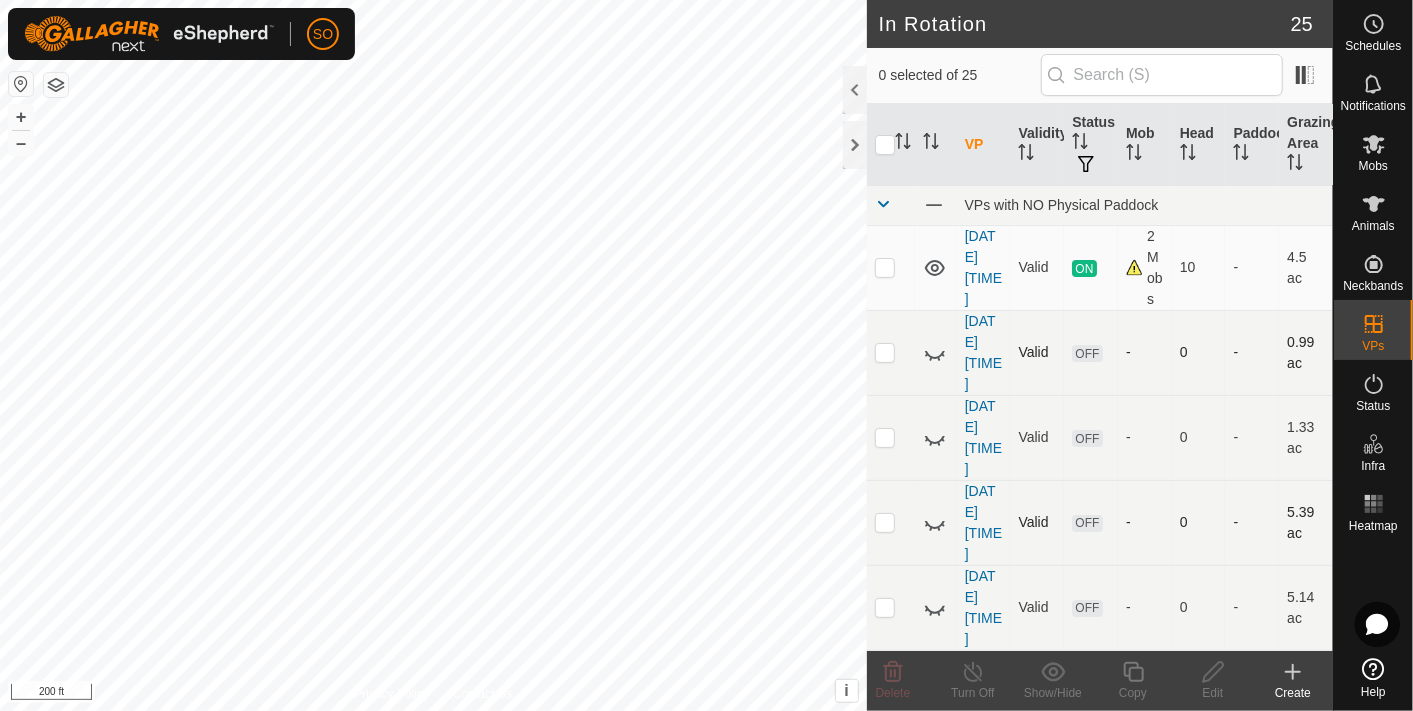 click 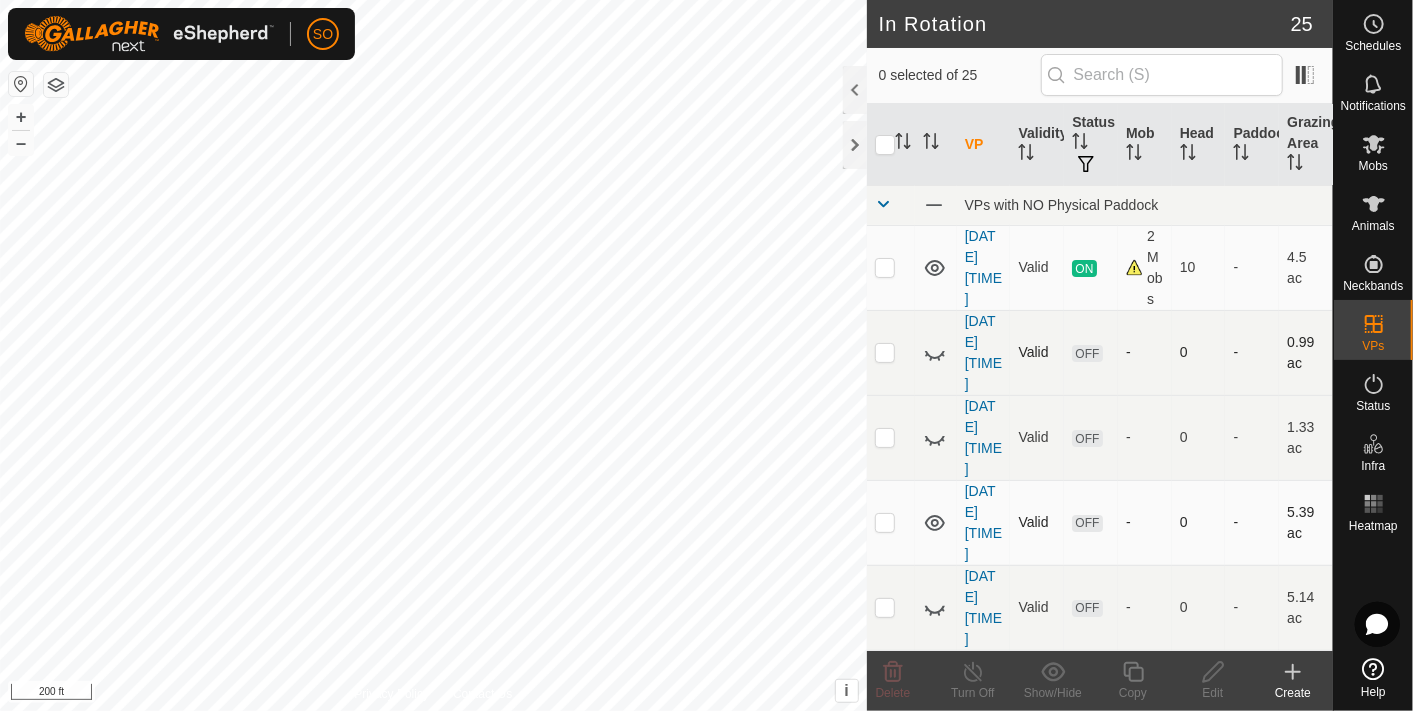 click 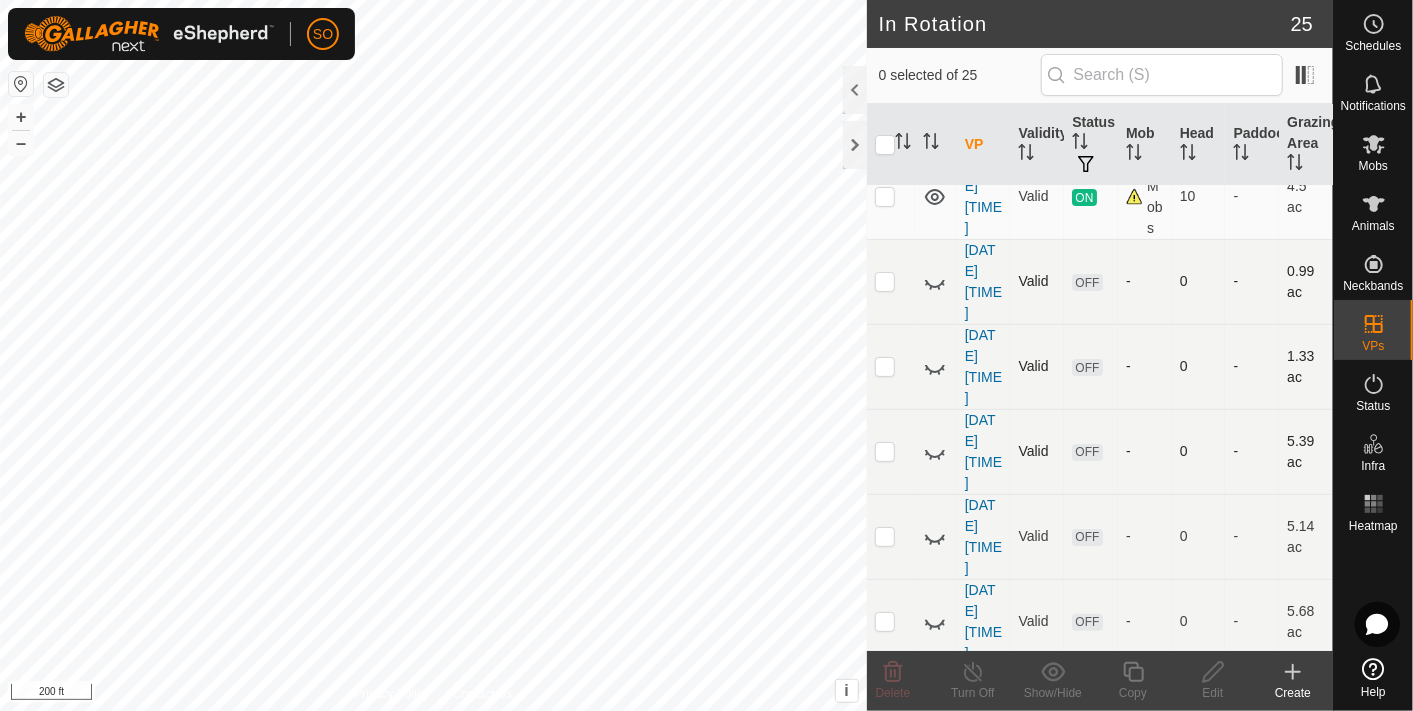 scroll, scrollTop: 111, scrollLeft: 0, axis: vertical 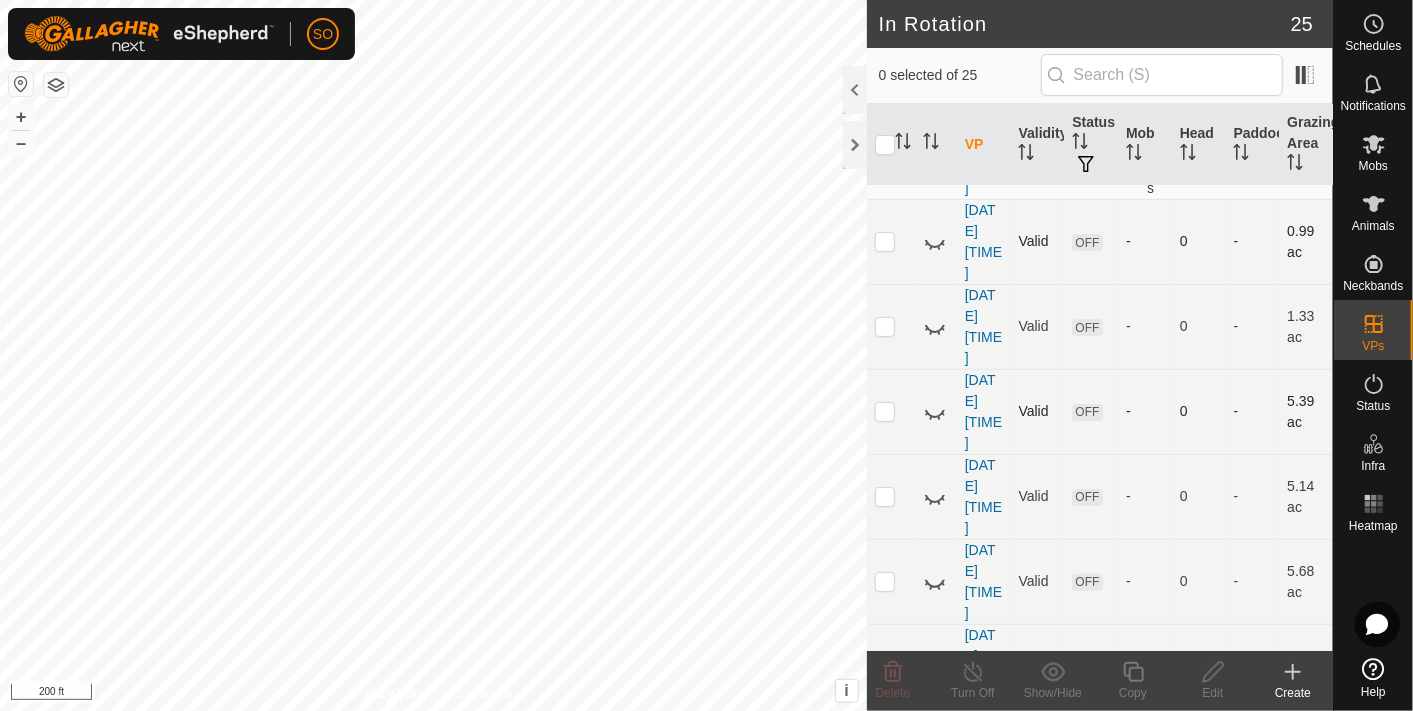 click 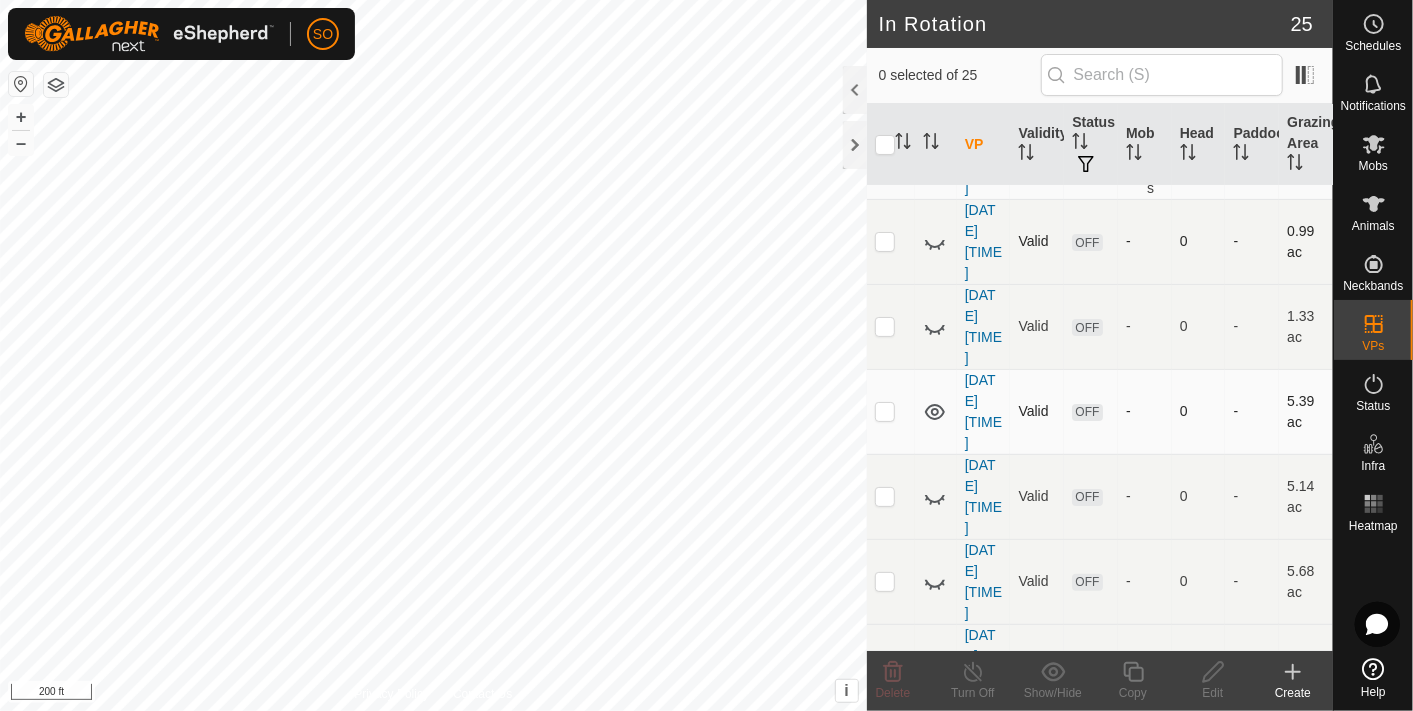 click 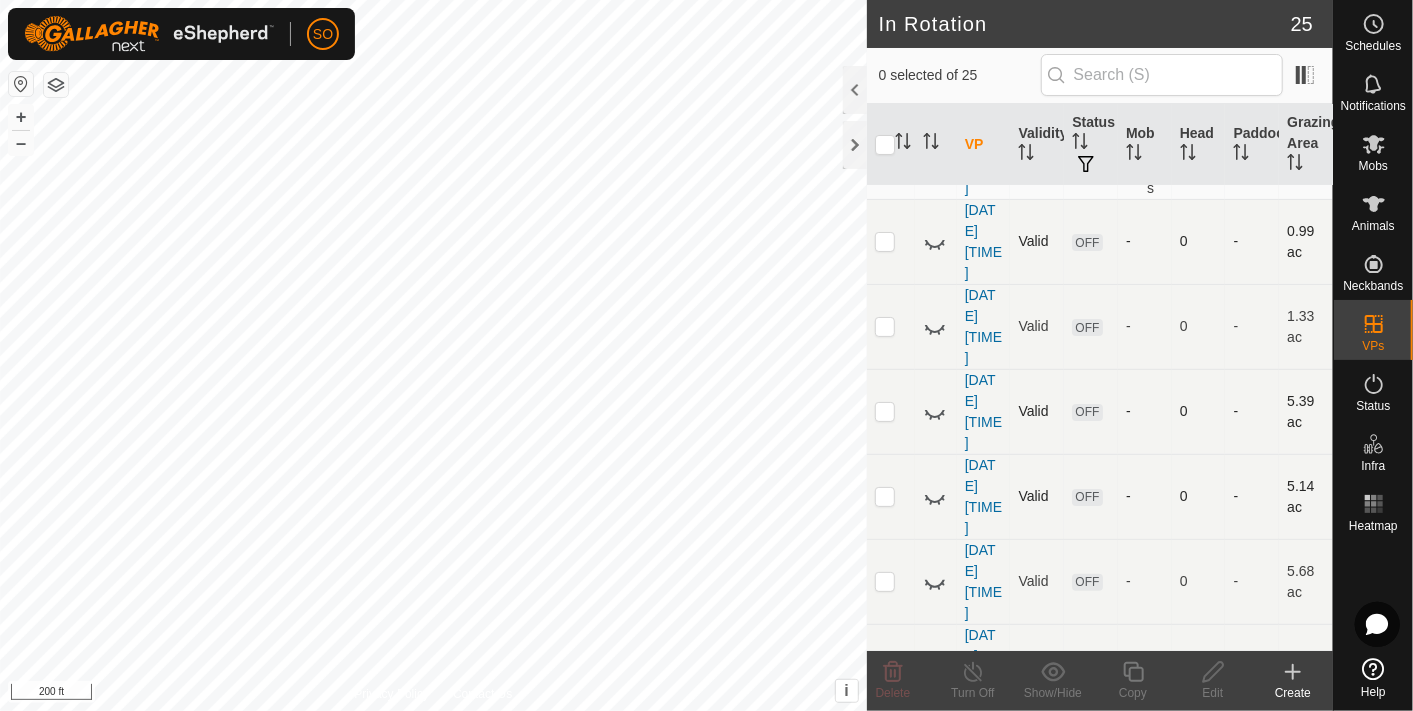 click 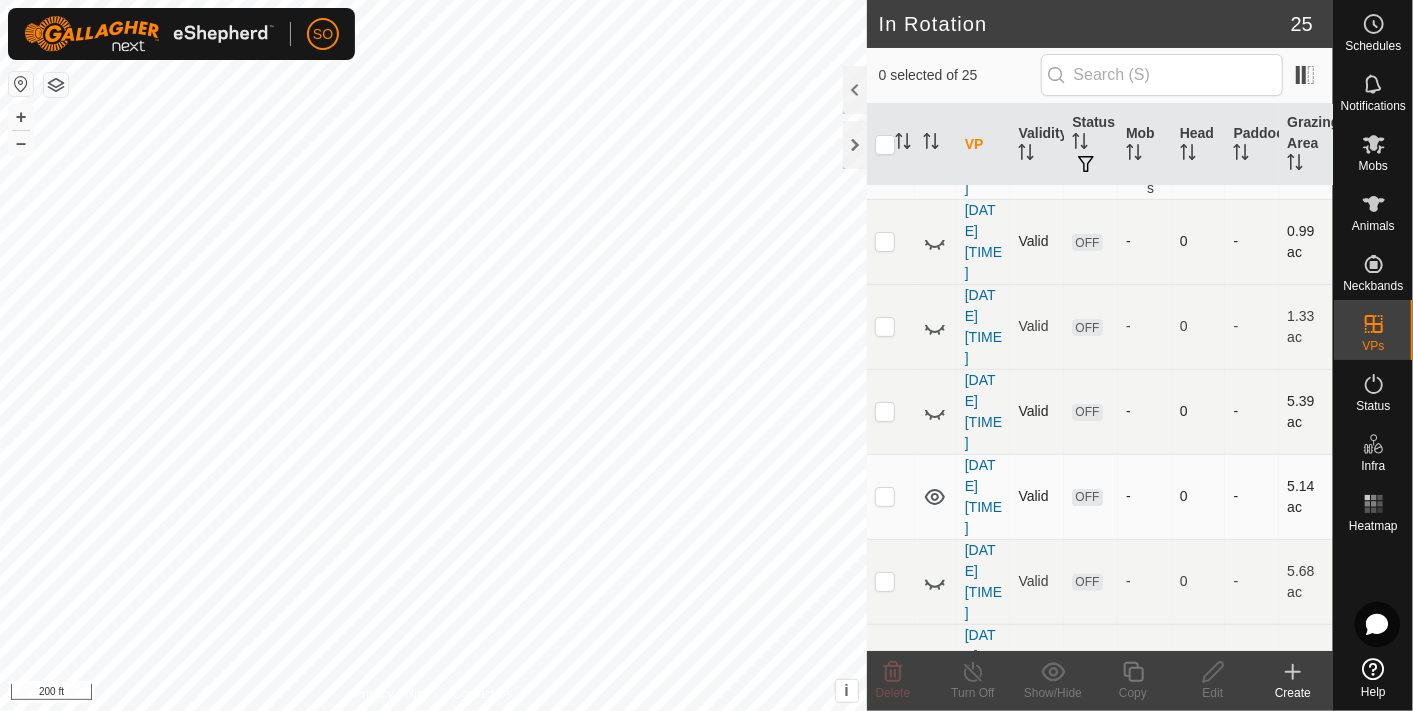 click 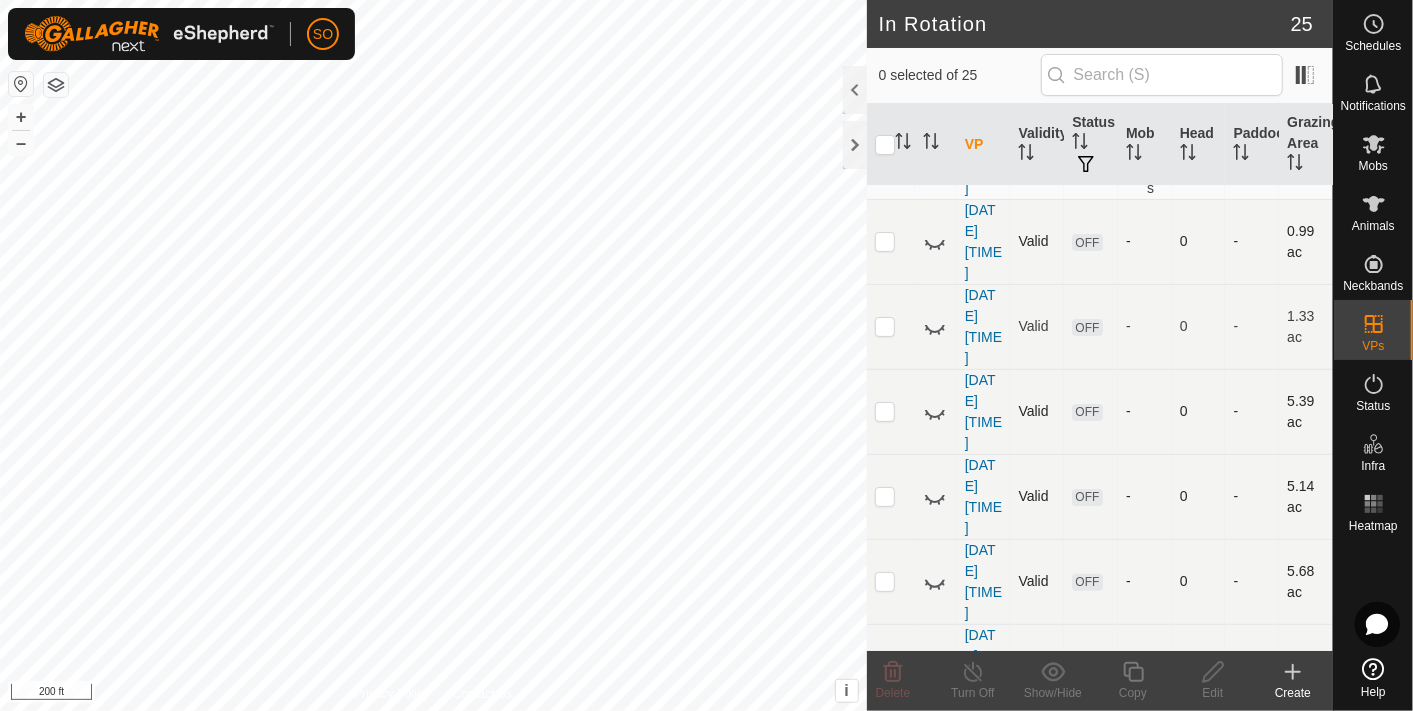 click 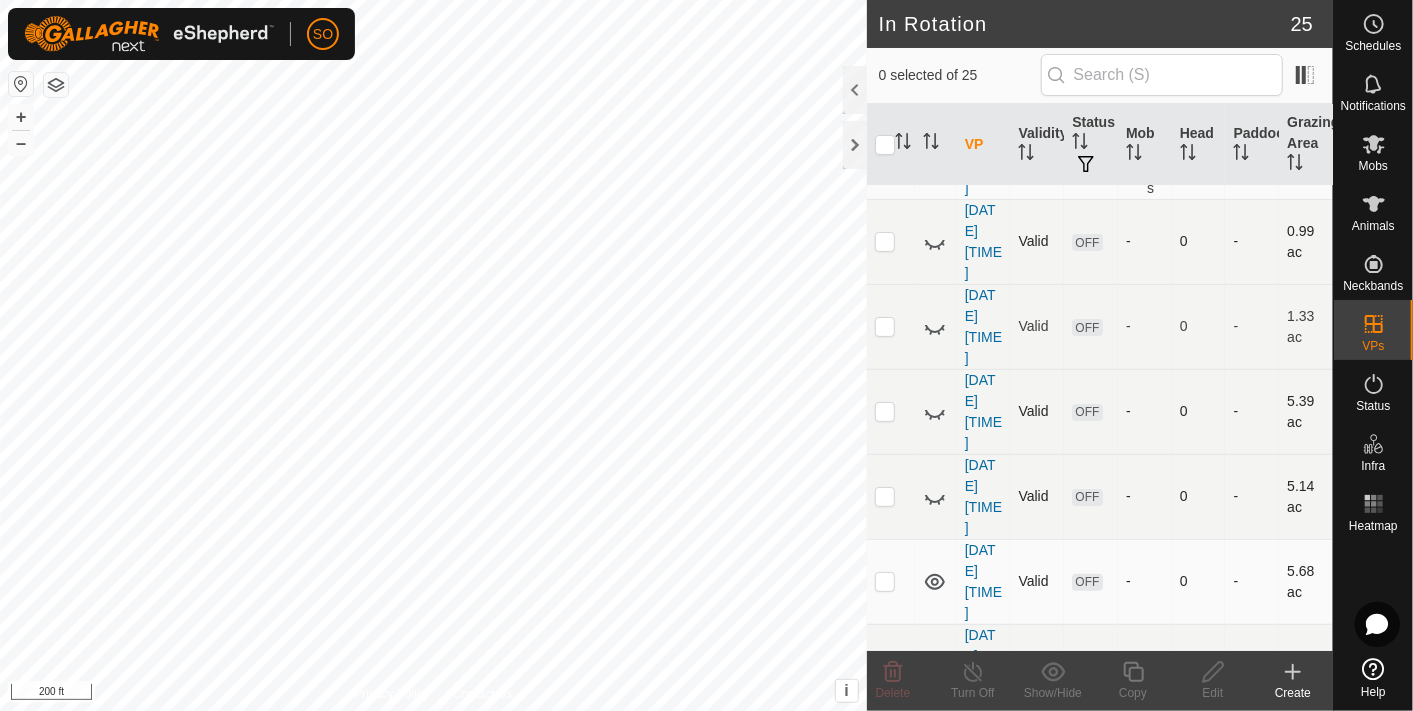 click 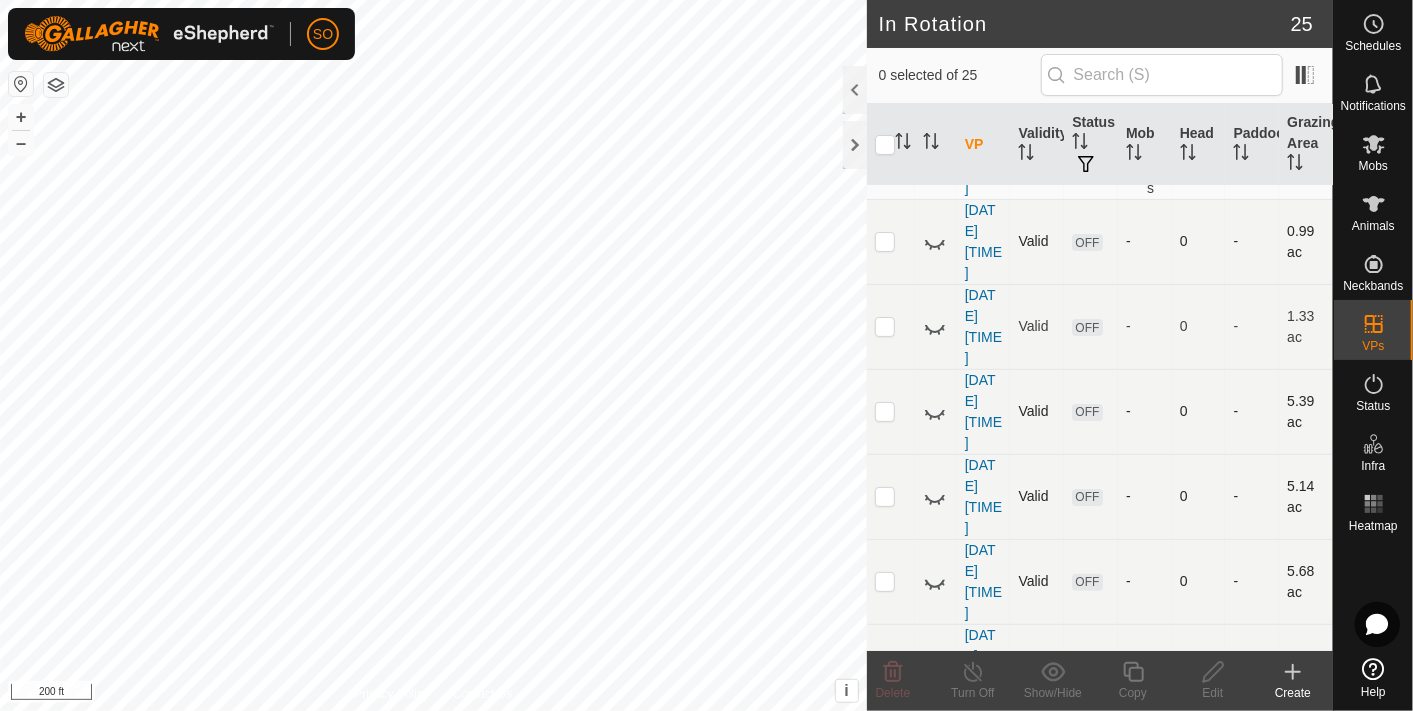 drag, startPoint x: 1117, startPoint y: 552, endPoint x: 1128, endPoint y: 556, distance: 11.7046995 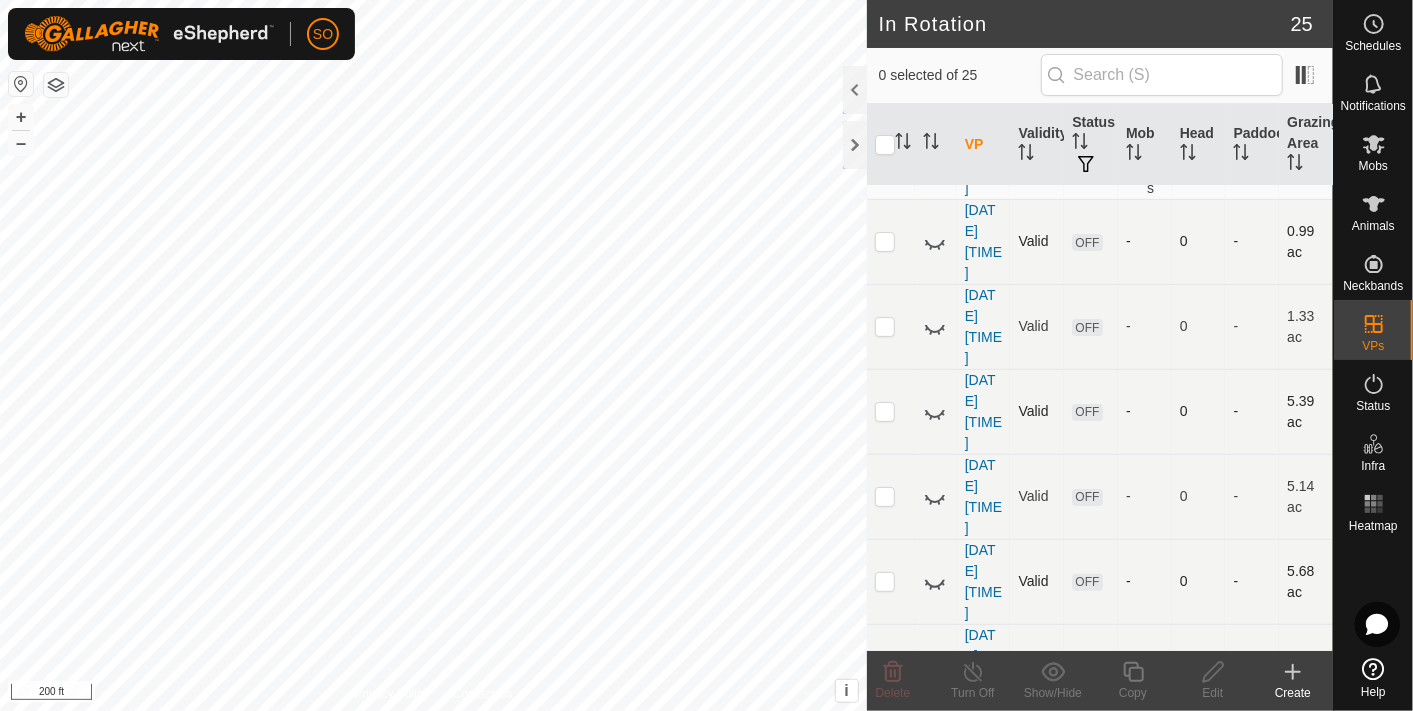 scroll, scrollTop: 0, scrollLeft: 0, axis: both 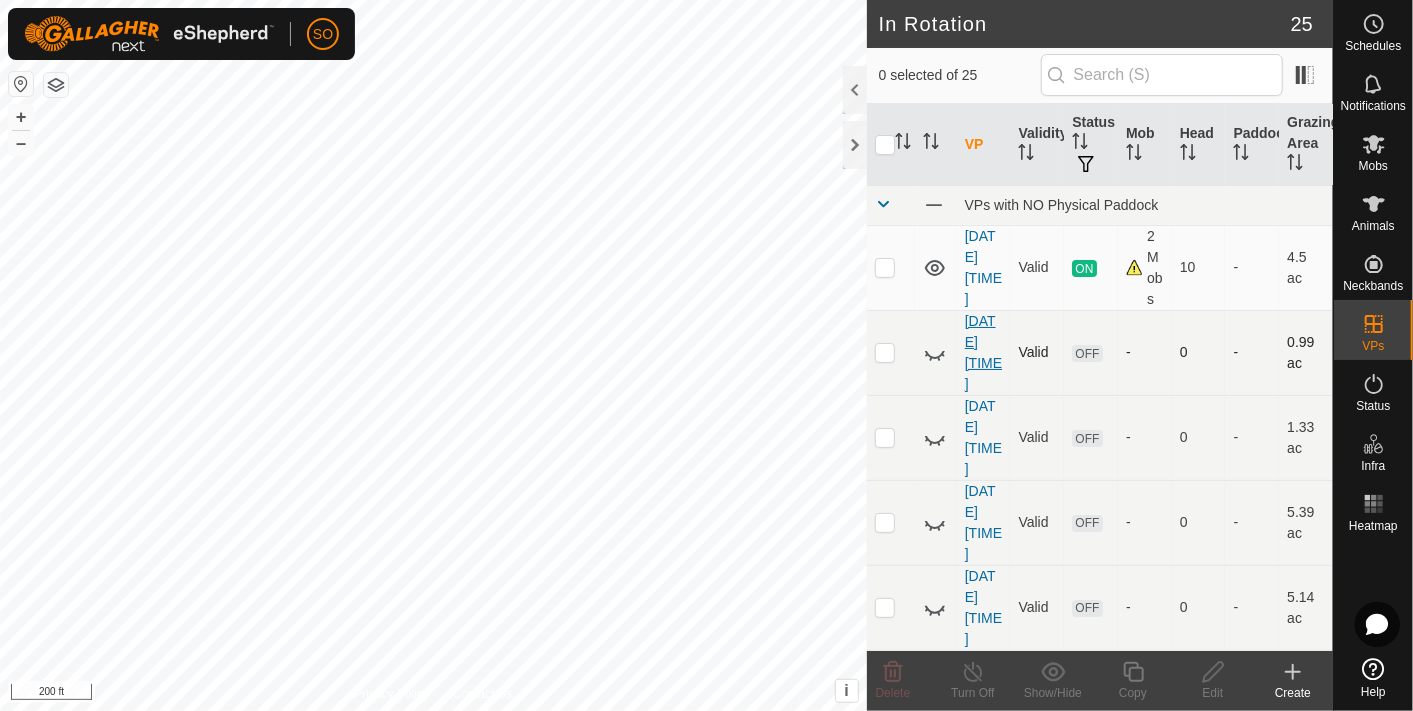 click on "[DATE] [TIME]" at bounding box center [983, 352] 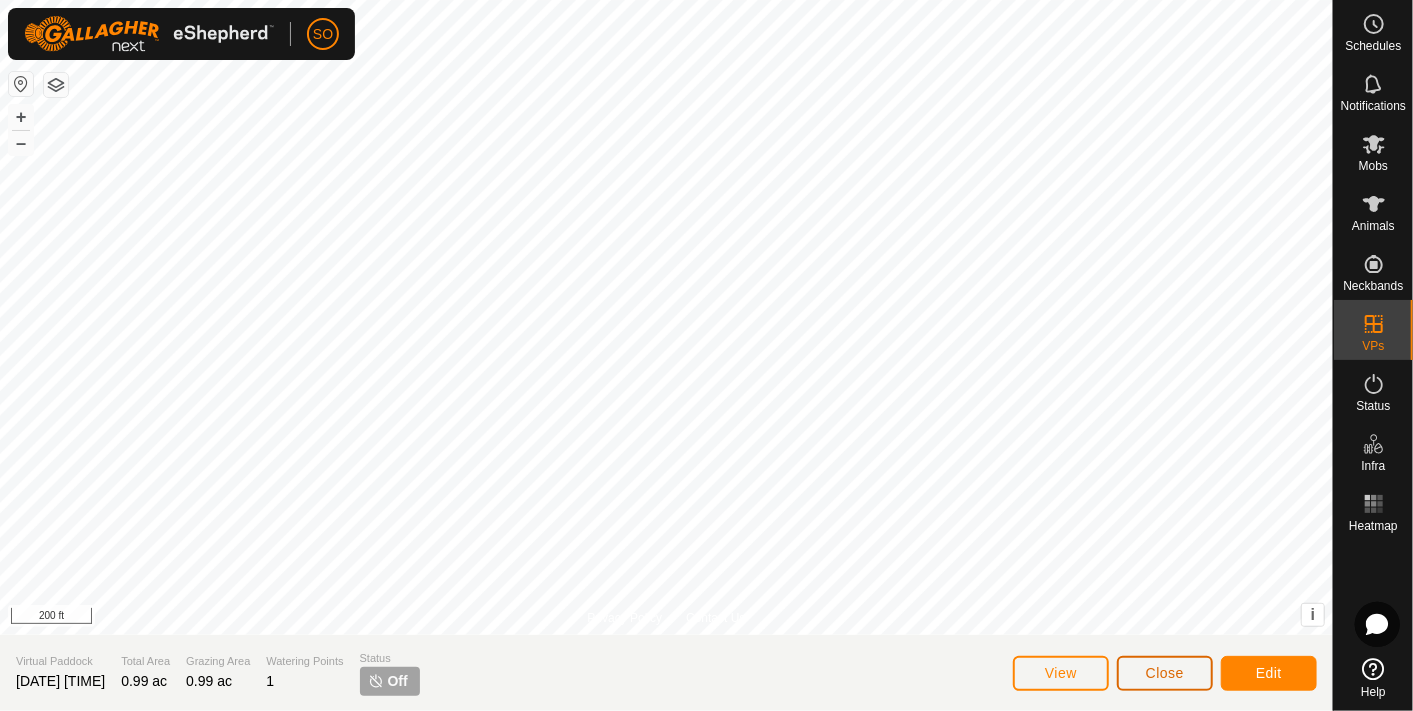 click on "Close" 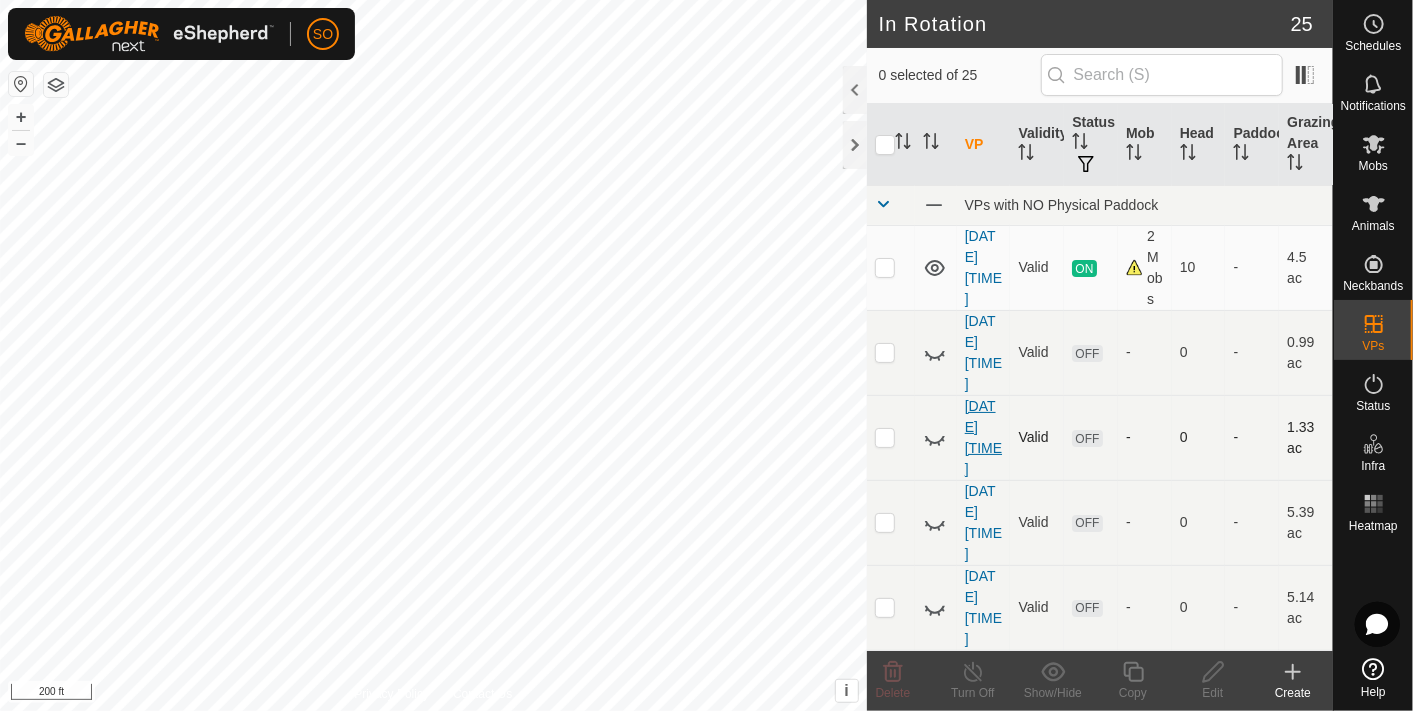 click on "[DATE] [TIME]" at bounding box center [983, 437] 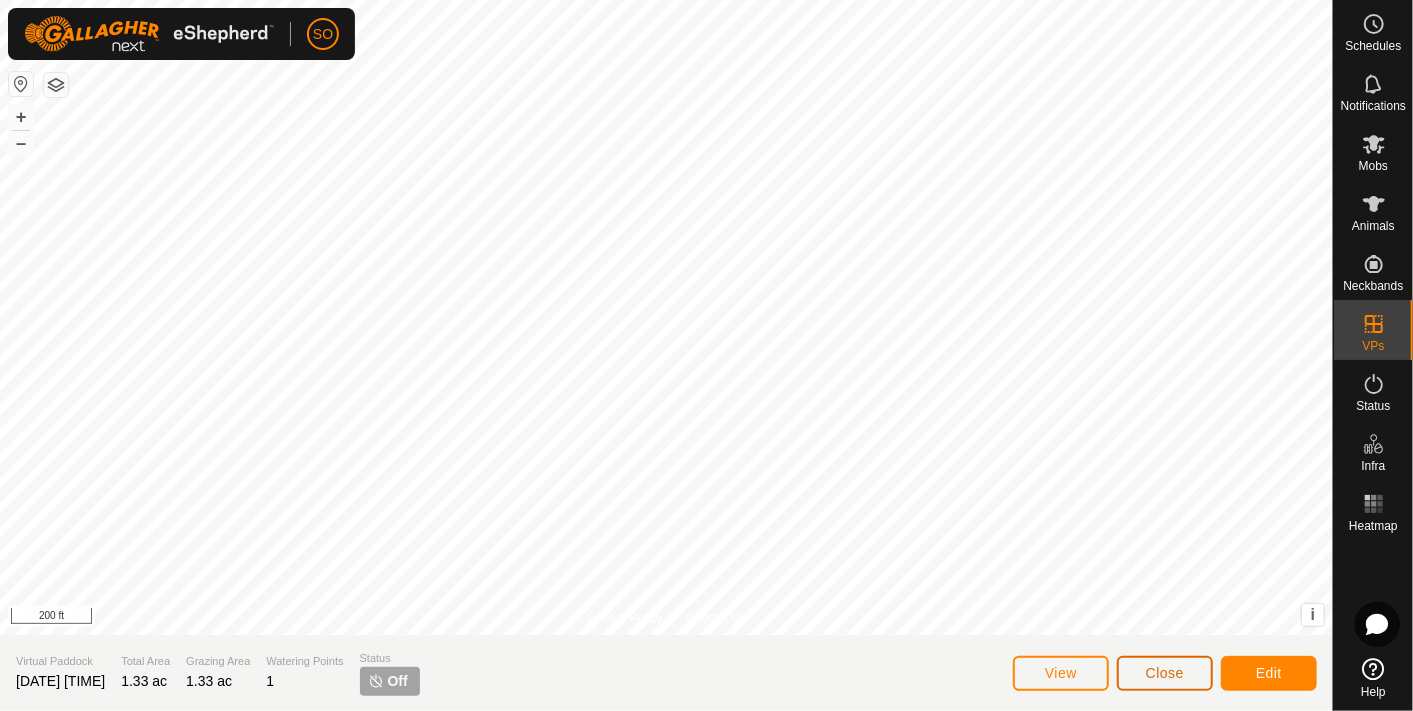 click on "Close" 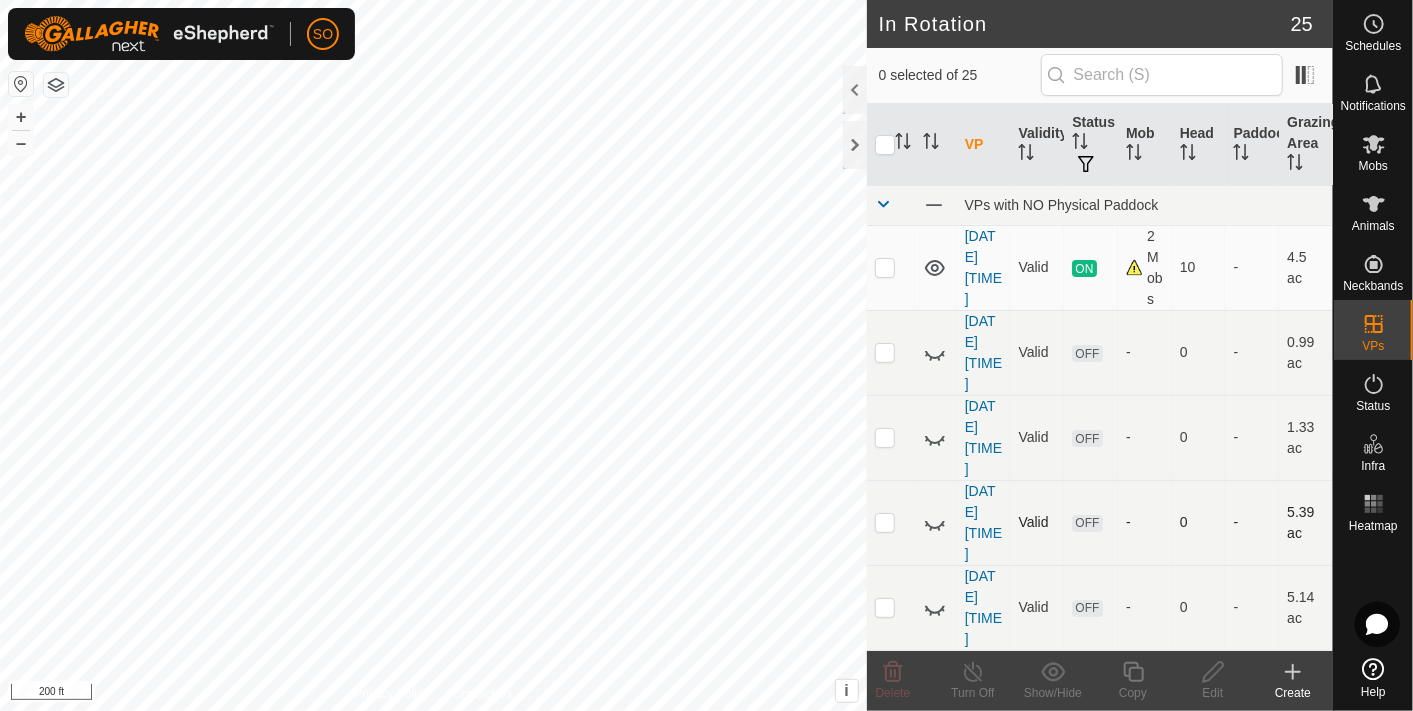 click 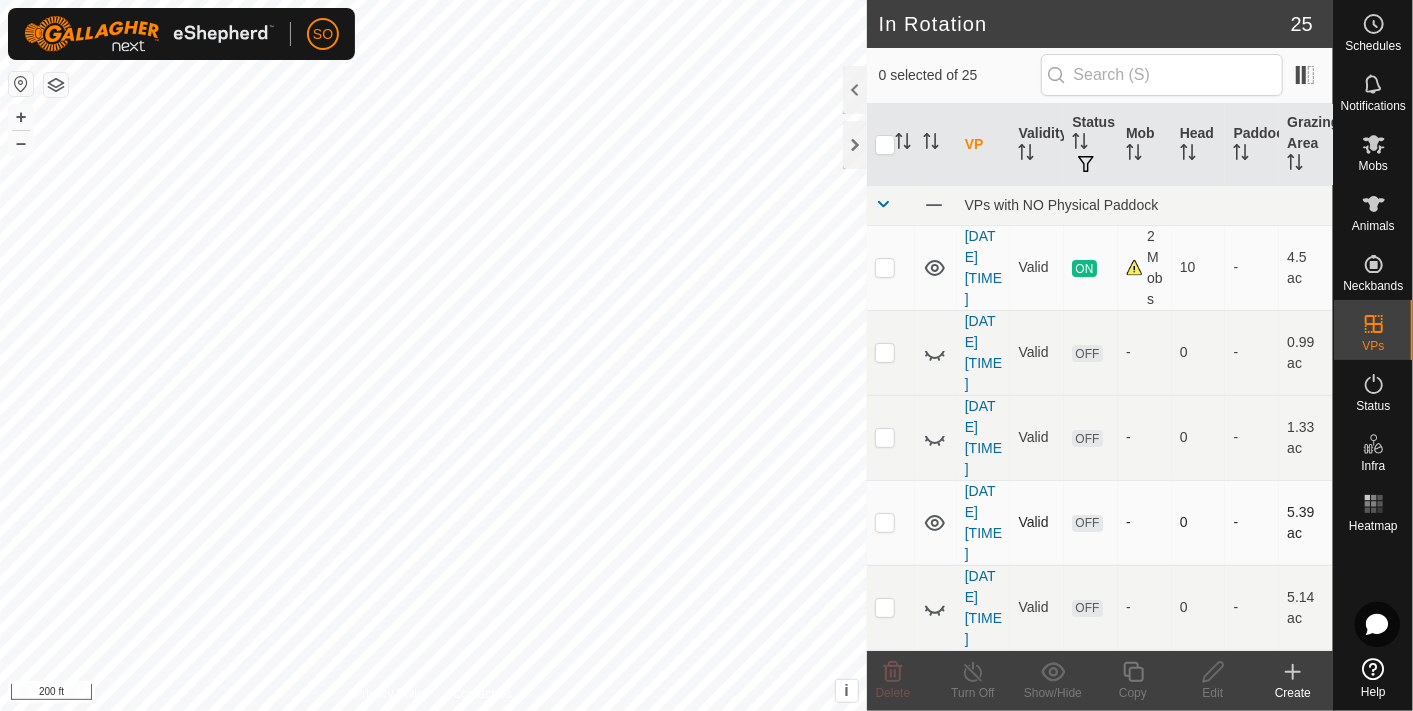 click 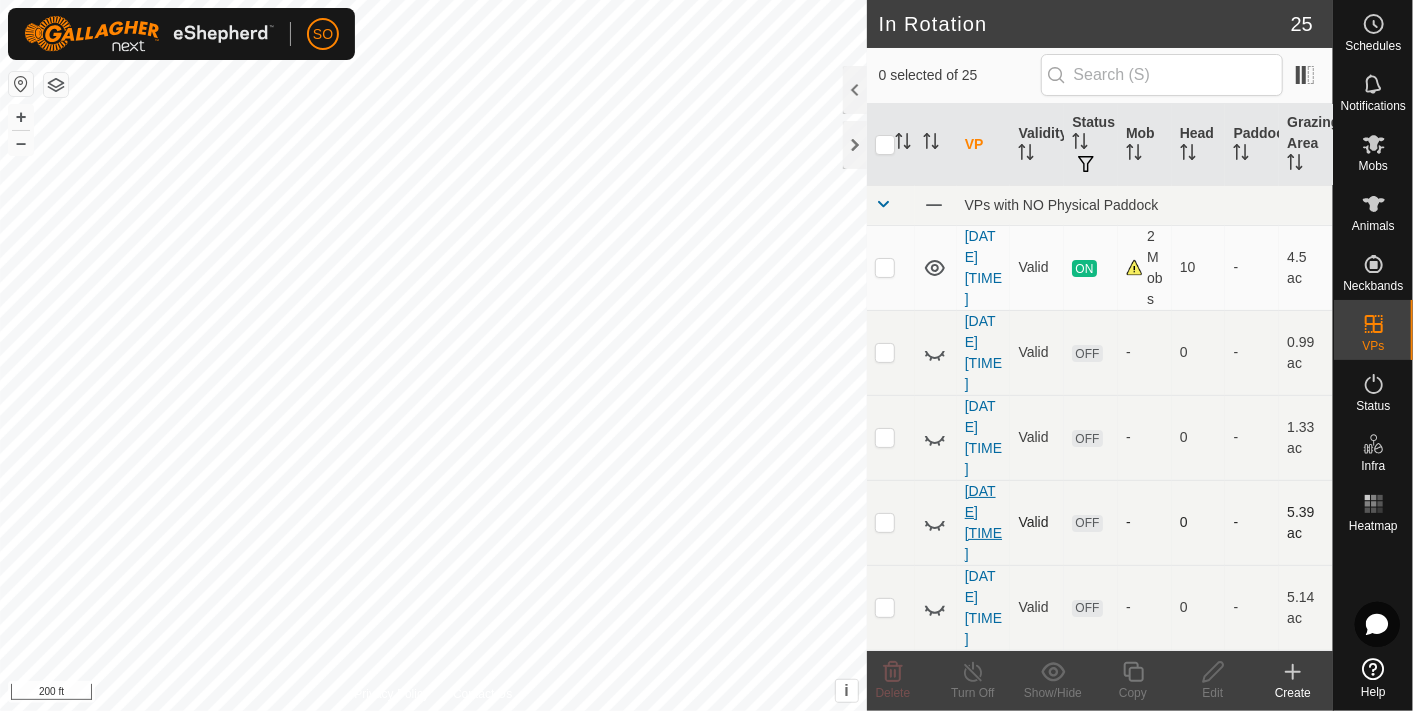 click on "[DATE] [TIME]" at bounding box center [983, 522] 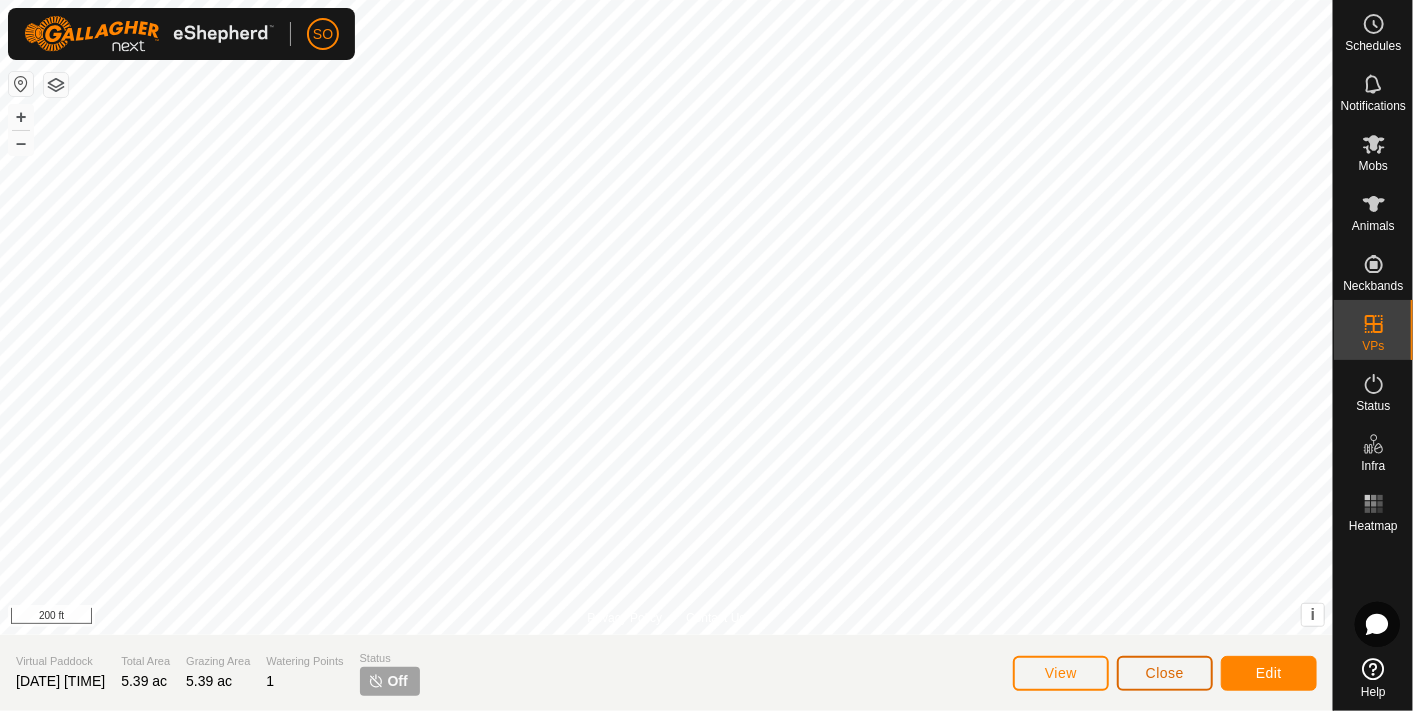 click on "Close" 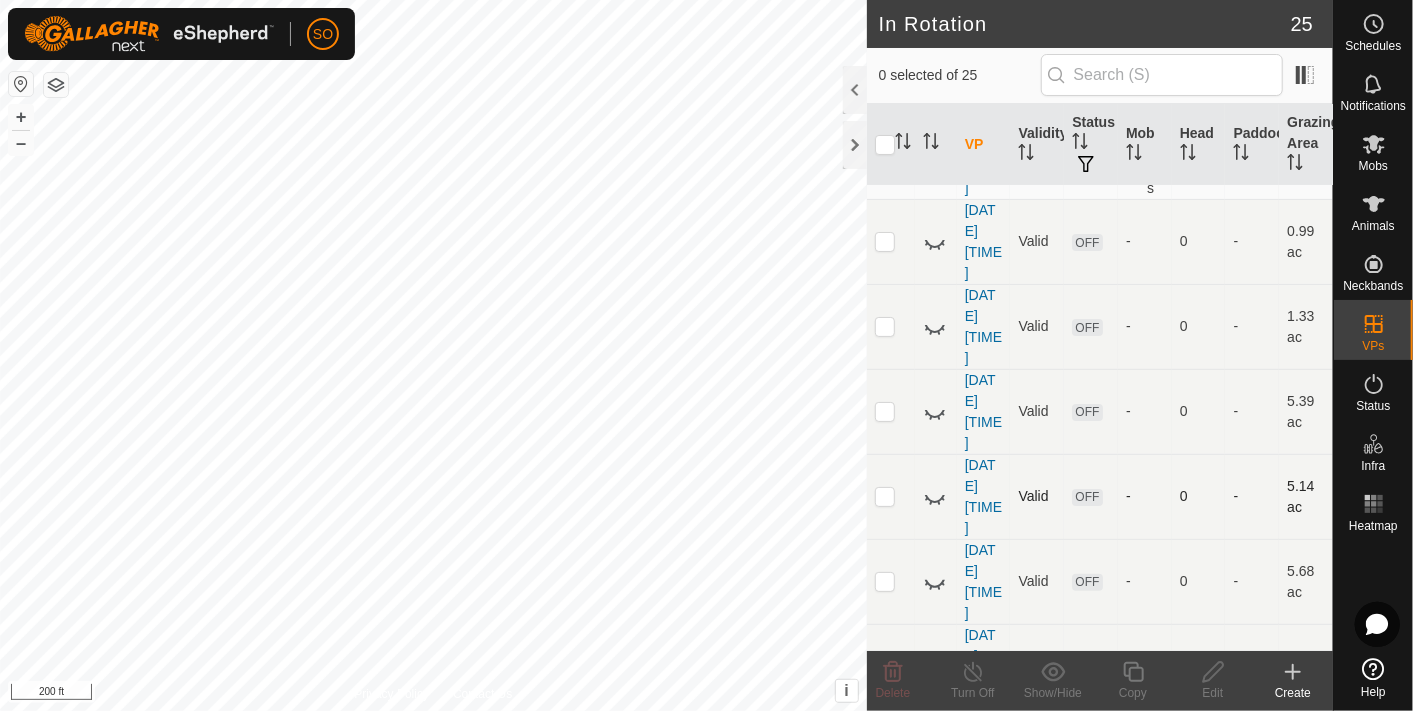 scroll, scrollTop: 222, scrollLeft: 0, axis: vertical 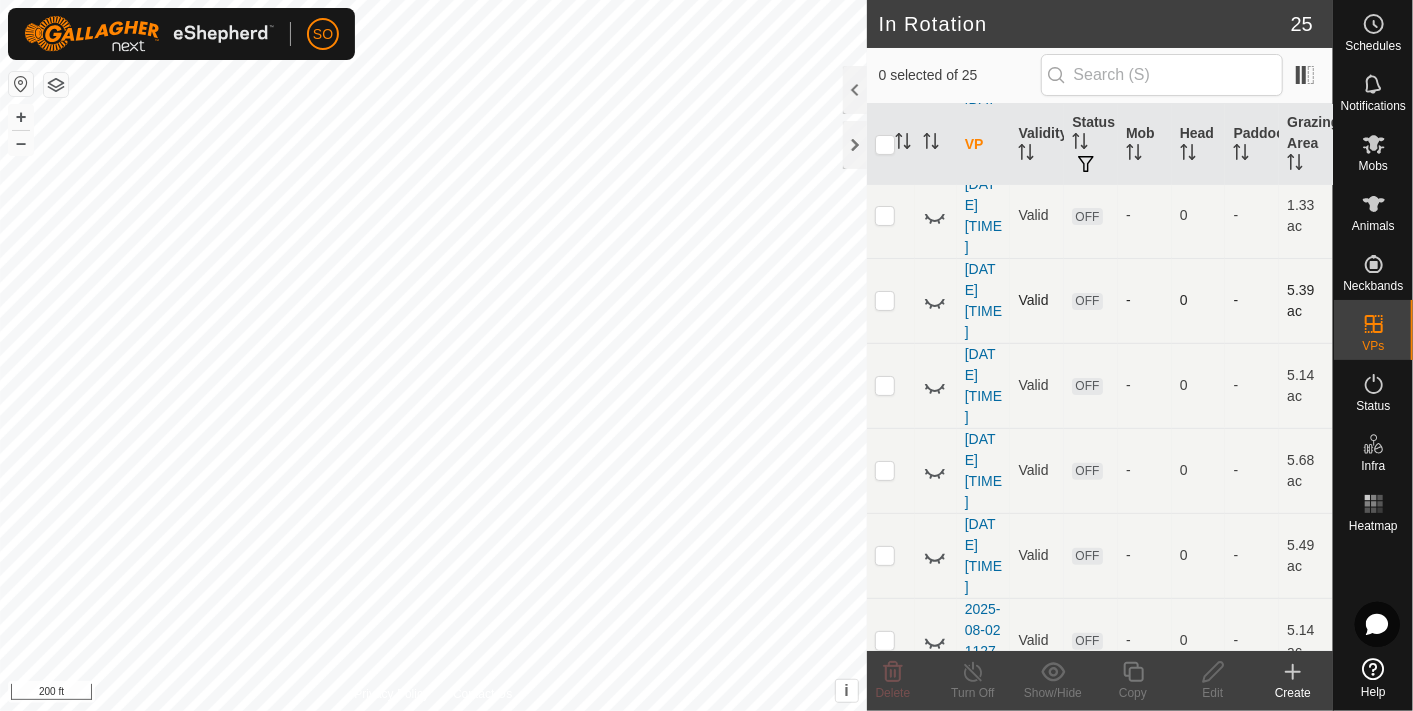 click at bounding box center (885, 300) 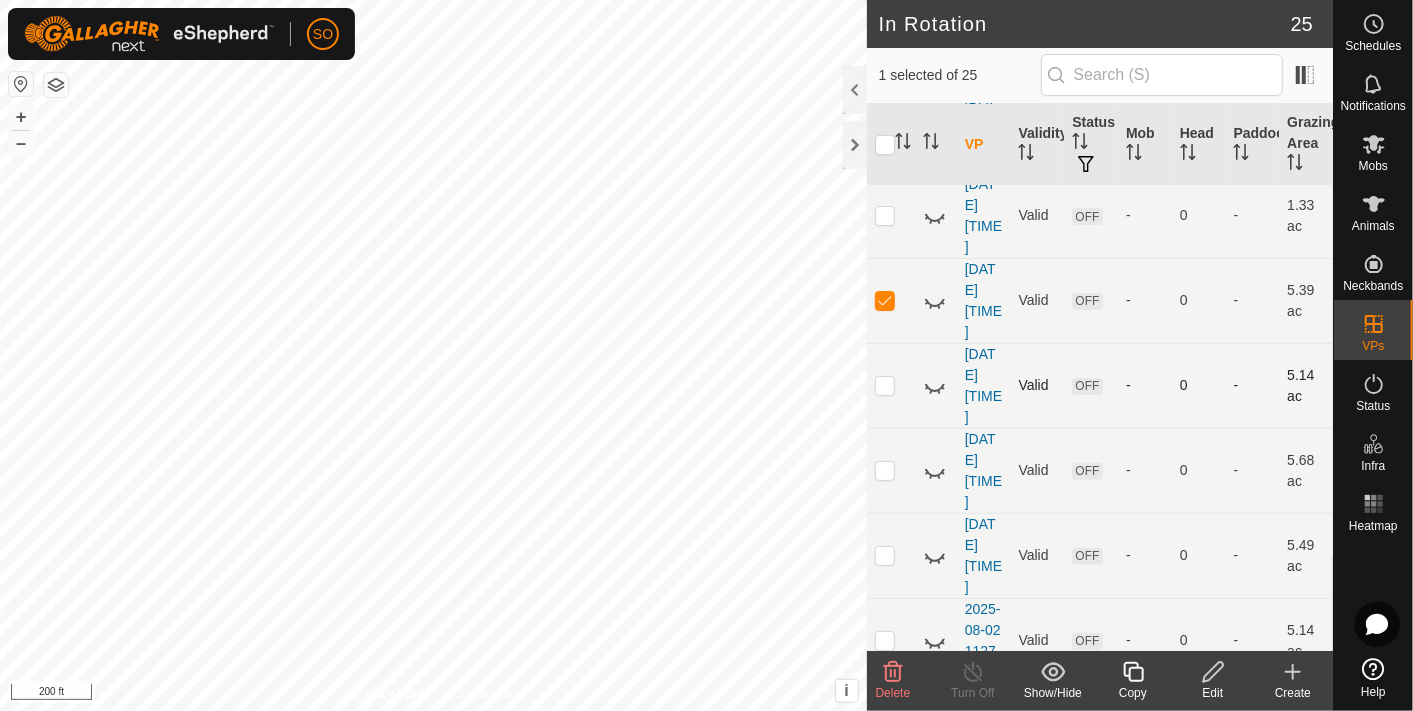 click at bounding box center [885, 385] 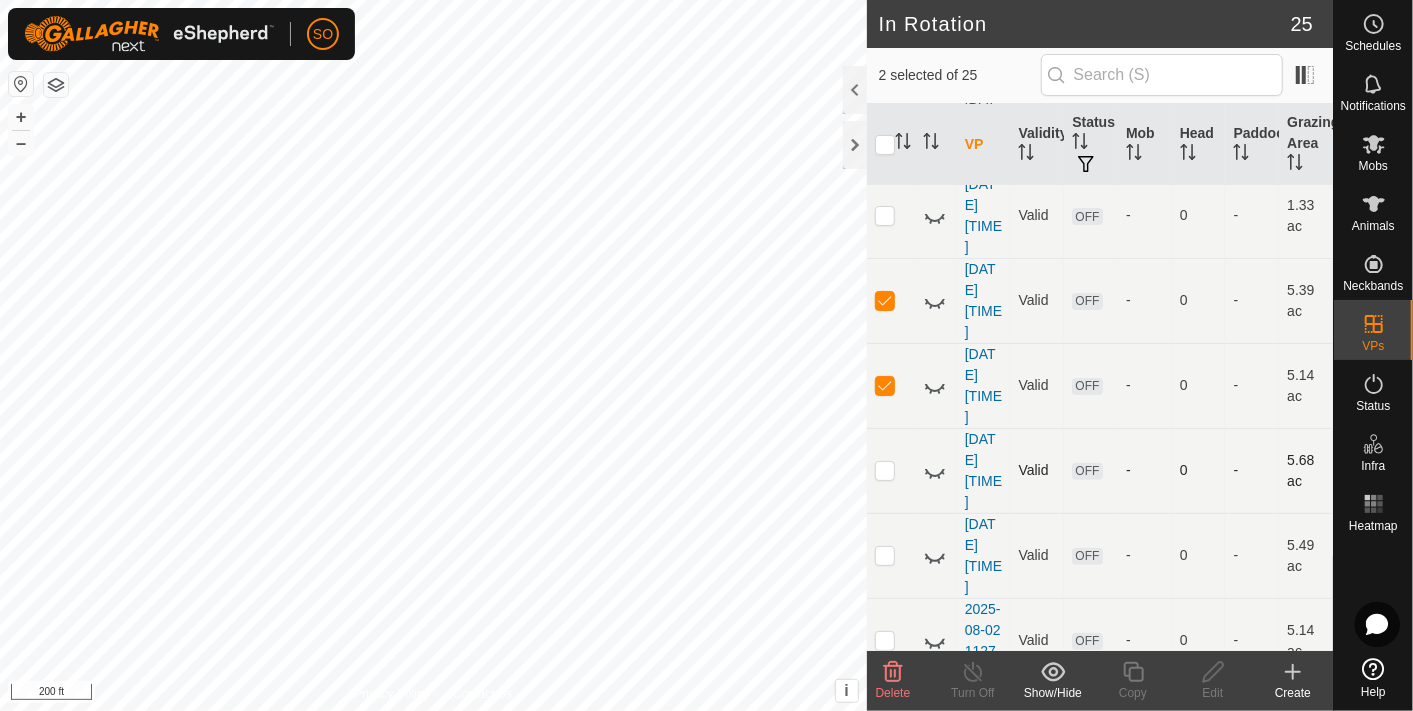 click at bounding box center [885, 470] 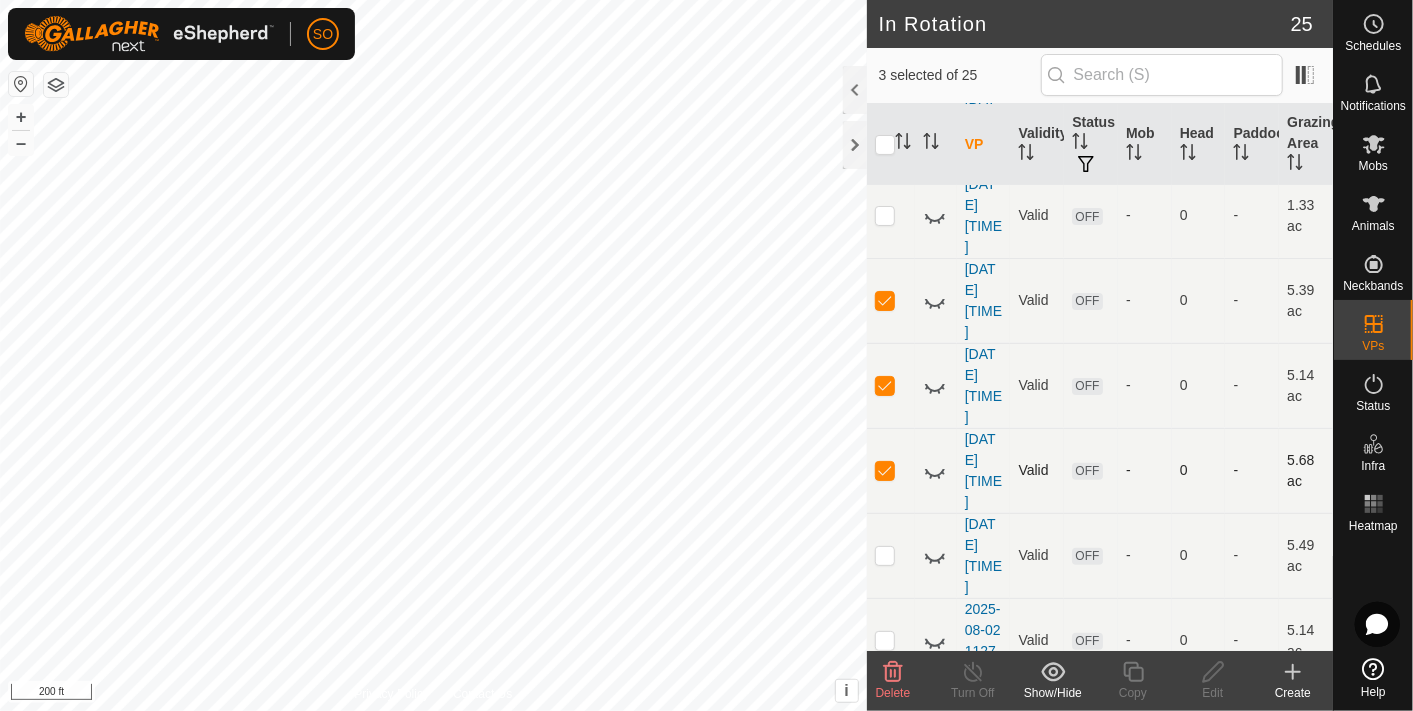 drag, startPoint x: 890, startPoint y: 571, endPoint x: 1040, endPoint y: 530, distance: 155.50241 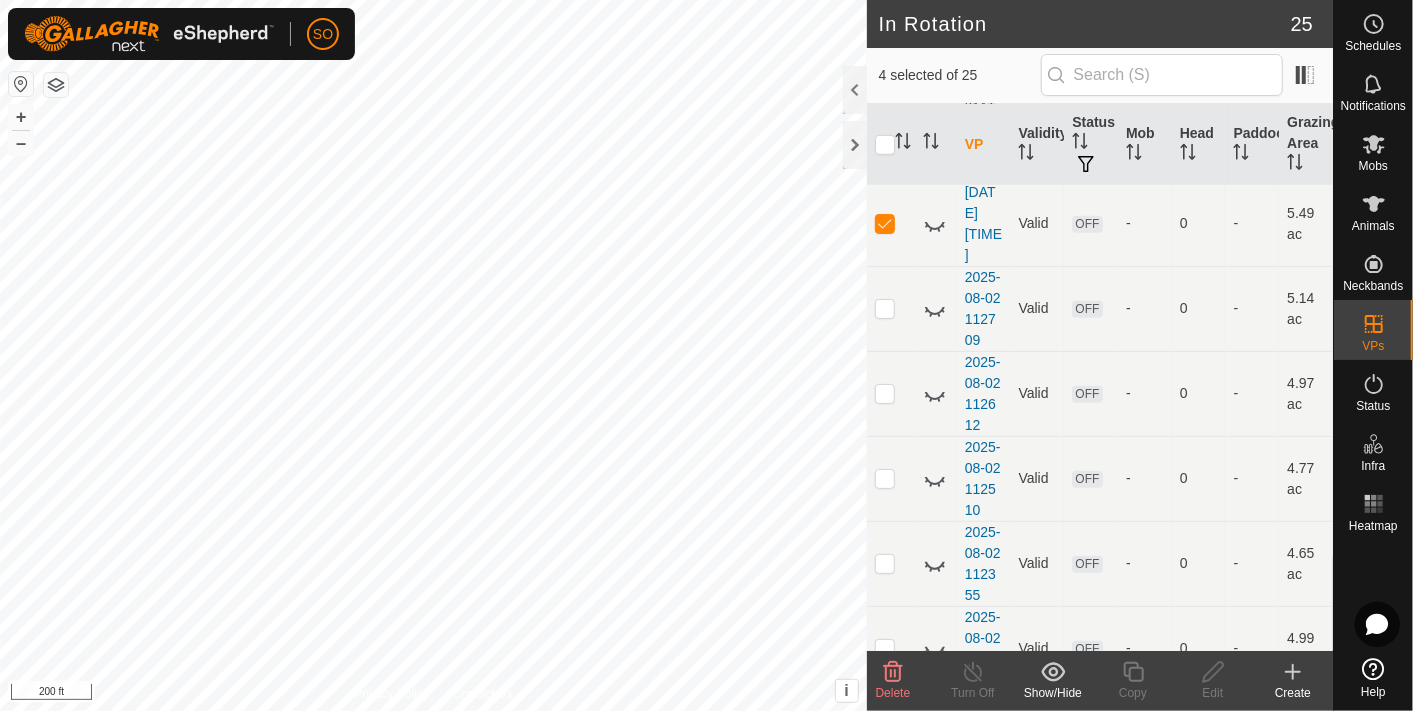scroll, scrollTop: 555, scrollLeft: 0, axis: vertical 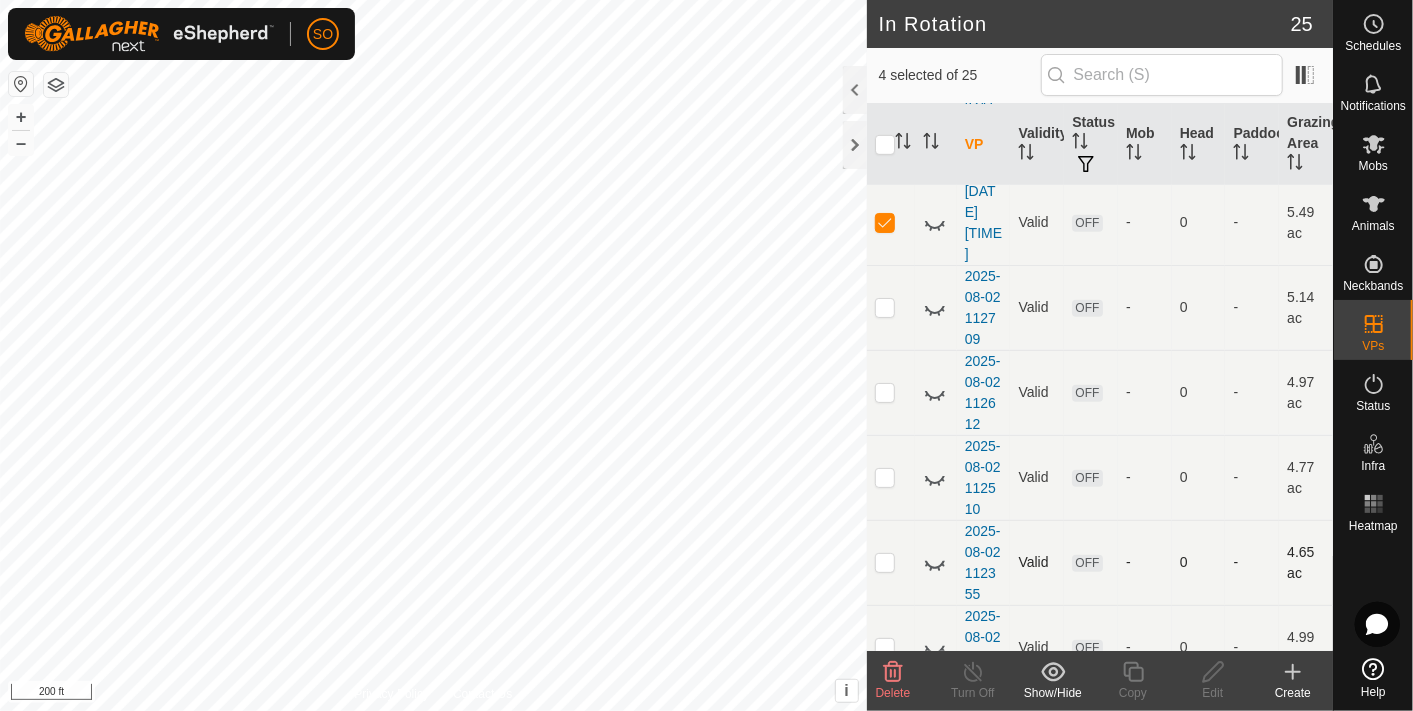 click at bounding box center [885, 562] 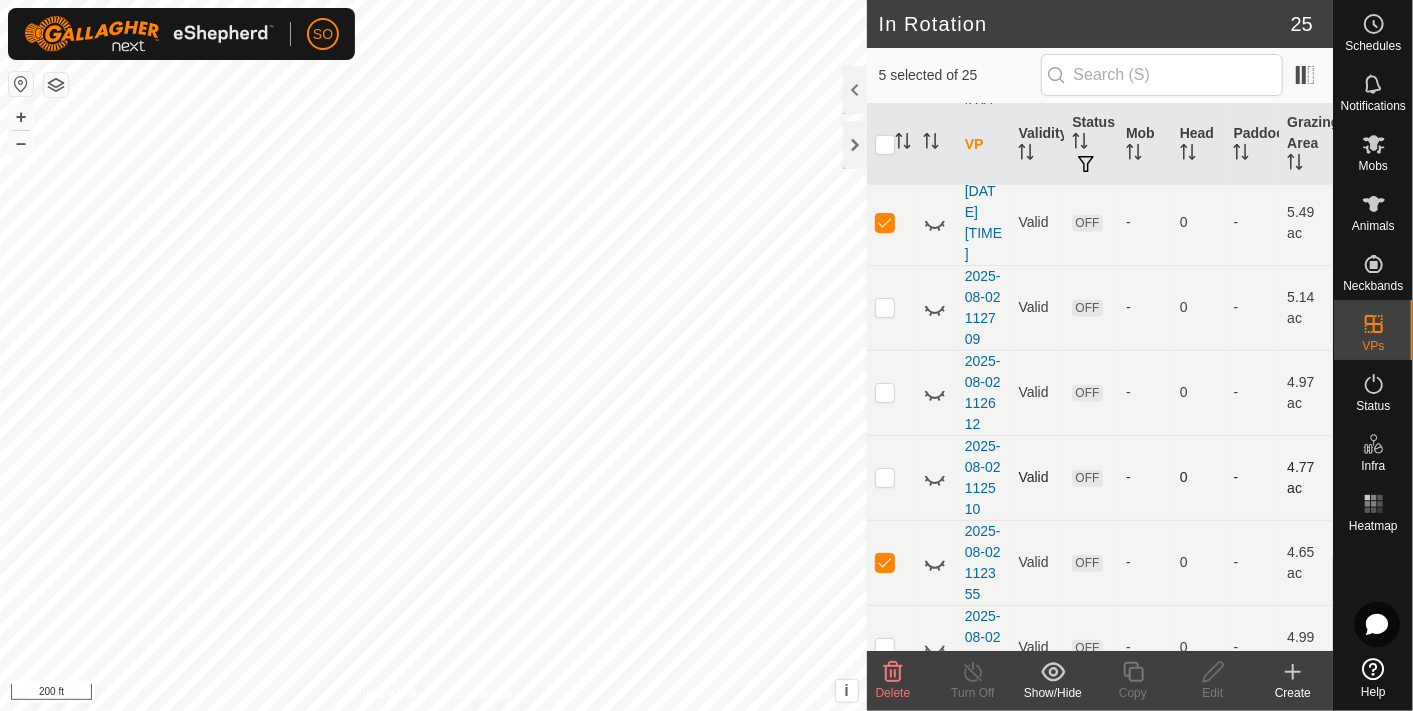 click at bounding box center [885, 477] 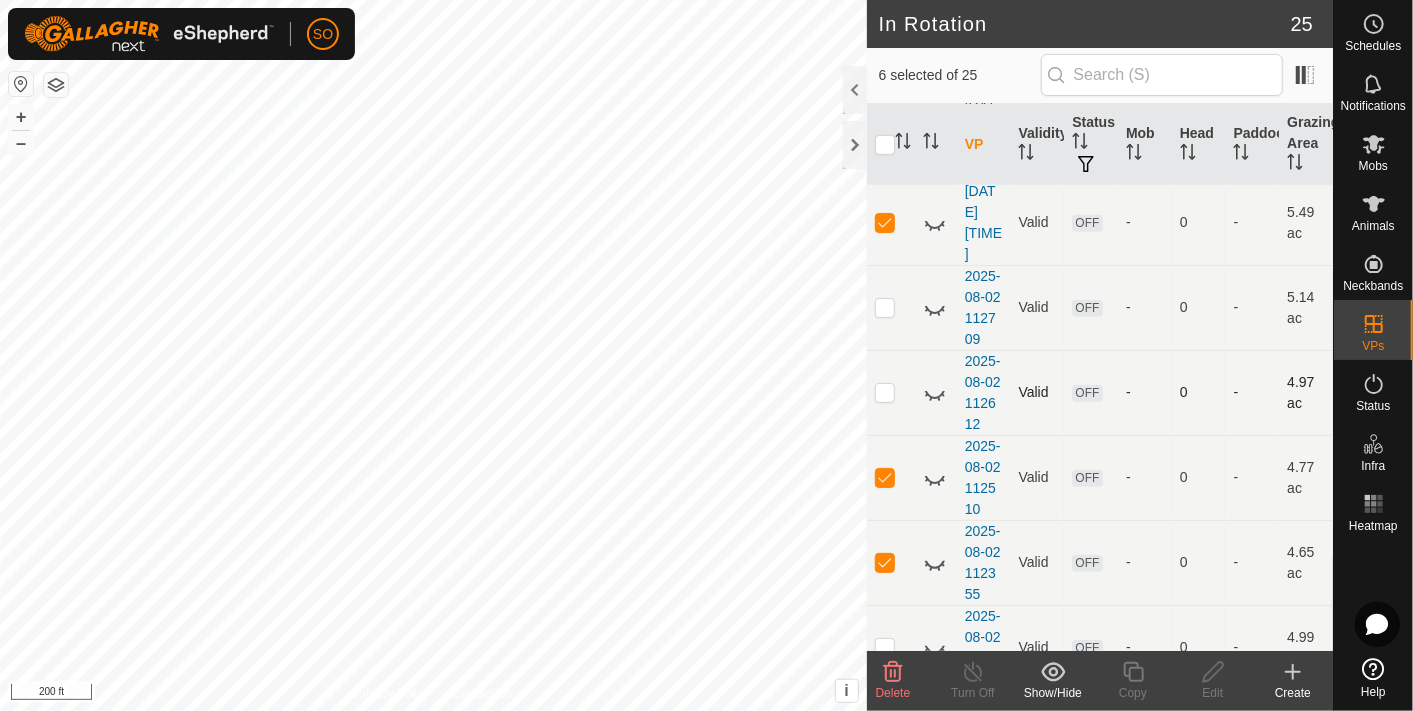 click at bounding box center [891, 392] 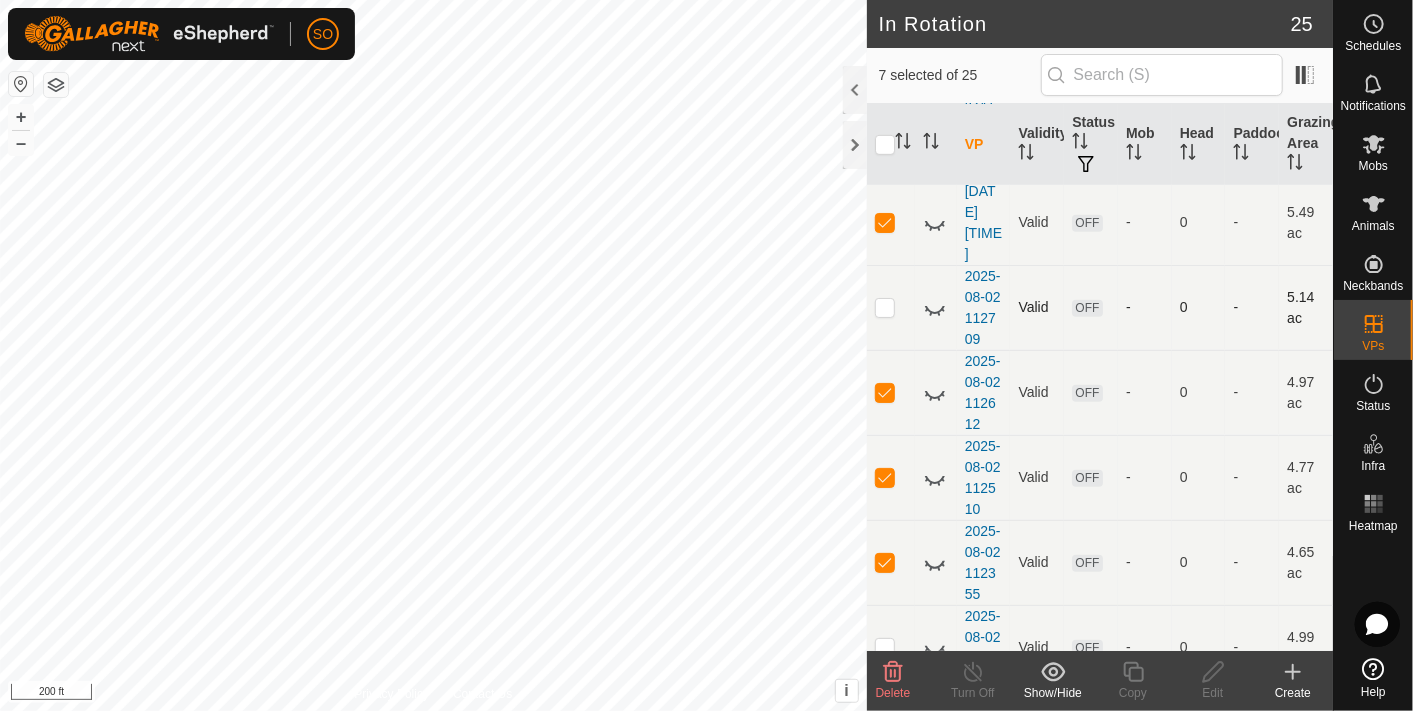 click at bounding box center [885, 307] 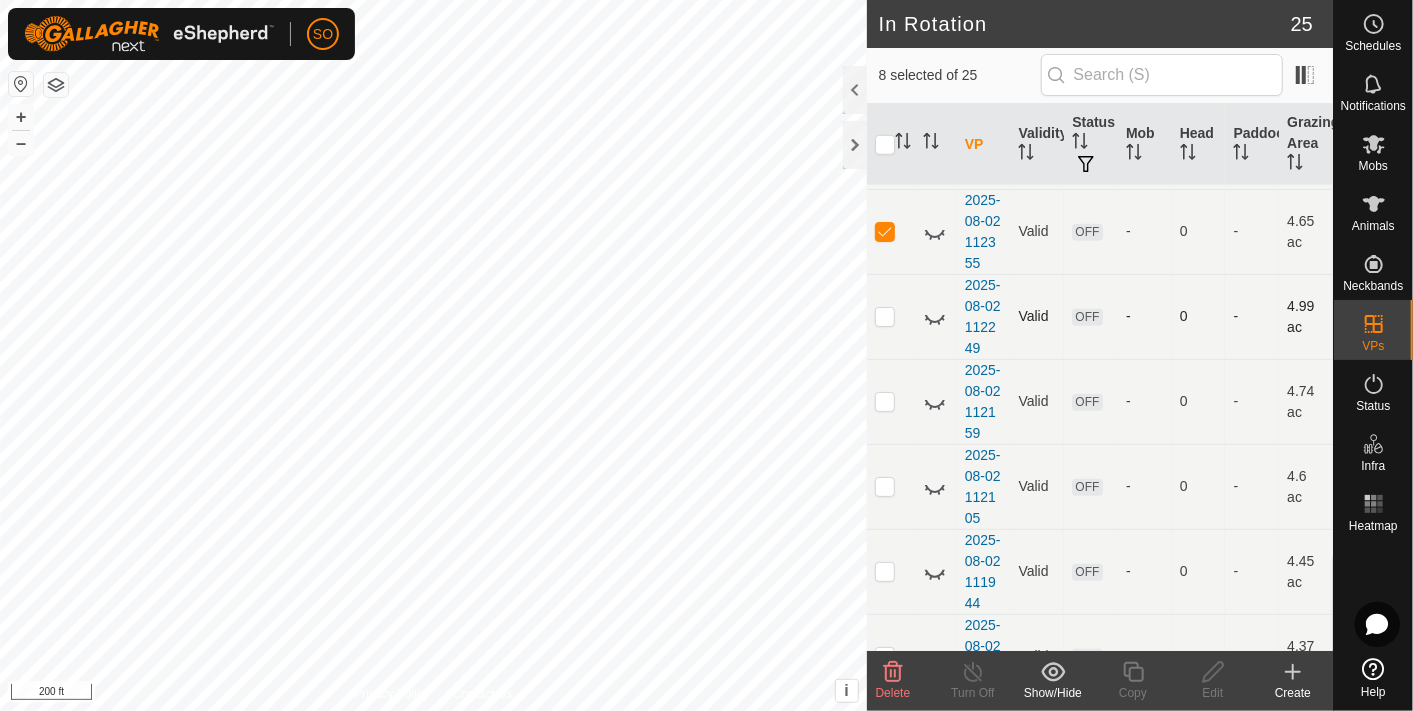scroll, scrollTop: 888, scrollLeft: 0, axis: vertical 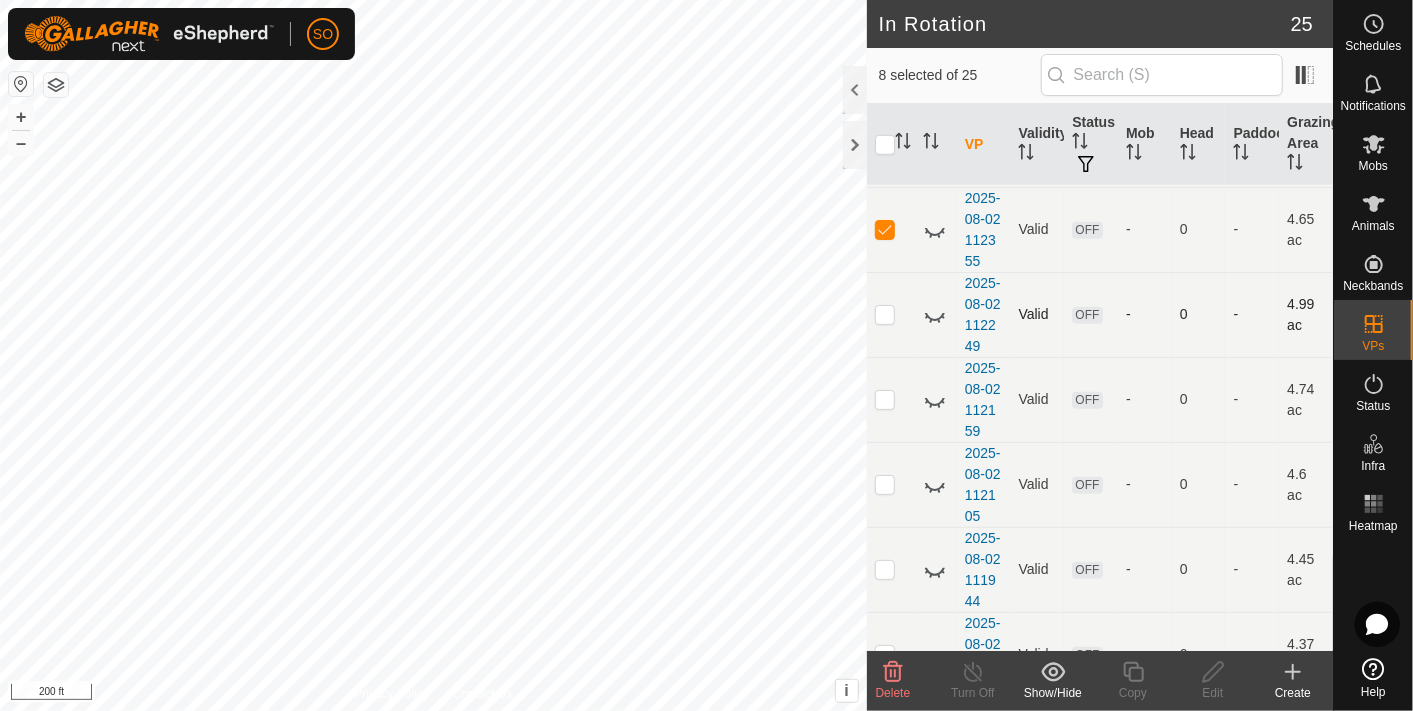 click at bounding box center (885, 314) 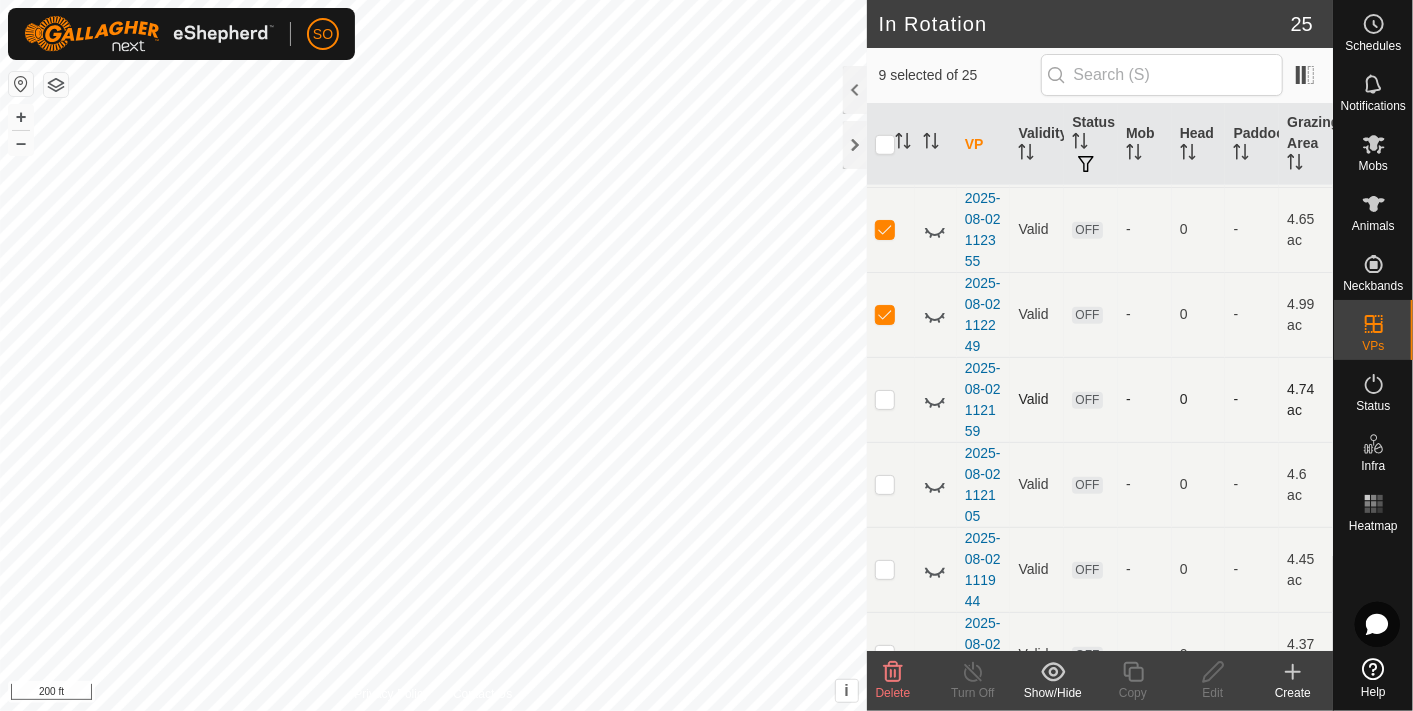 click at bounding box center (885, 399) 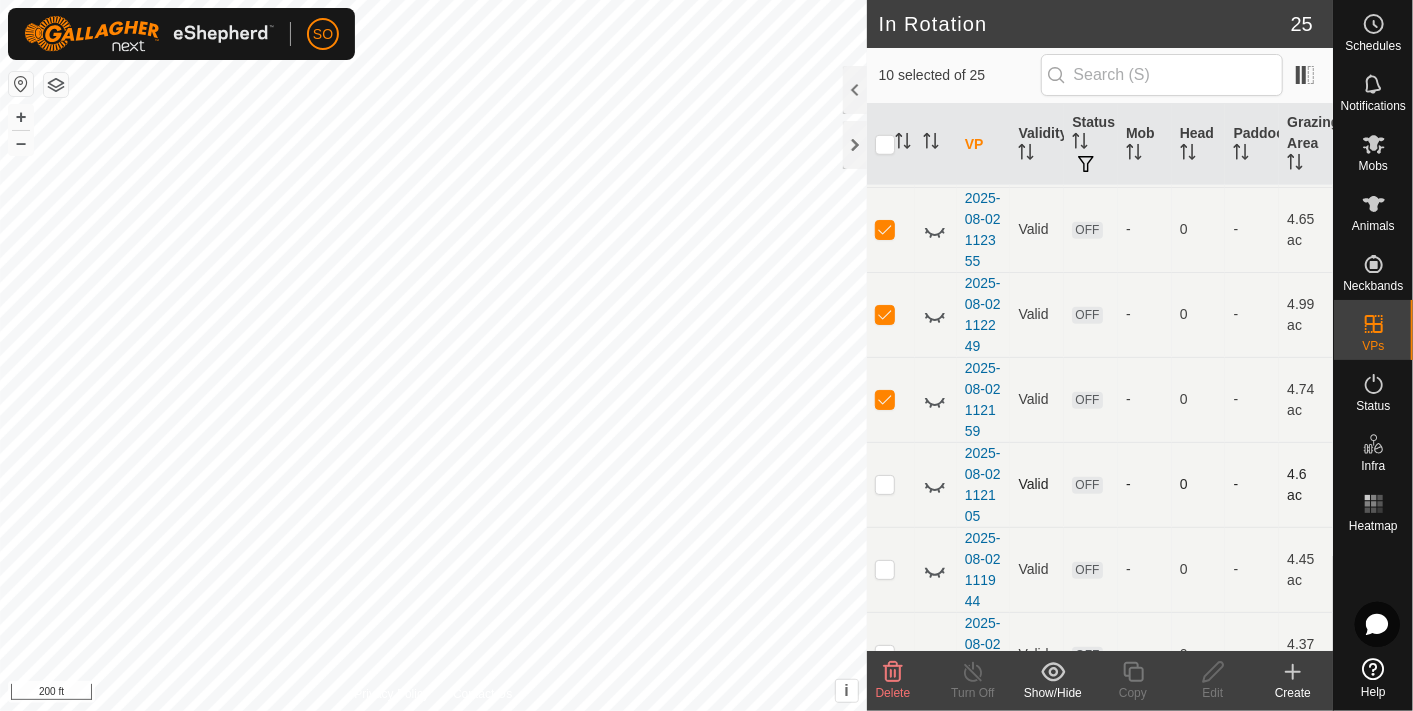click at bounding box center (885, 484) 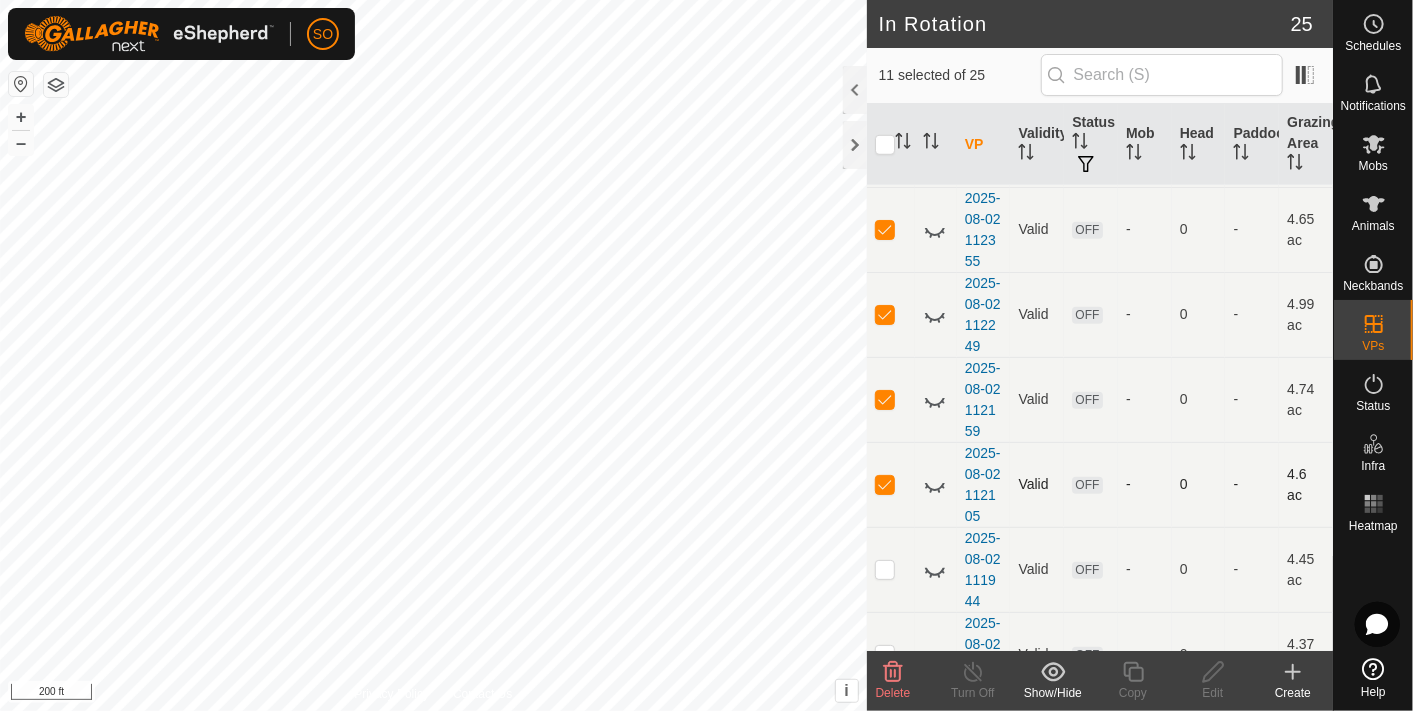 drag, startPoint x: 882, startPoint y: 585, endPoint x: 1043, endPoint y: 506, distance: 179.33768 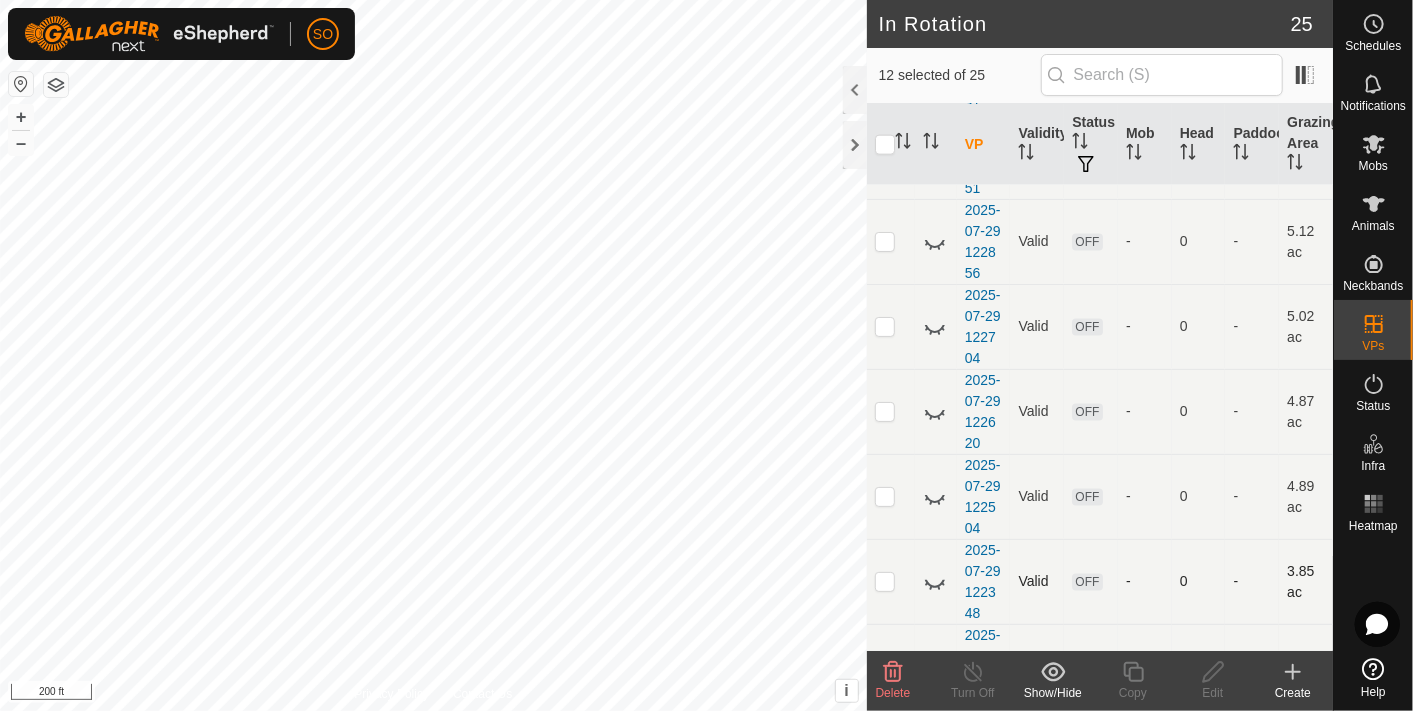 scroll, scrollTop: 1714, scrollLeft: 0, axis: vertical 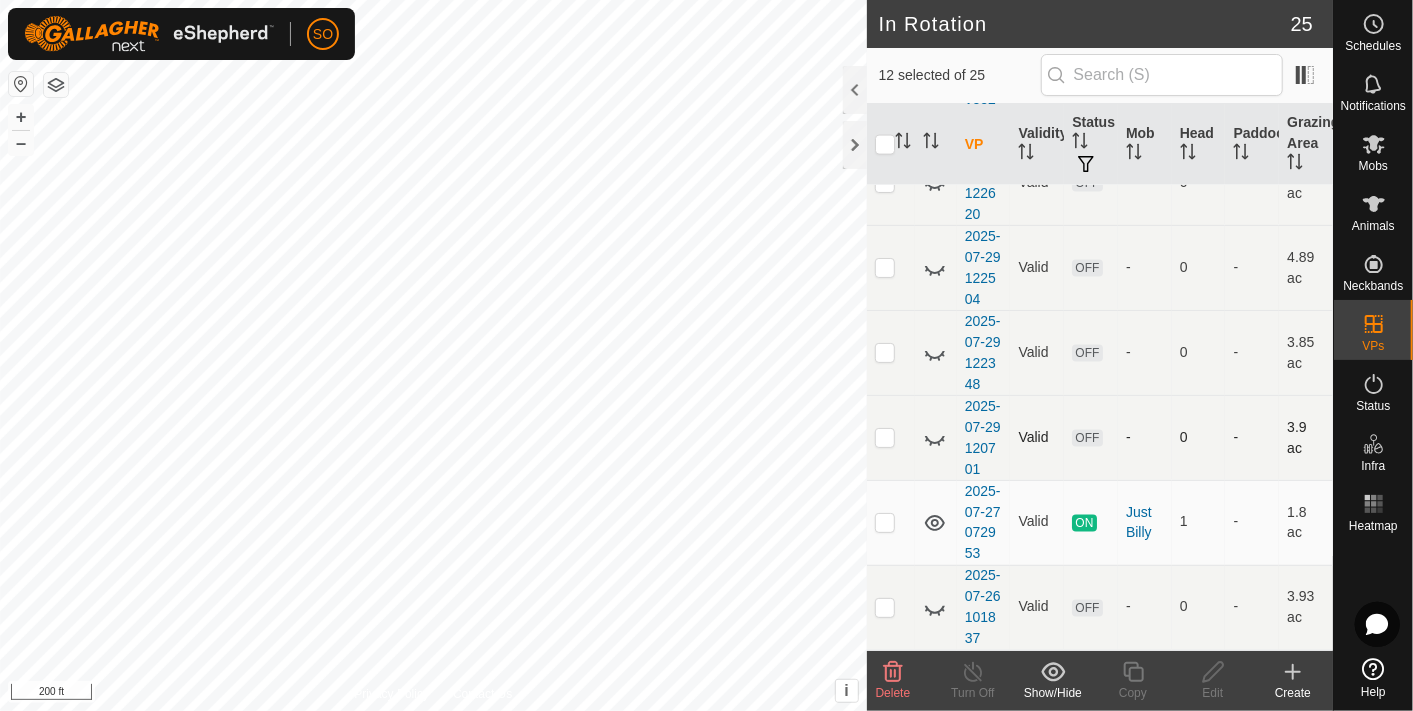 click at bounding box center (885, 437) 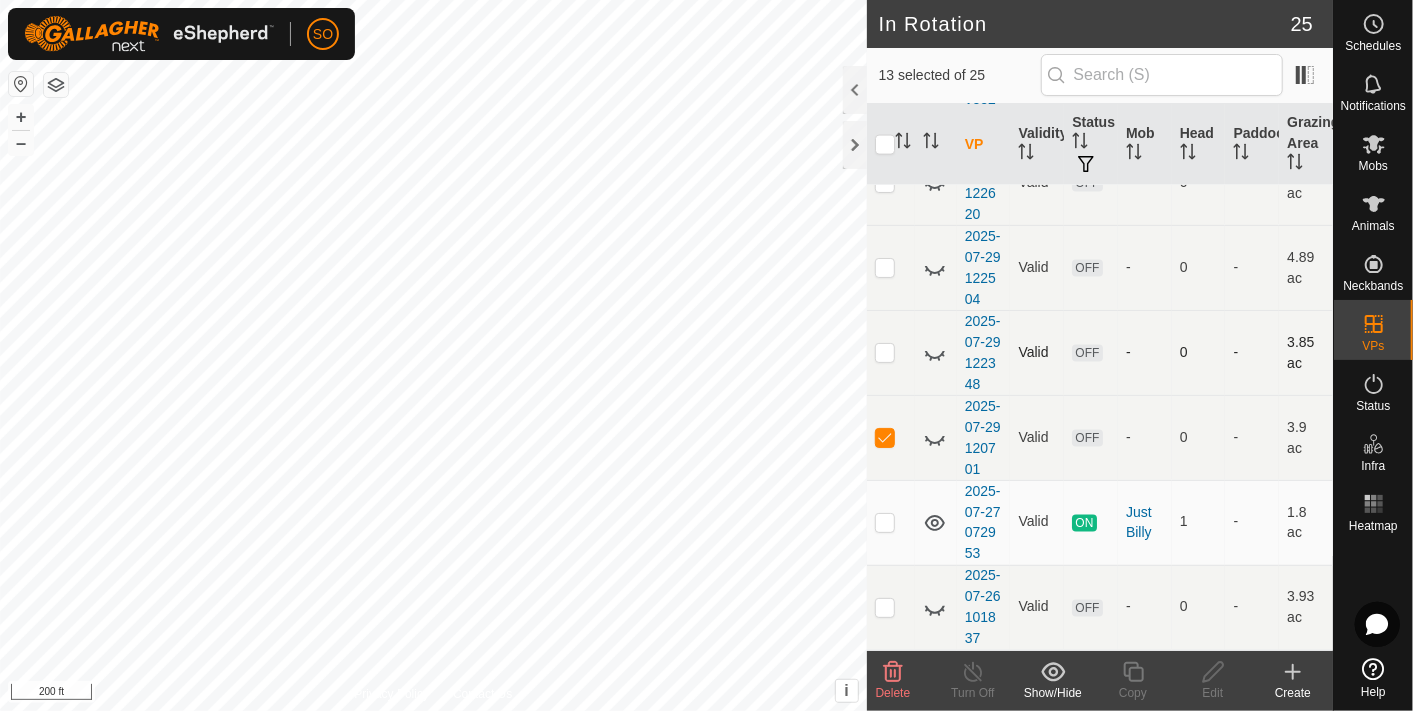 click at bounding box center [885, 352] 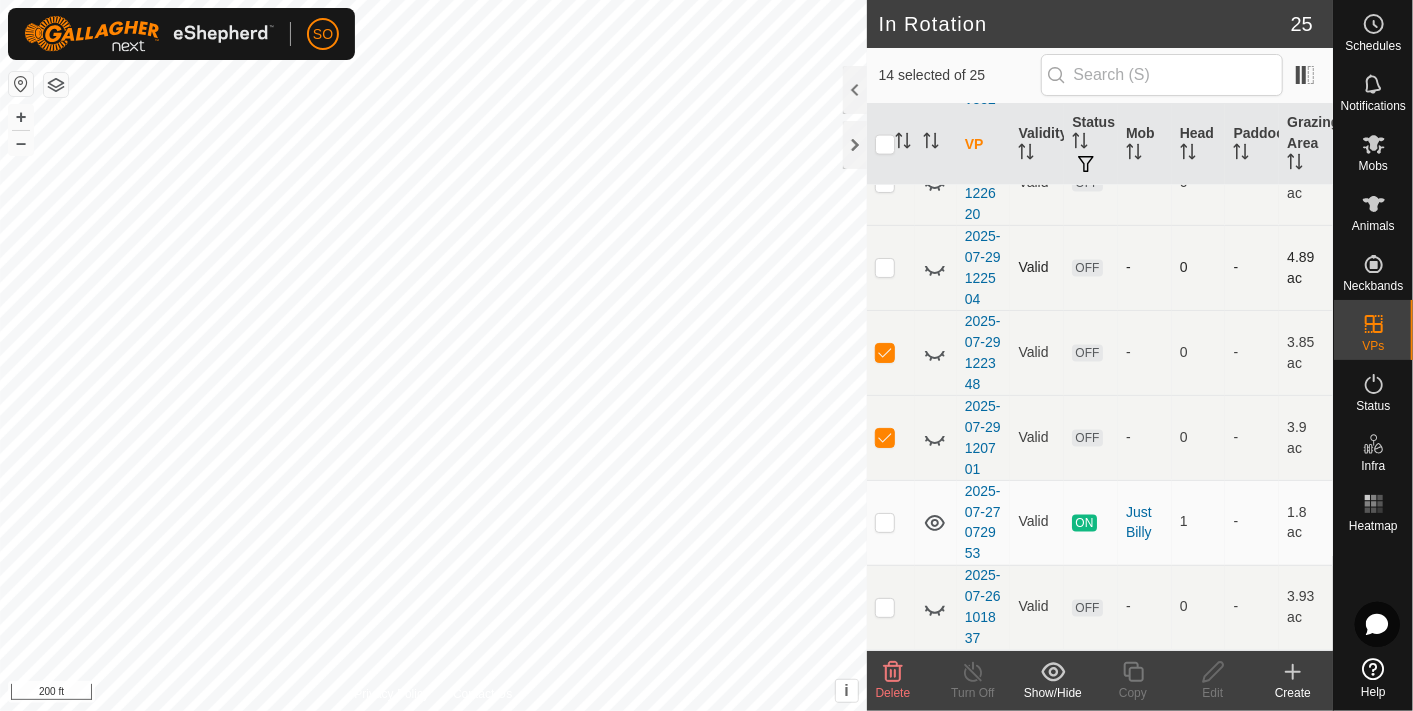 click at bounding box center [885, 267] 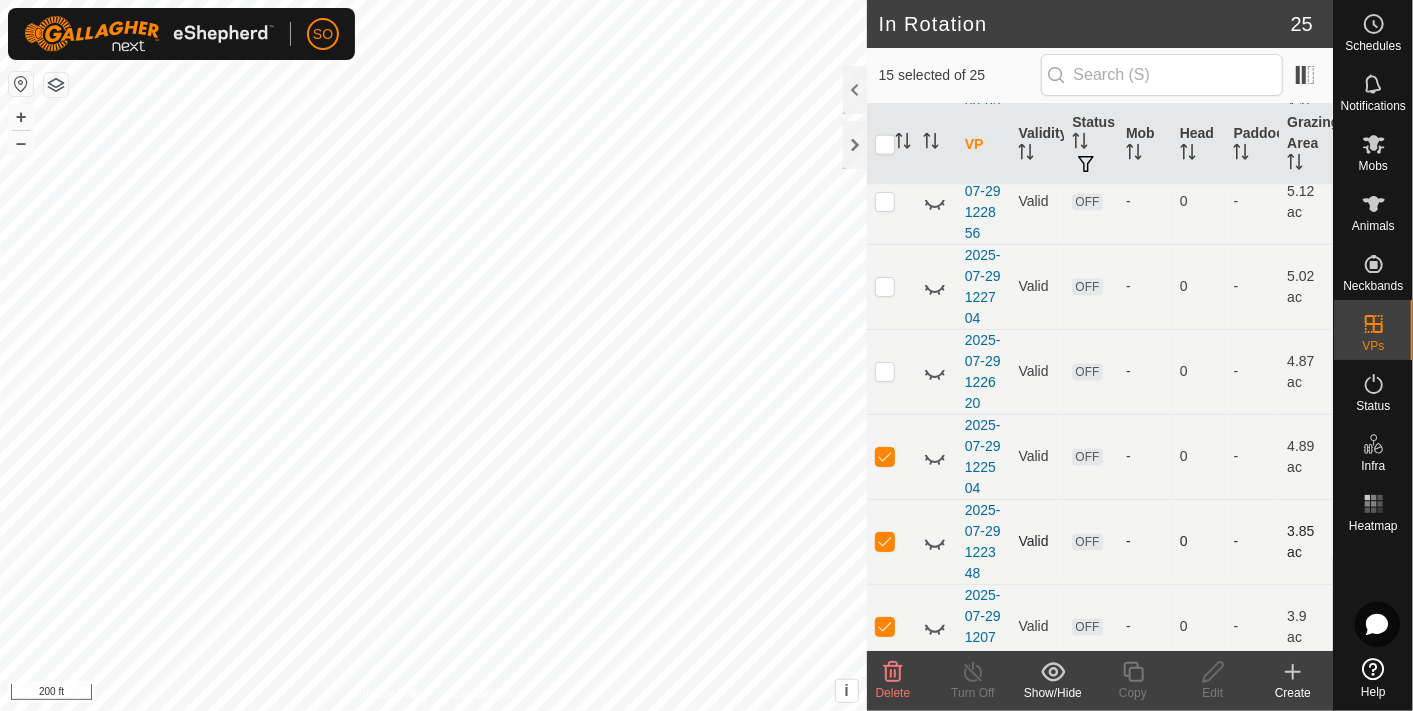 scroll, scrollTop: 1491, scrollLeft: 0, axis: vertical 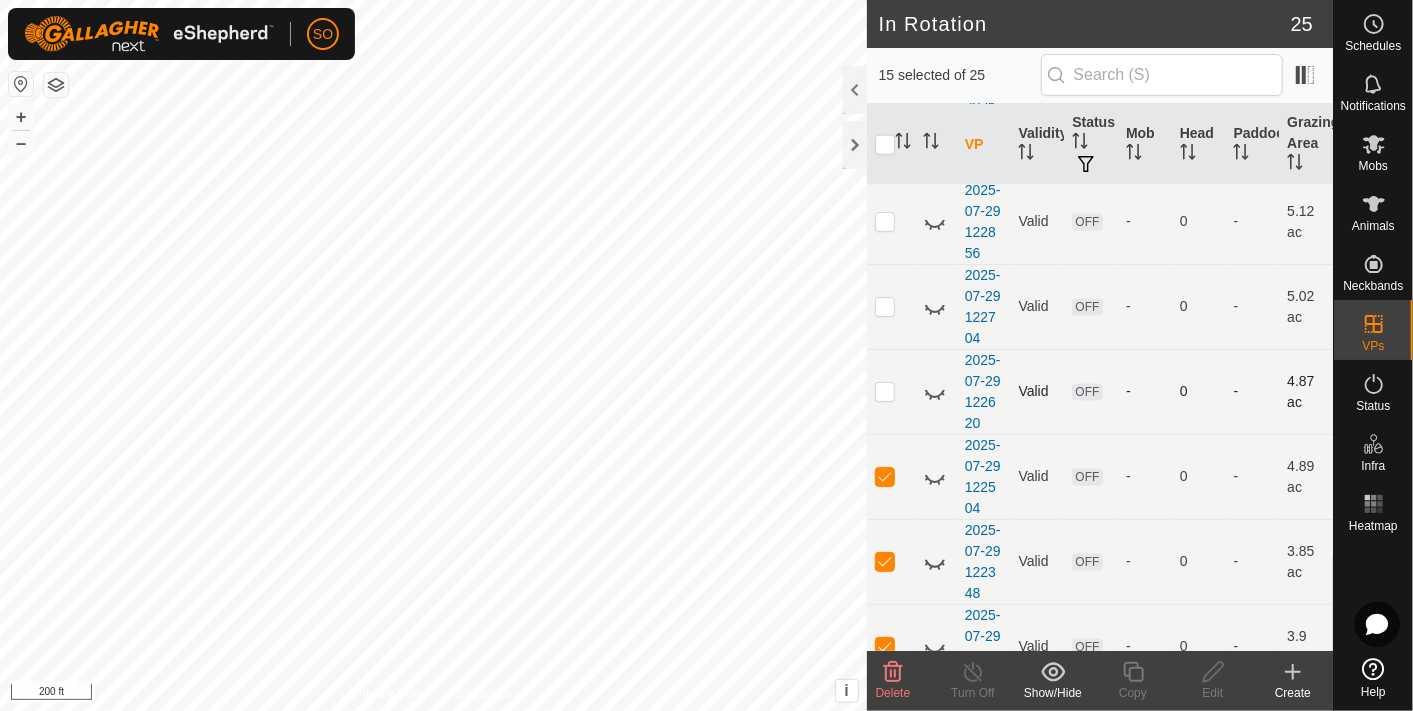 drag, startPoint x: 887, startPoint y: 407, endPoint x: 914, endPoint y: 370, distance: 45.80393 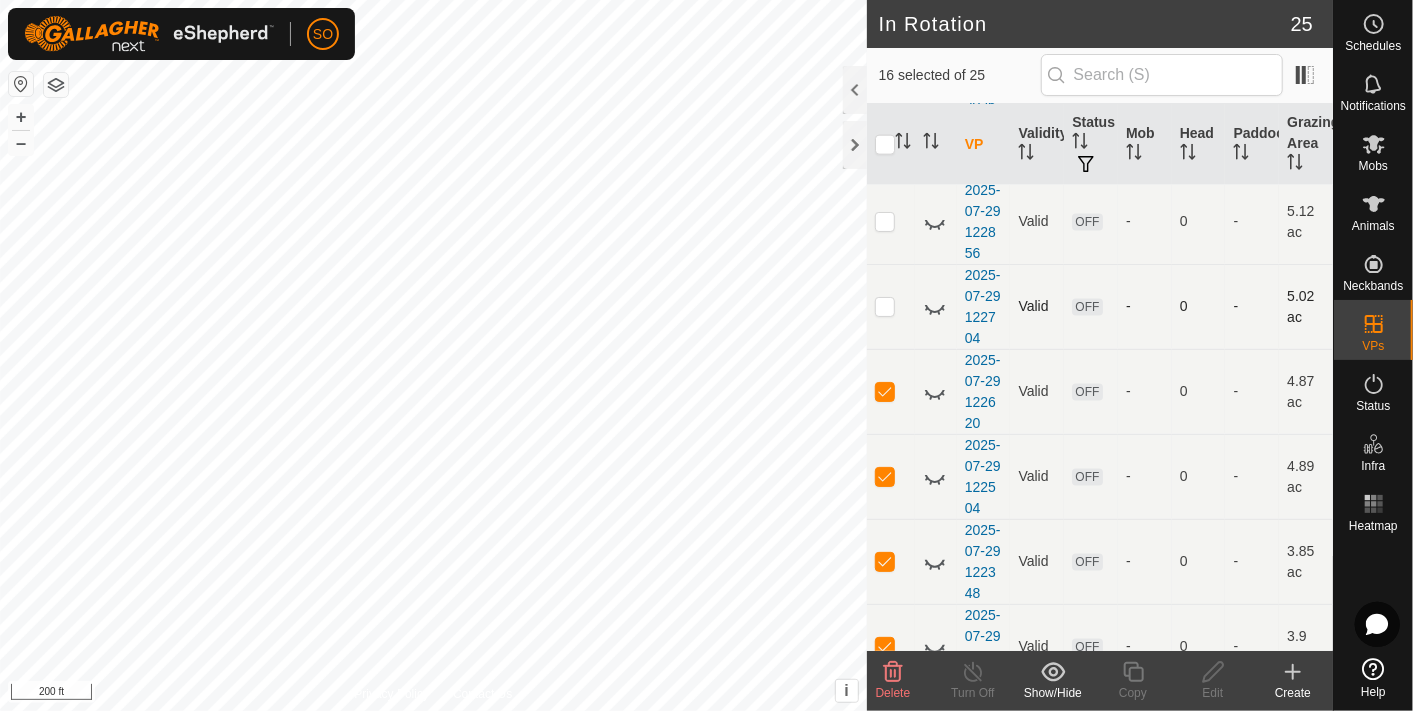 drag, startPoint x: 883, startPoint y: 316, endPoint x: 897, endPoint y: 284, distance: 34.928497 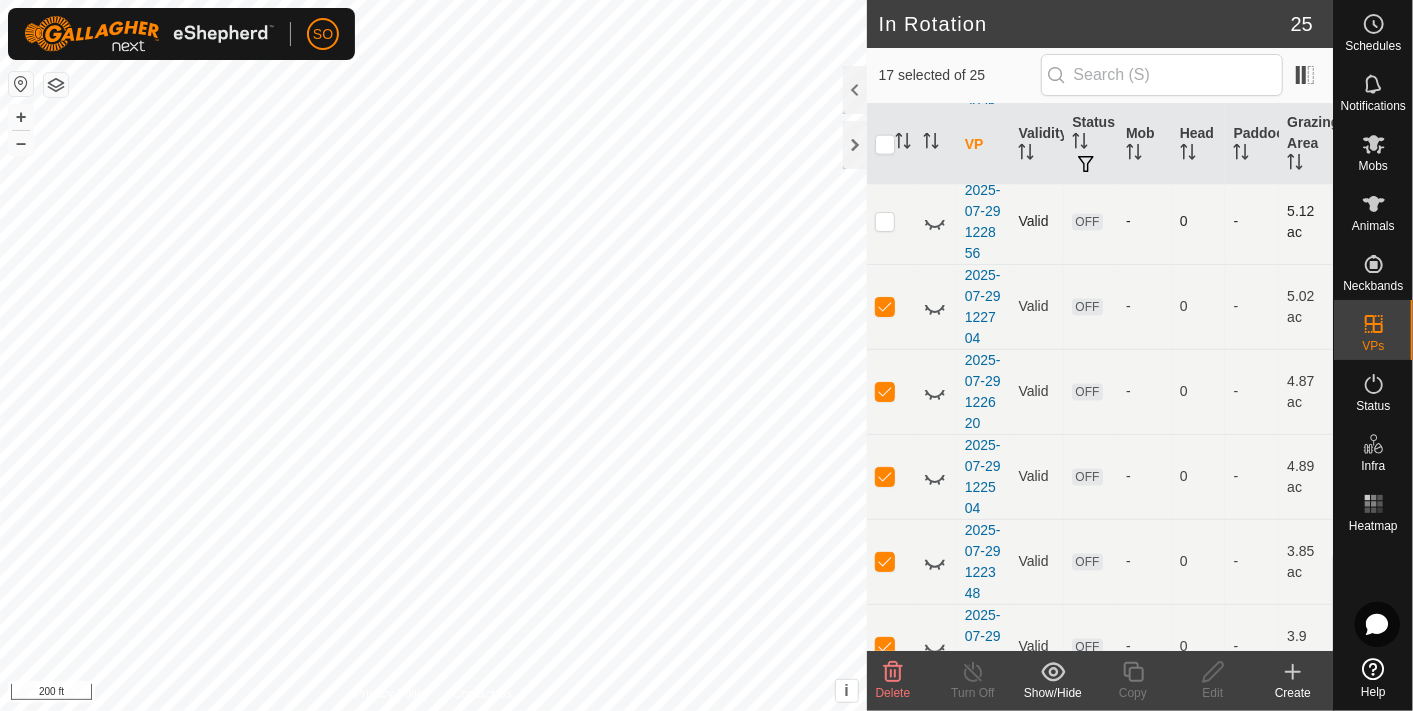 click at bounding box center (885, 221) 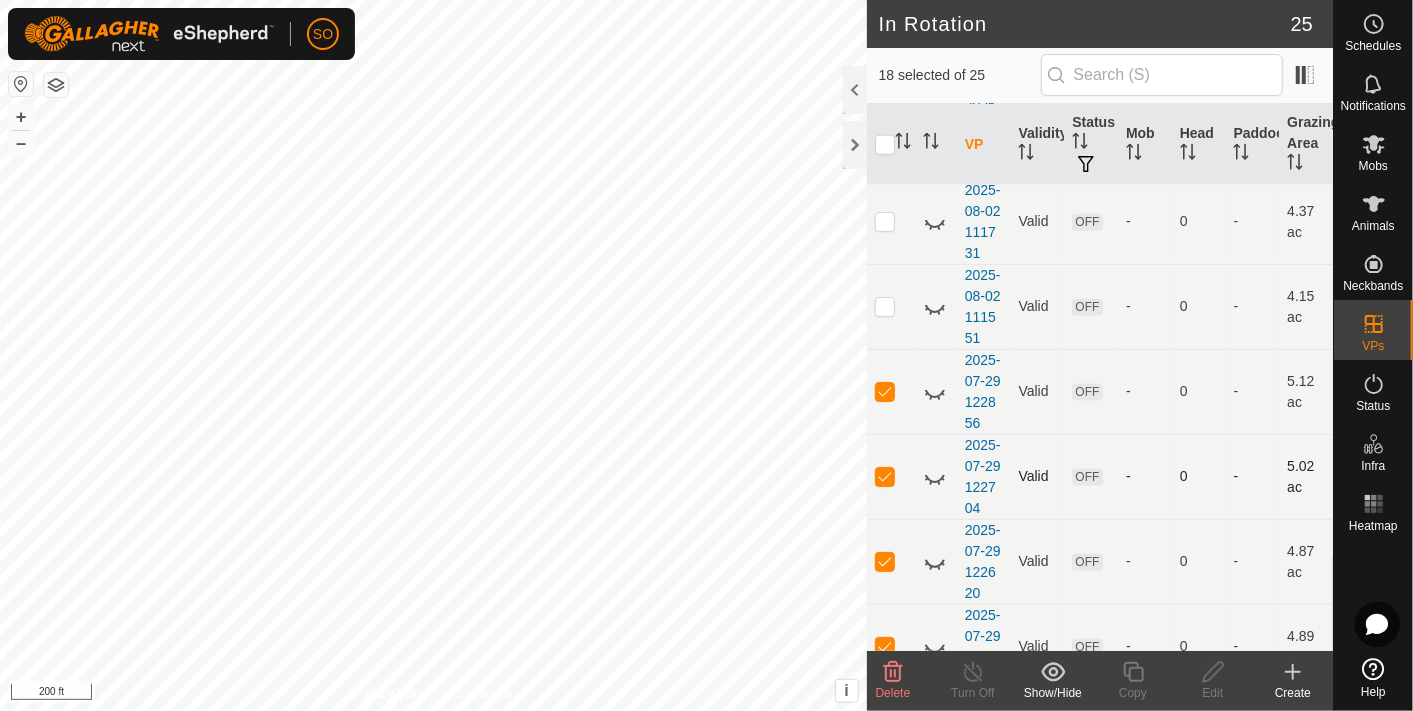 scroll, scrollTop: 1269, scrollLeft: 0, axis: vertical 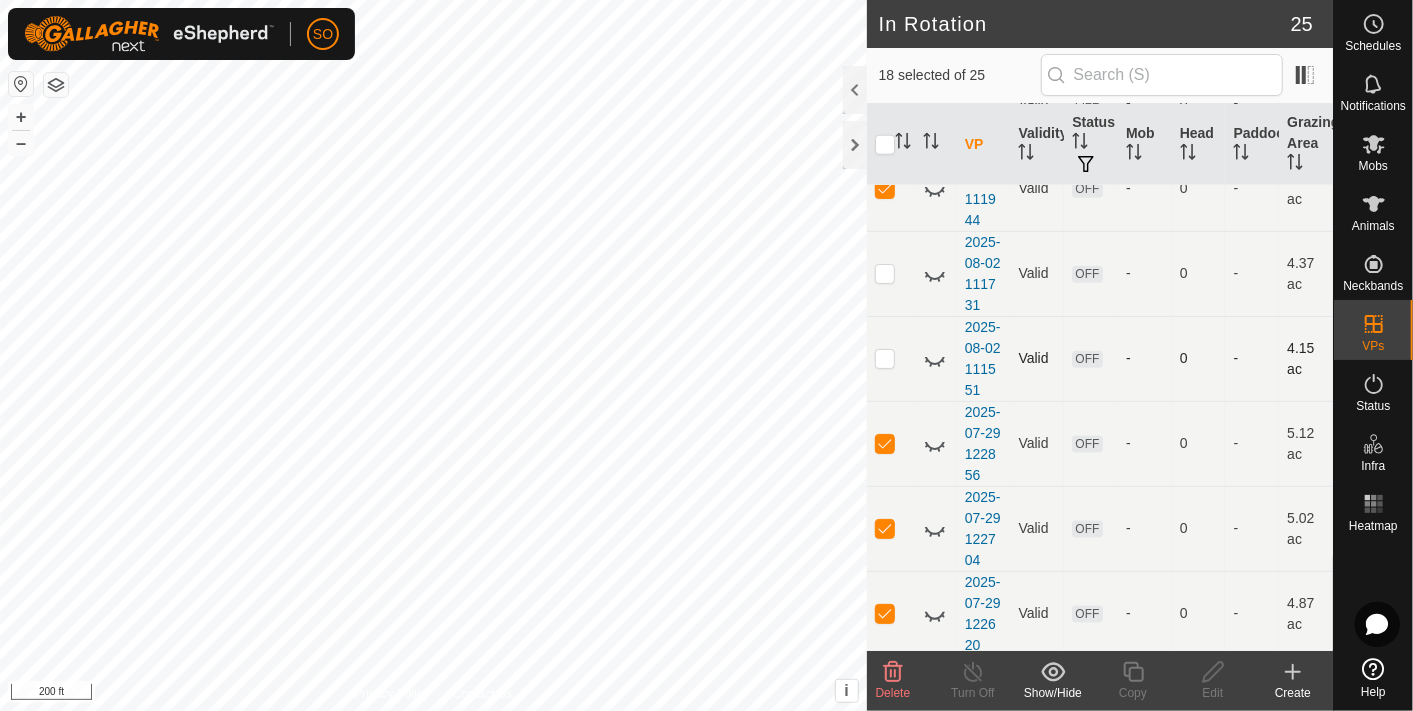 drag, startPoint x: 884, startPoint y: 371, endPoint x: 904, endPoint y: 345, distance: 32.80244 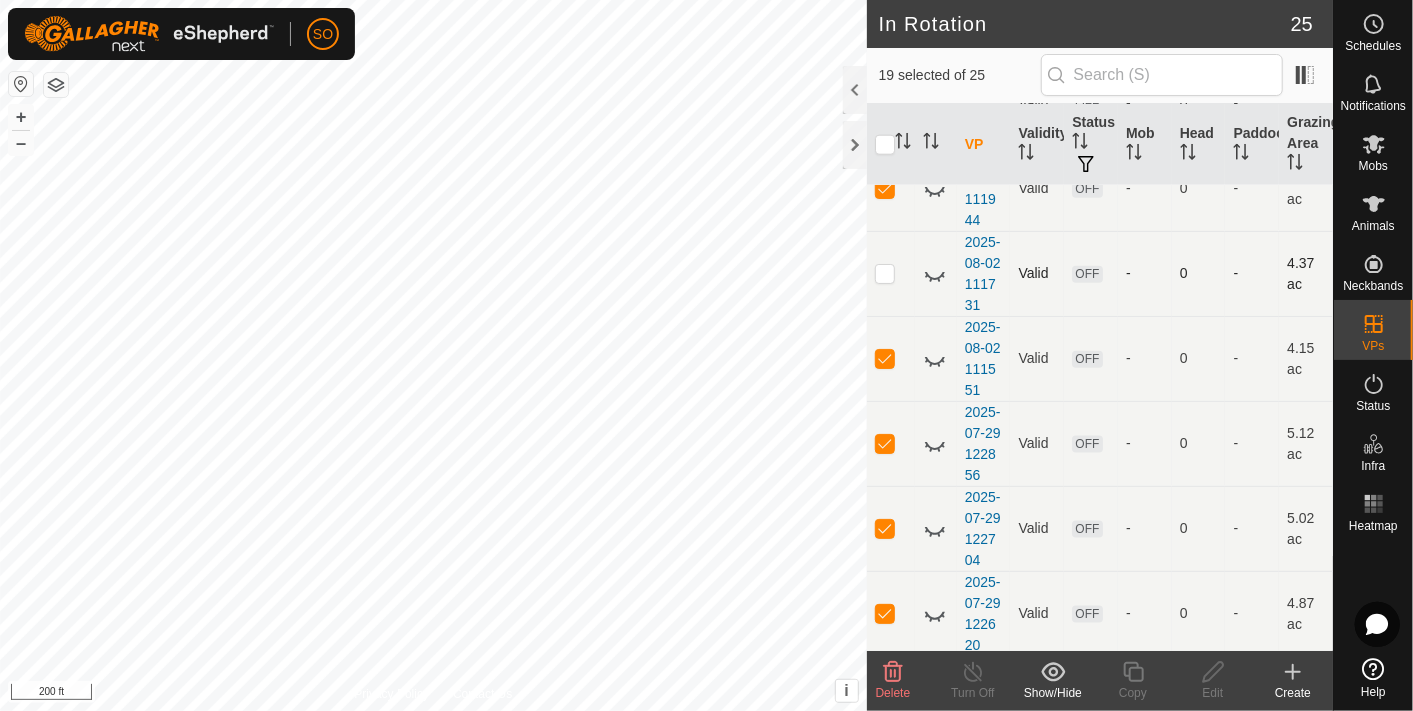 click at bounding box center [885, 273] 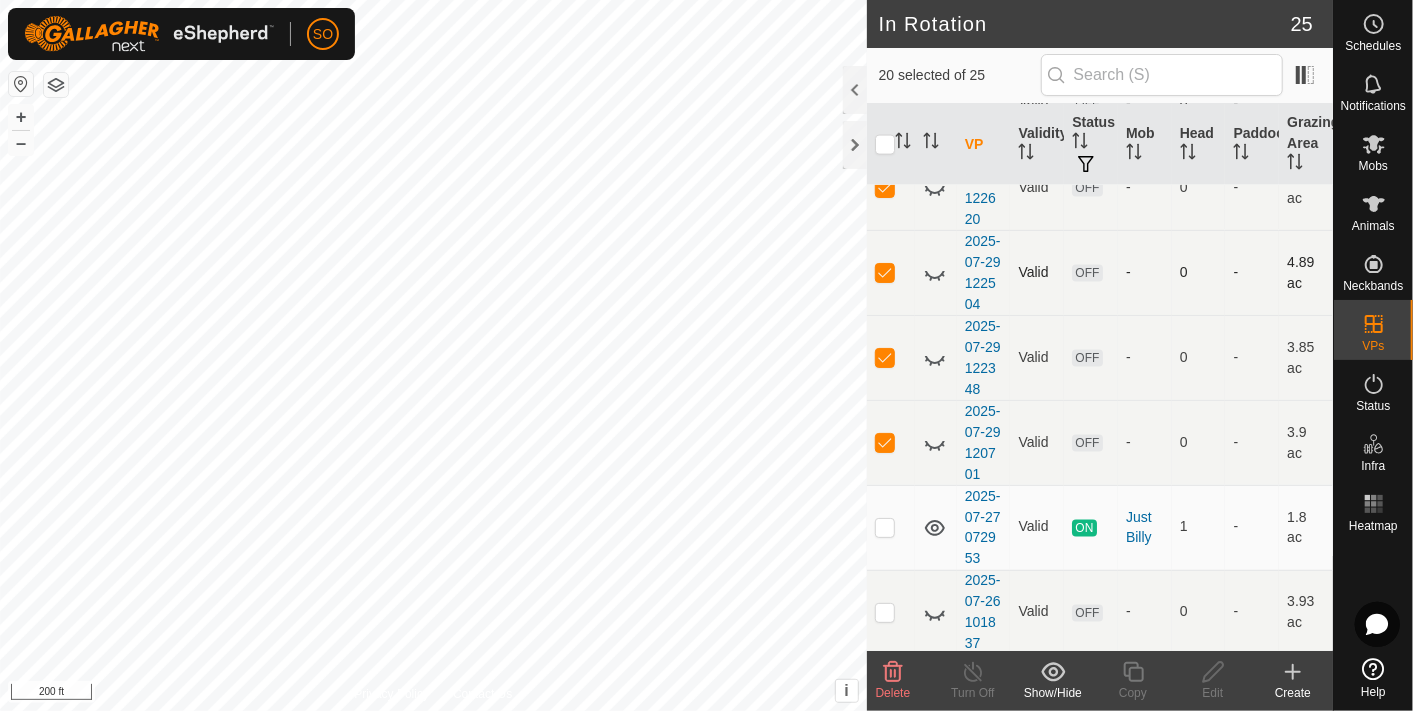 scroll, scrollTop: 1714, scrollLeft: 0, axis: vertical 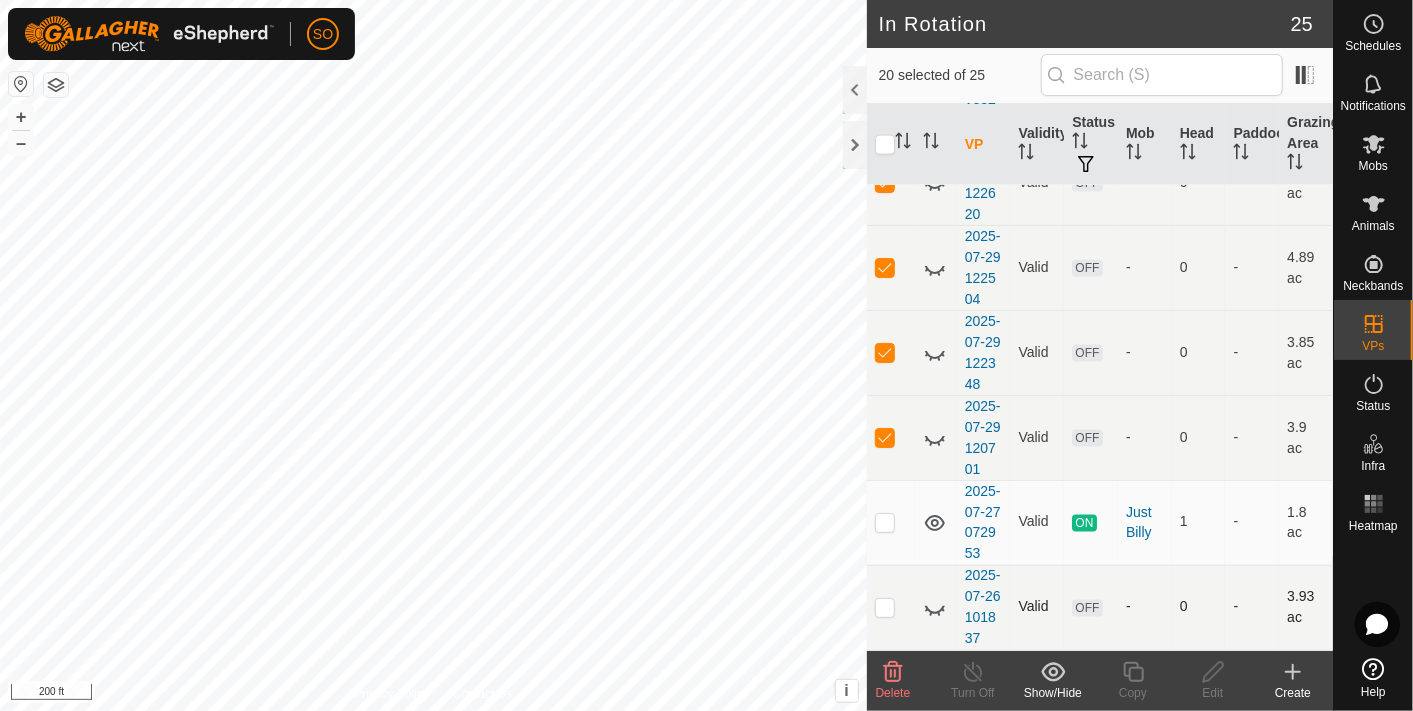 click at bounding box center [885, 607] 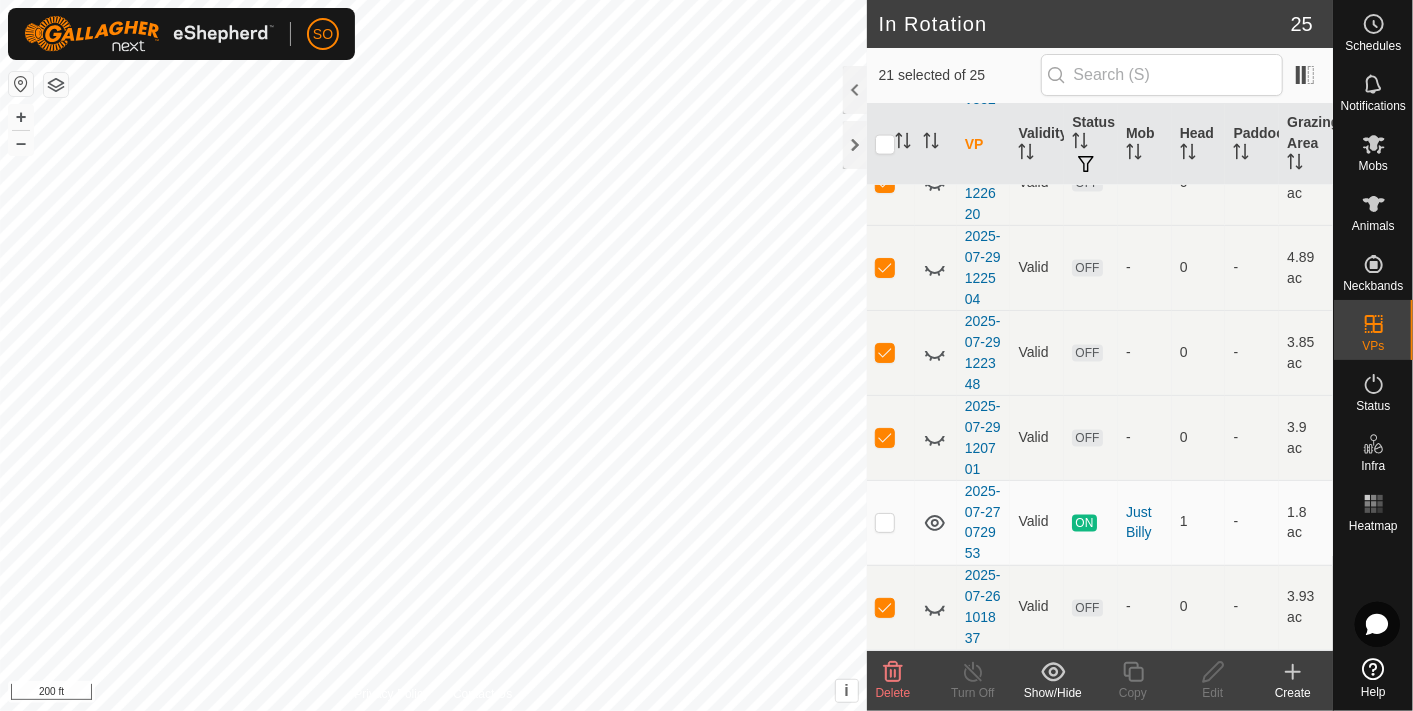 click 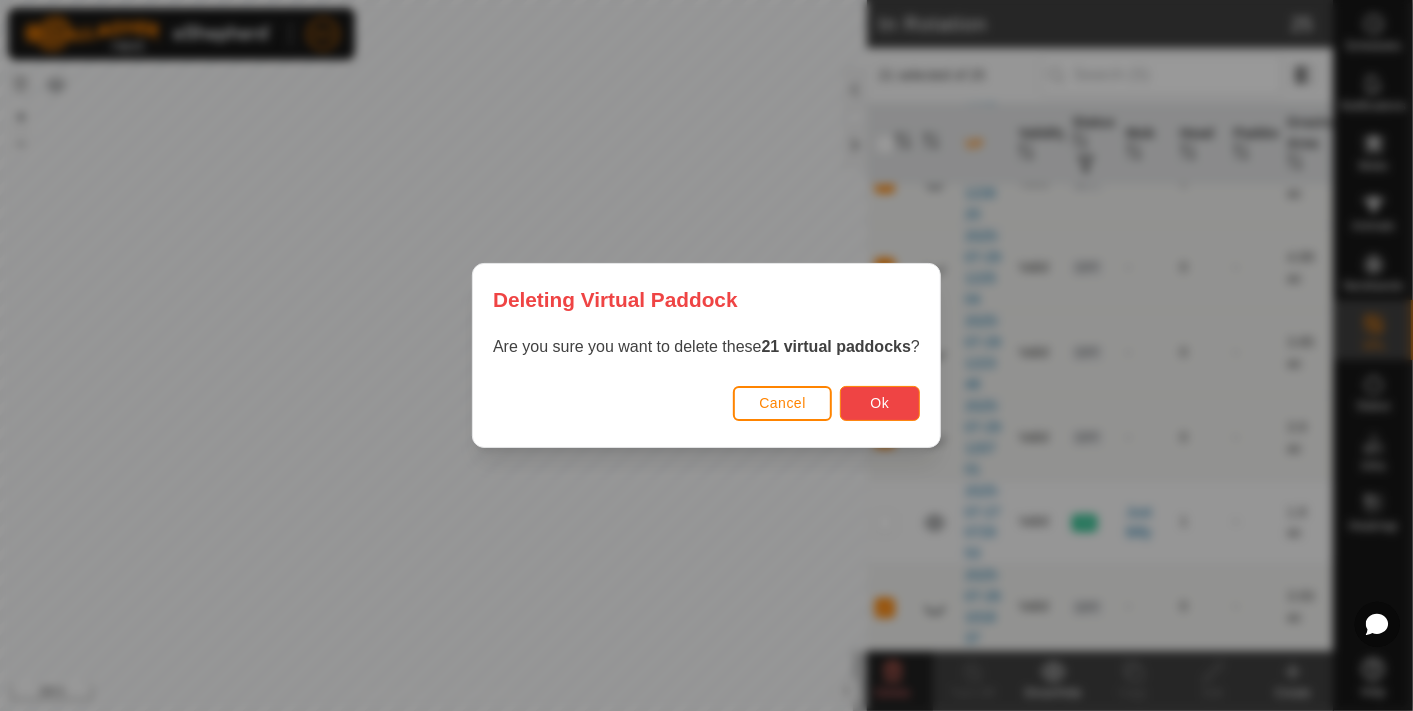 click on "Ok" at bounding box center (880, 403) 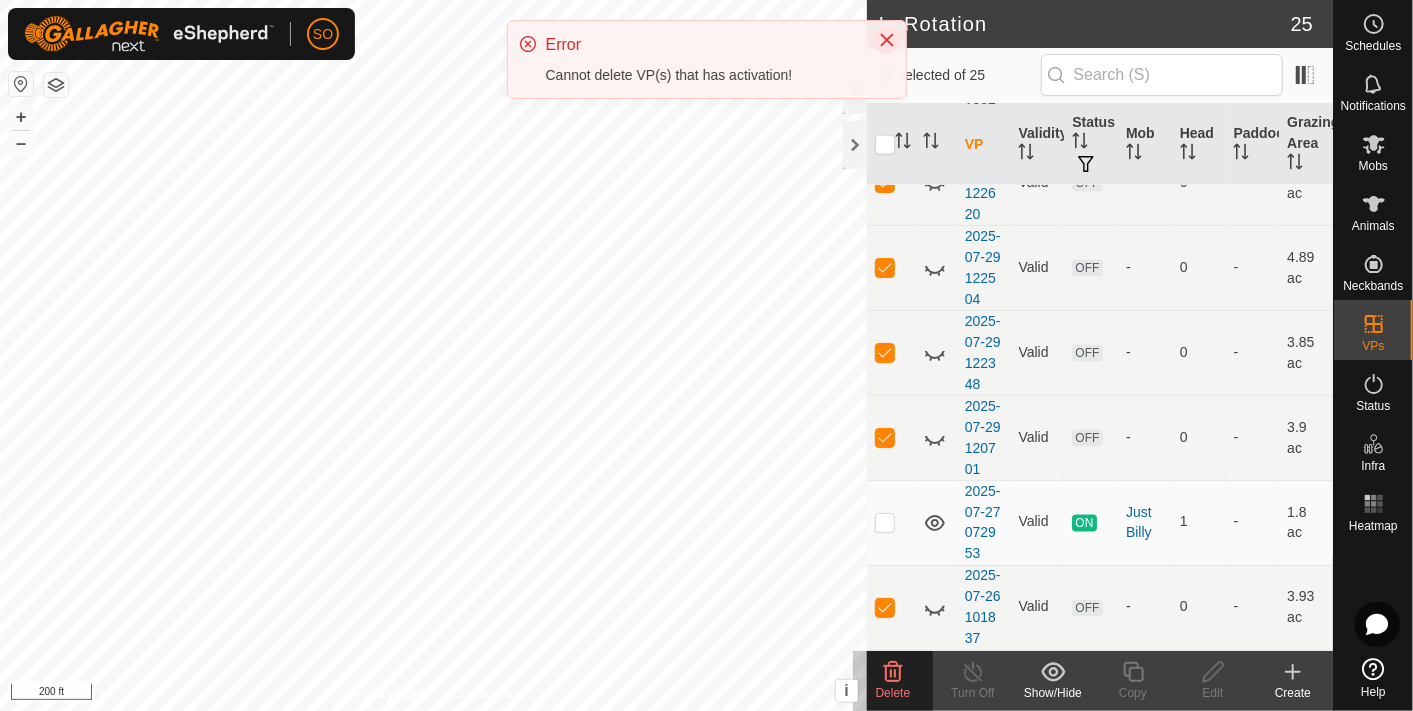click 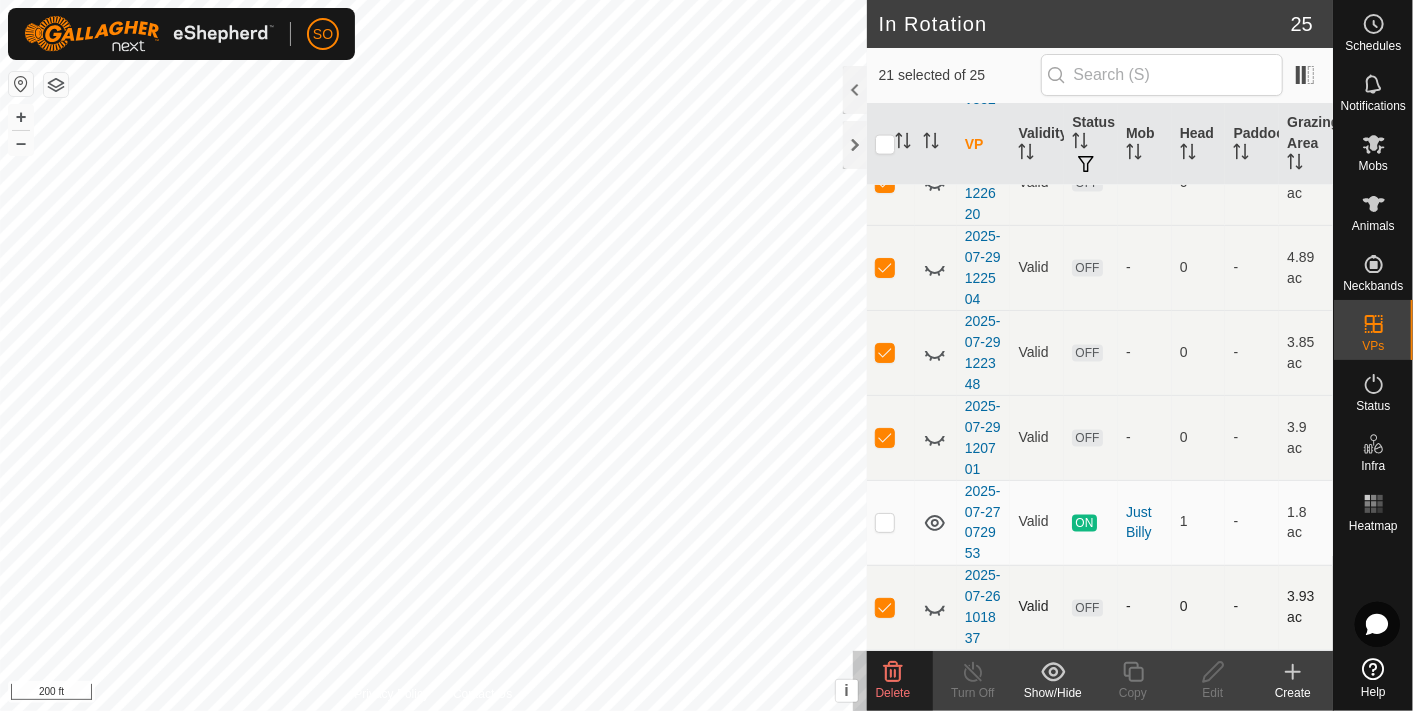 click at bounding box center (885, 607) 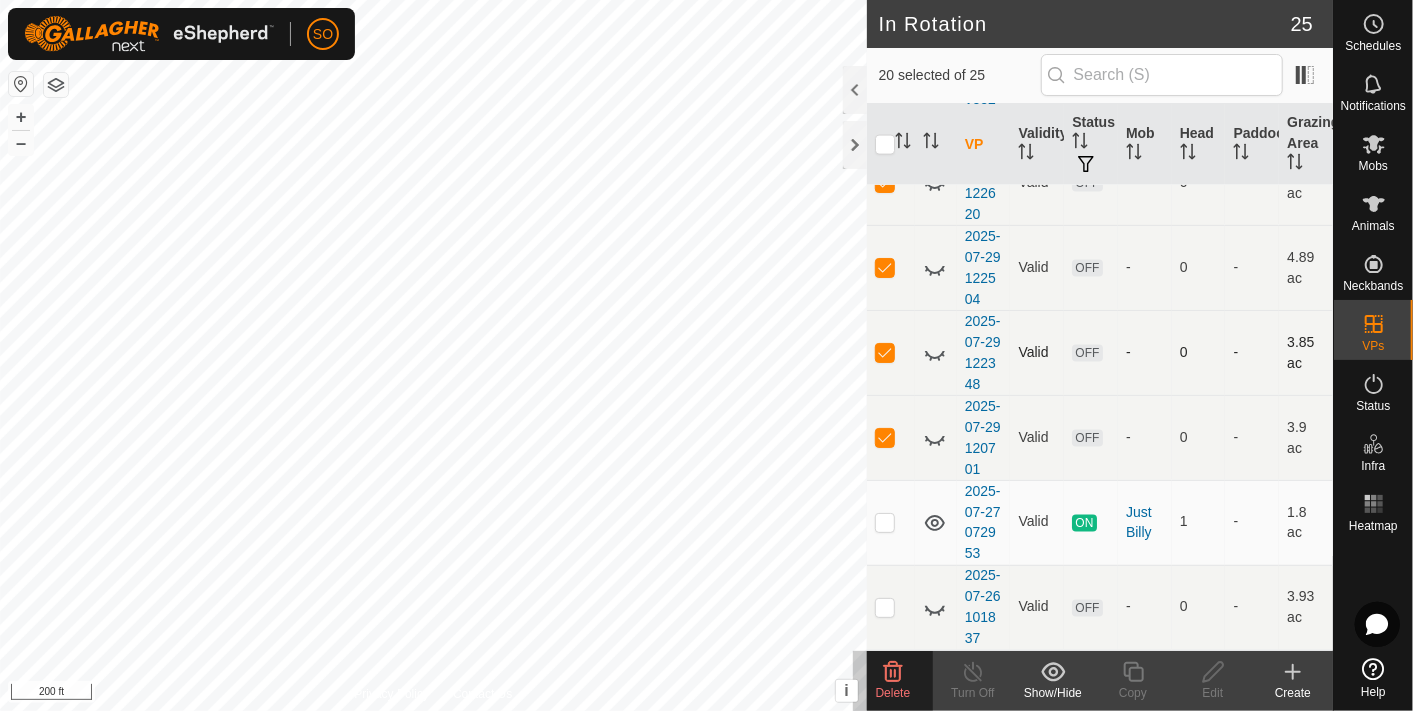 drag, startPoint x: 888, startPoint y: 438, endPoint x: 883, endPoint y: 388, distance: 50.24938 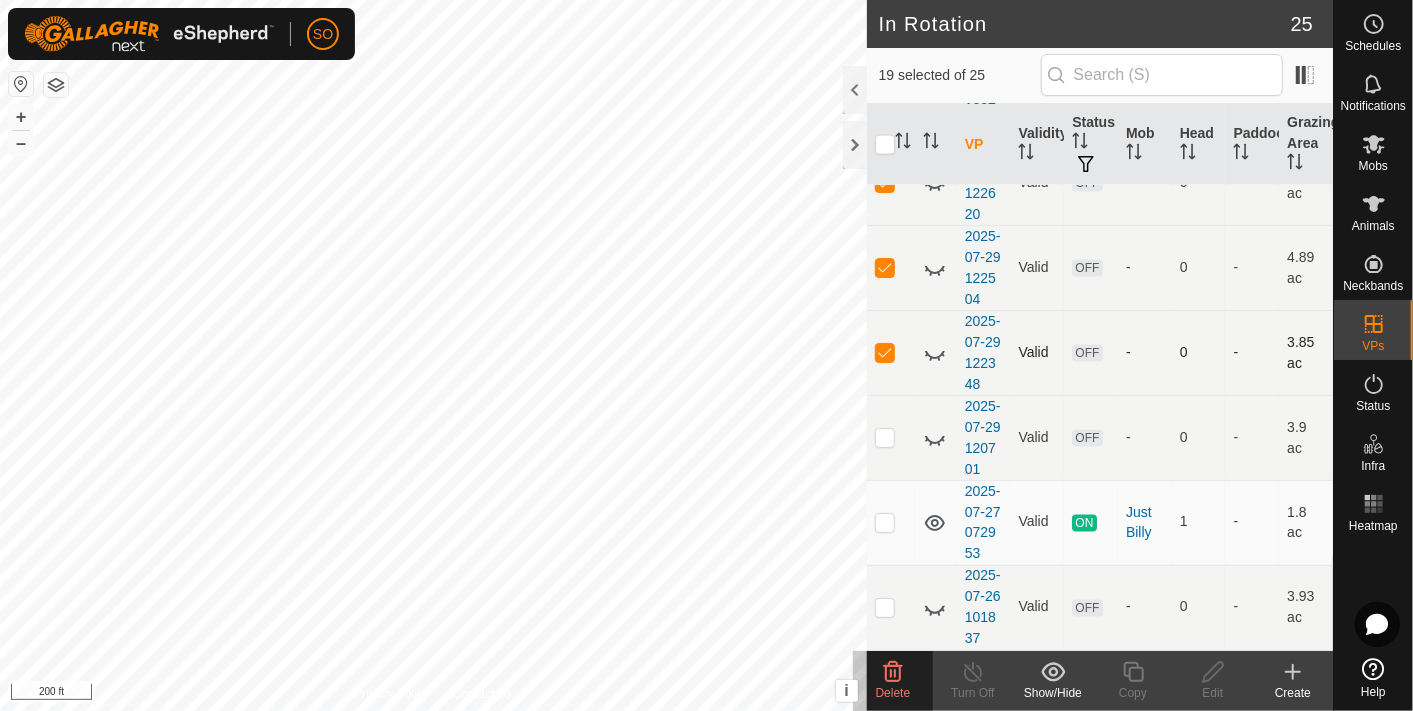 drag, startPoint x: 882, startPoint y: 351, endPoint x: 882, endPoint y: 314, distance: 37 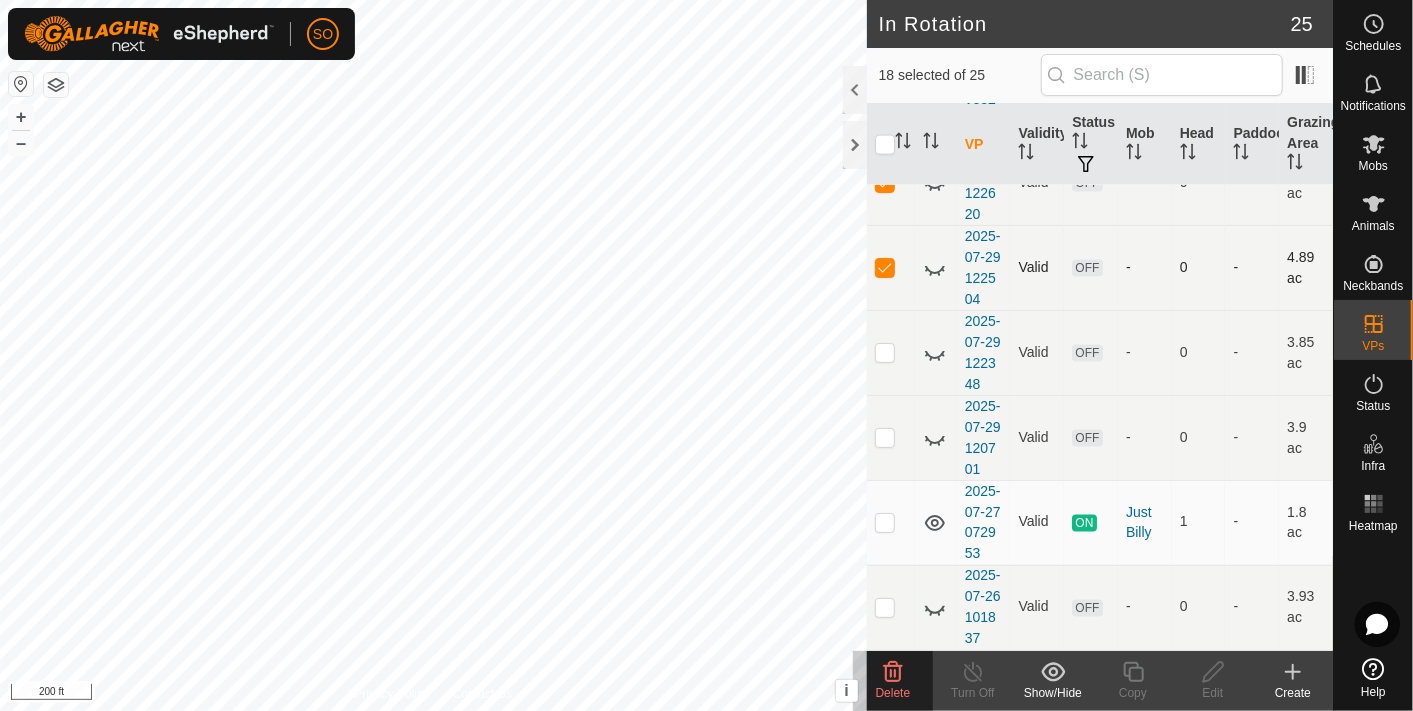 click at bounding box center (885, 267) 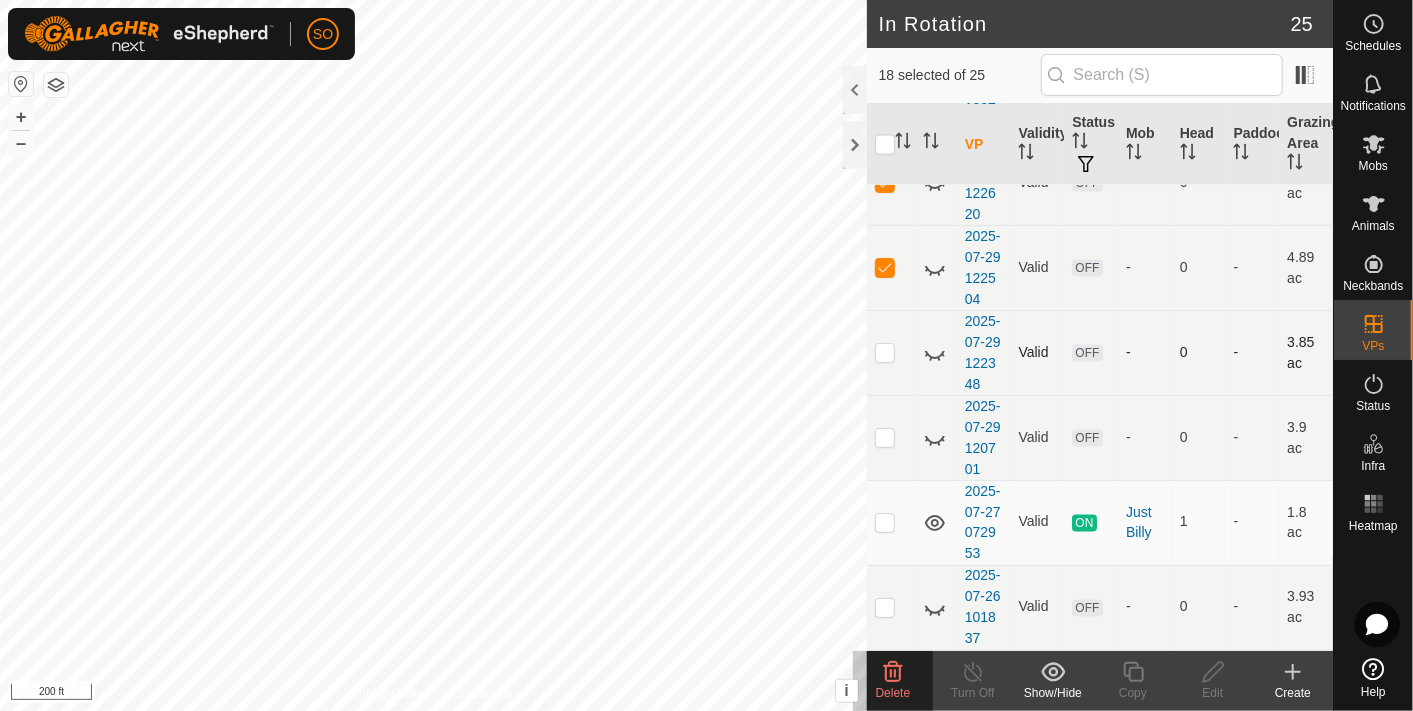 checkbox on "false" 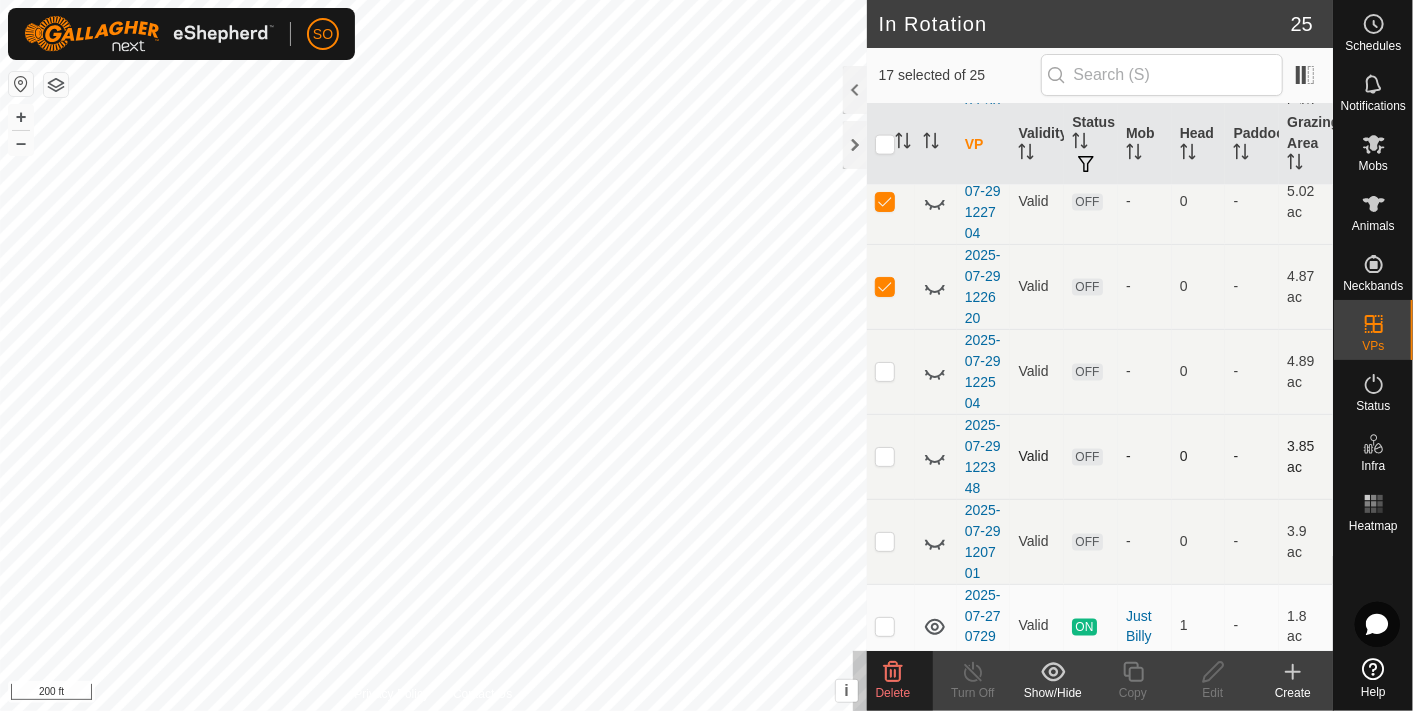 scroll, scrollTop: 1269, scrollLeft: 0, axis: vertical 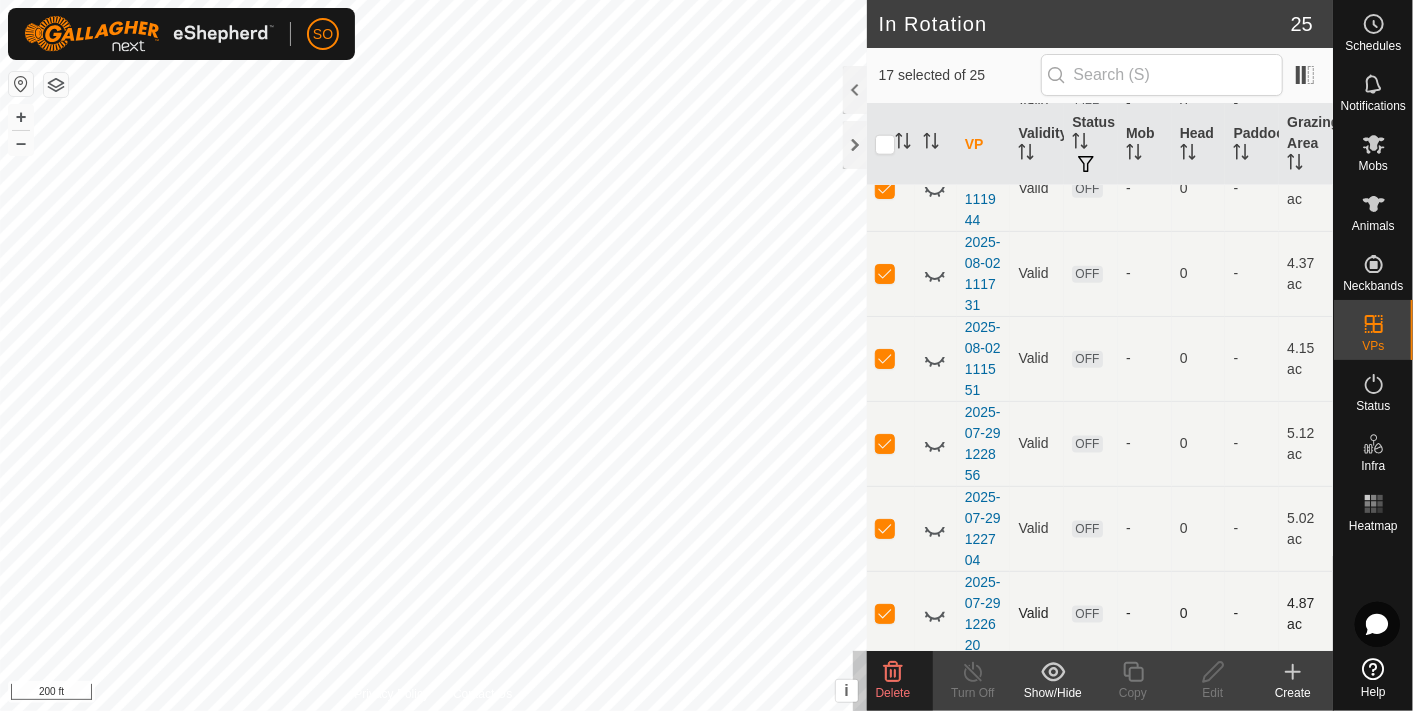 click at bounding box center (885, 613) 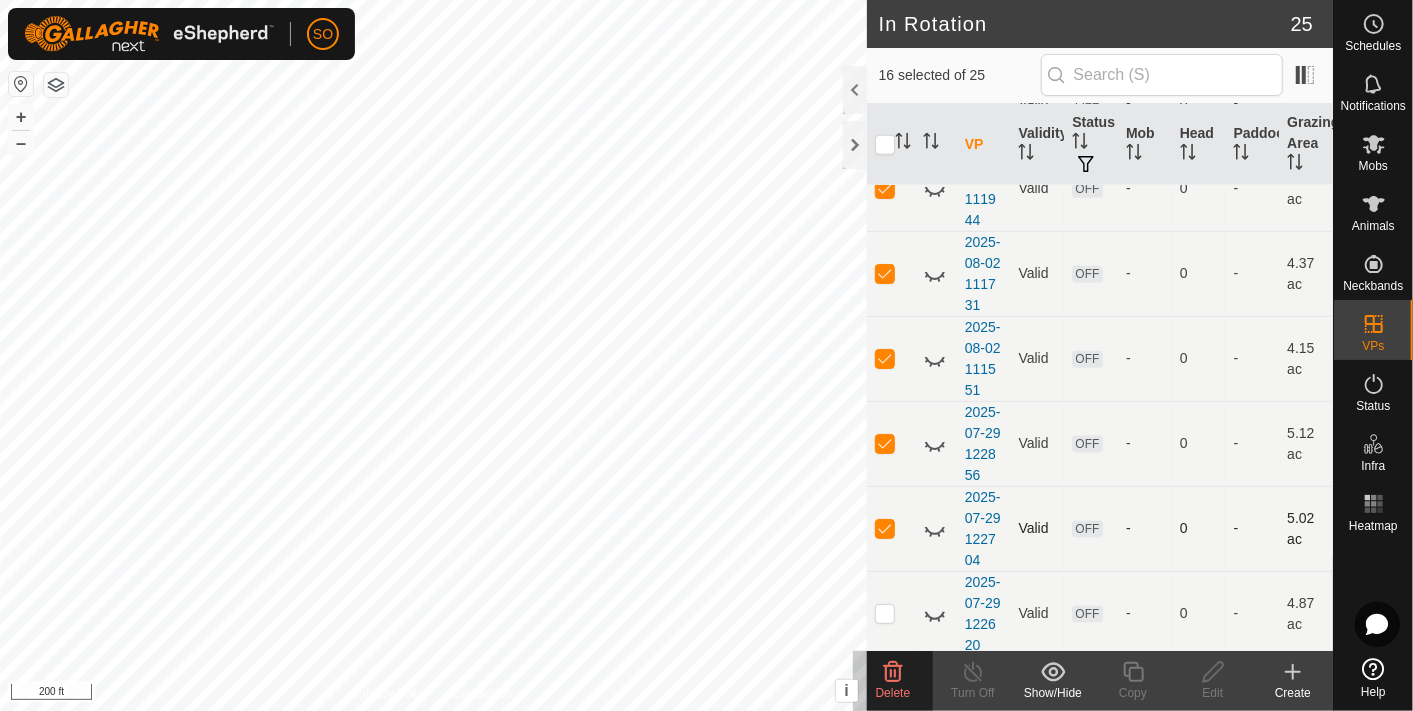 drag, startPoint x: 883, startPoint y: 542, endPoint x: 881, endPoint y: 520, distance: 22.090721 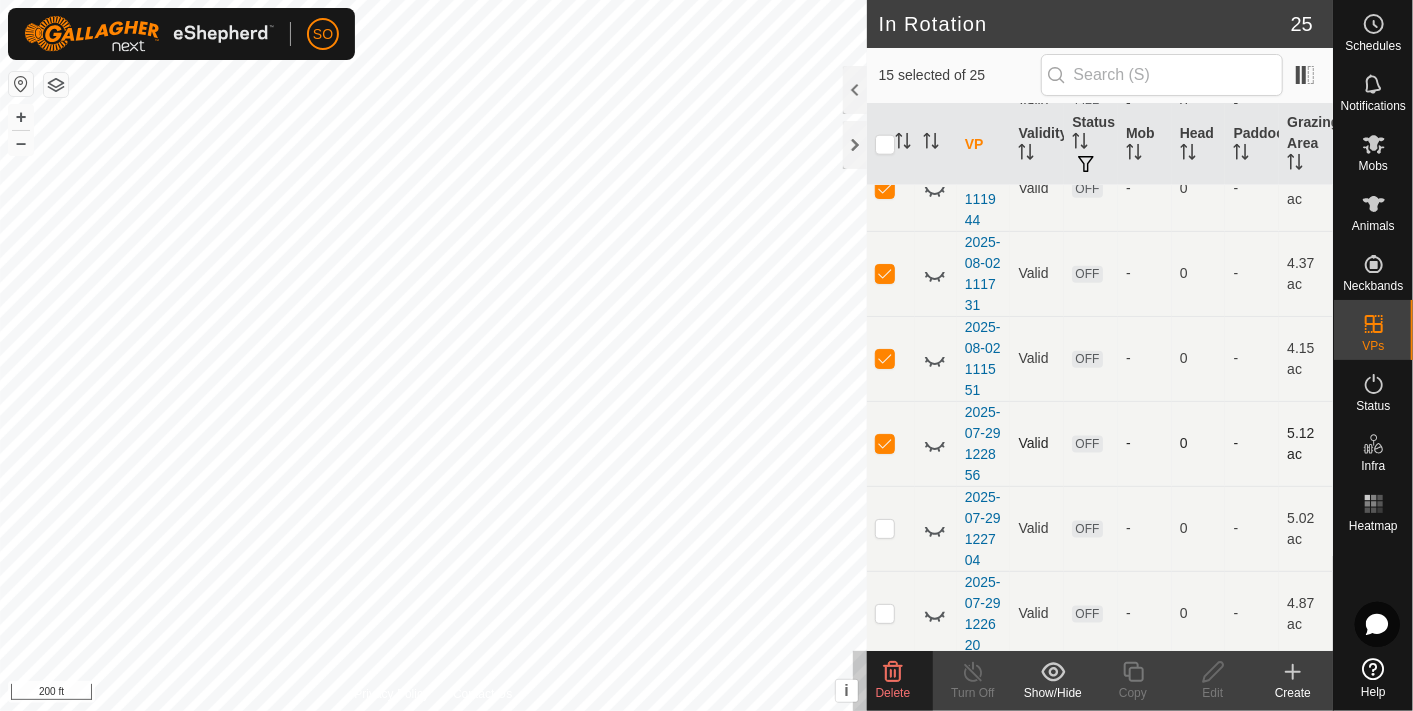 drag, startPoint x: 882, startPoint y: 456, endPoint x: 882, endPoint y: 428, distance: 28 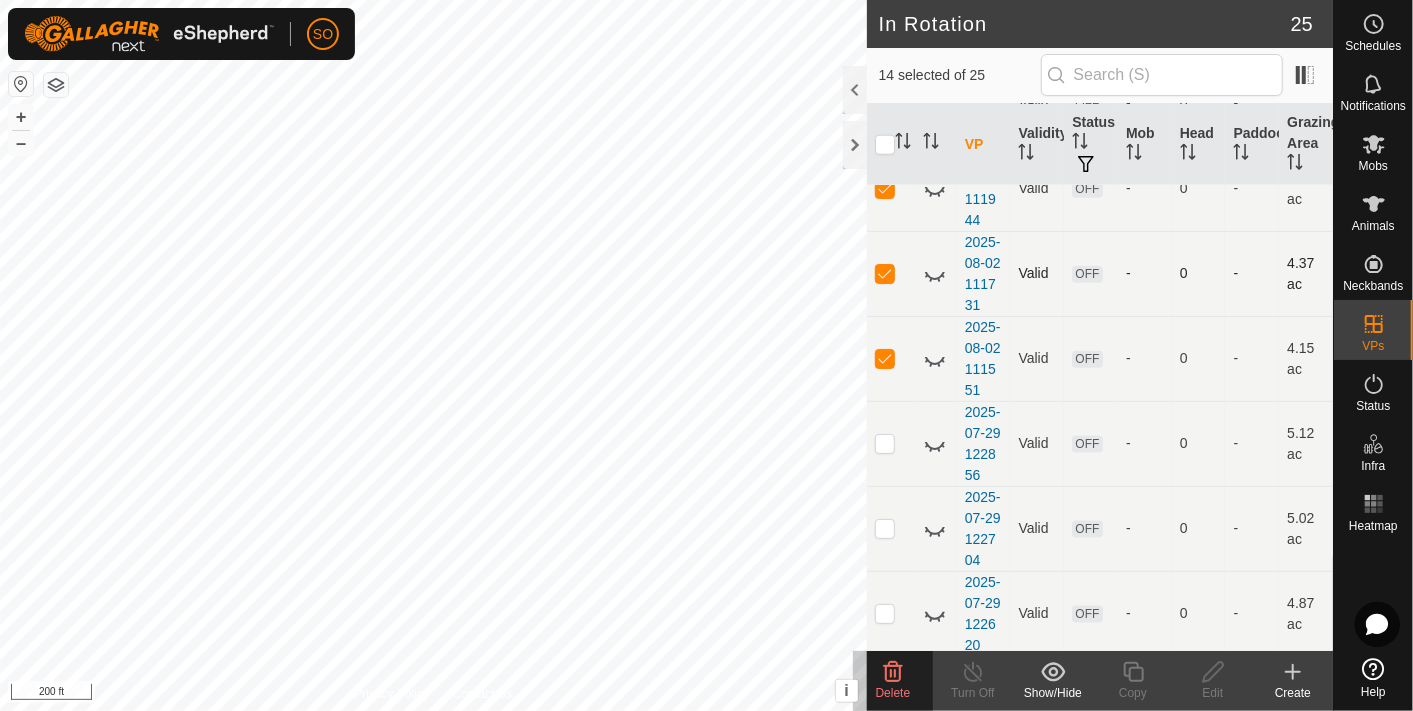 drag, startPoint x: 883, startPoint y: 371, endPoint x: 885, endPoint y: 330, distance: 41.04875 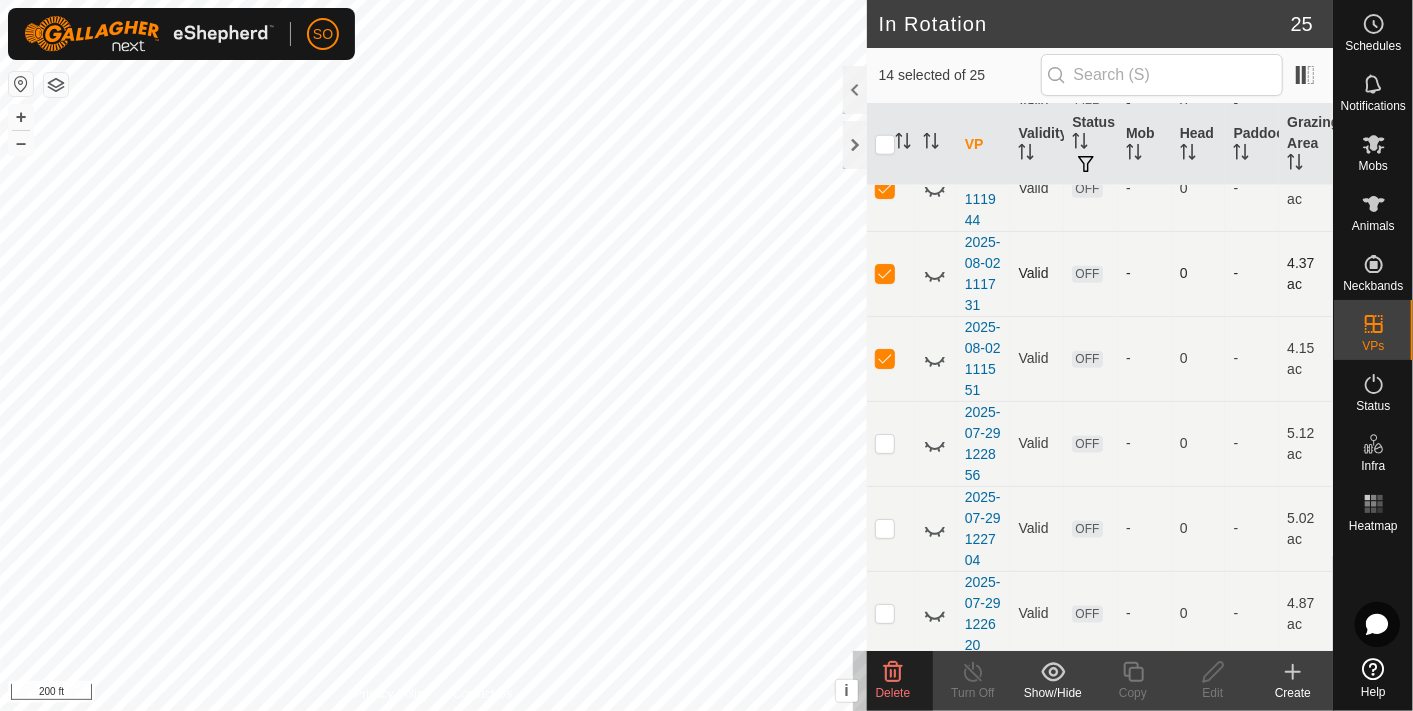 click at bounding box center (891, 358) 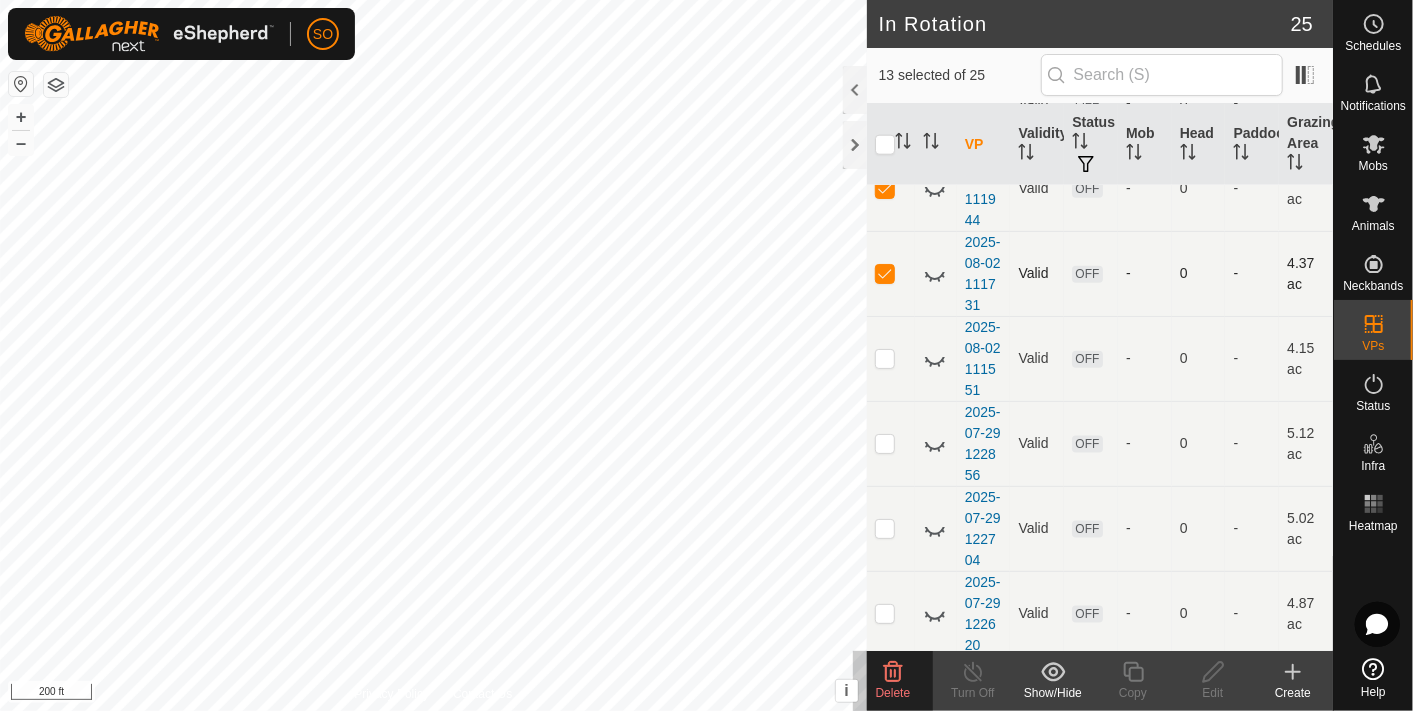 drag, startPoint x: 881, startPoint y: 282, endPoint x: 882, endPoint y: 271, distance: 11.045361 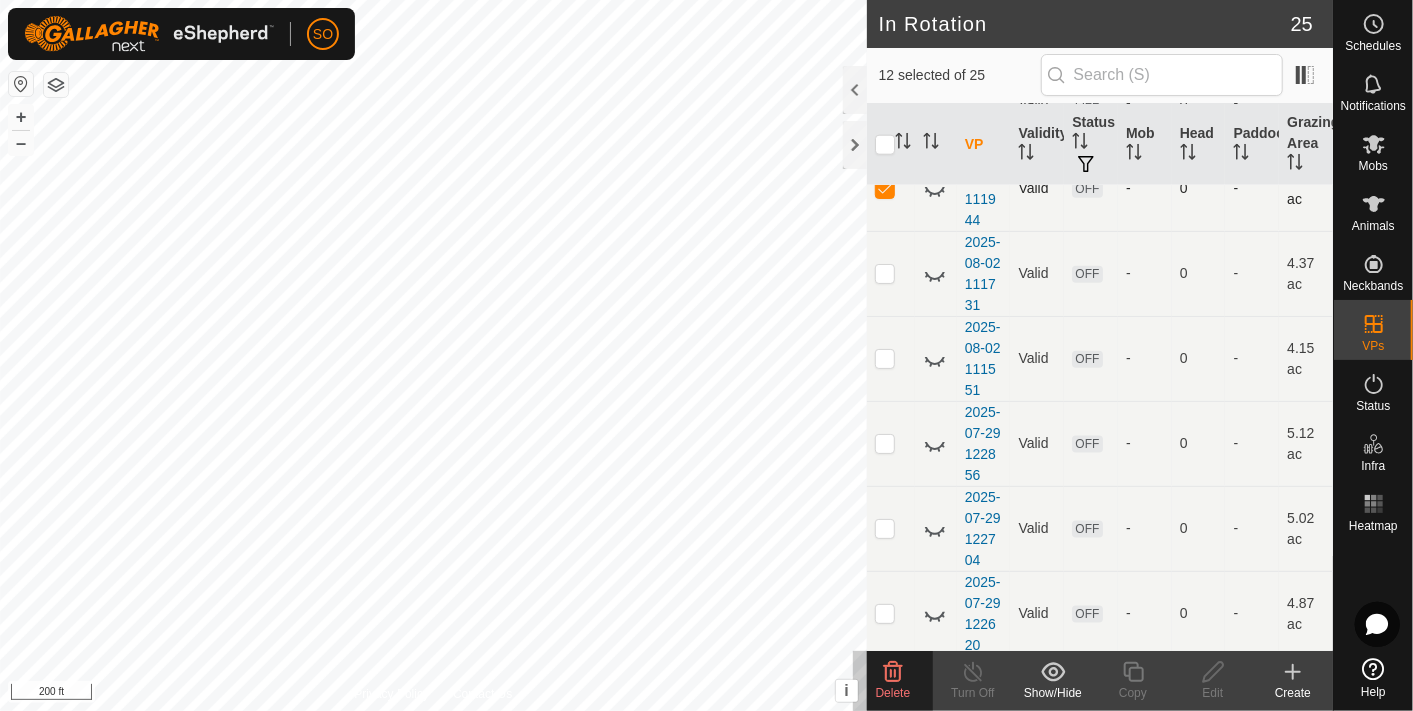 click at bounding box center (885, 188) 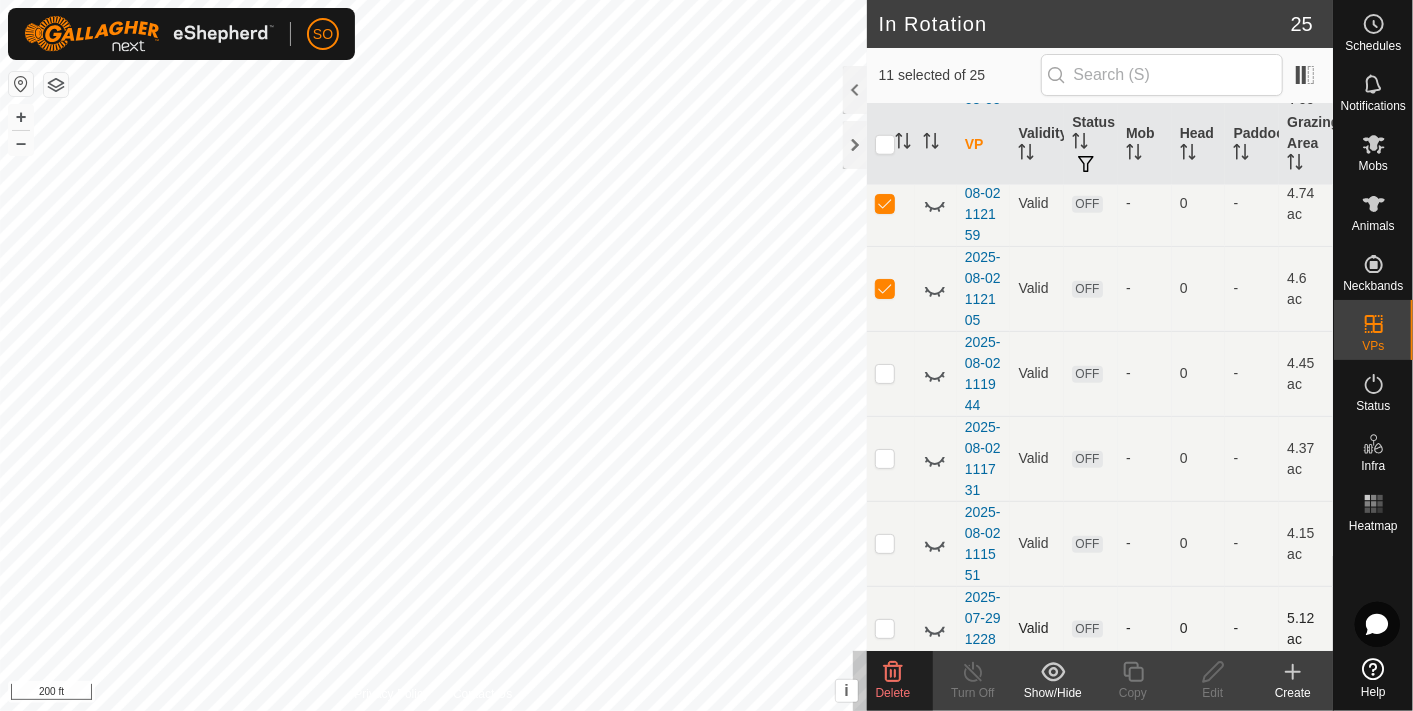 scroll, scrollTop: 1047, scrollLeft: 0, axis: vertical 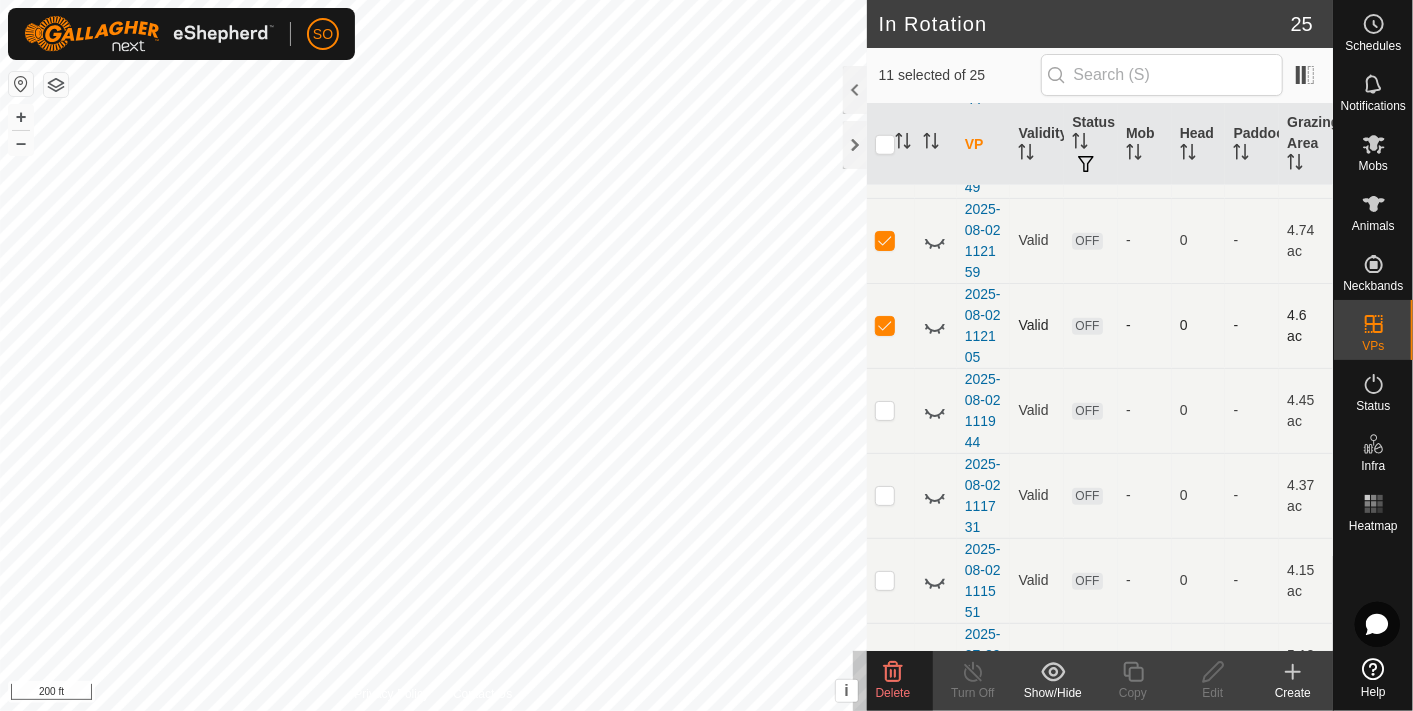 drag, startPoint x: 890, startPoint y: 342, endPoint x: 894, endPoint y: 321, distance: 21.377558 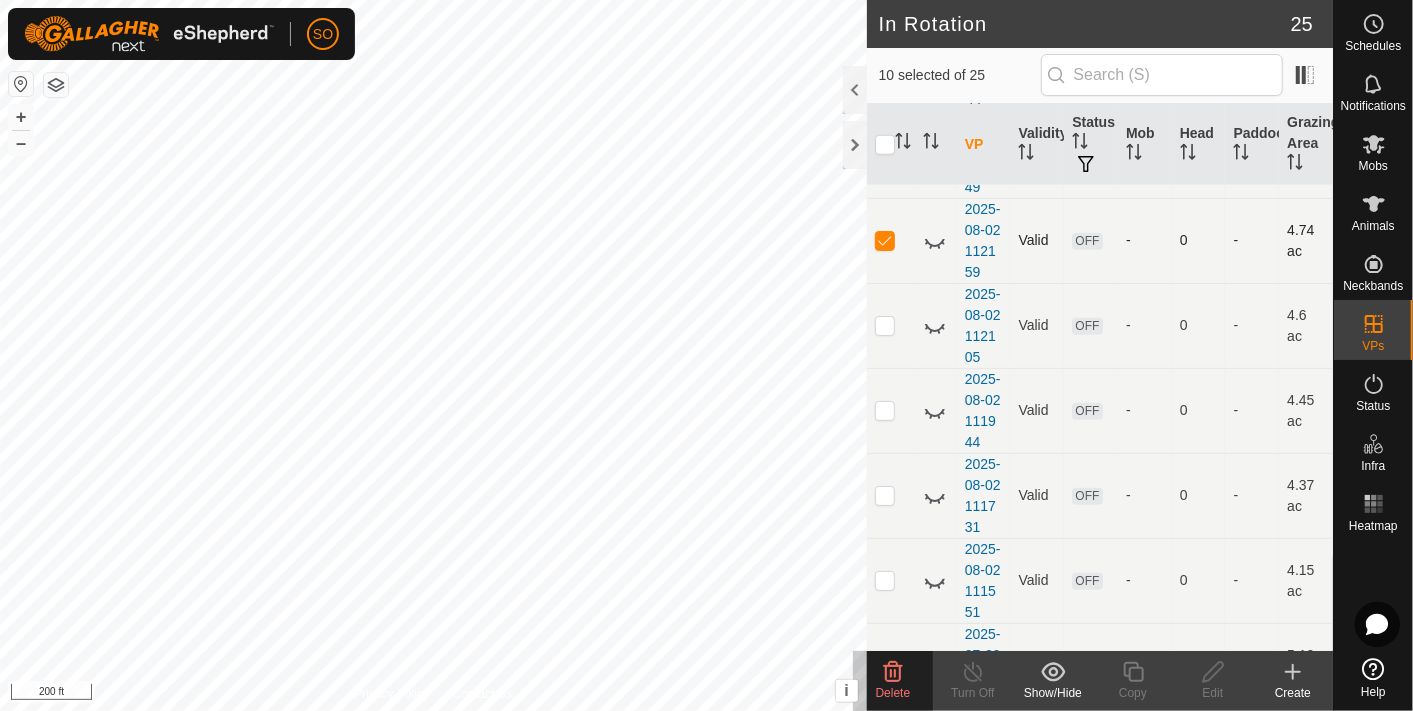click at bounding box center (885, 240) 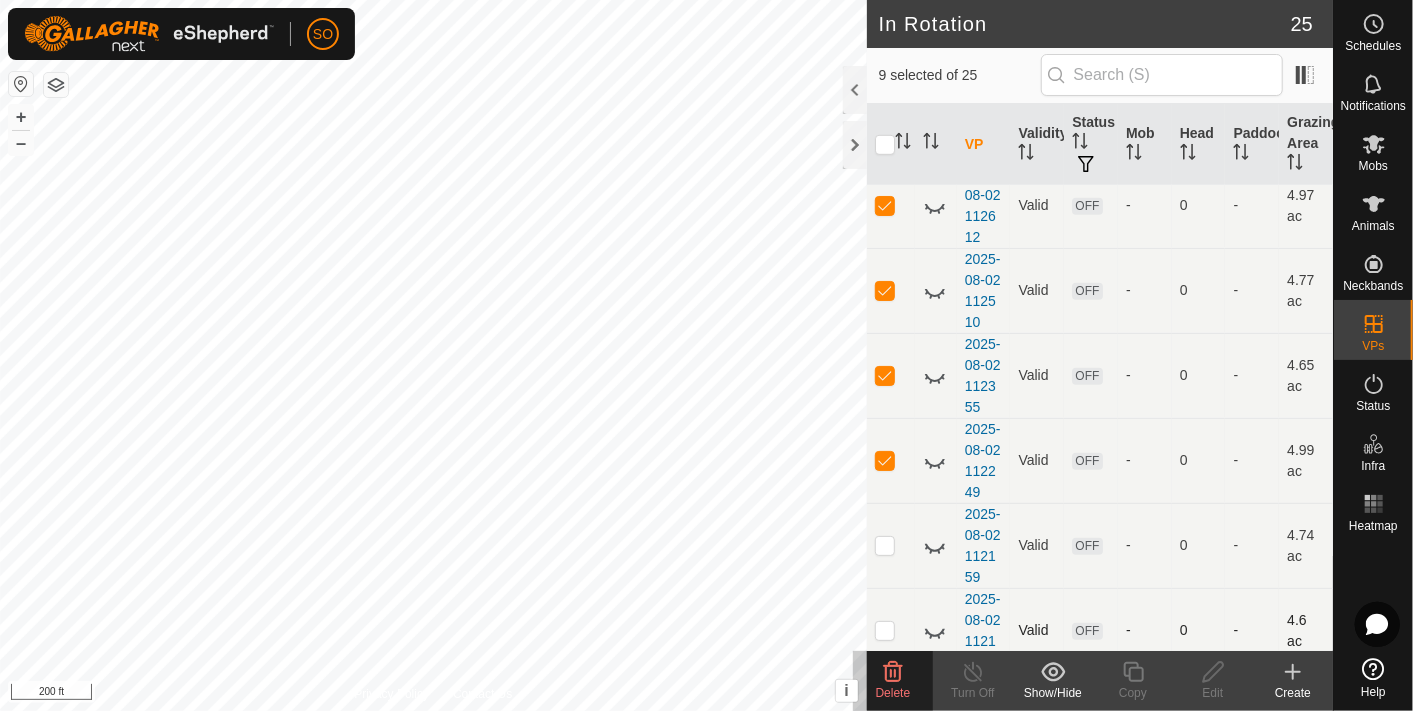 scroll, scrollTop: 714, scrollLeft: 0, axis: vertical 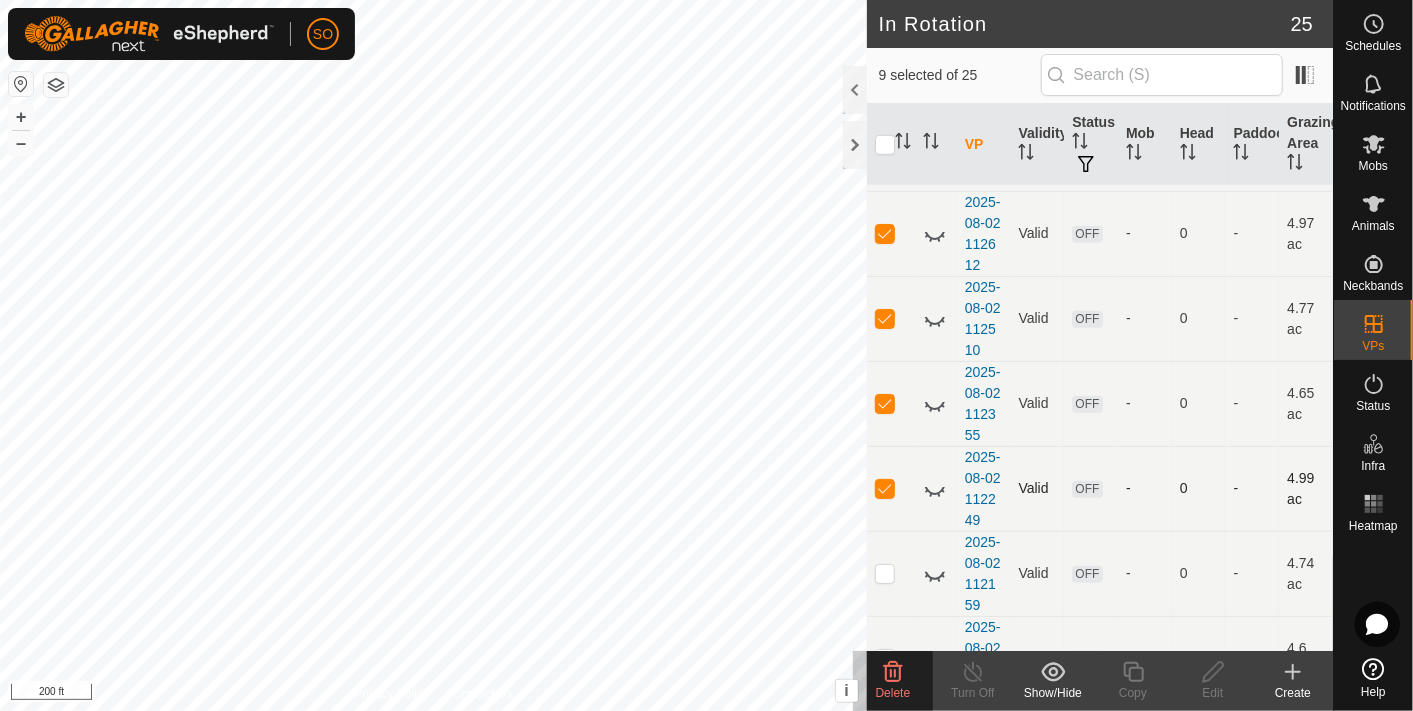 drag, startPoint x: 882, startPoint y: 505, endPoint x: 883, endPoint y: 494, distance: 11.045361 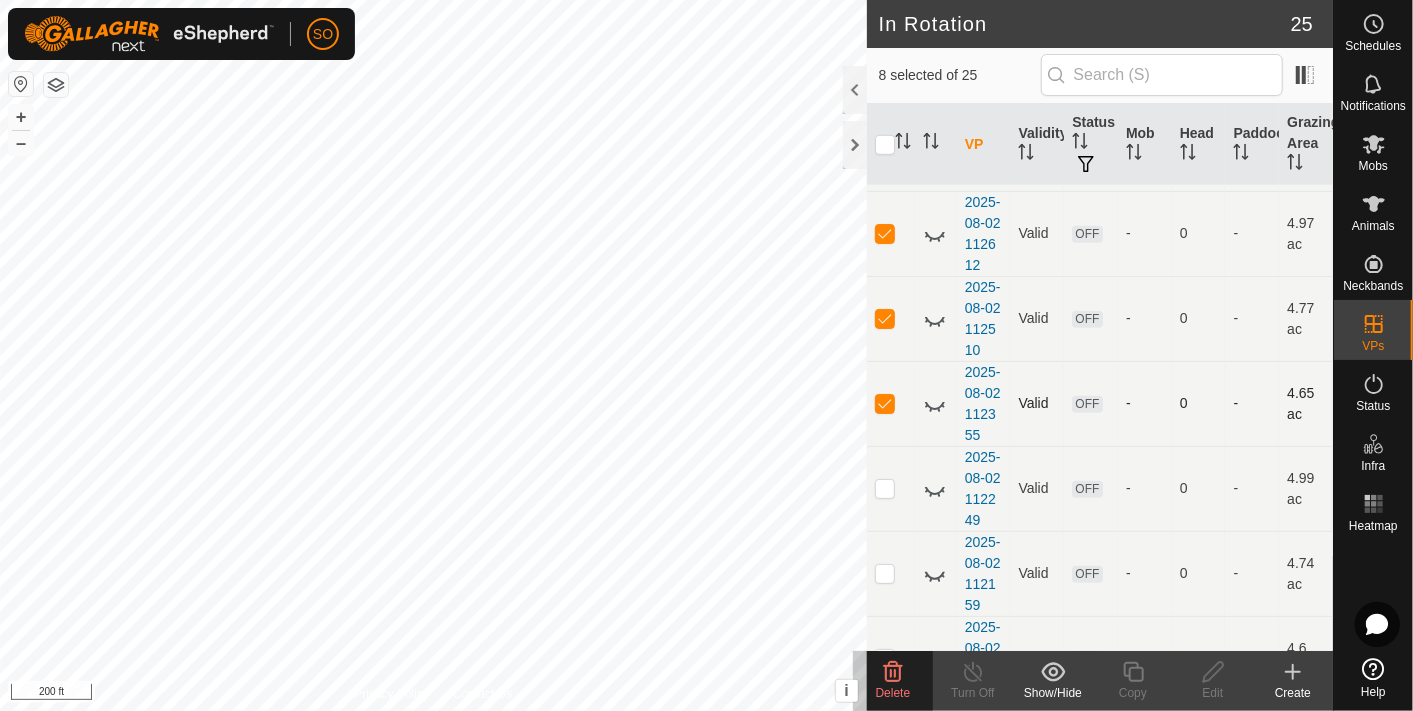 drag, startPoint x: 883, startPoint y: 419, endPoint x: 882, endPoint y: 382, distance: 37.01351 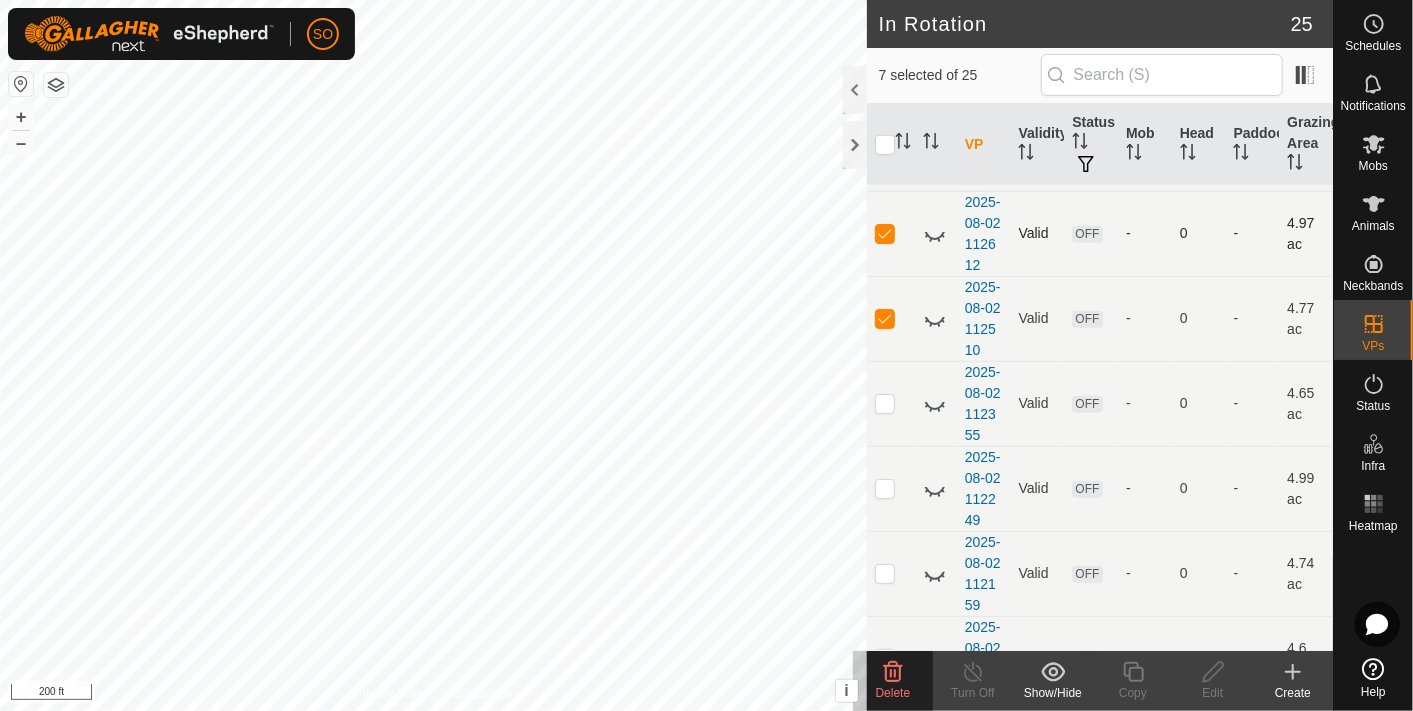 drag, startPoint x: 882, startPoint y: 331, endPoint x: 882, endPoint y: 283, distance: 48 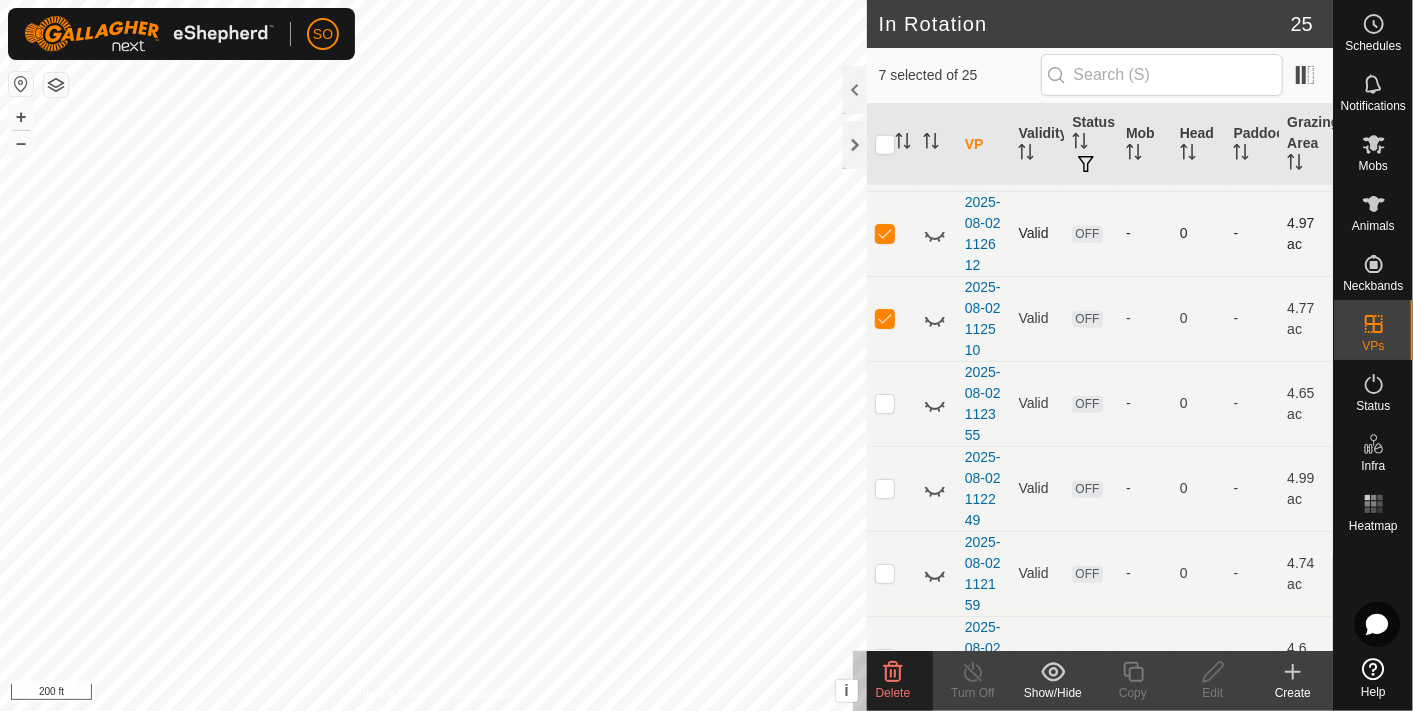 click at bounding box center [891, 318] 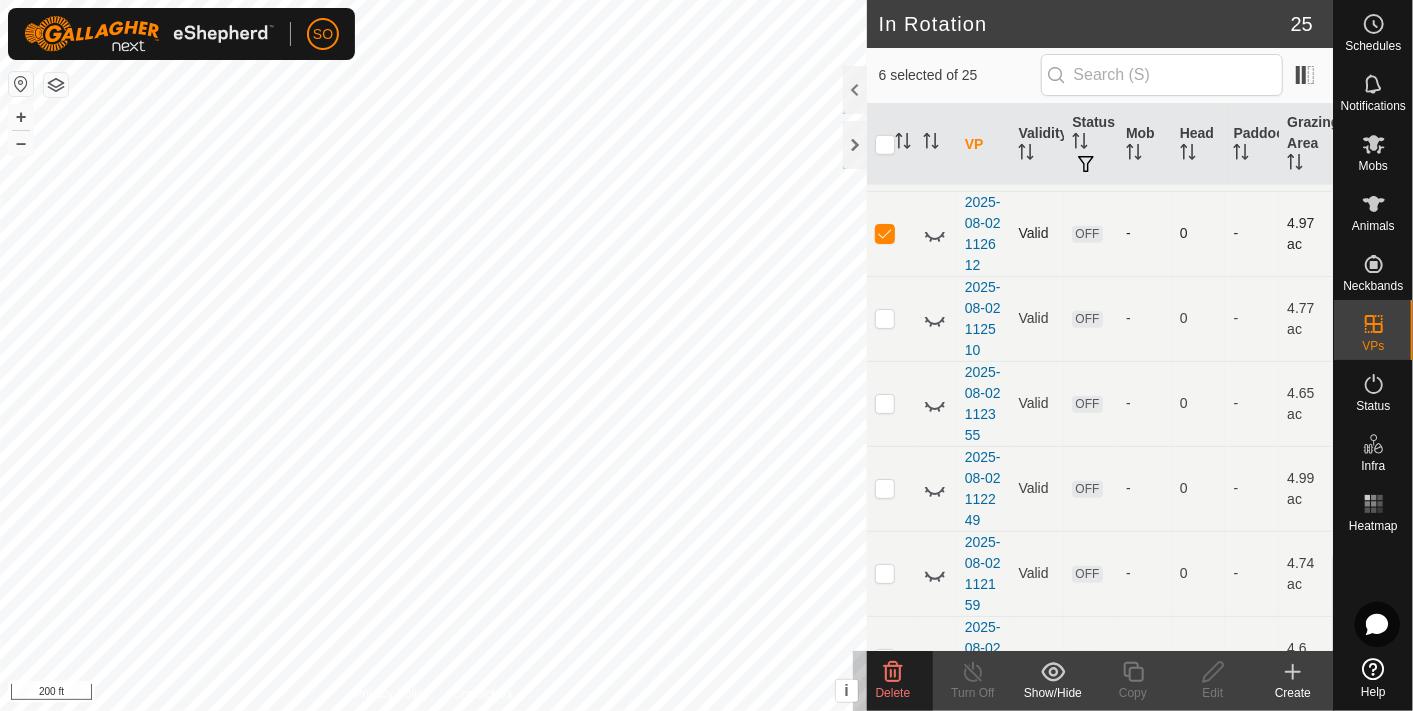 drag, startPoint x: 883, startPoint y: 247, endPoint x: 1077, endPoint y: 408, distance: 252.10513 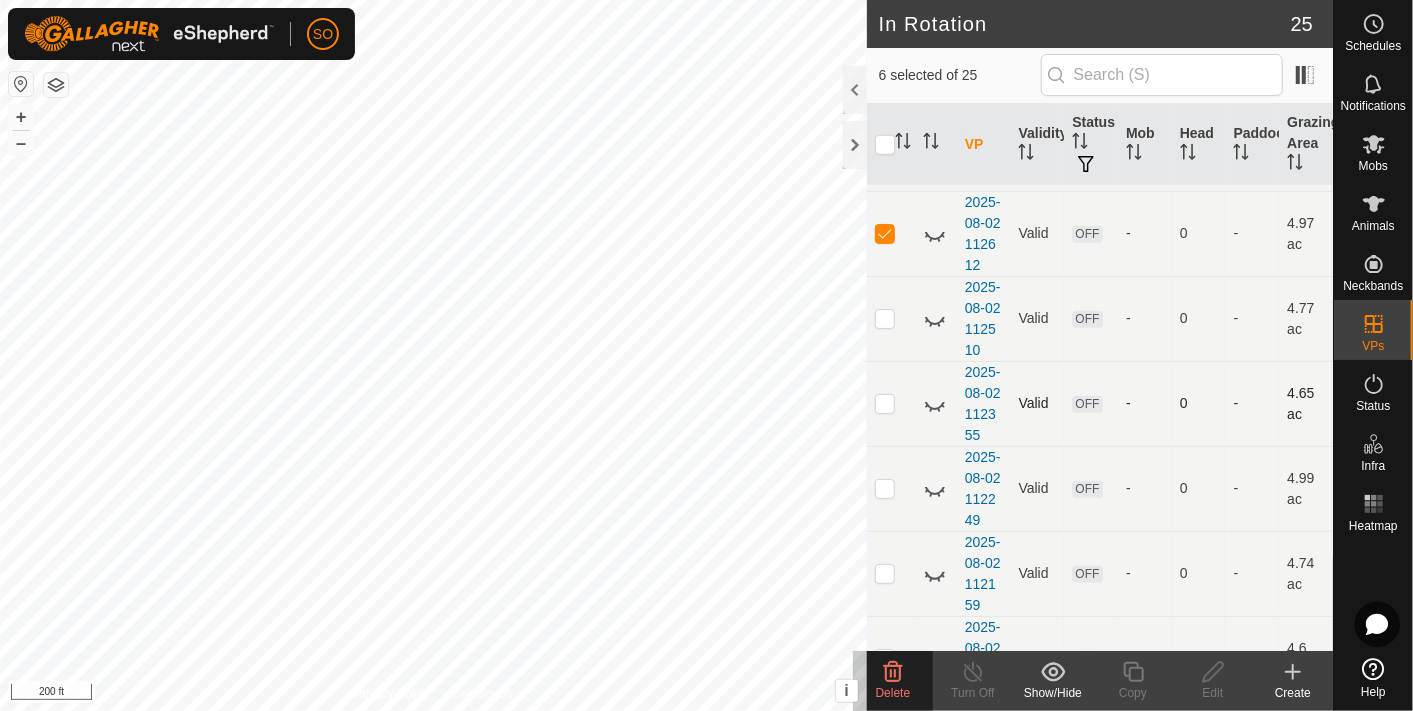 checkbox on "false" 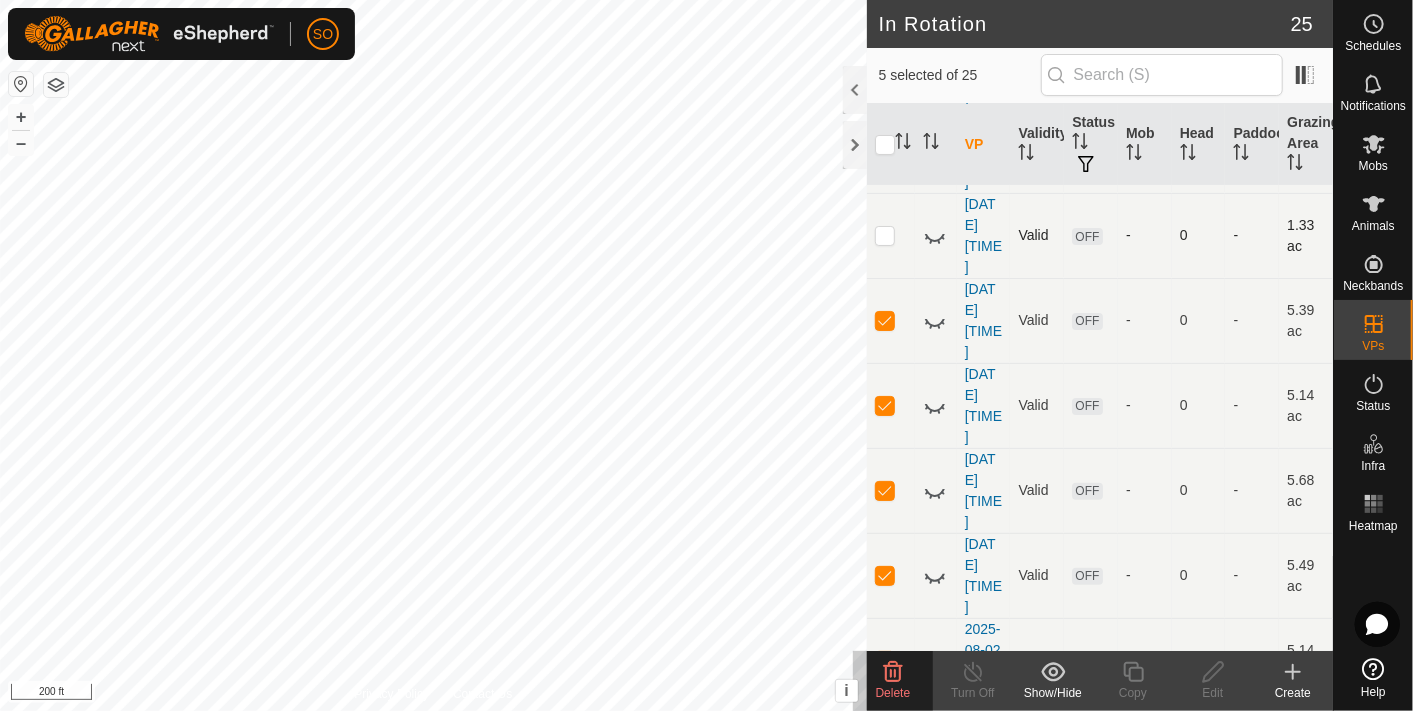 scroll, scrollTop: 333, scrollLeft: 0, axis: vertical 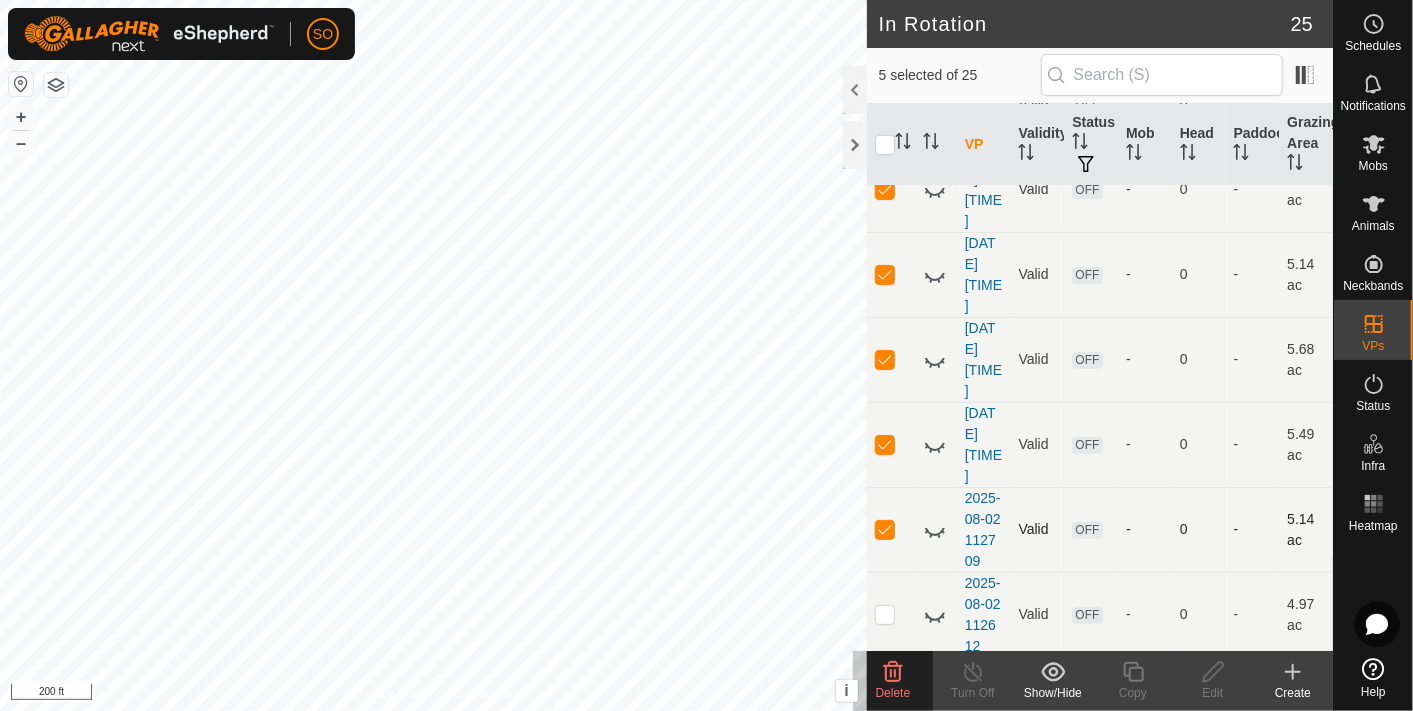 drag, startPoint x: 889, startPoint y: 545, endPoint x: 891, endPoint y: 491, distance: 54.037025 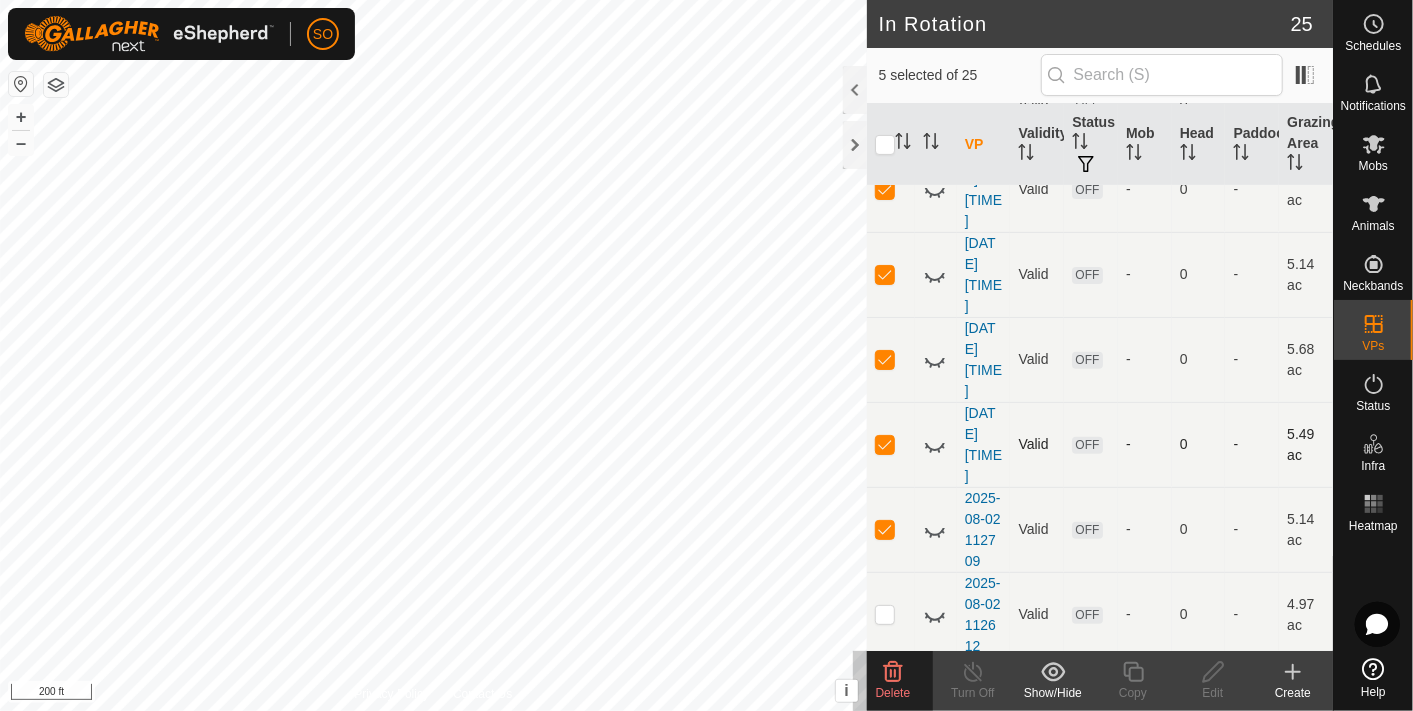 checkbox on "false" 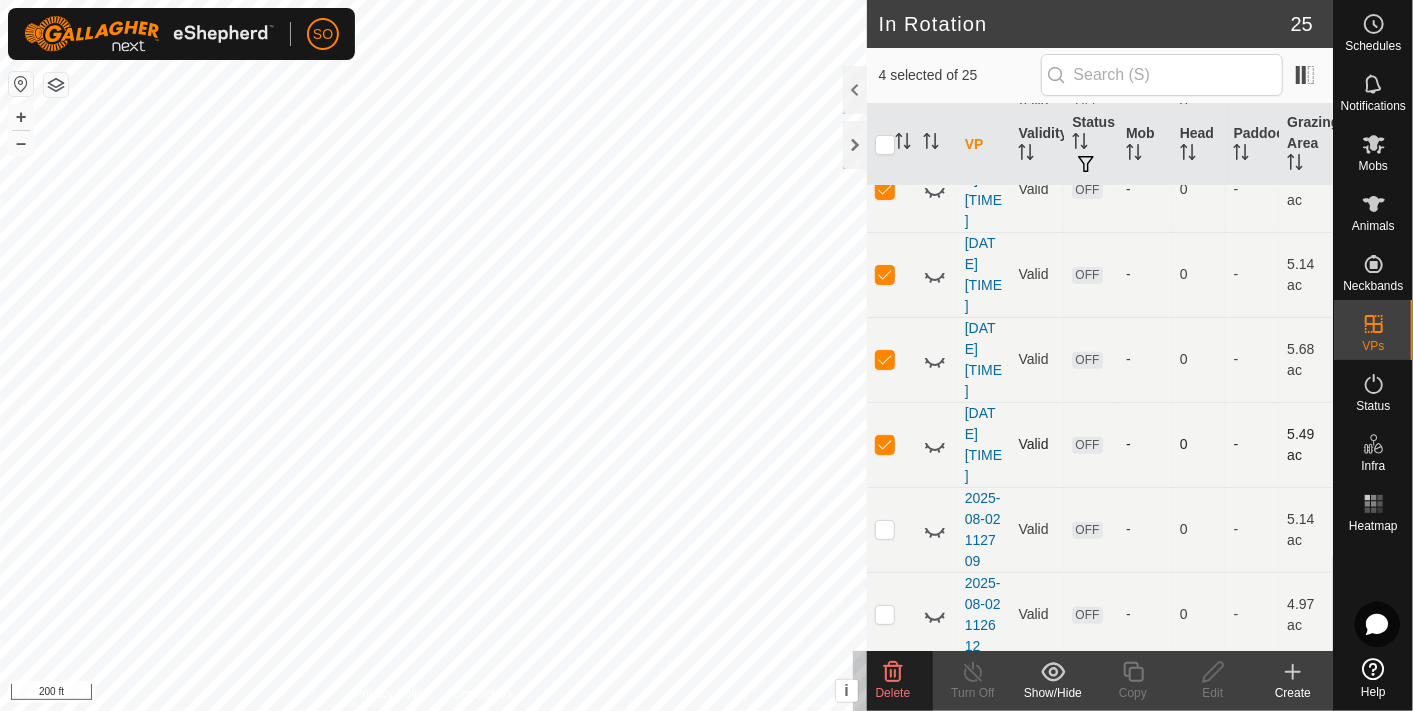 click at bounding box center (891, 444) 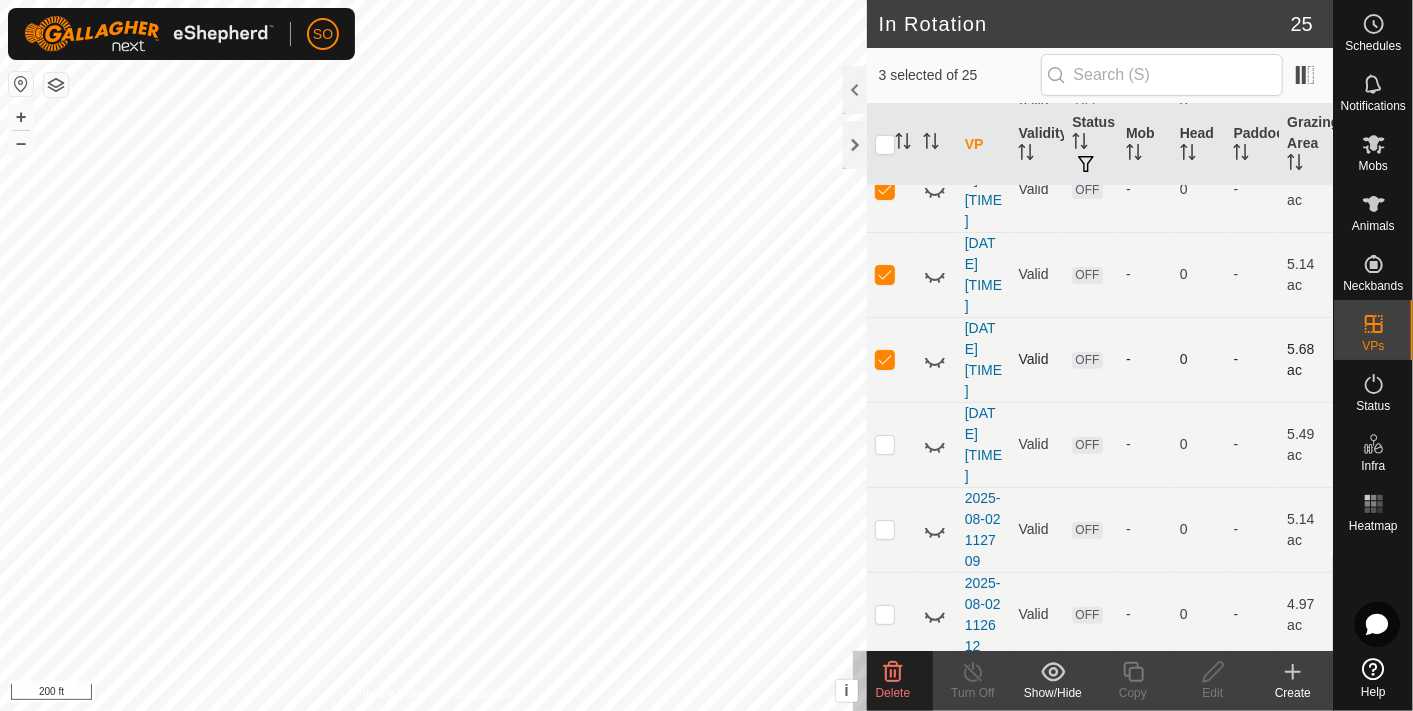 click at bounding box center [885, 359] 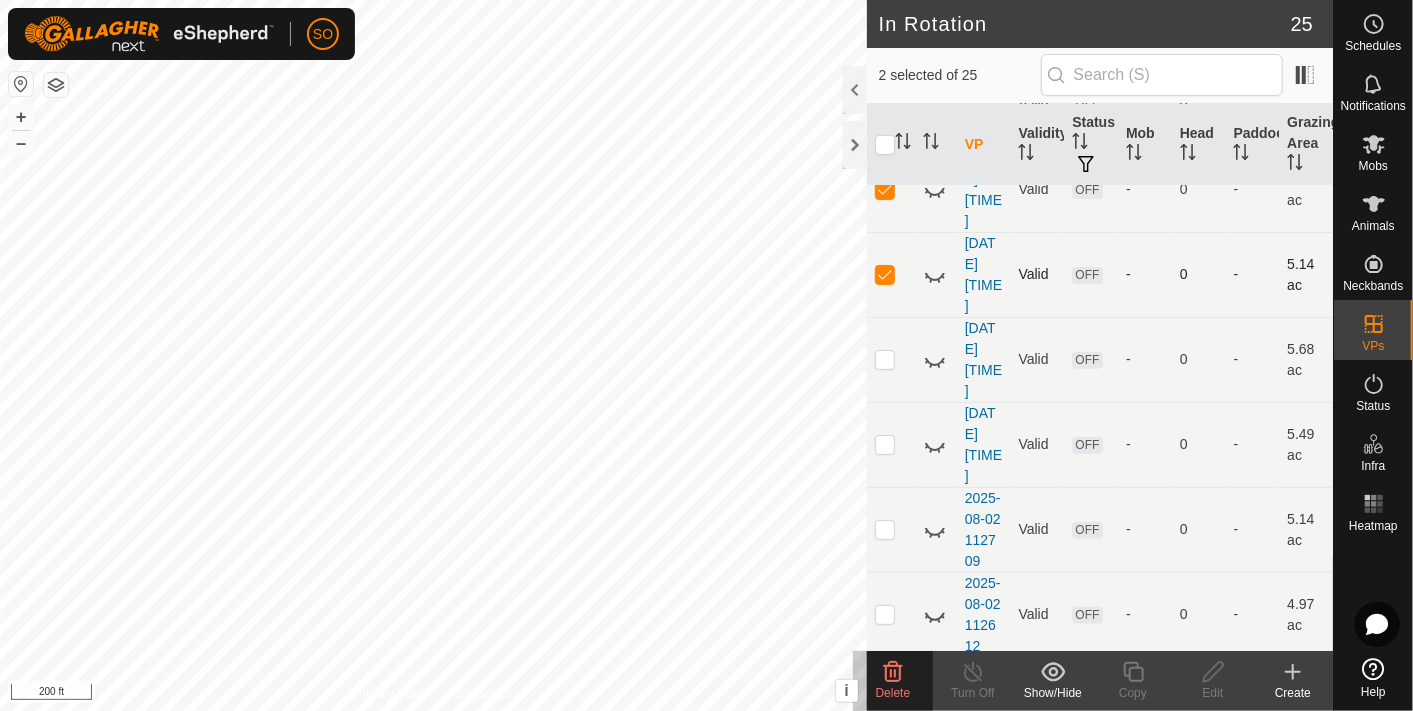 click at bounding box center (885, 274) 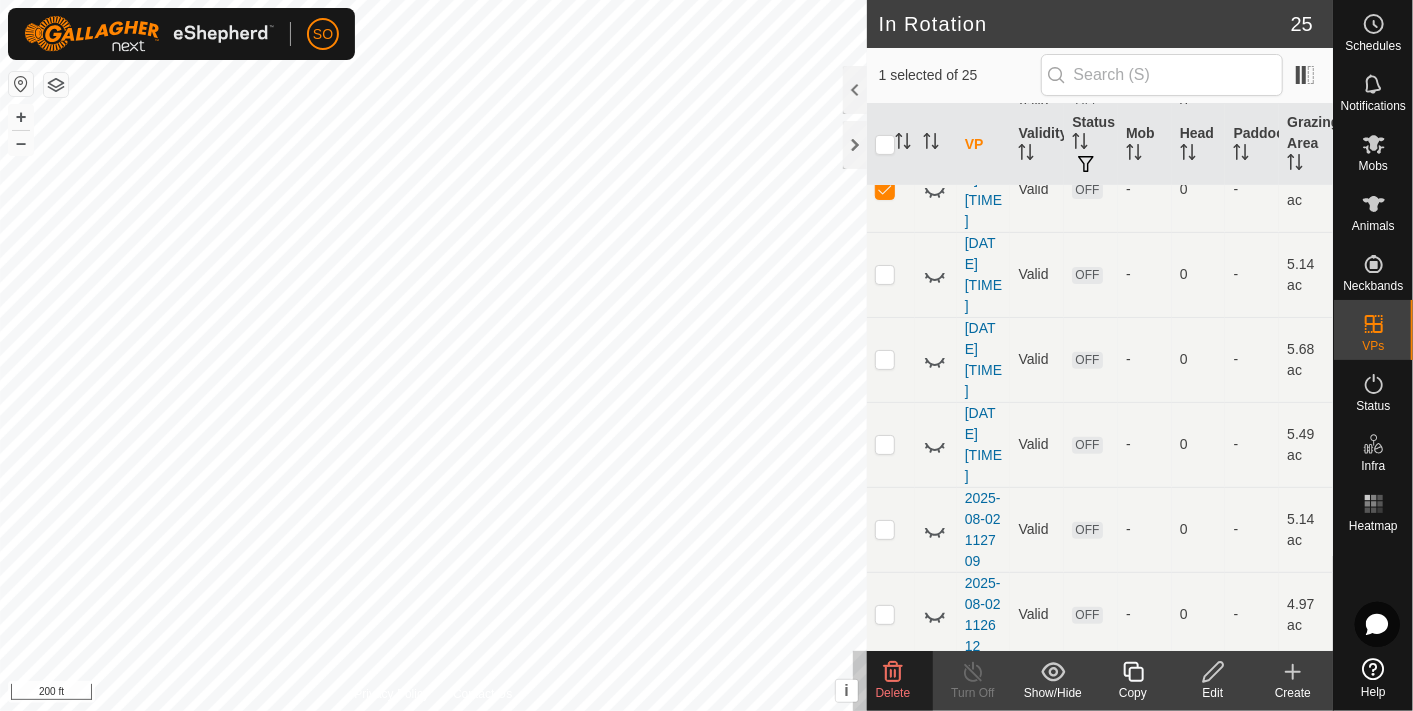 click 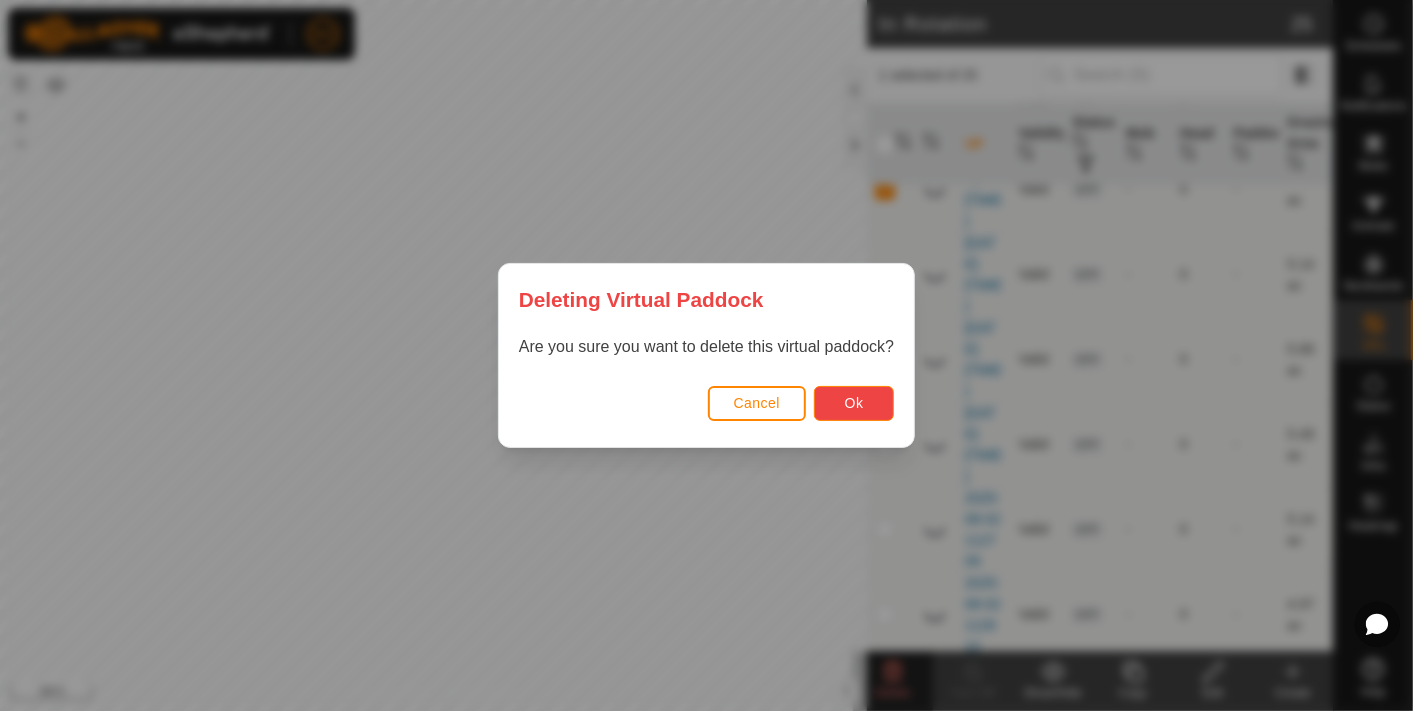 click on "Ok" at bounding box center (854, 403) 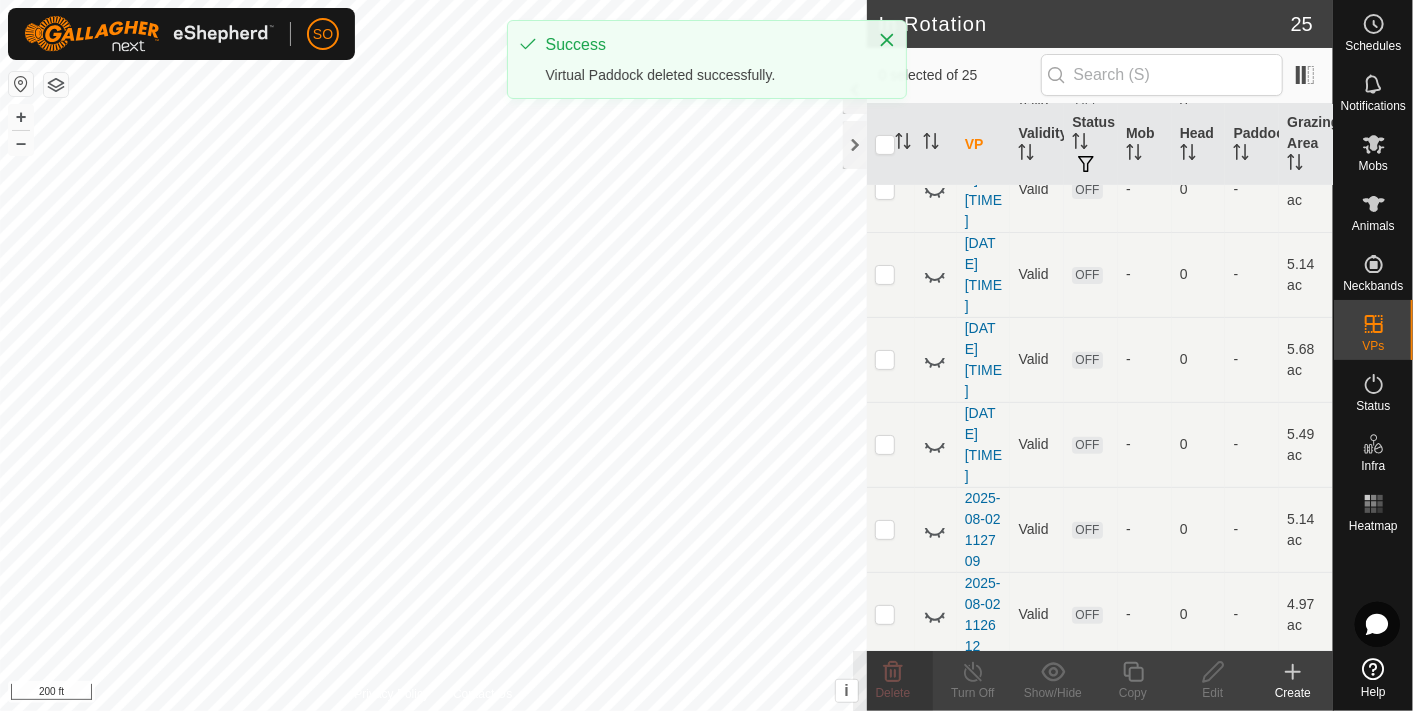 checkbox on "false" 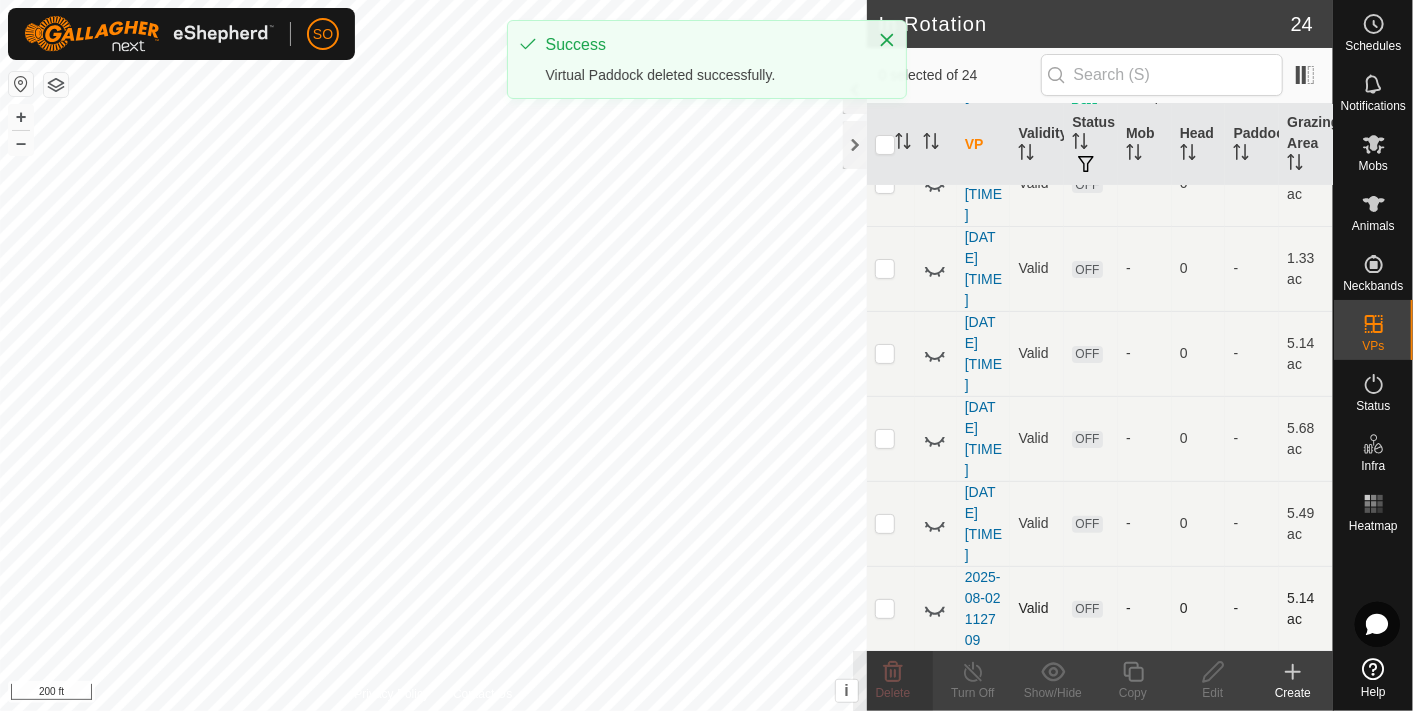 scroll, scrollTop: 0, scrollLeft: 0, axis: both 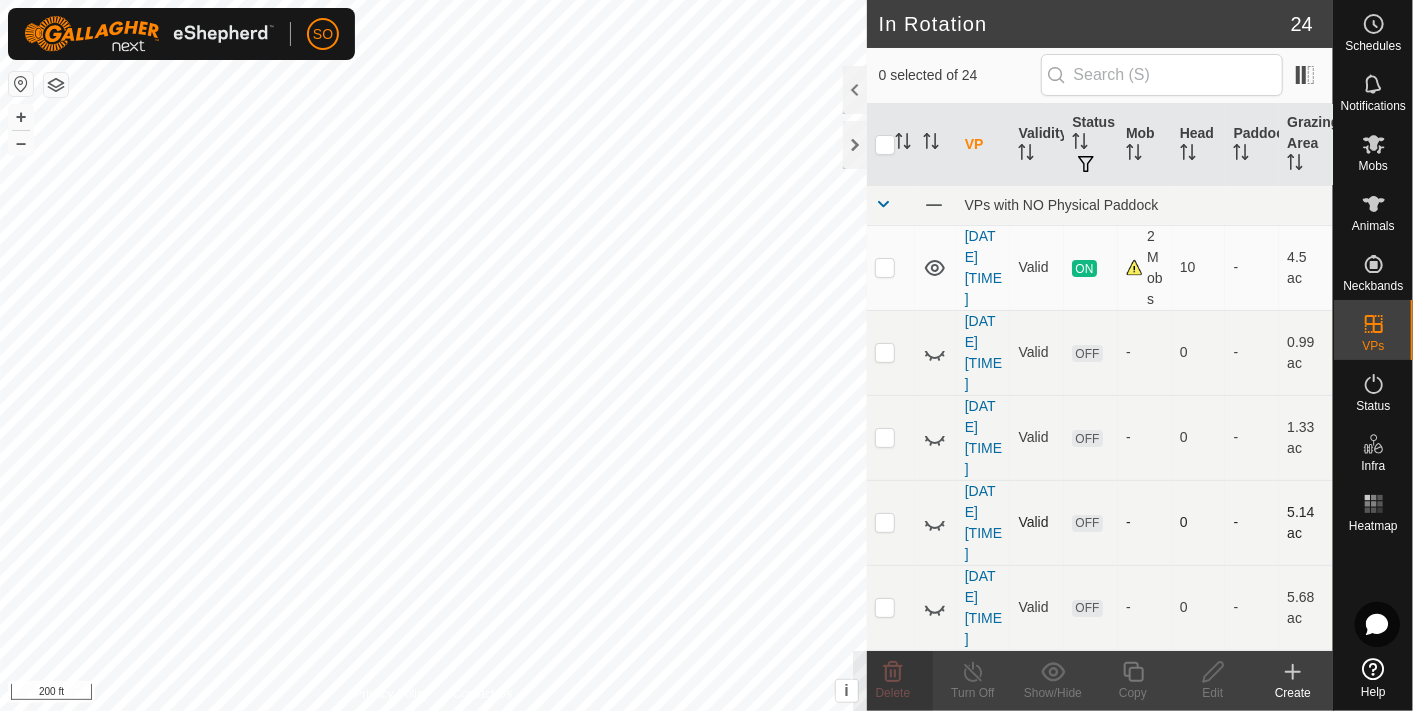 click at bounding box center (885, 522) 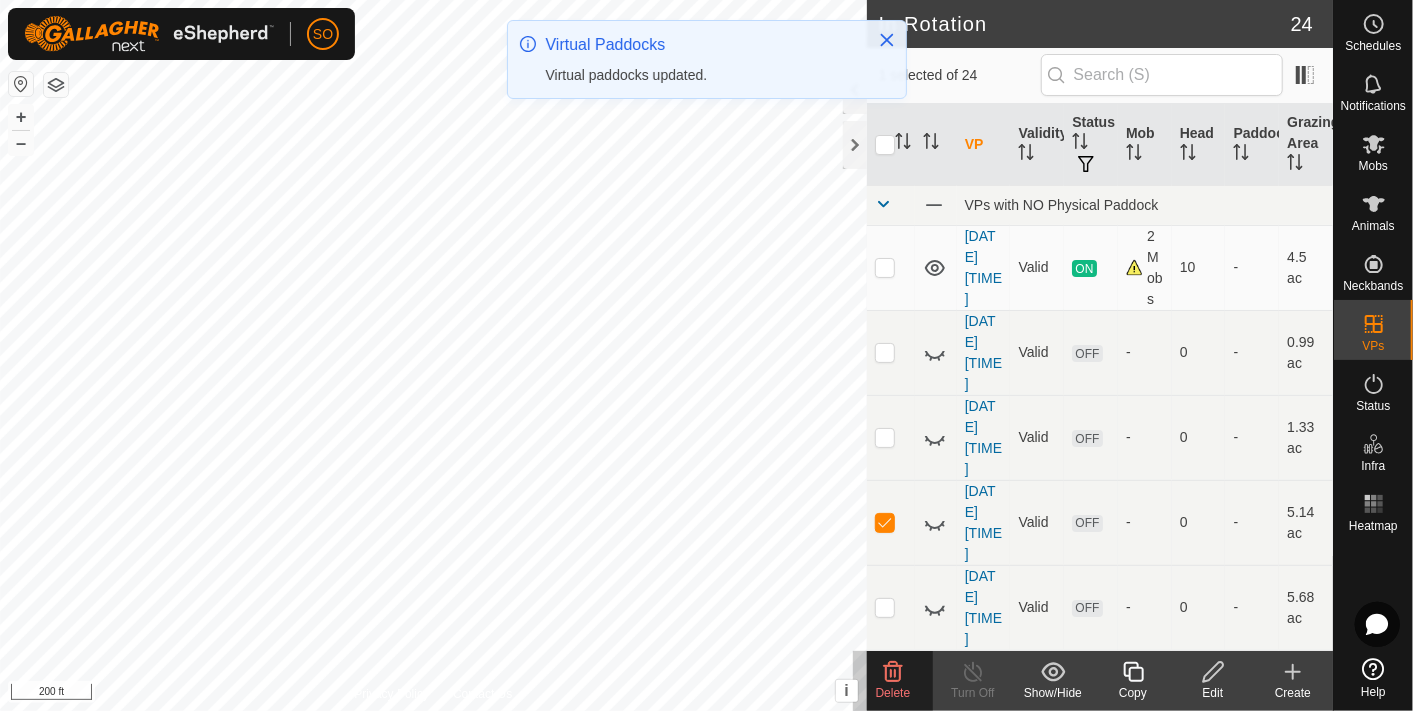 click 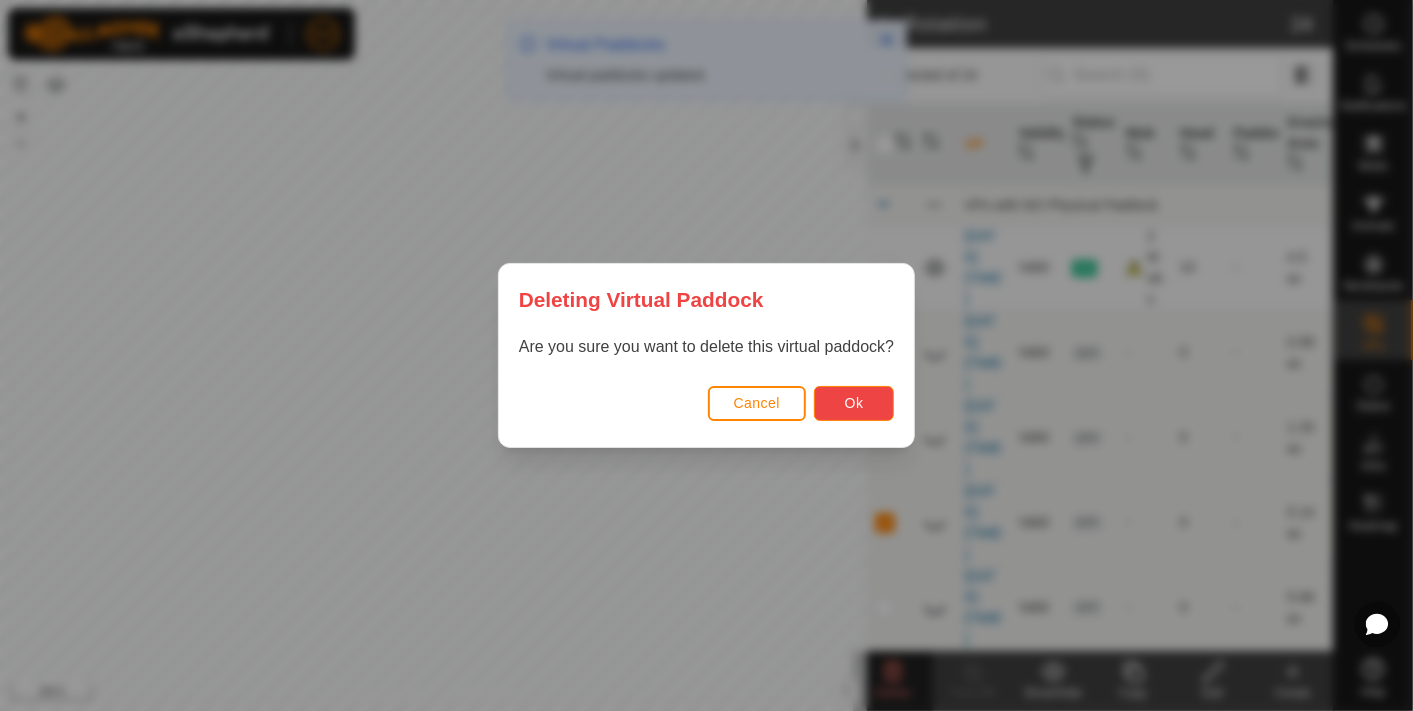 click on "Ok" at bounding box center [854, 403] 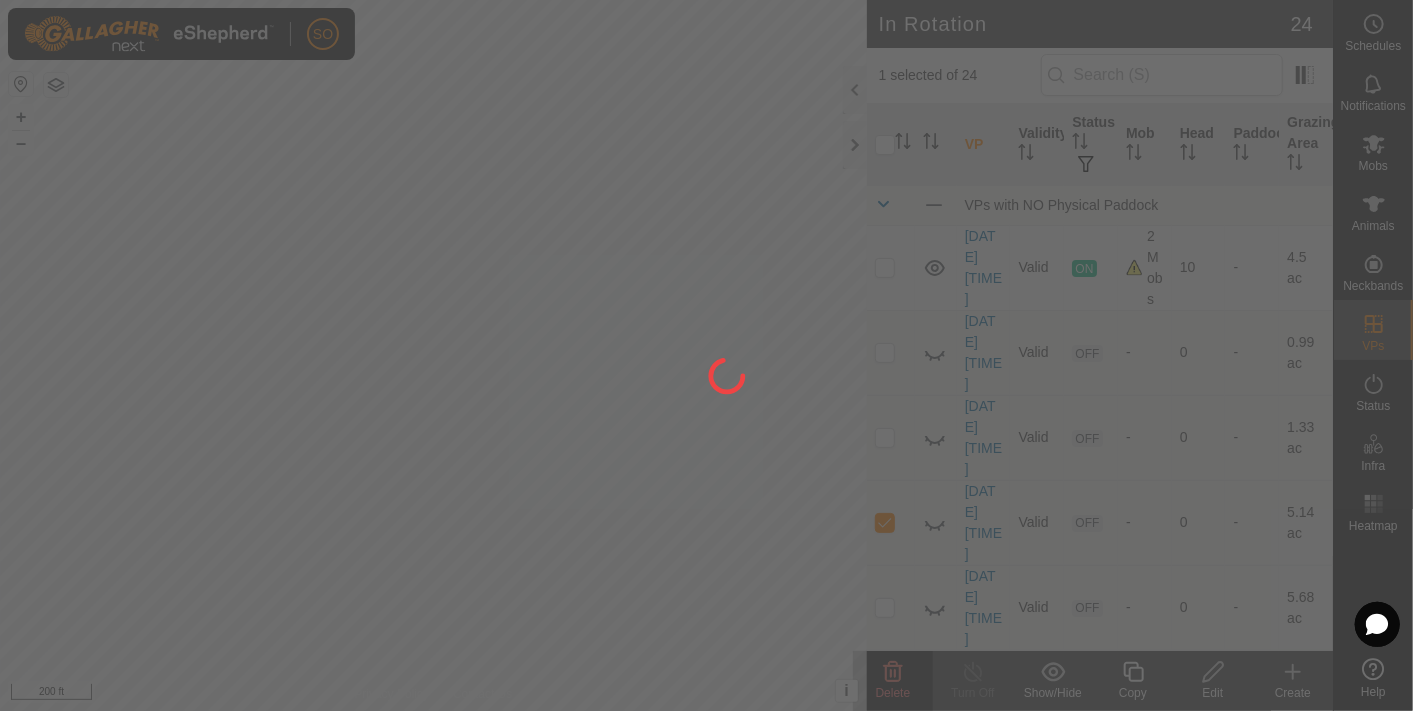 checkbox on "false" 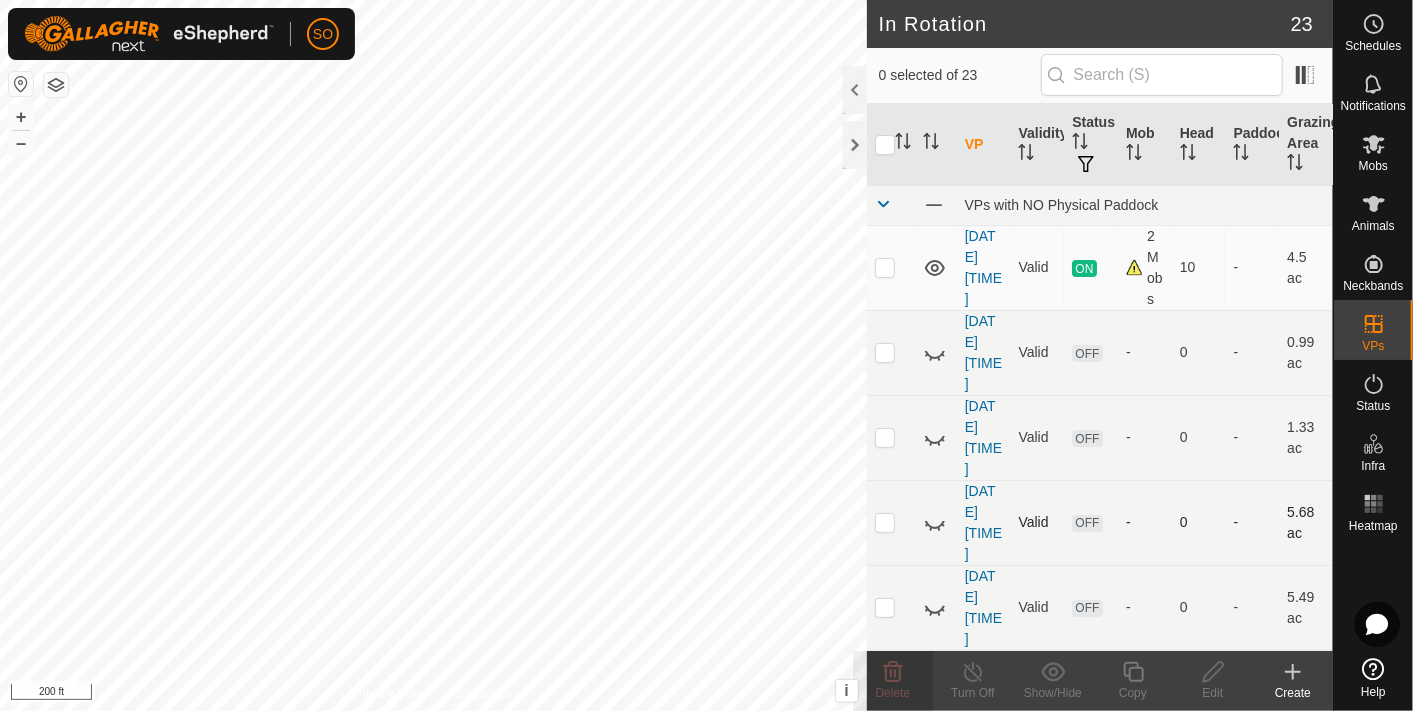 click at bounding box center (885, 522) 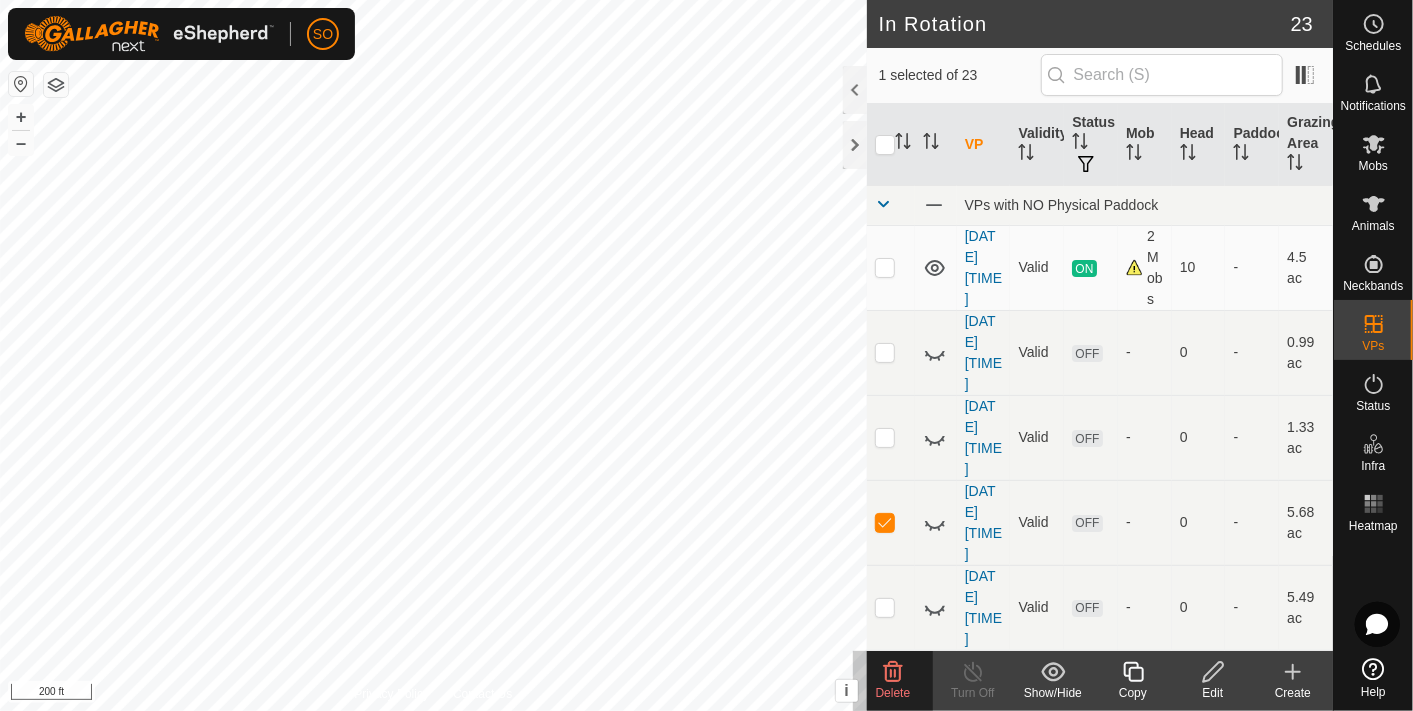 click 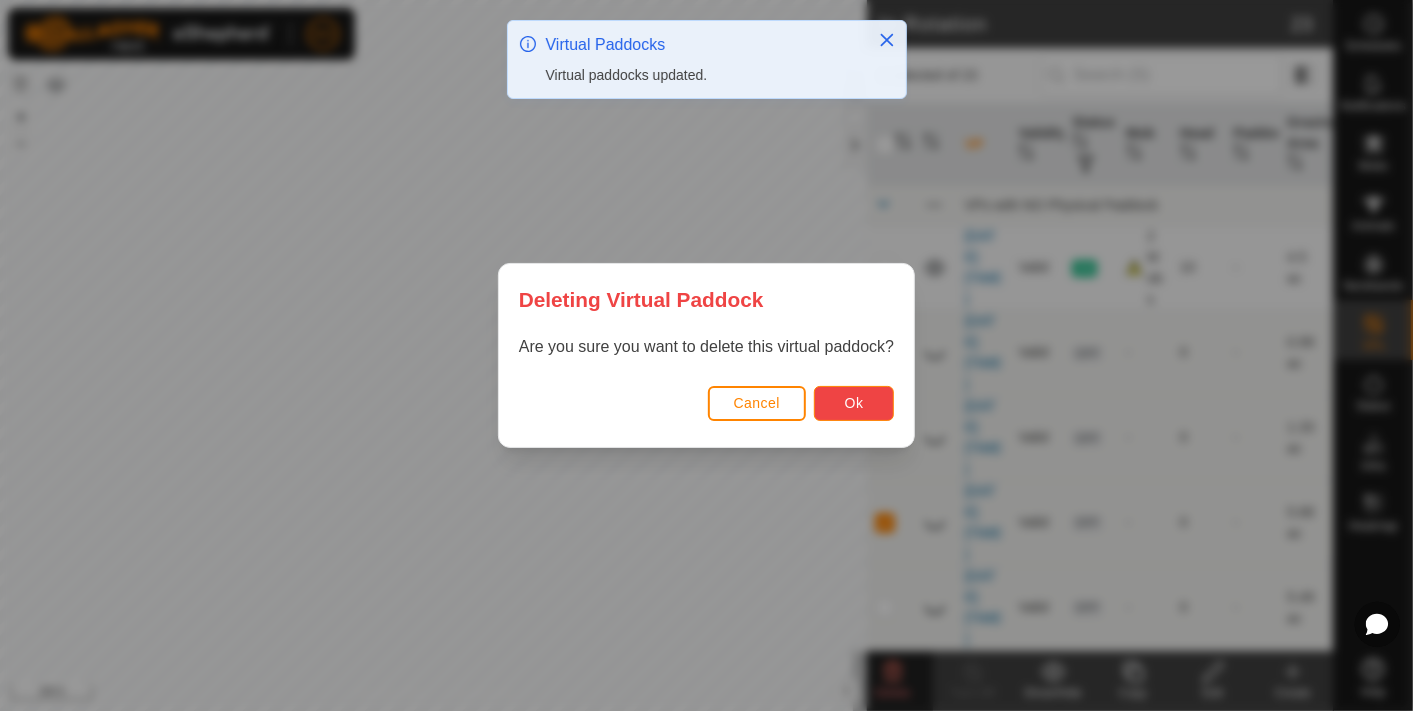 click on "Ok" at bounding box center [854, 403] 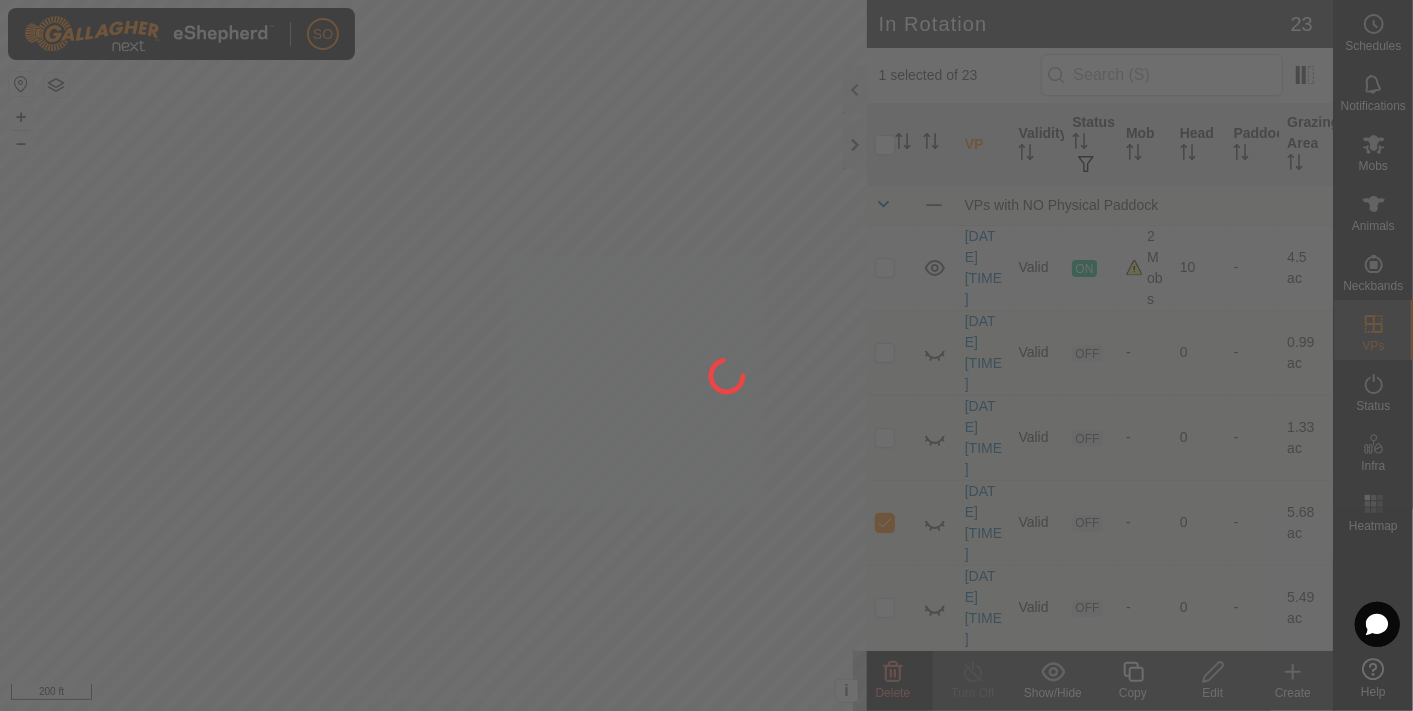 checkbox on "false" 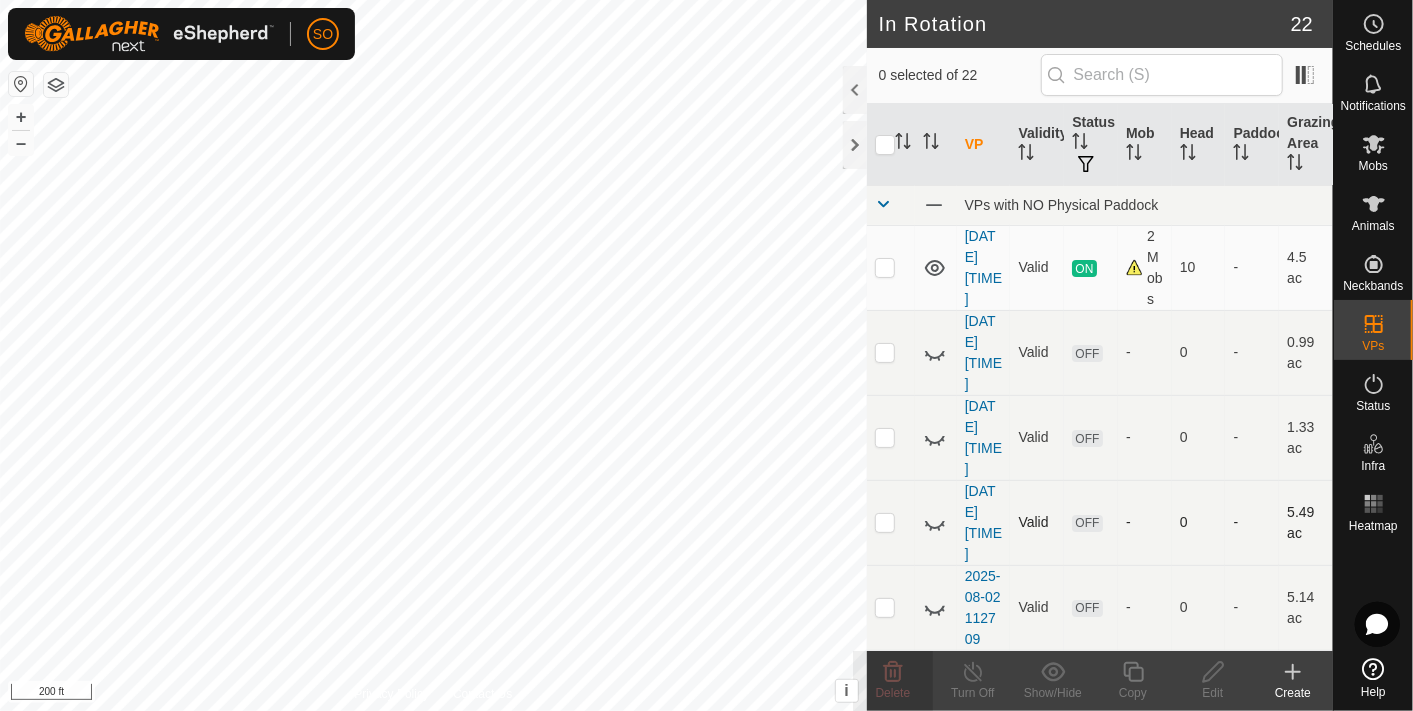 click at bounding box center [885, 522] 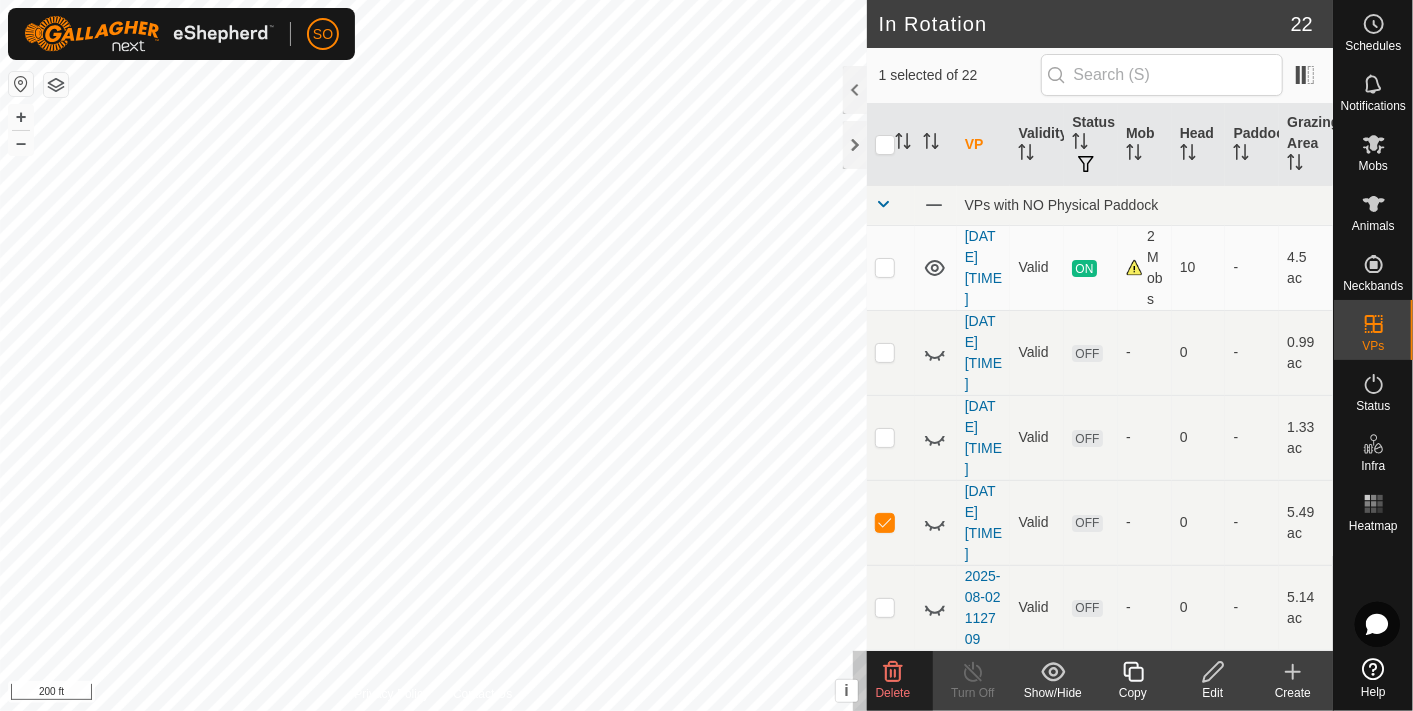 click 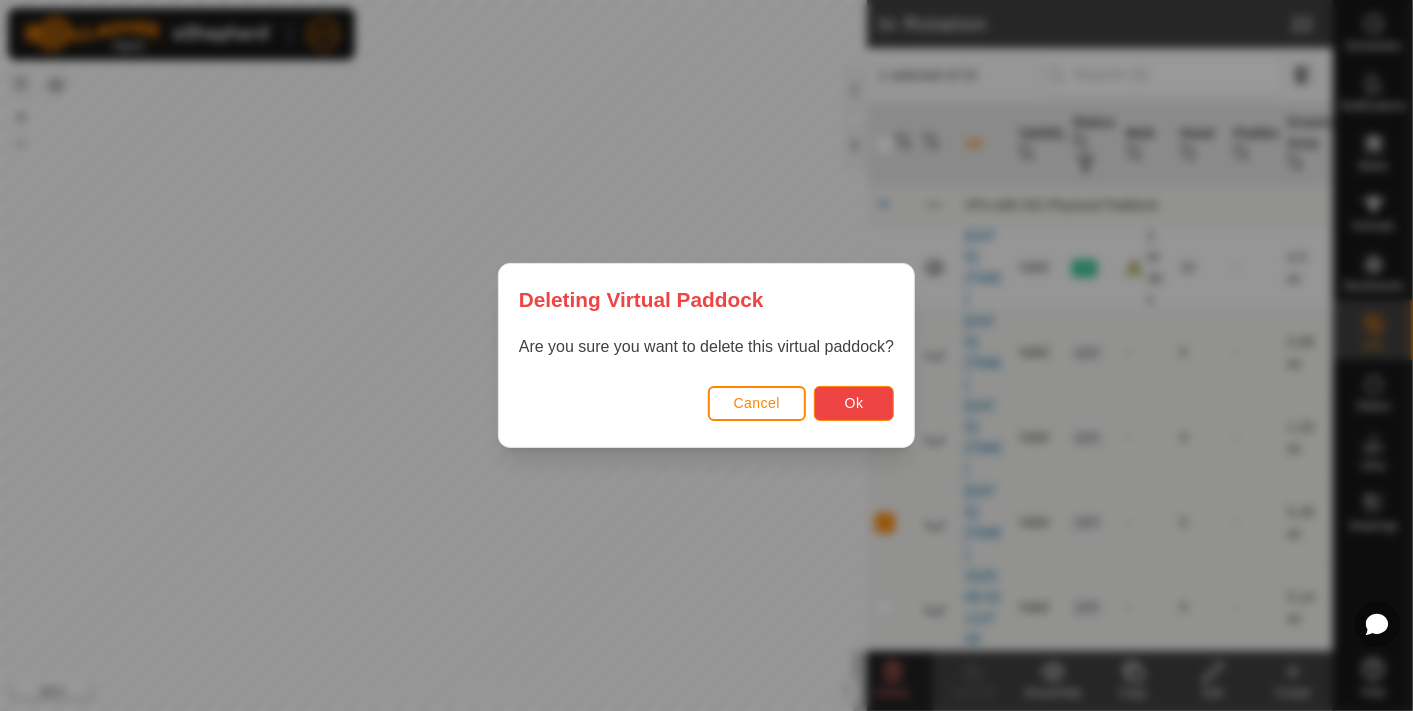 click on "Ok" at bounding box center [854, 403] 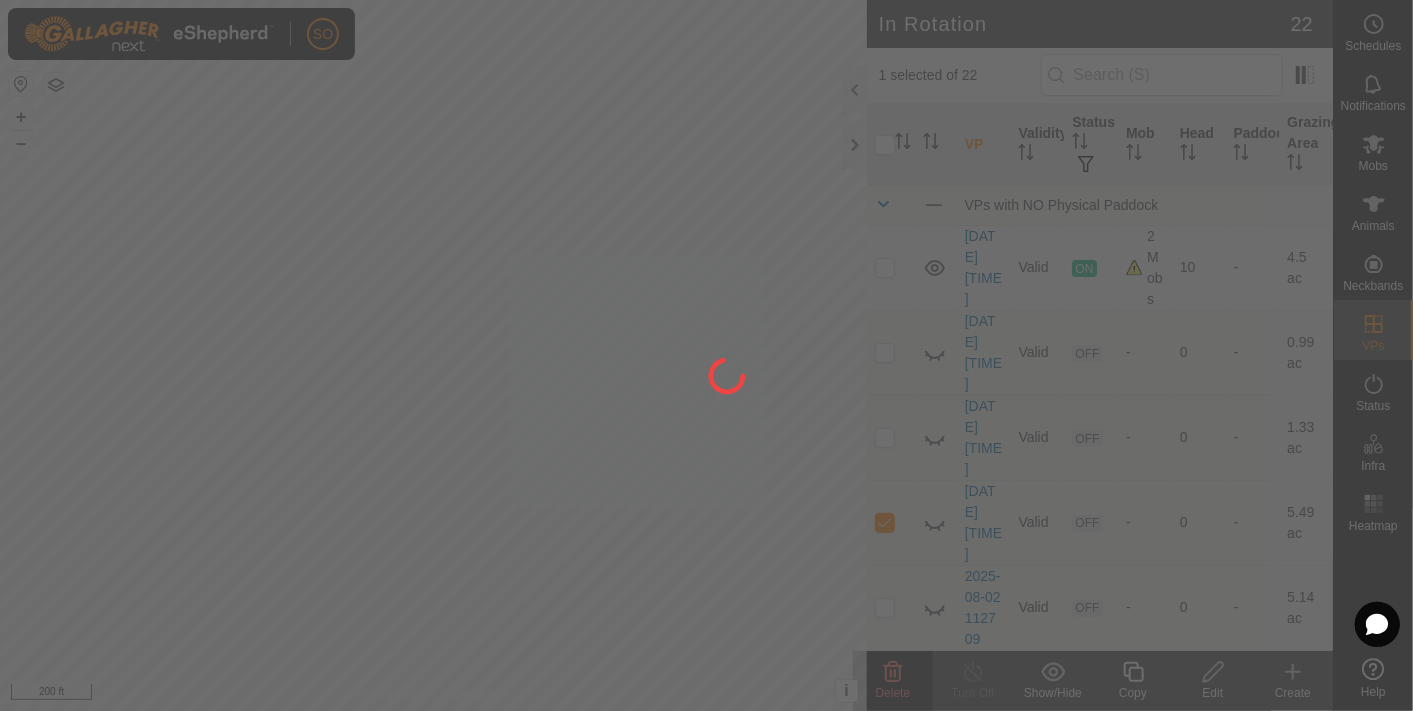checkbox on "false" 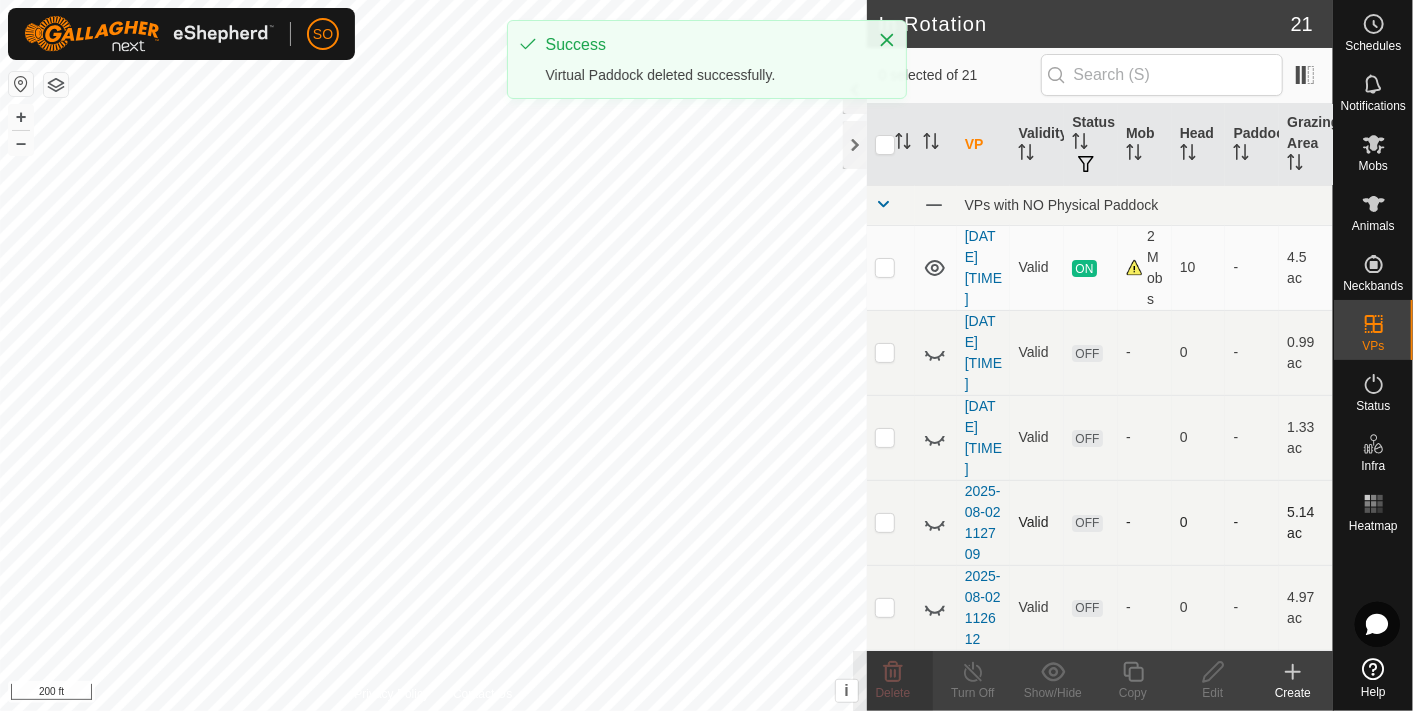 click at bounding box center (885, 522) 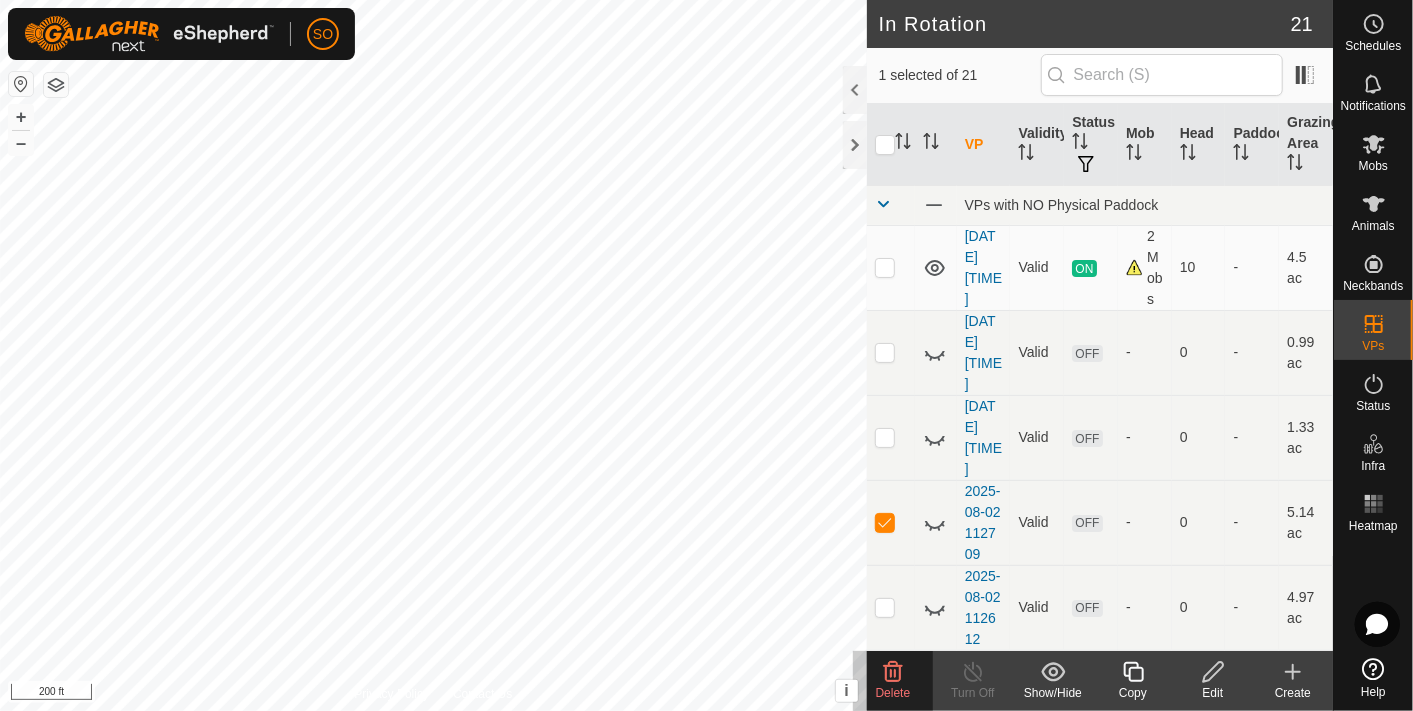 click 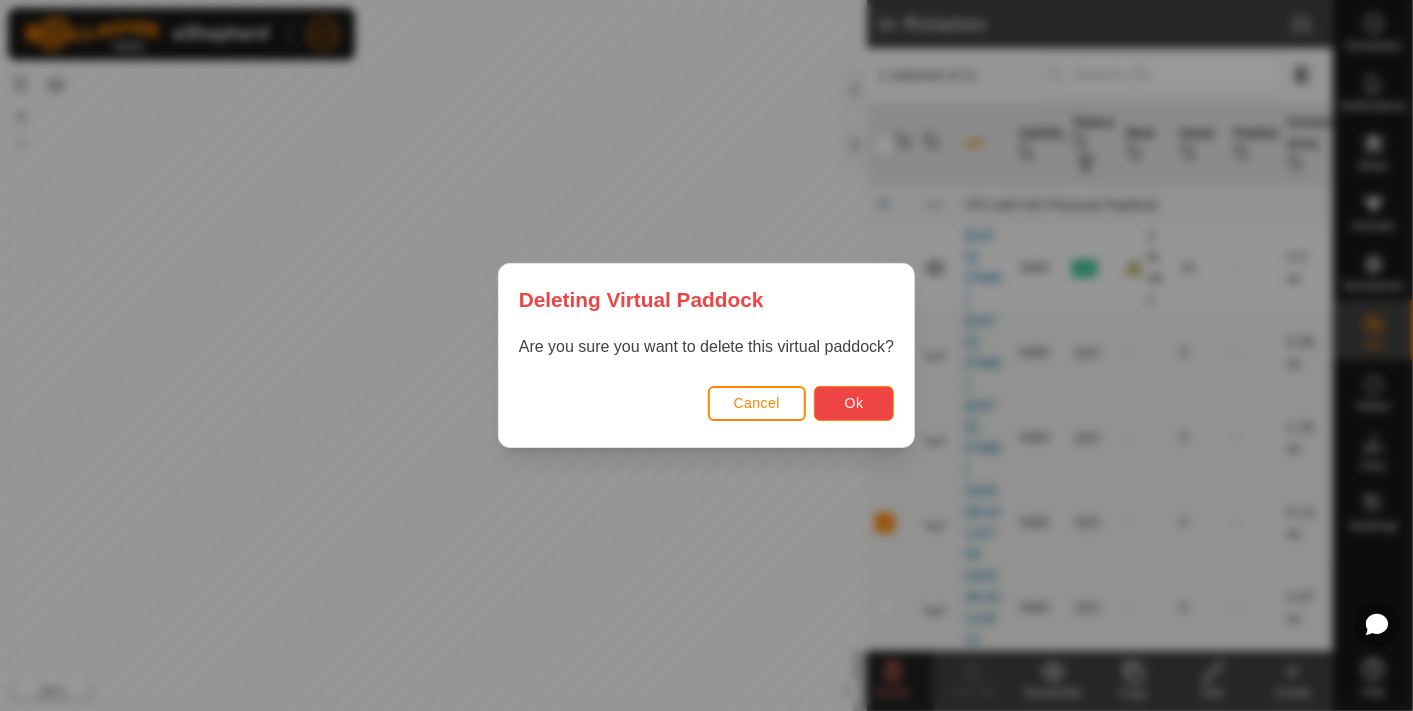 click on "Ok" at bounding box center [854, 403] 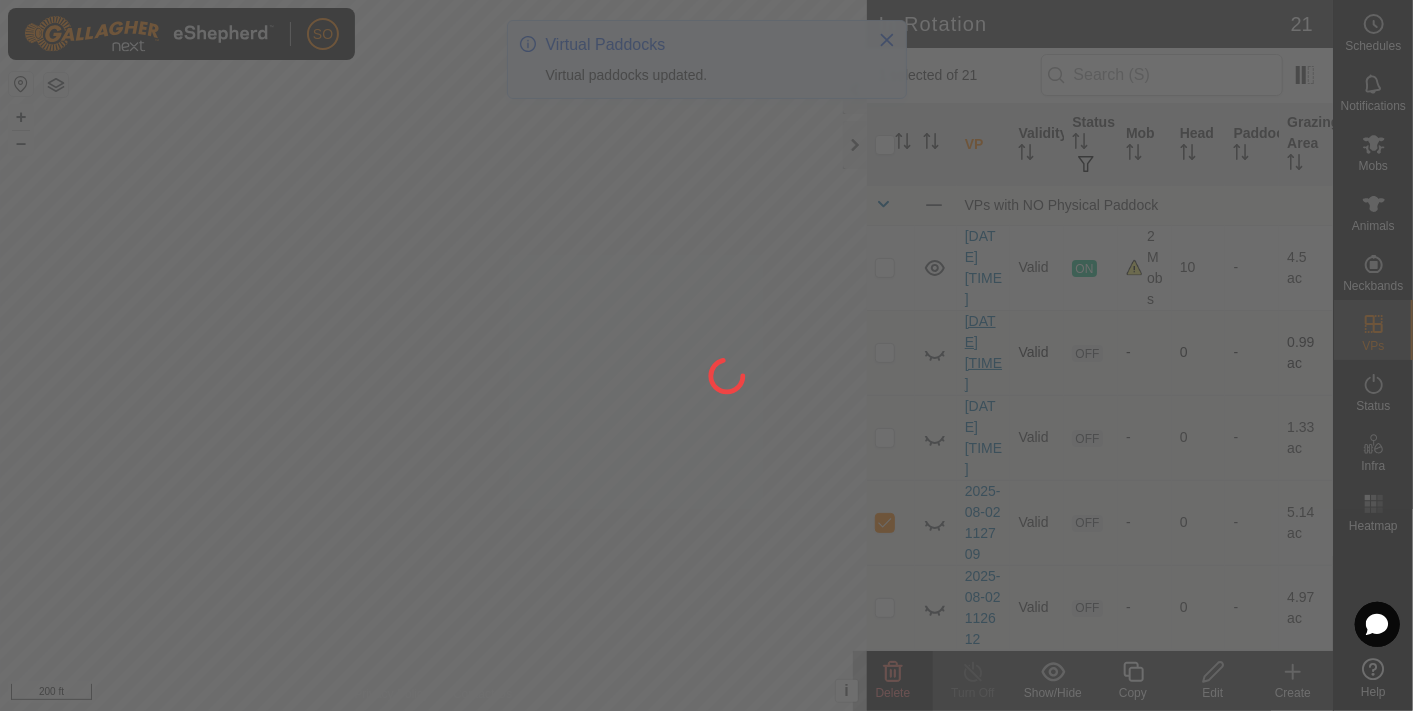 checkbox on "false" 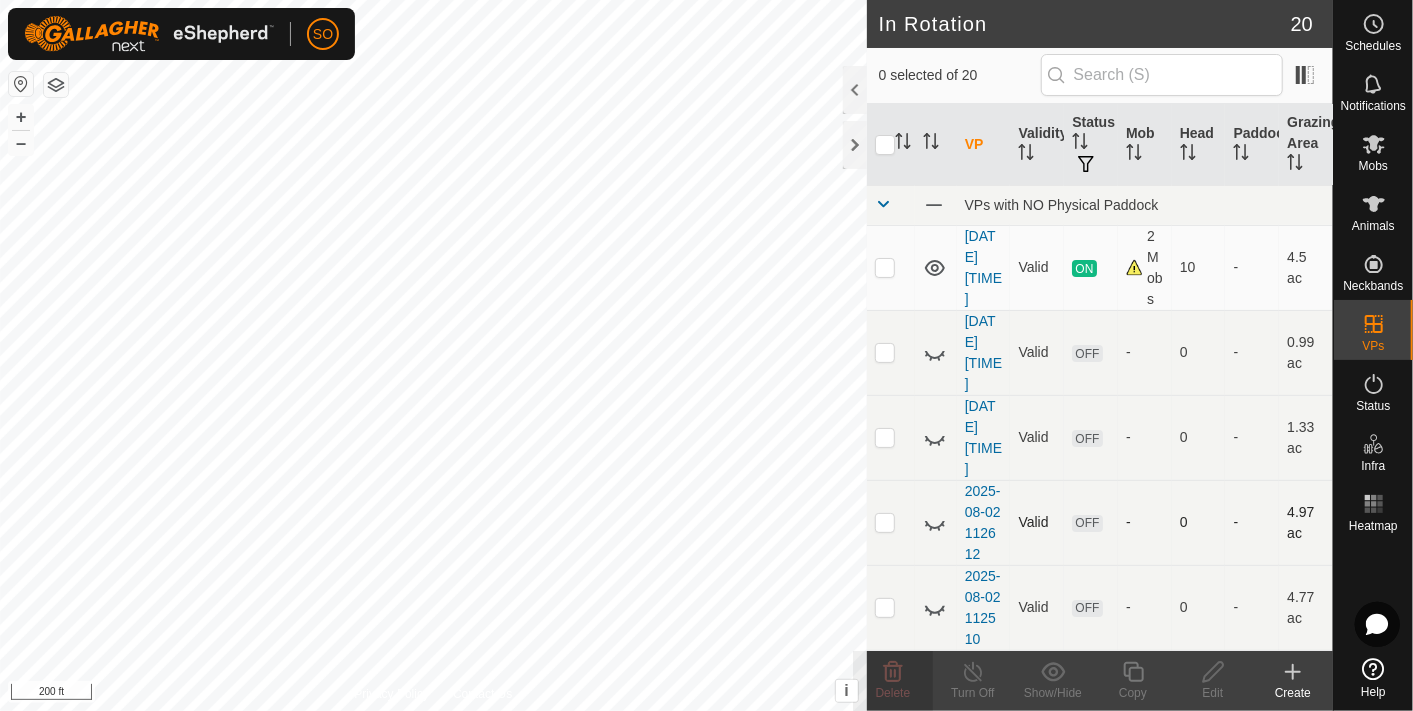 click at bounding box center (885, 522) 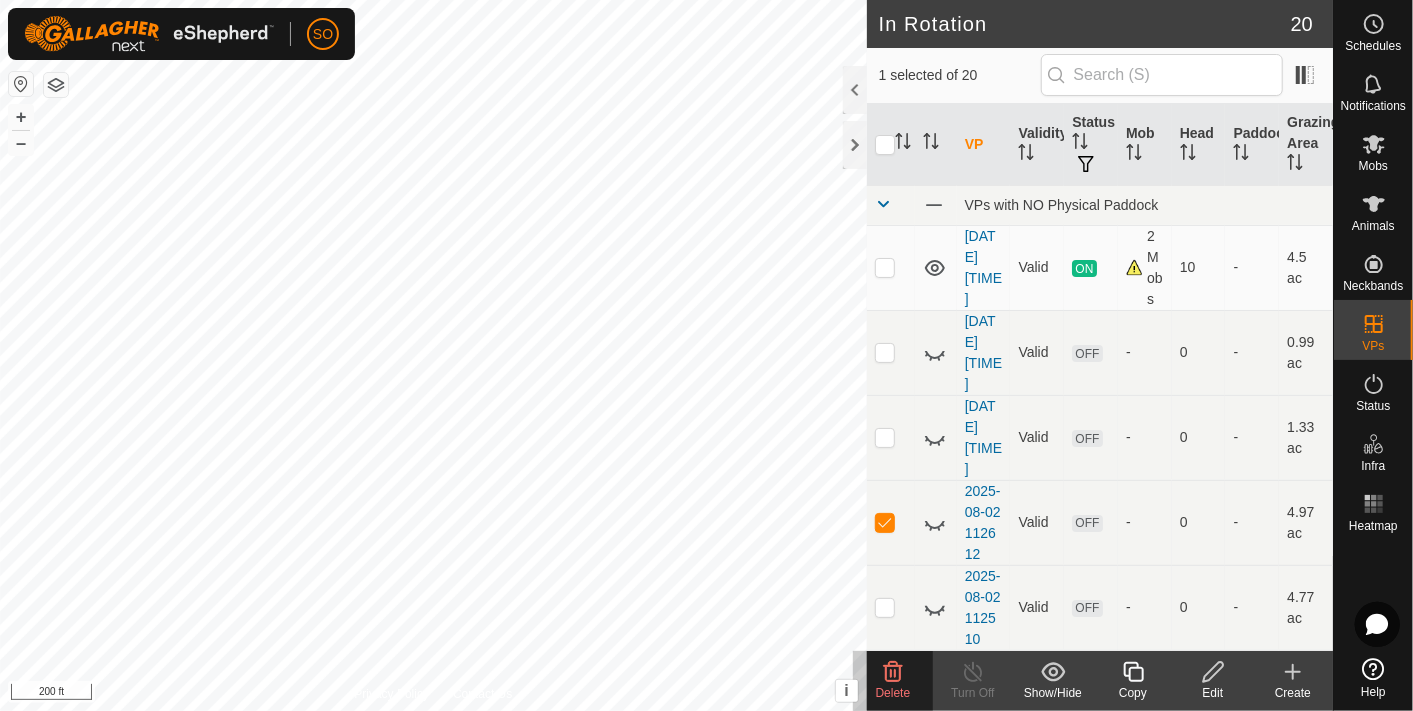 click 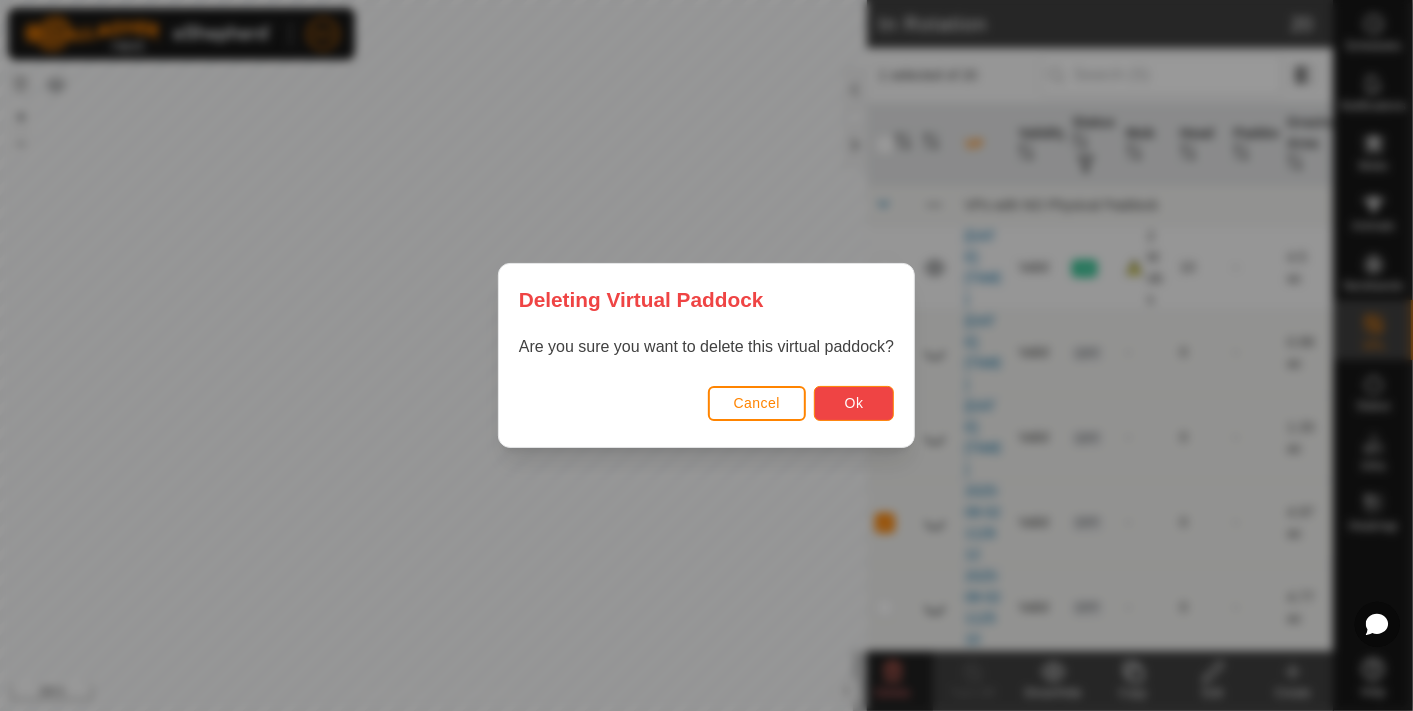 click on "Ok" at bounding box center [854, 403] 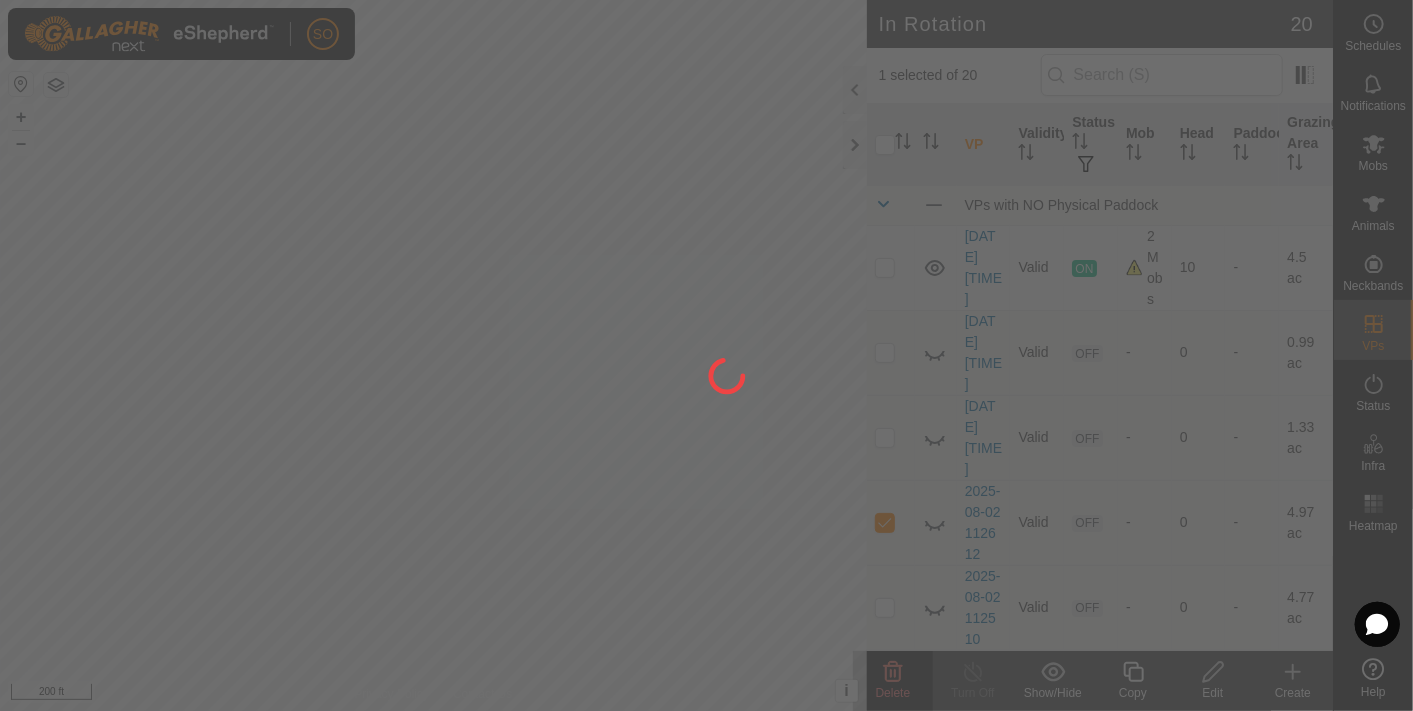 checkbox on "false" 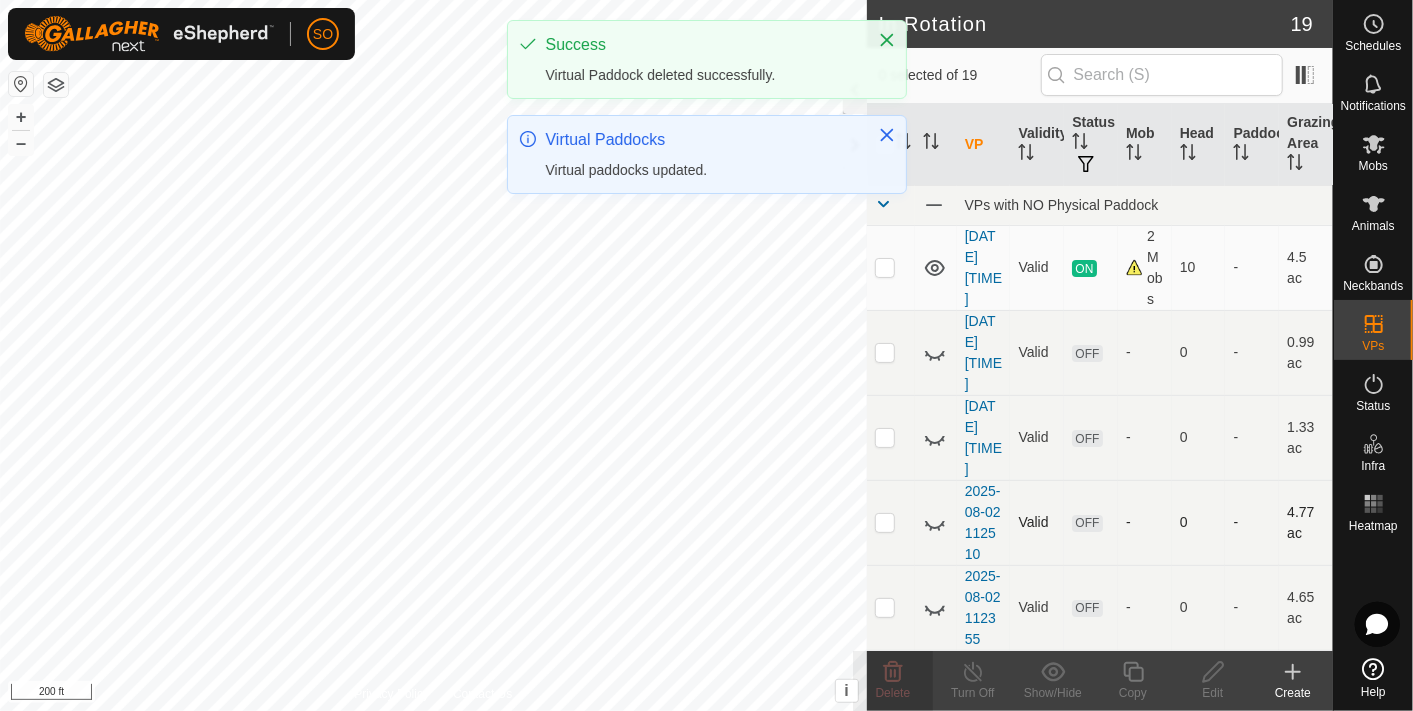 click at bounding box center [885, 522] 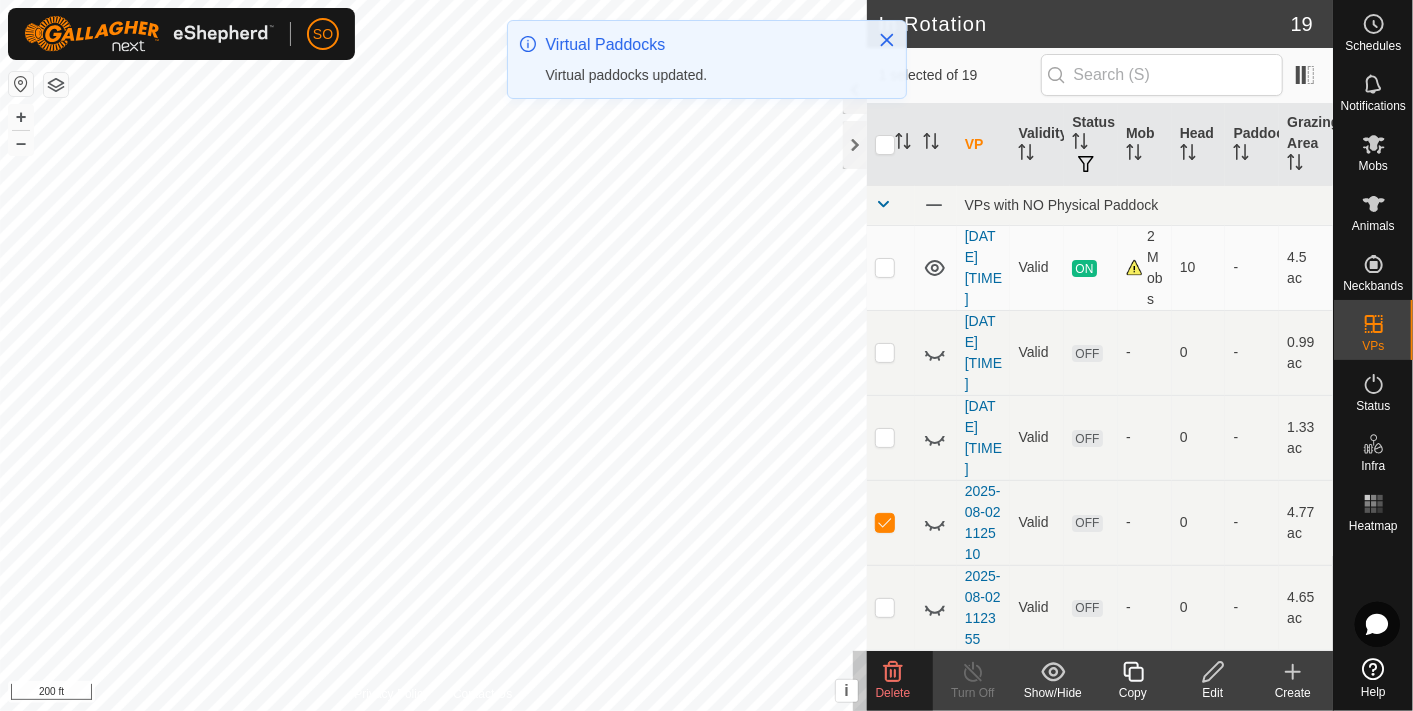 click 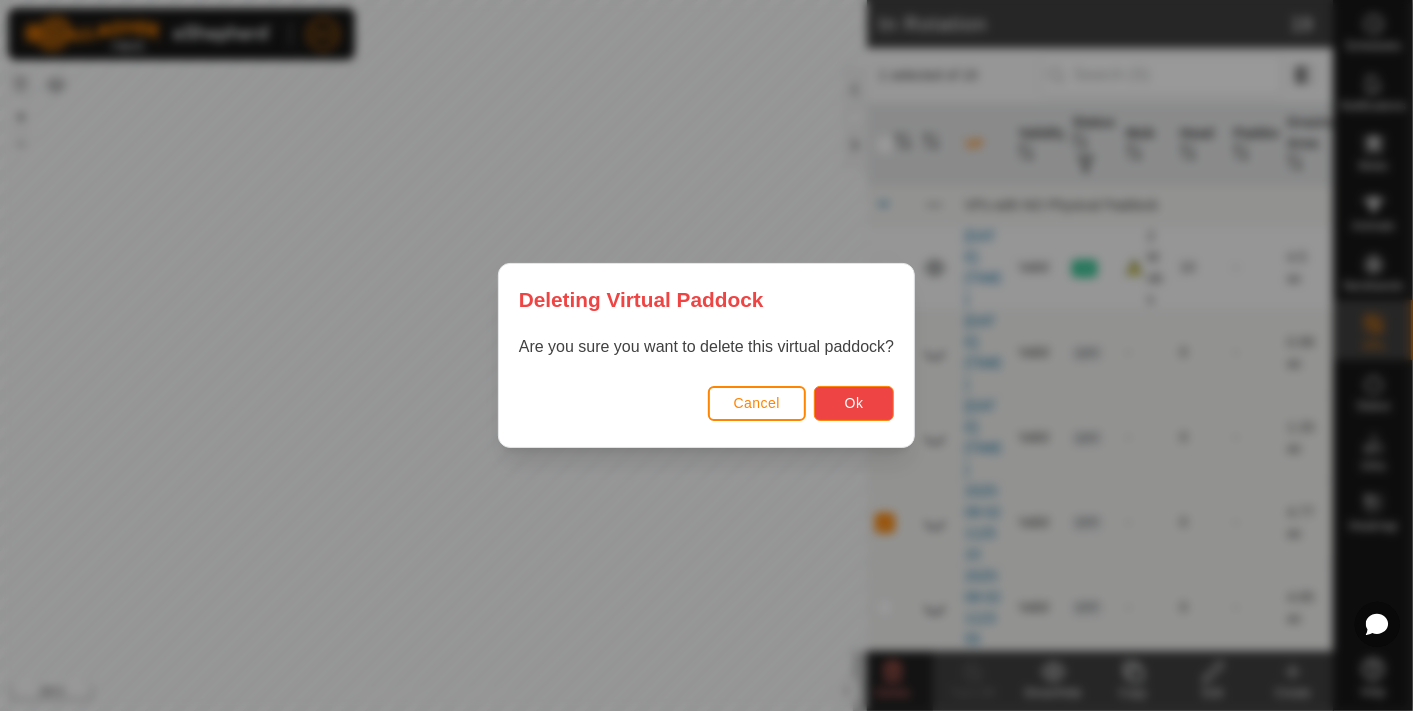 click on "Ok" at bounding box center [854, 403] 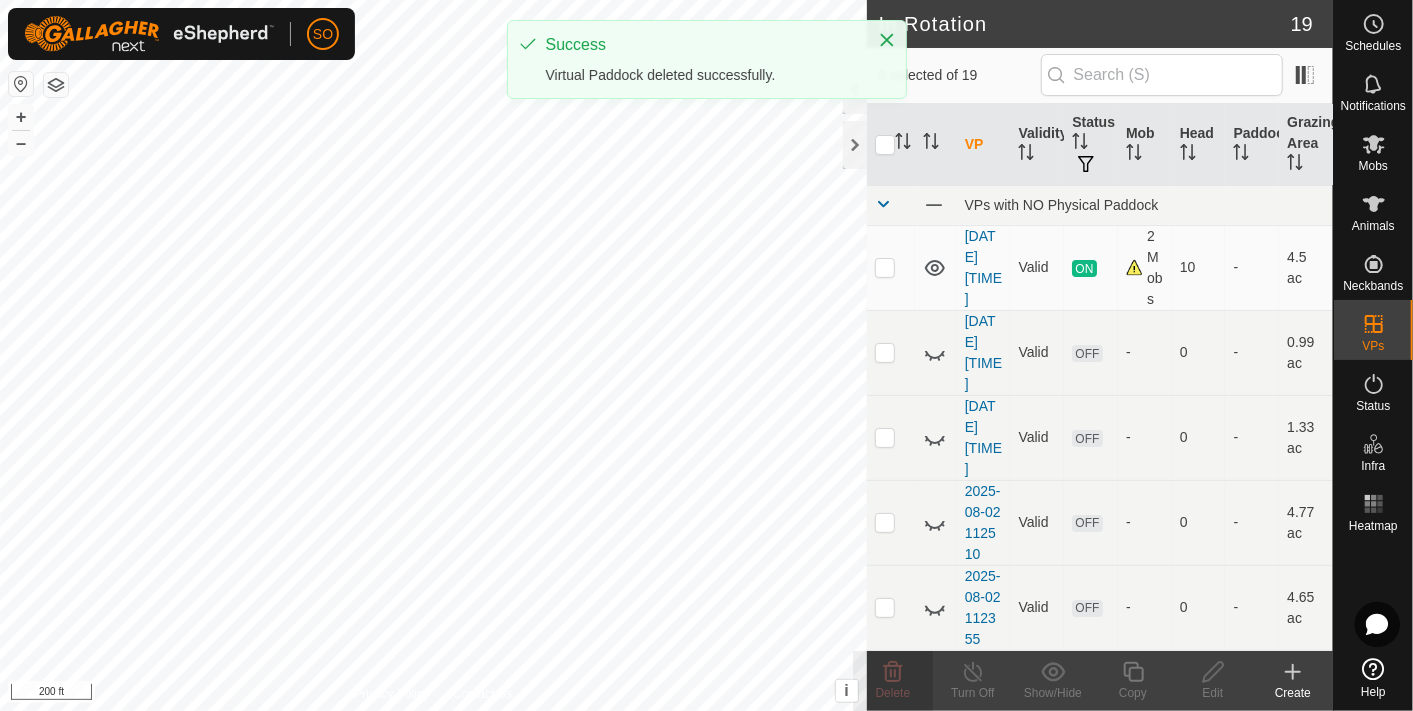 checkbox on "false" 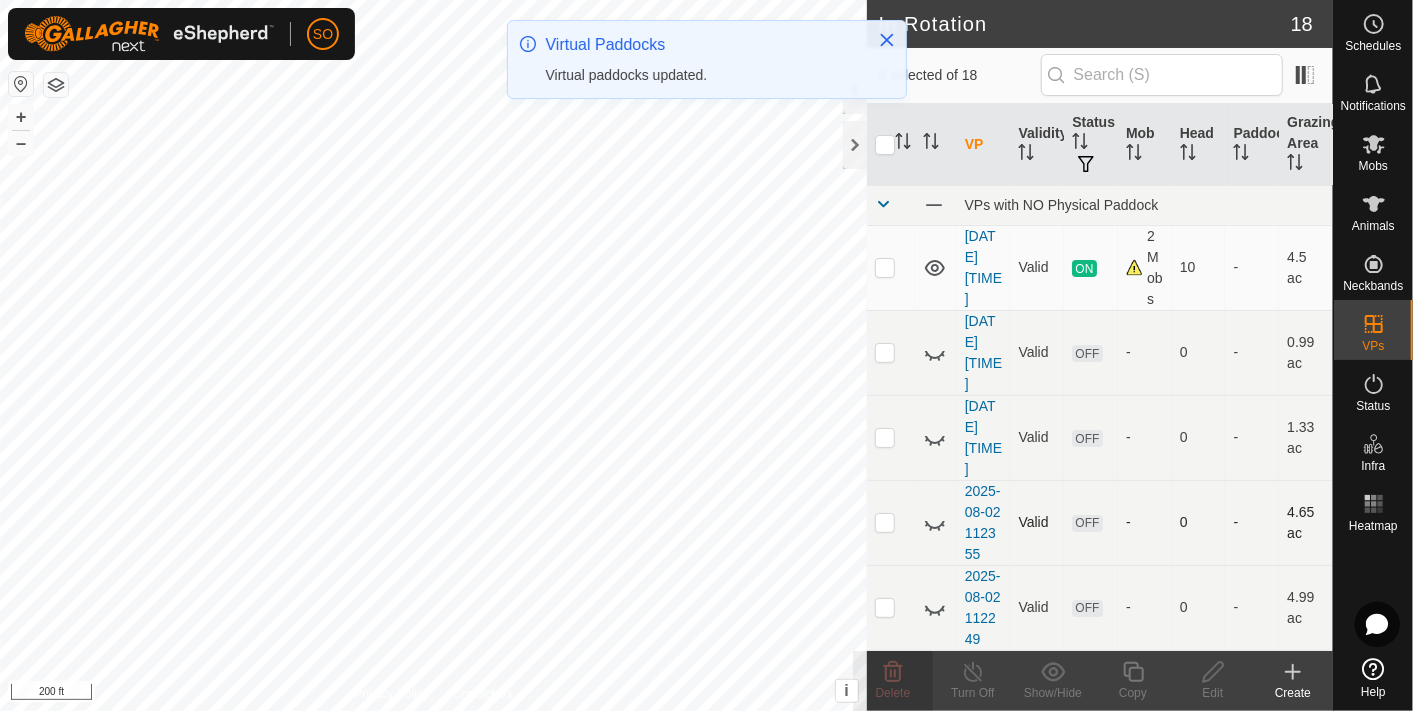 click at bounding box center (885, 522) 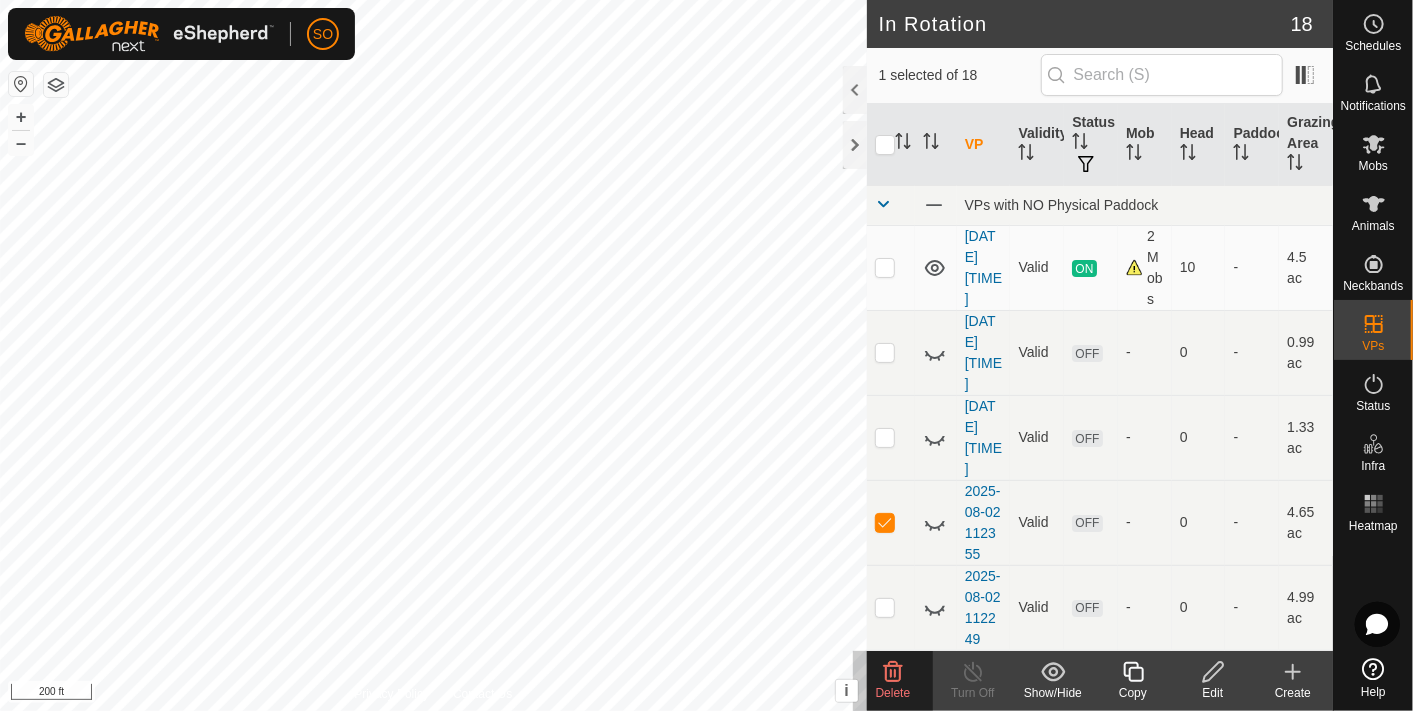 click 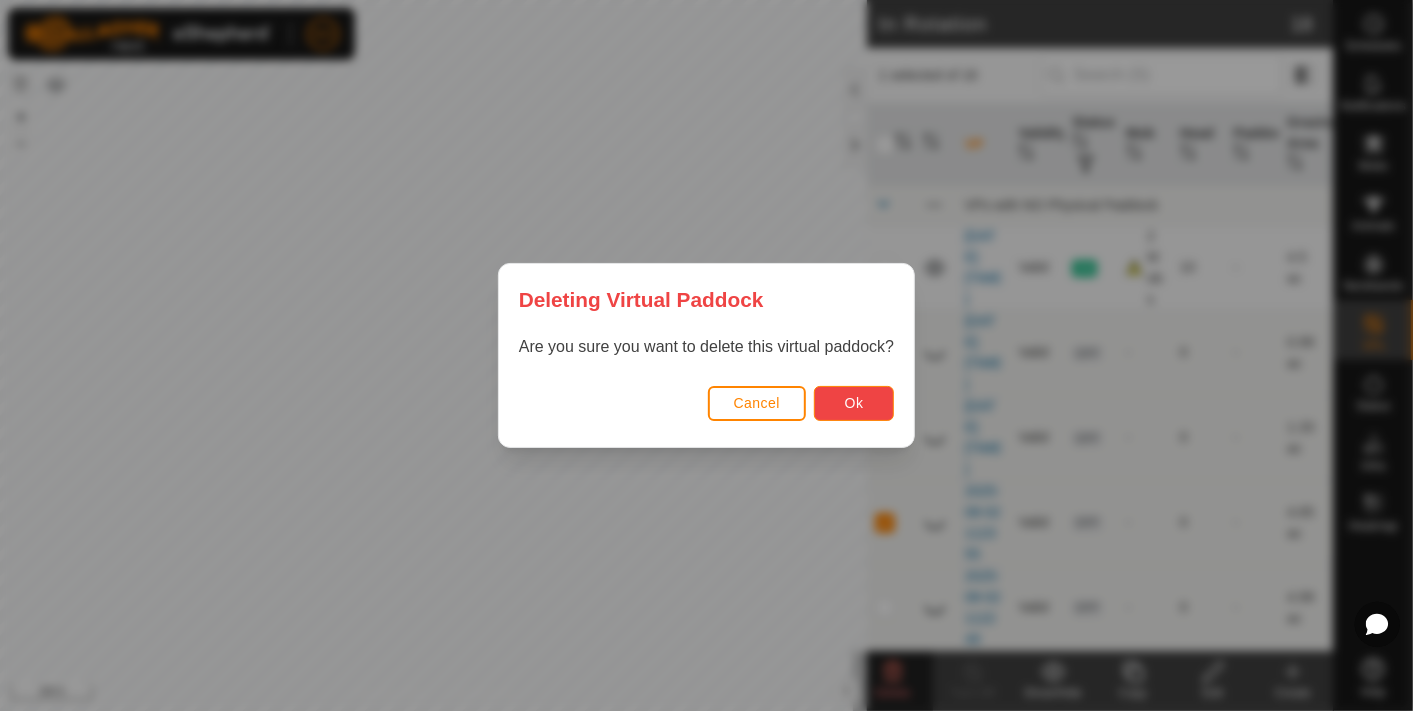 click on "Ok" at bounding box center [854, 403] 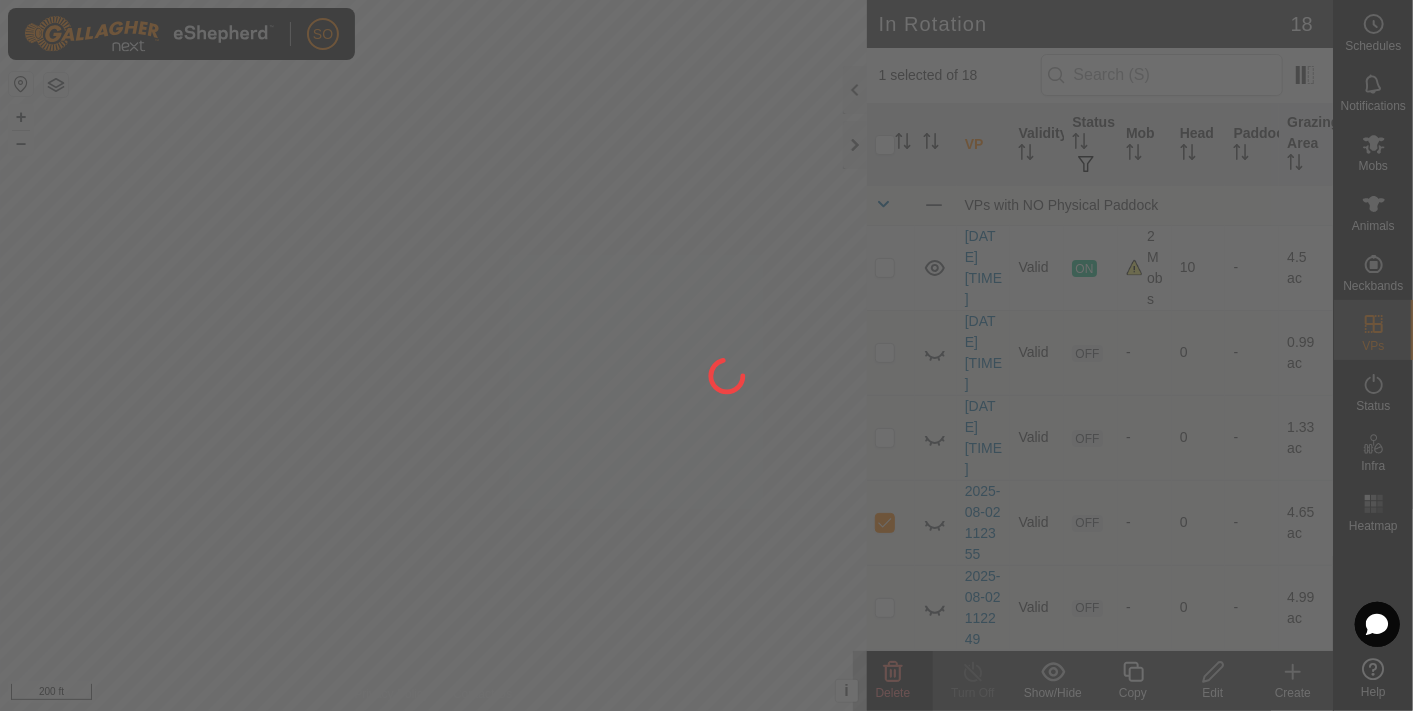checkbox on "false" 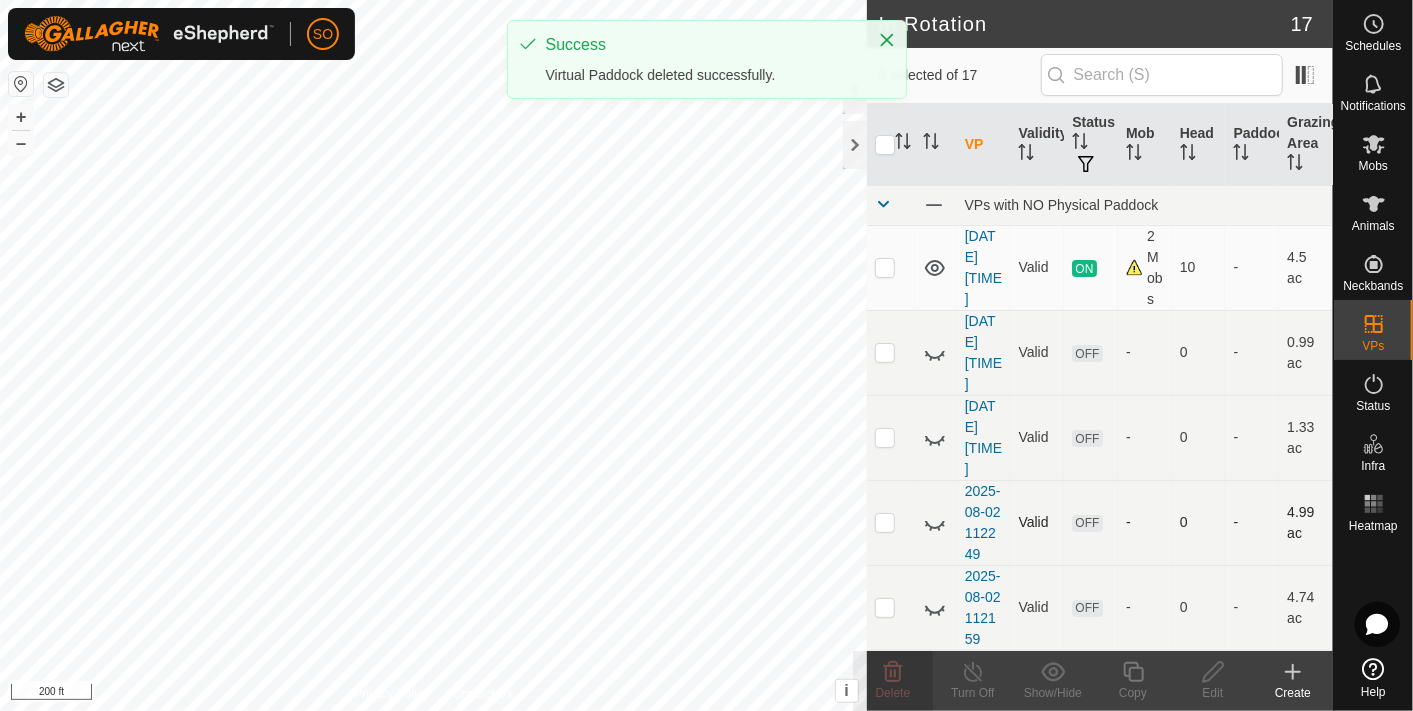click at bounding box center [885, 522] 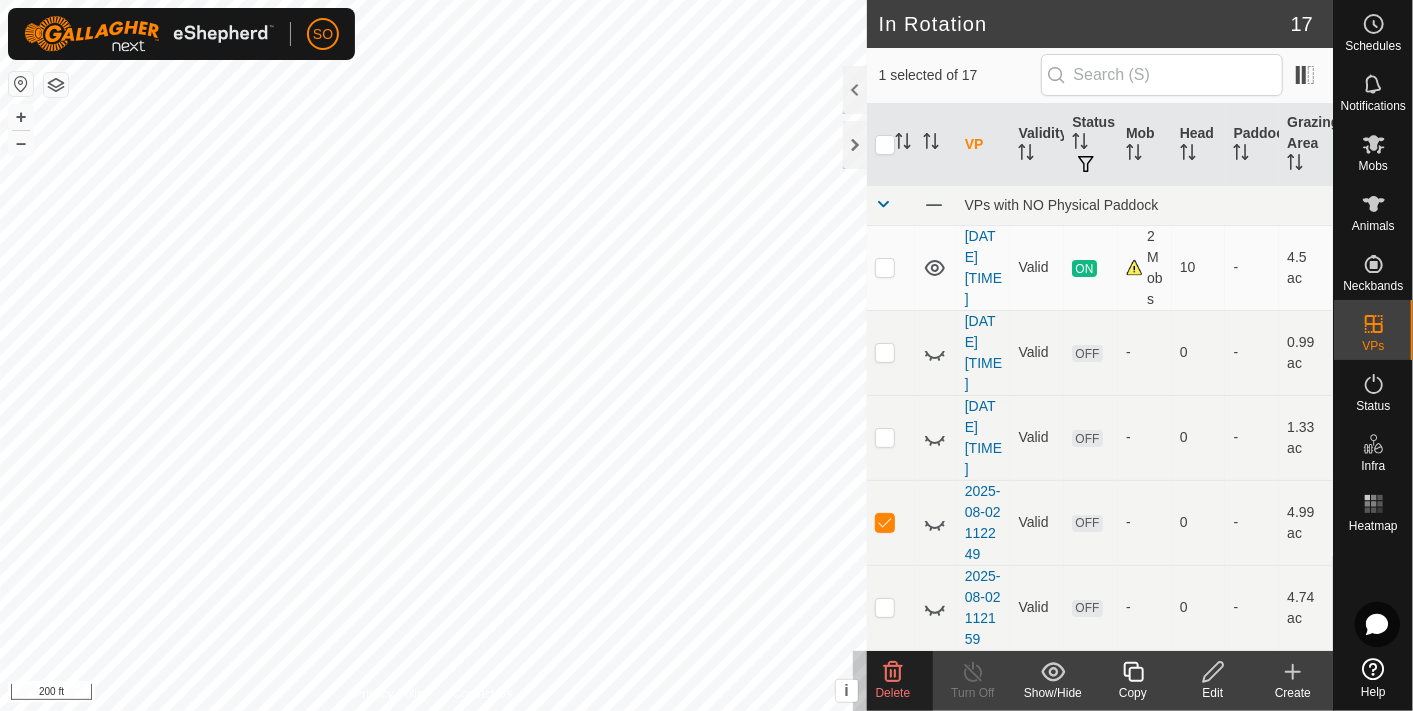 click 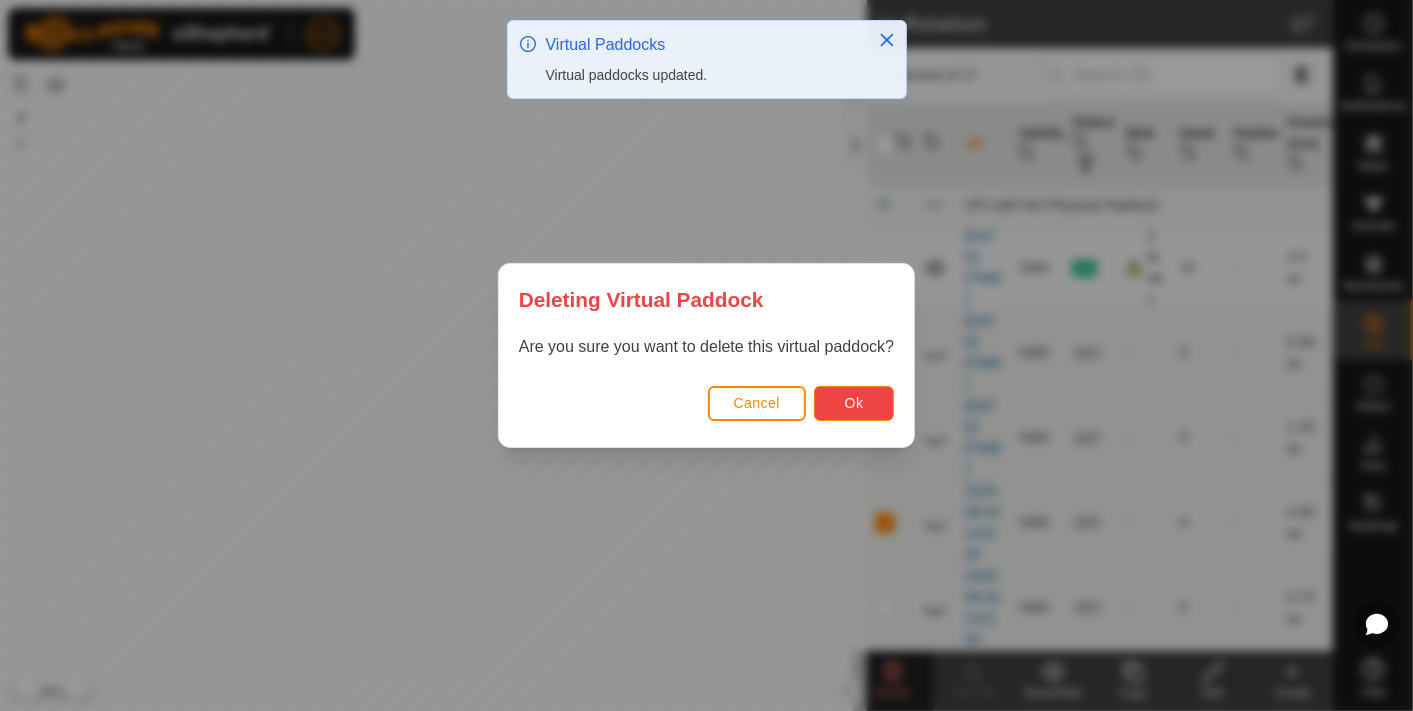 click on "Ok" at bounding box center [854, 403] 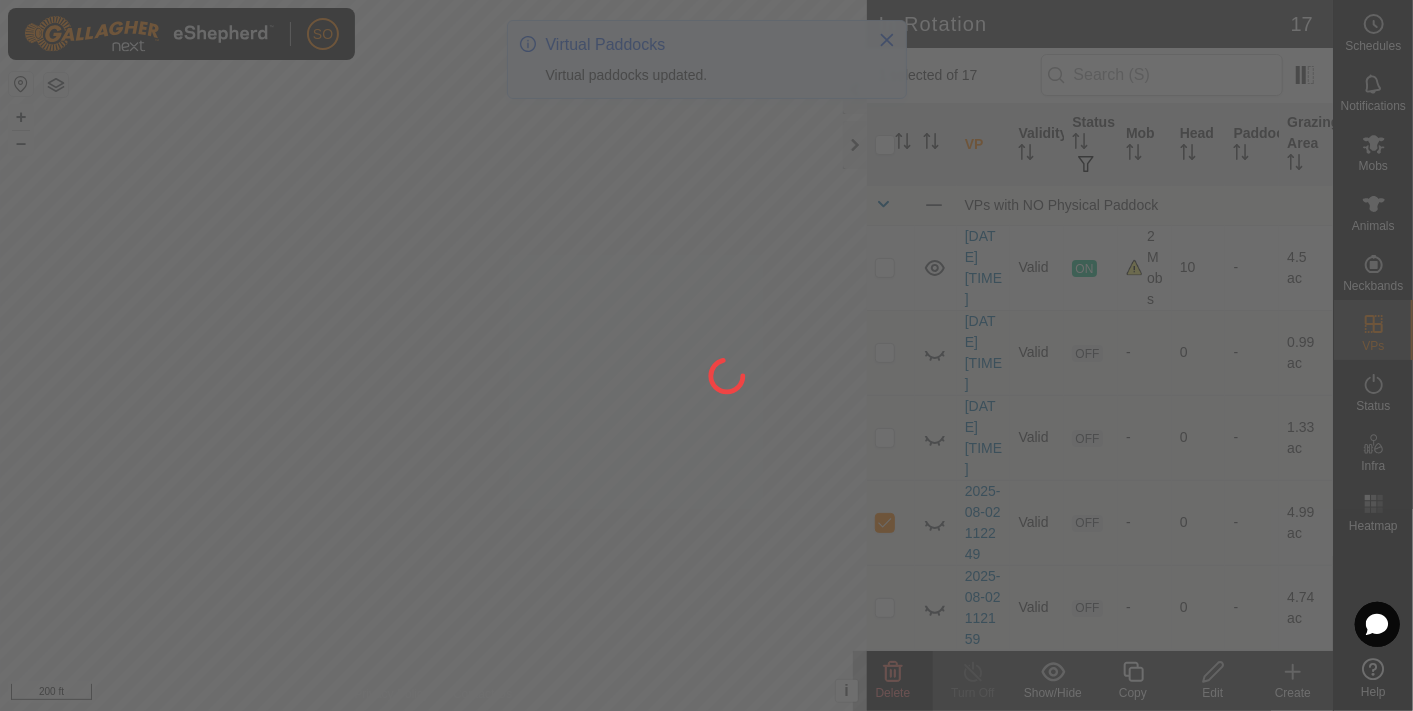 checkbox on "false" 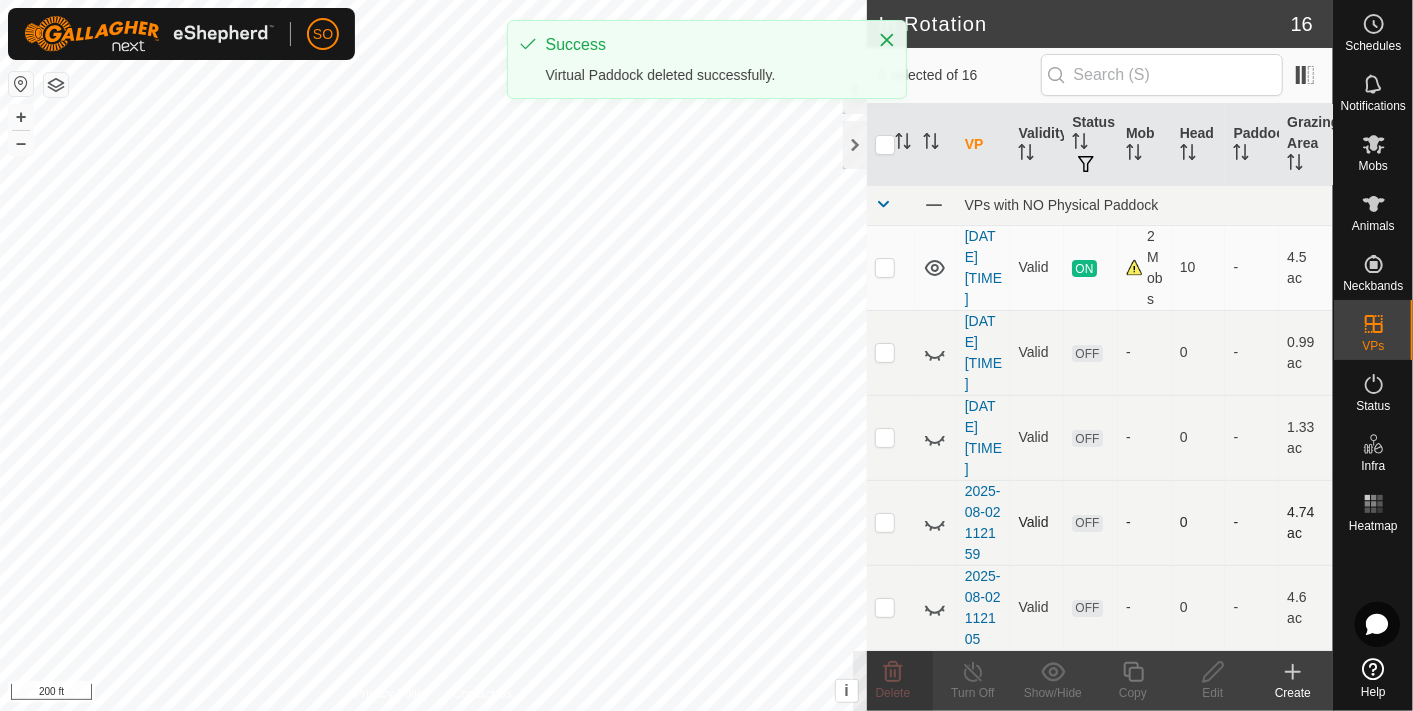 click at bounding box center (885, 522) 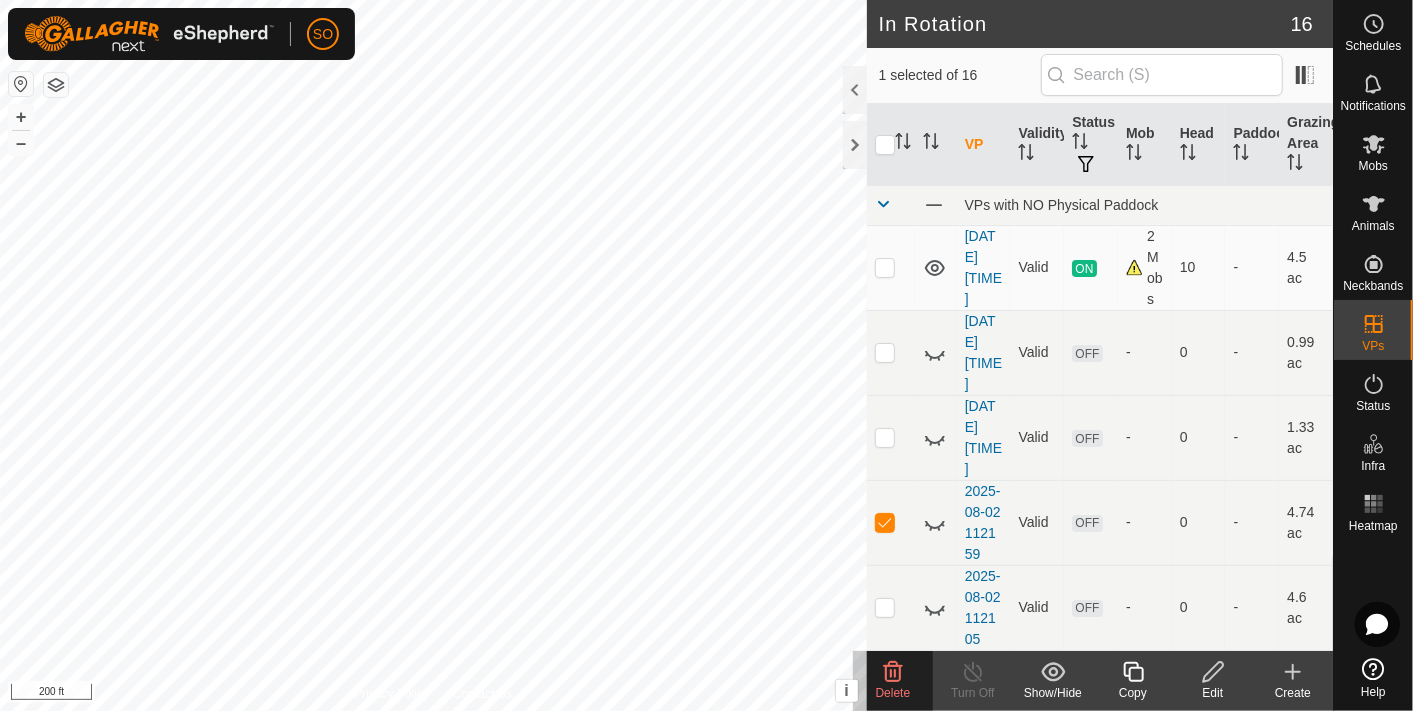 click 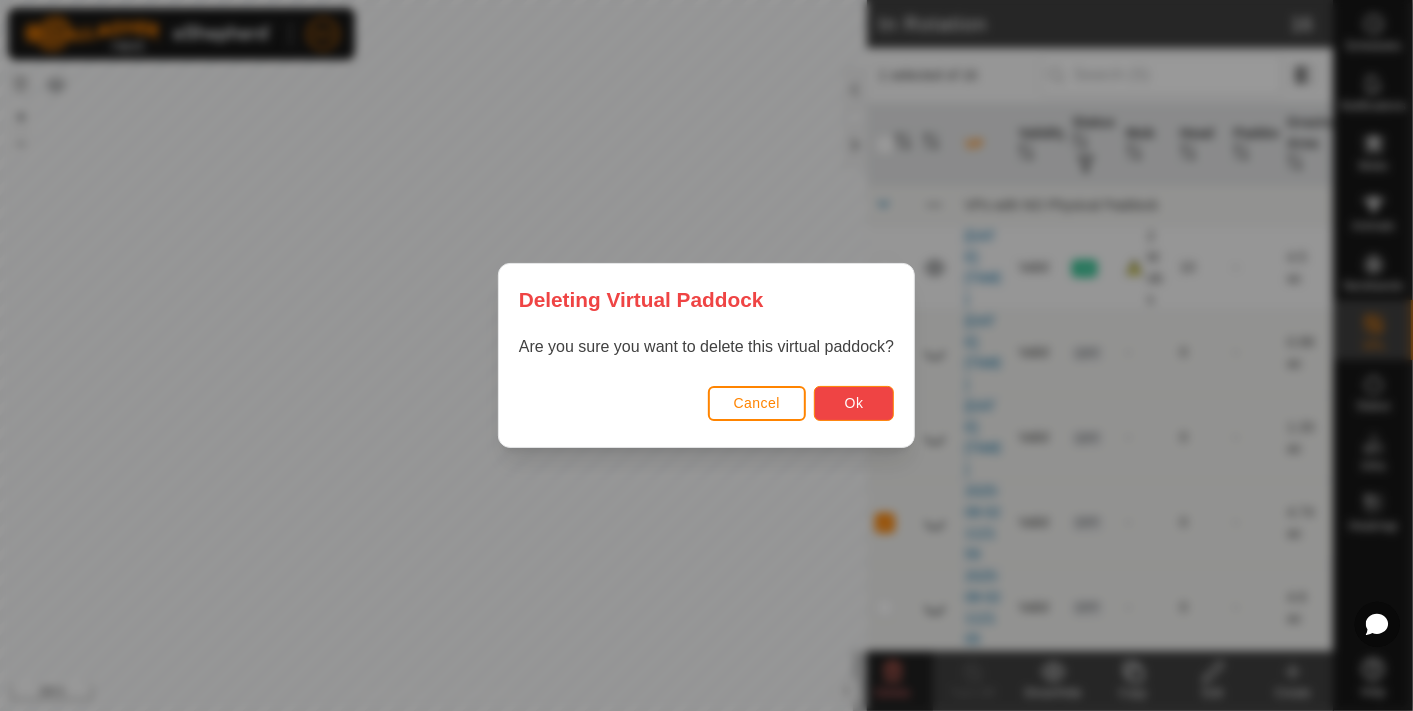 click on "Ok" at bounding box center [854, 403] 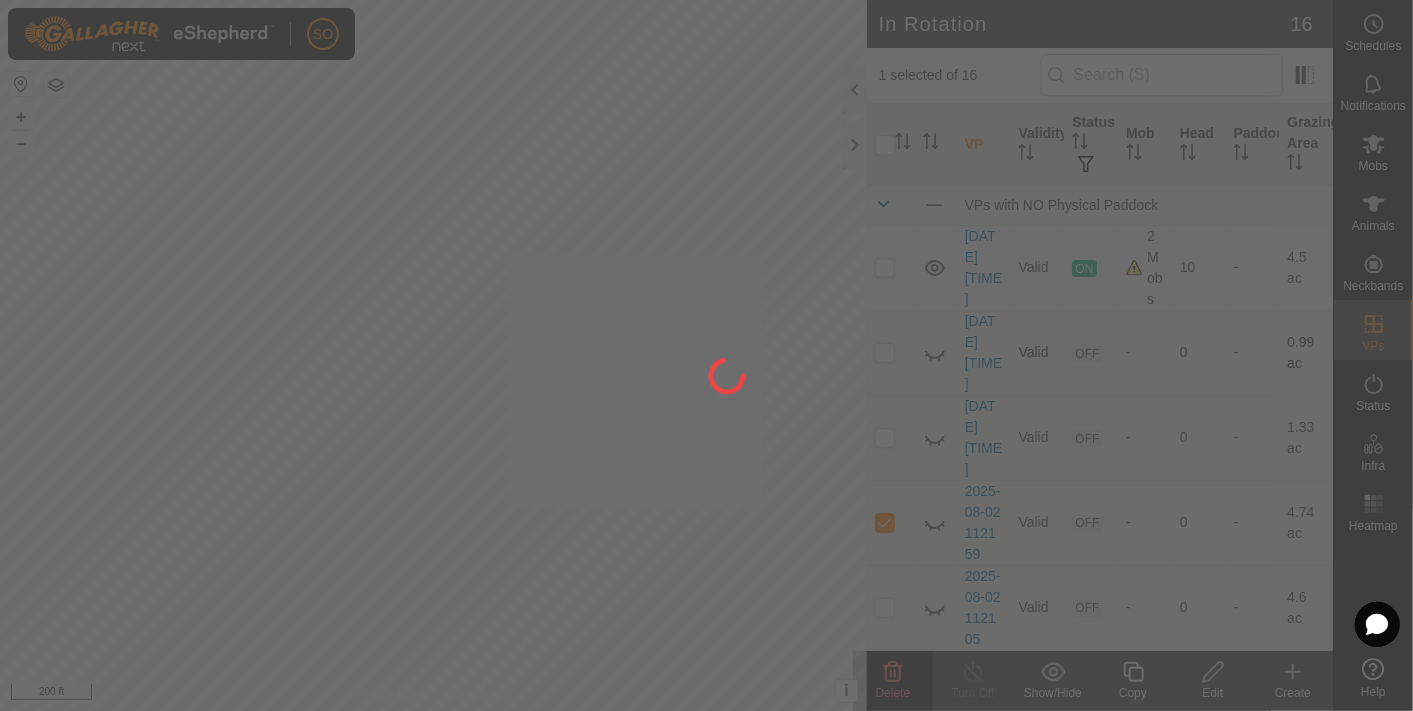 checkbox on "false" 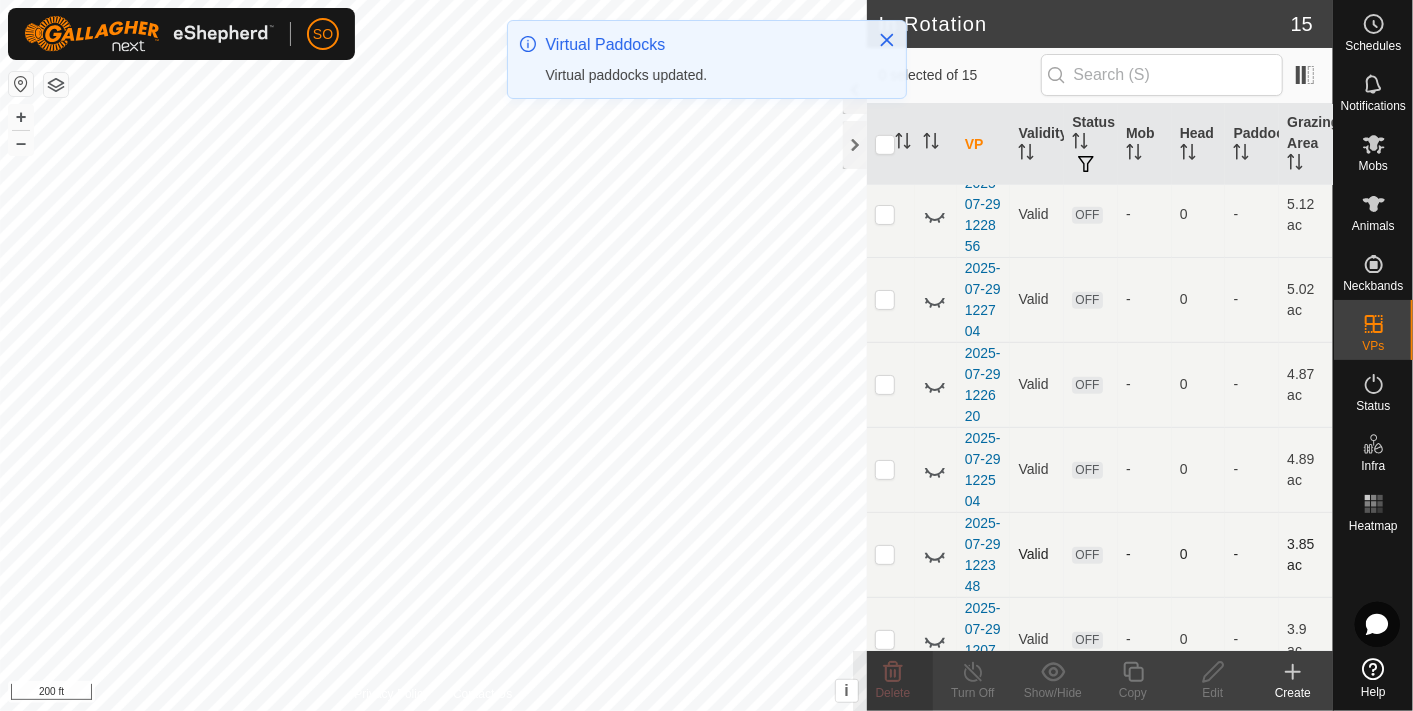 scroll, scrollTop: 0, scrollLeft: 0, axis: both 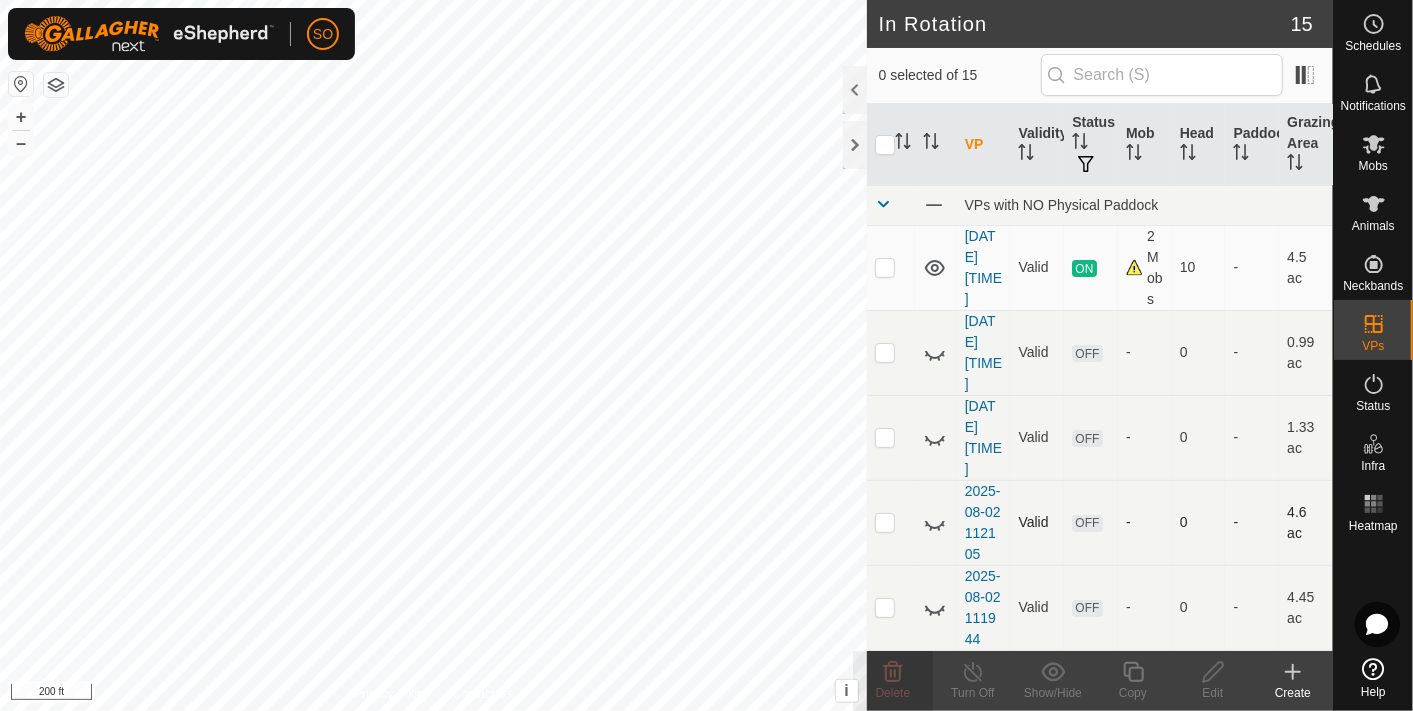 click at bounding box center [885, 522] 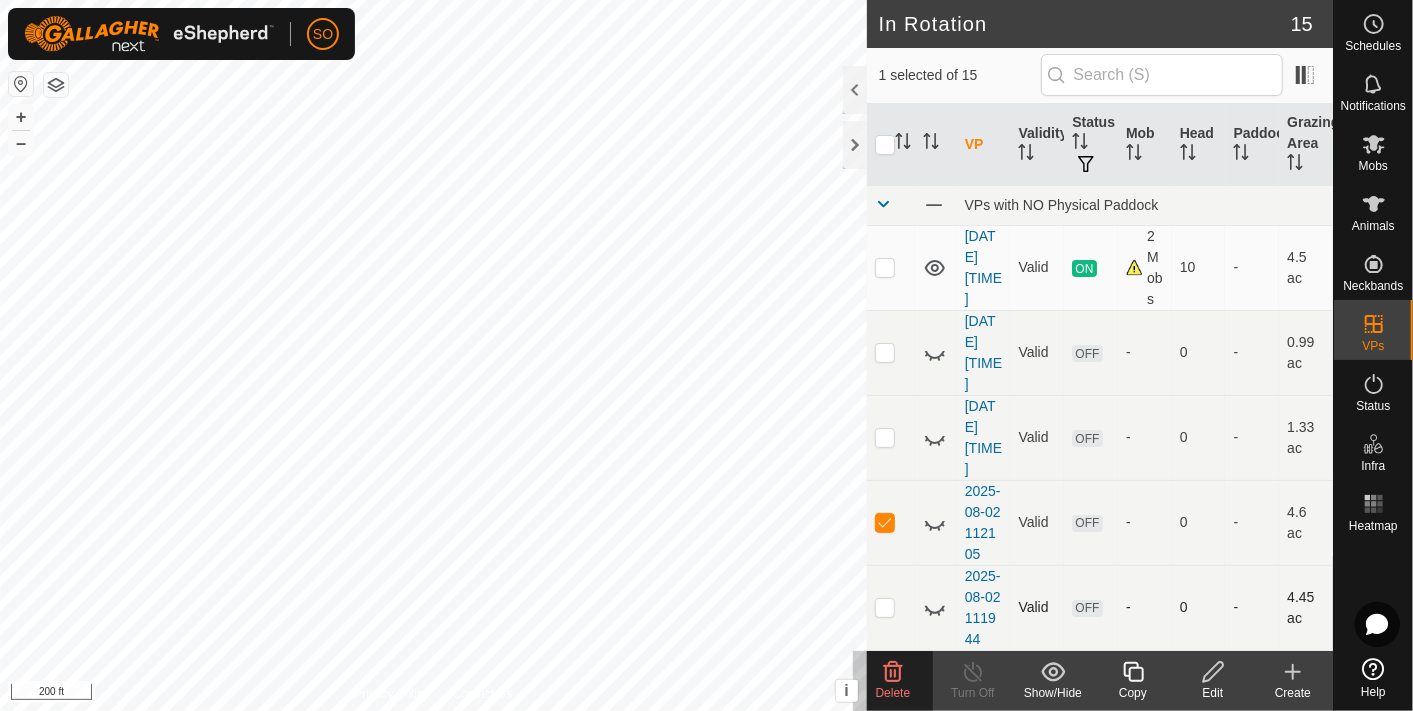 drag, startPoint x: 885, startPoint y: 622, endPoint x: 897, endPoint y: 625, distance: 12.369317 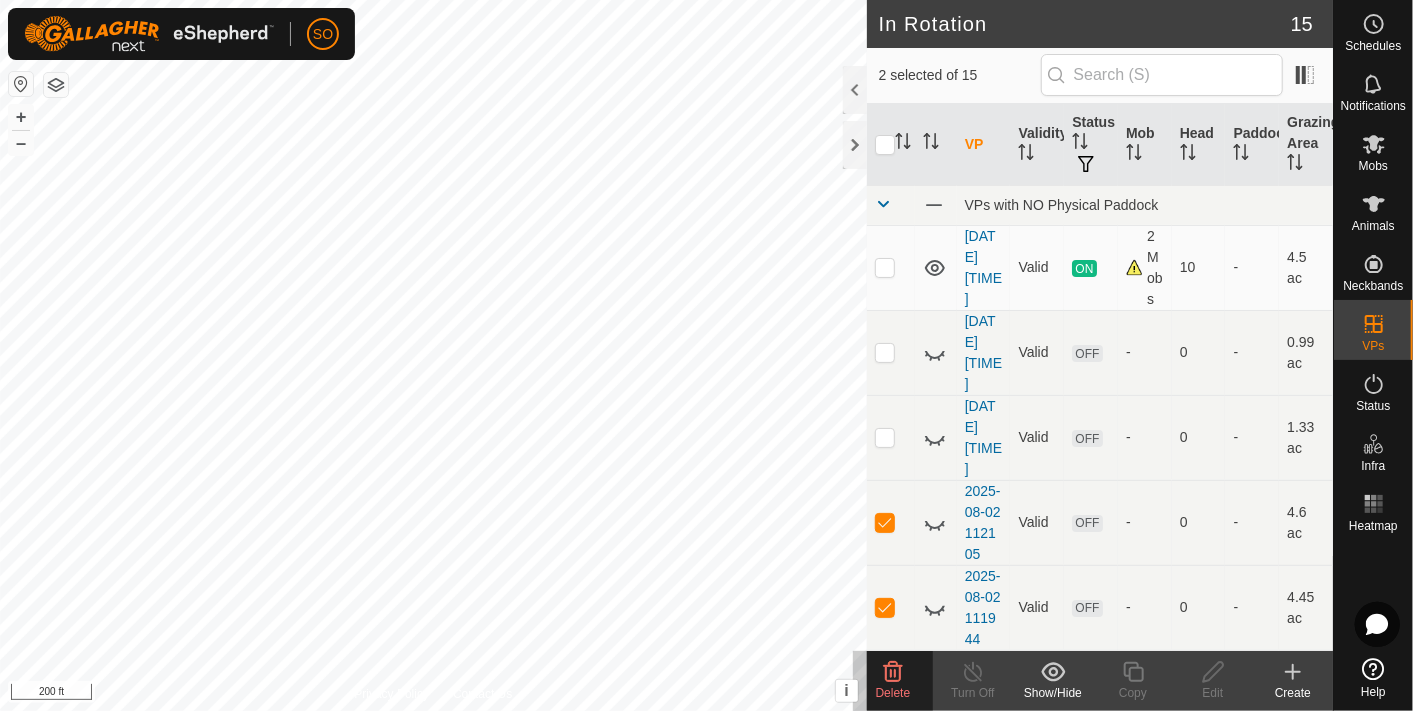 click 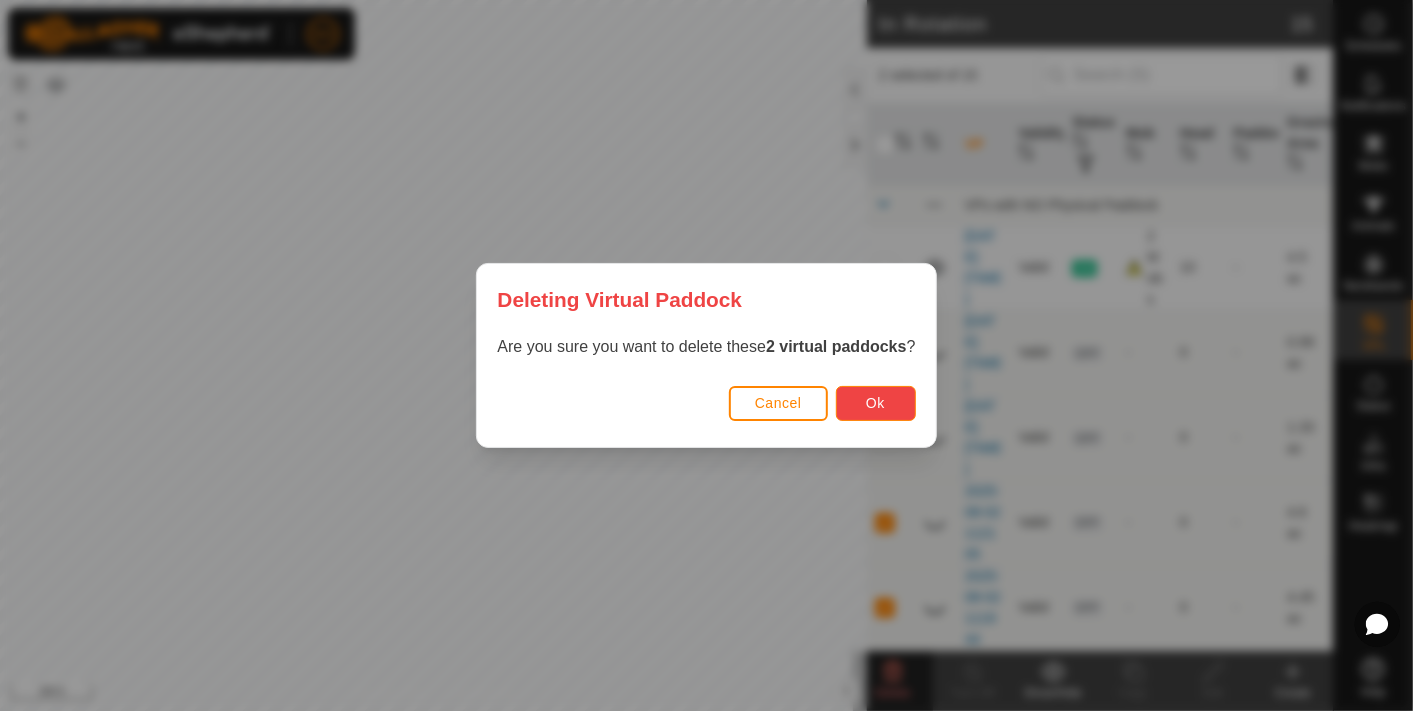 click on "Ok" at bounding box center [876, 403] 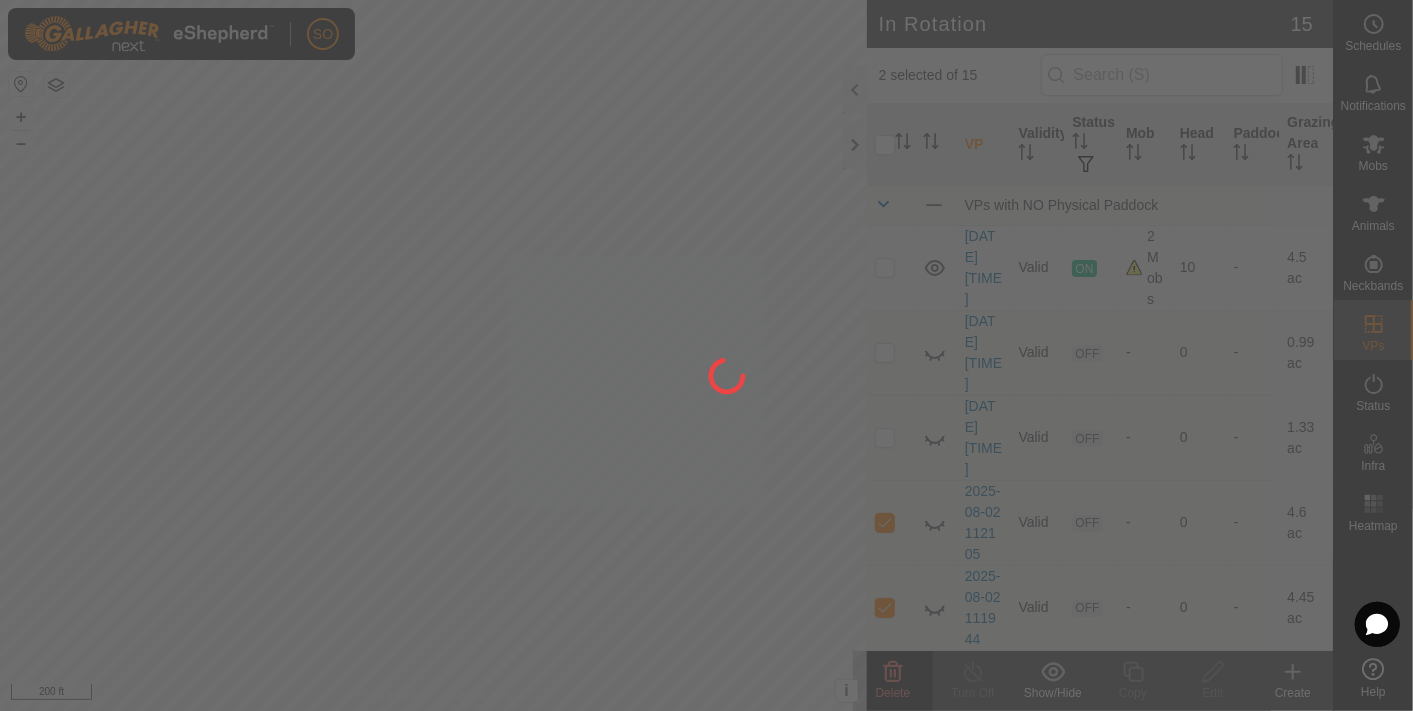 checkbox on "false" 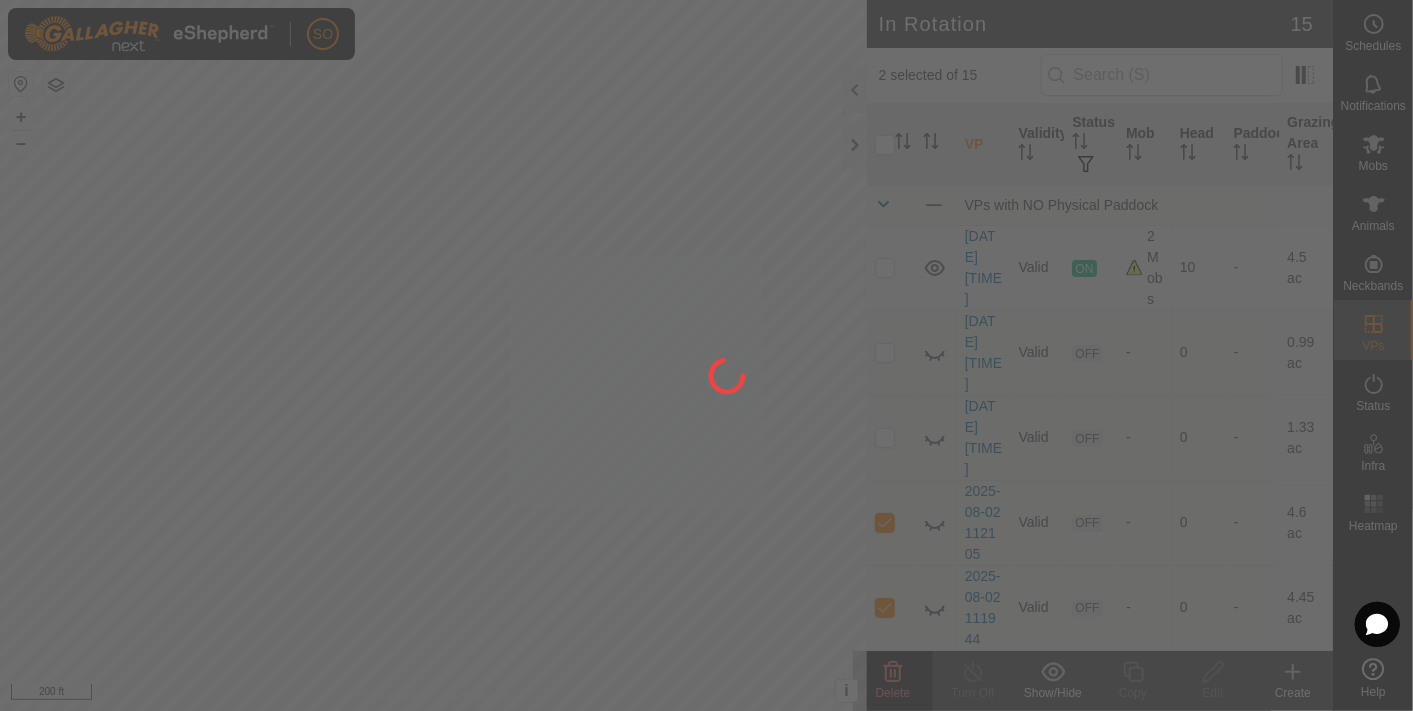 checkbox on "false" 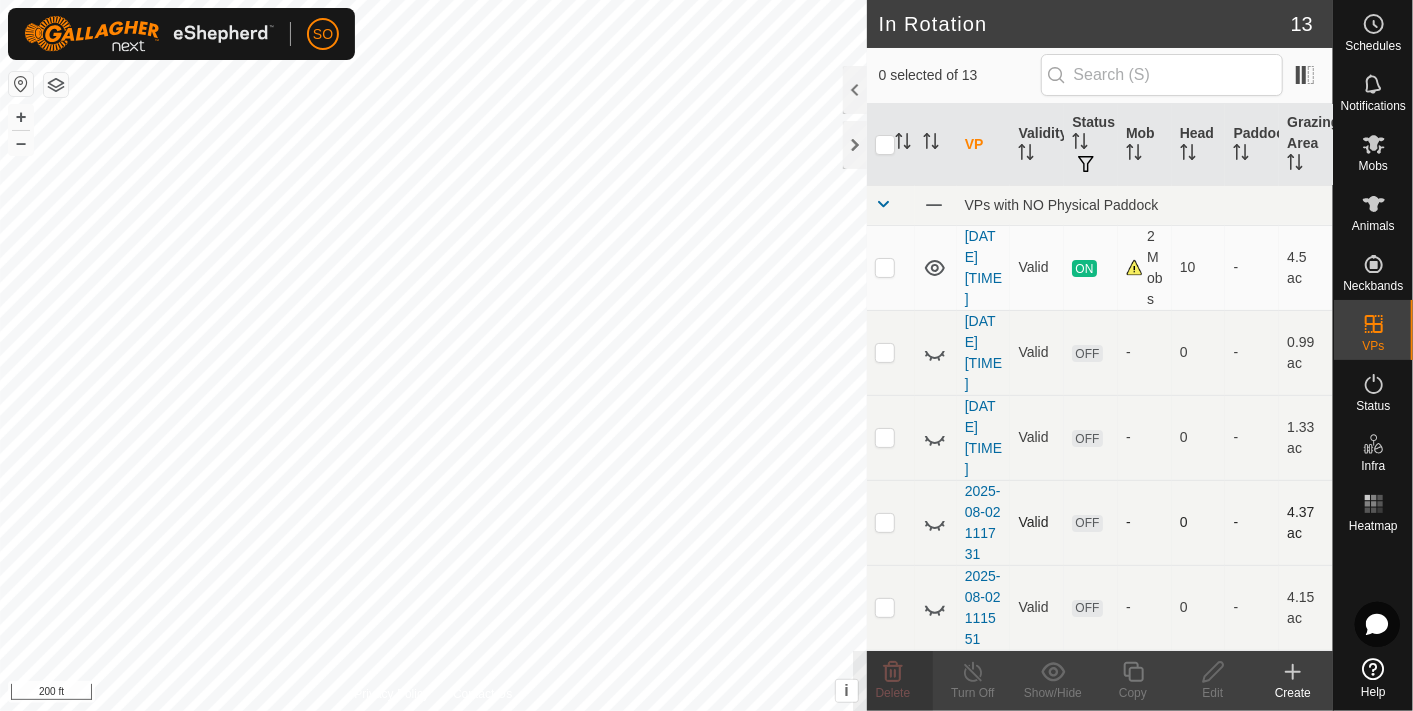 click at bounding box center (885, 522) 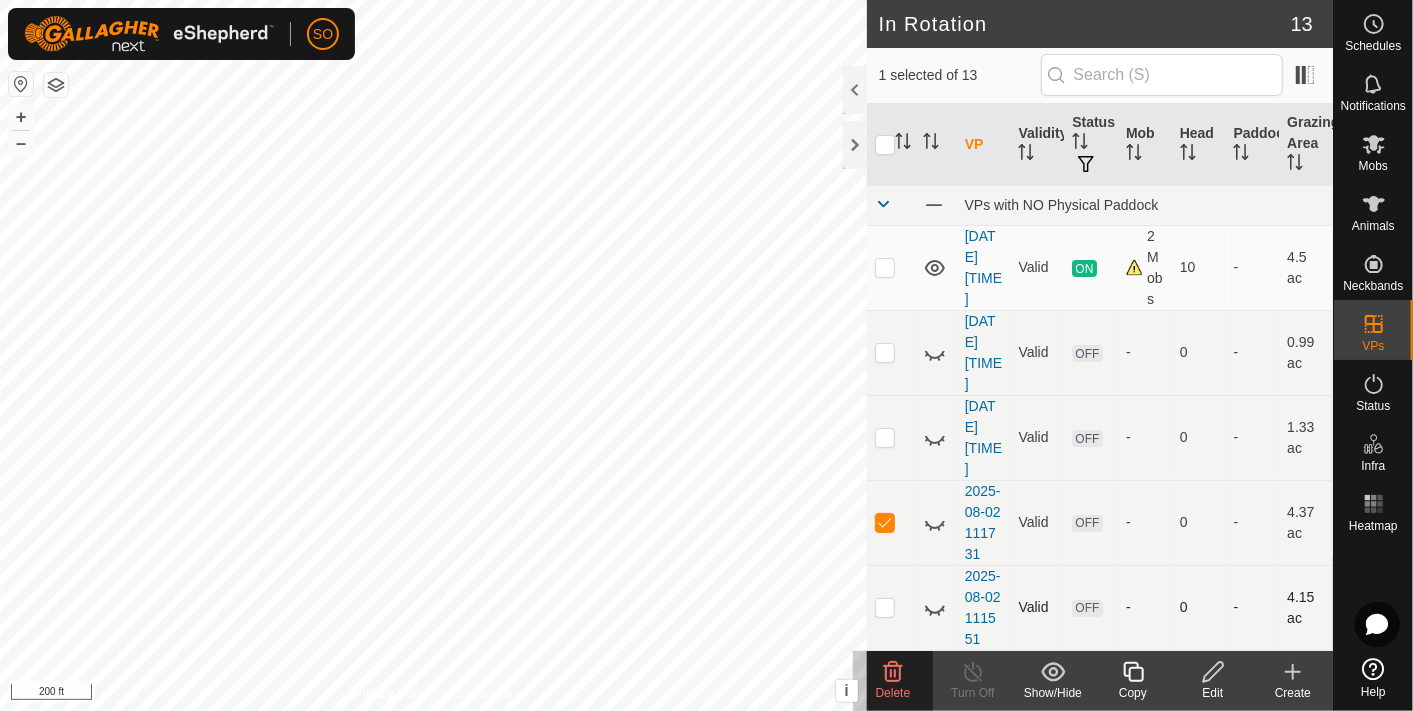 click at bounding box center (885, 607) 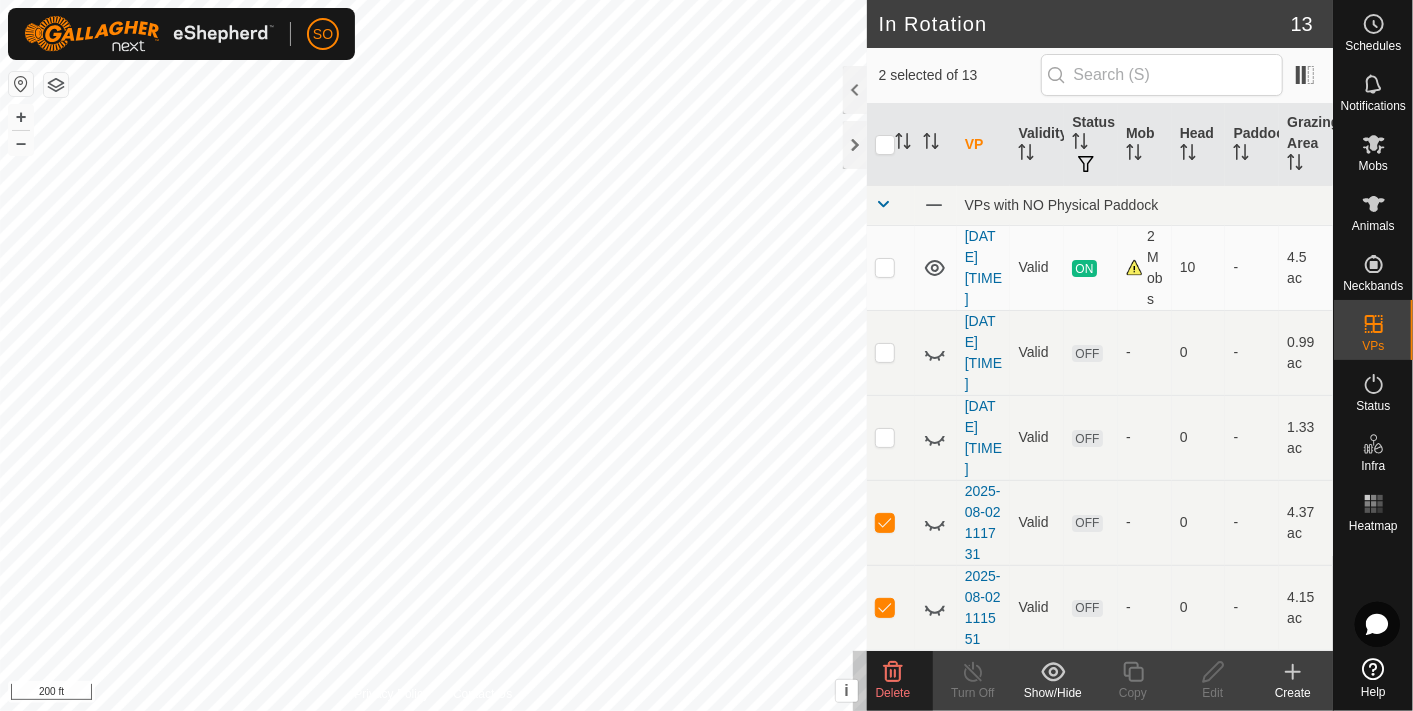 click 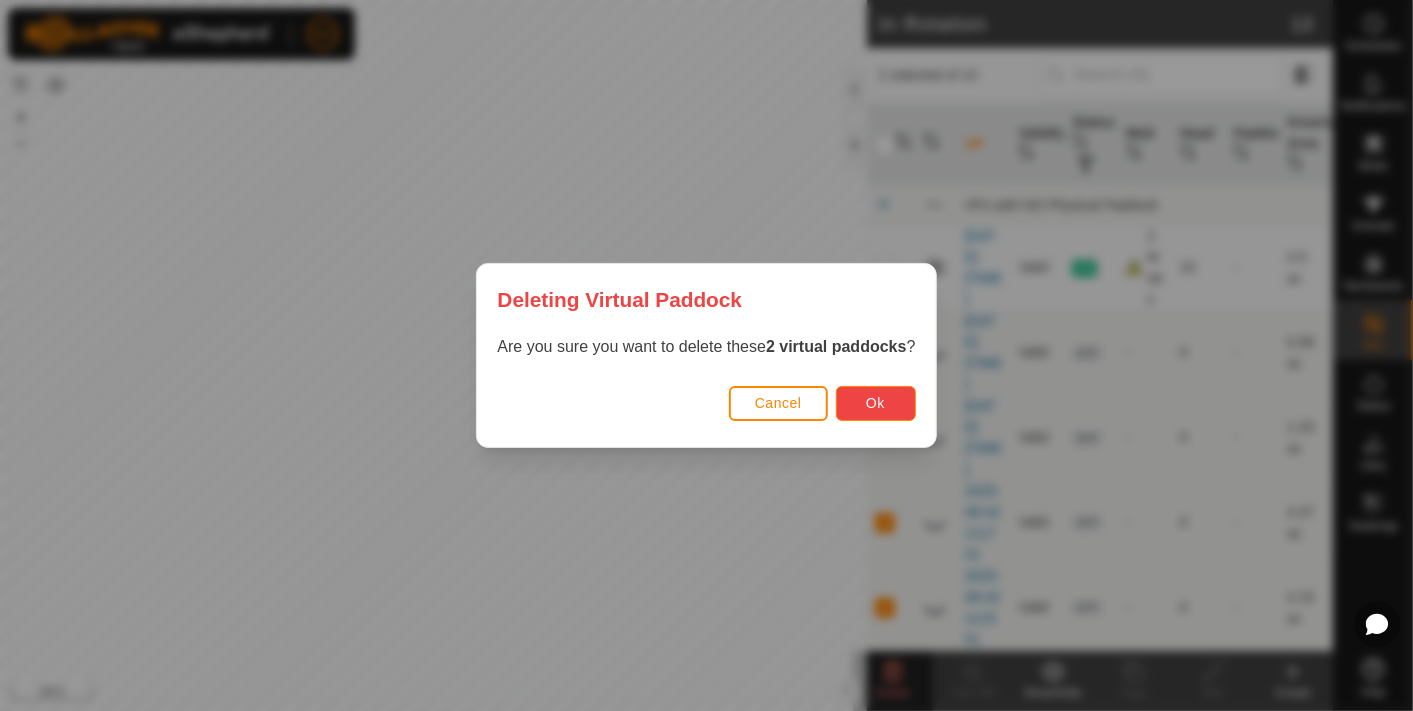 click on "Ok" at bounding box center [876, 403] 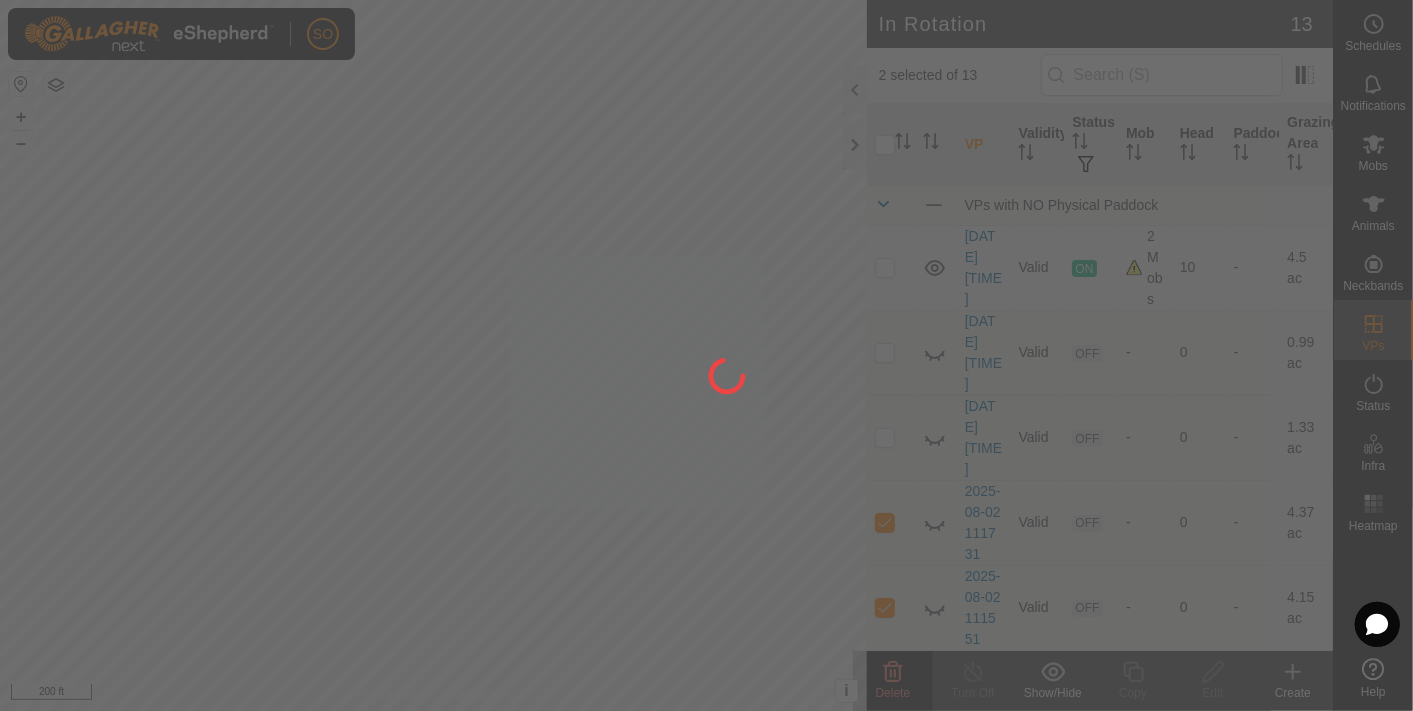 checkbox on "false" 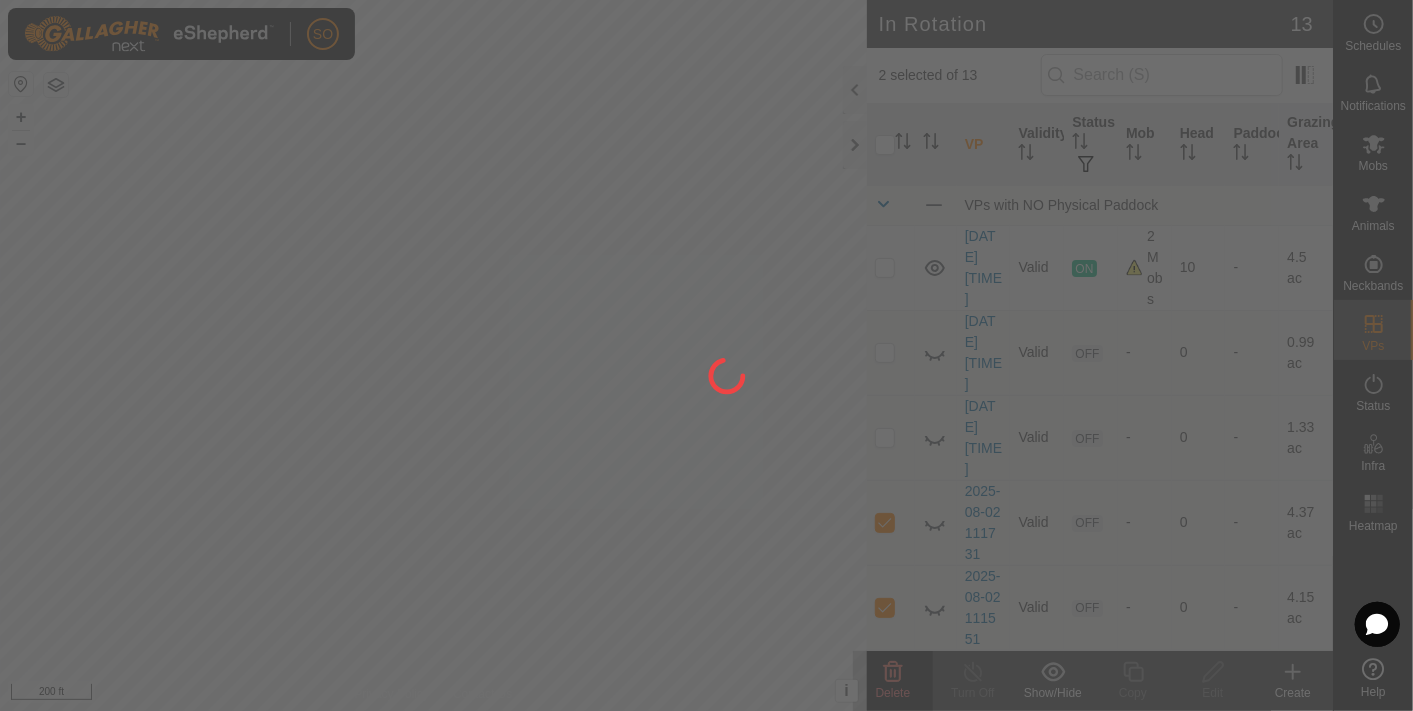 checkbox on "false" 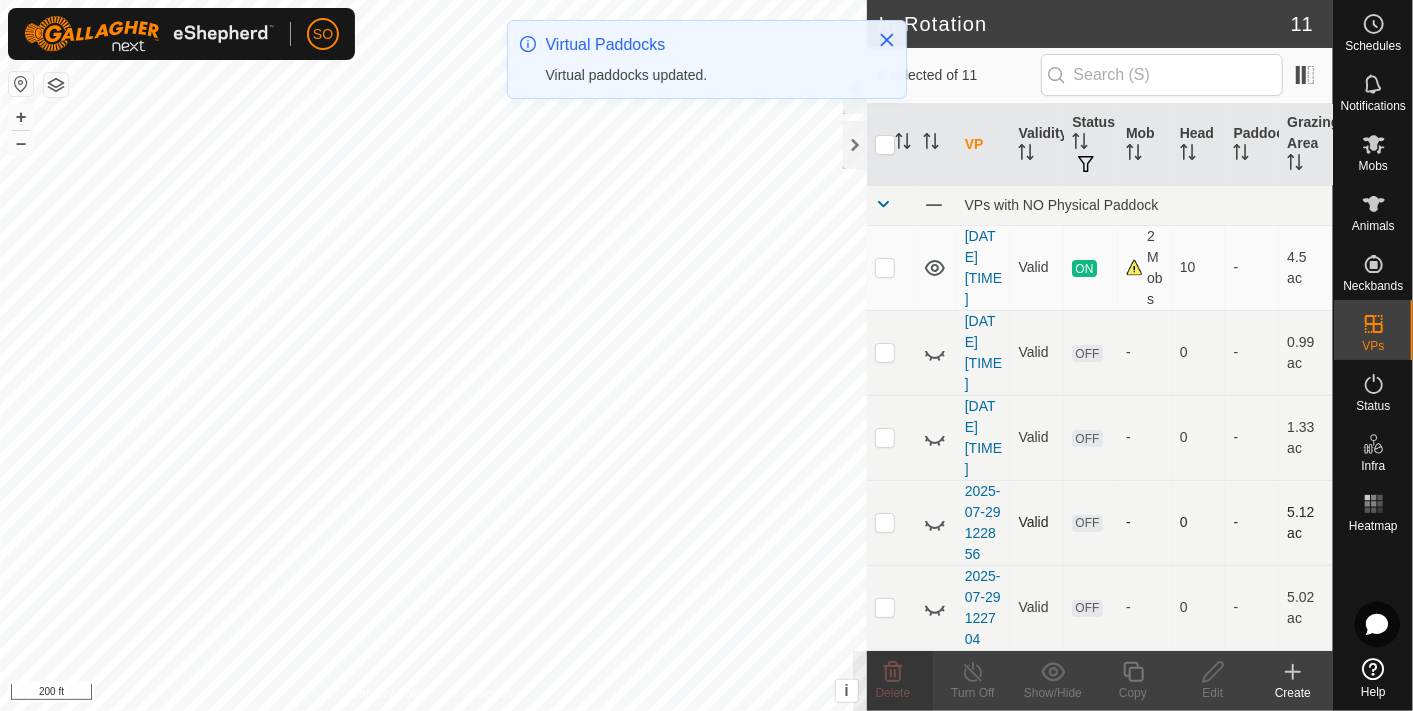 drag, startPoint x: 885, startPoint y: 536, endPoint x: 897, endPoint y: 551, distance: 19.209373 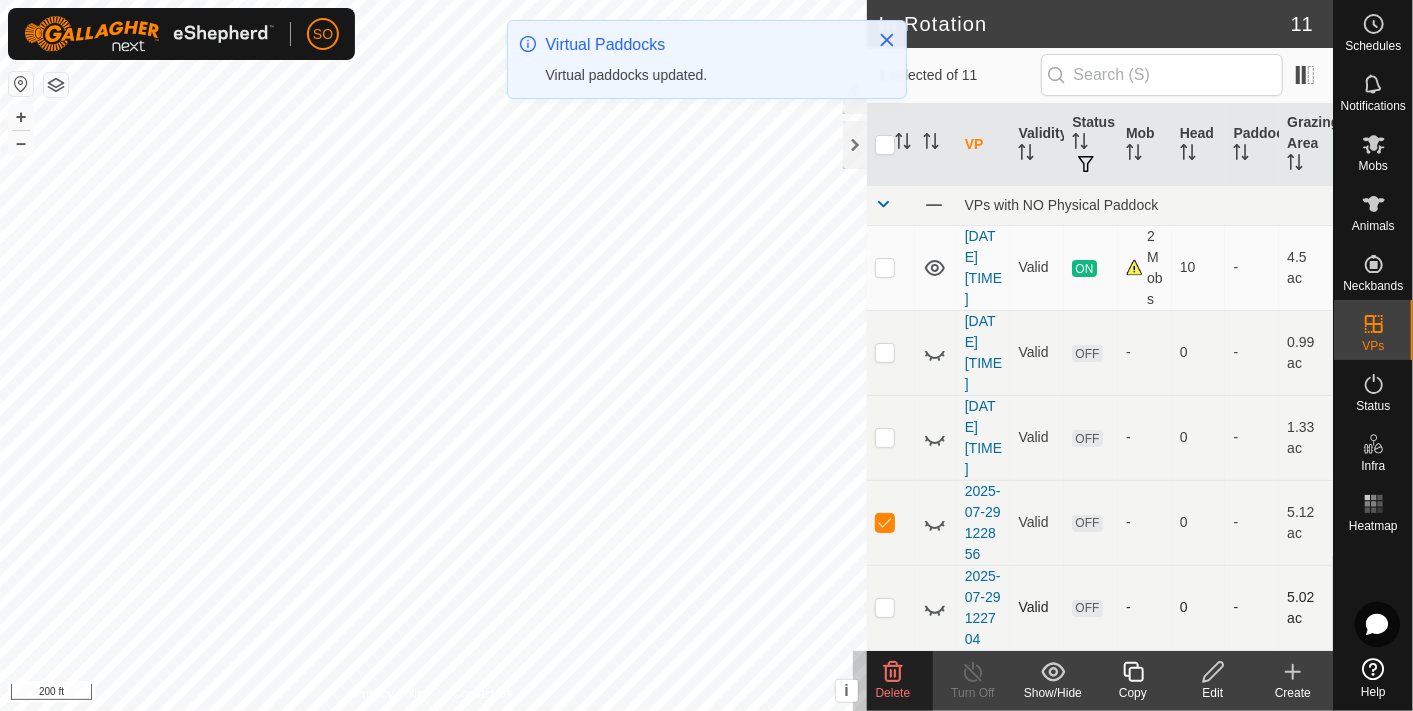 drag, startPoint x: 880, startPoint y: 627, endPoint x: 900, endPoint y: 645, distance: 26.907248 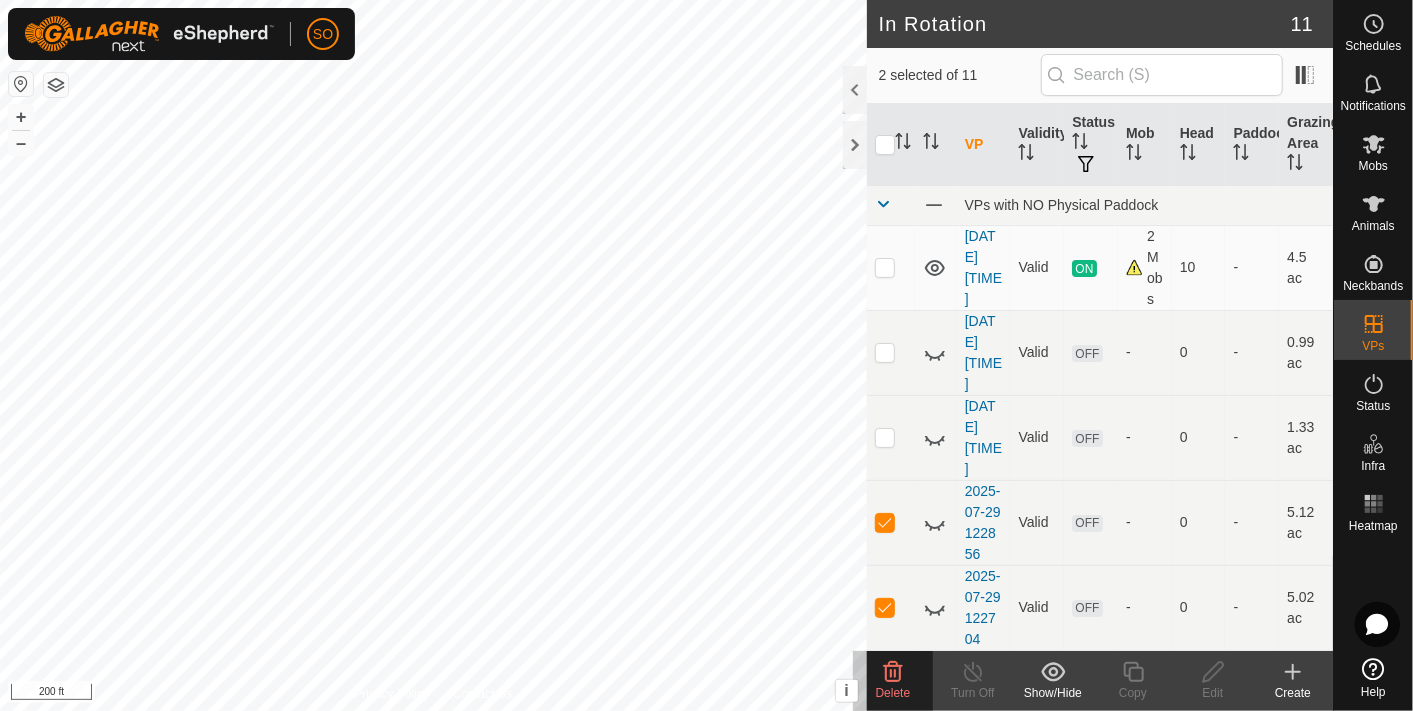 click 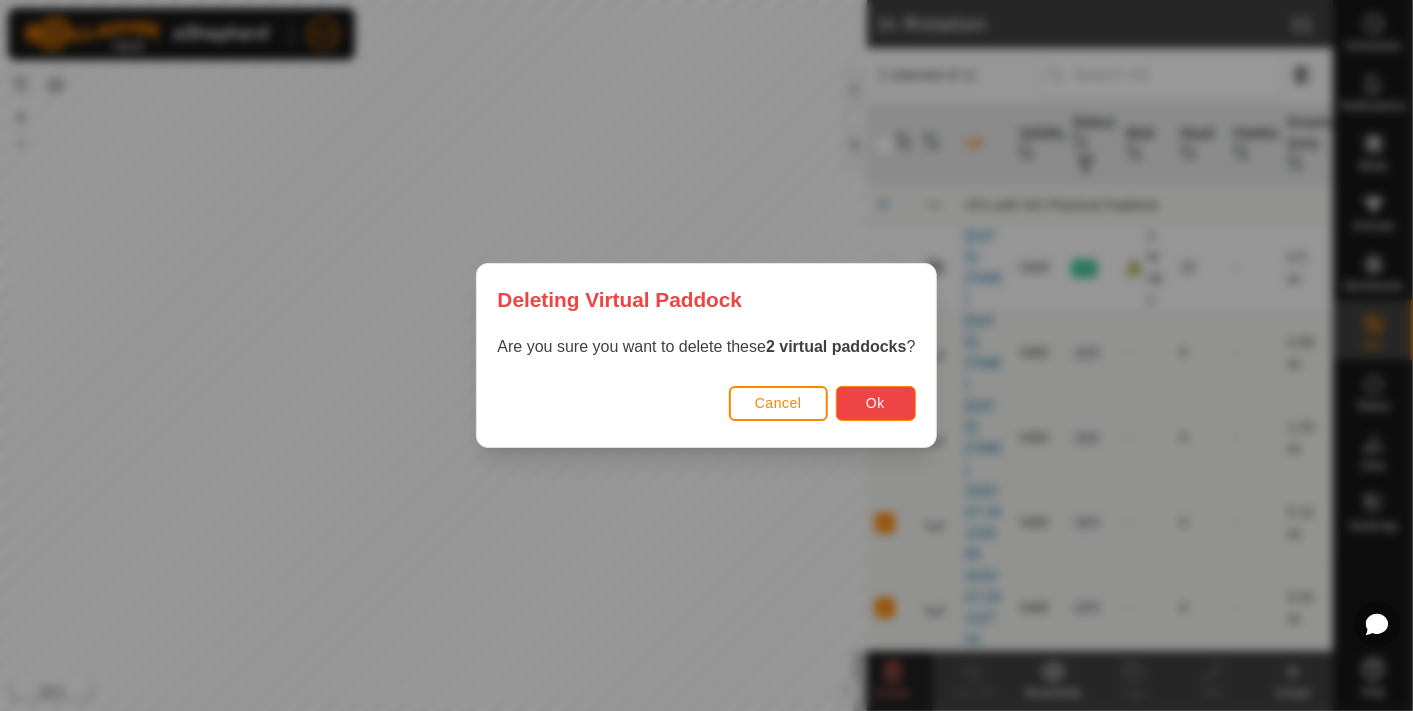 click on "Ok" at bounding box center [875, 403] 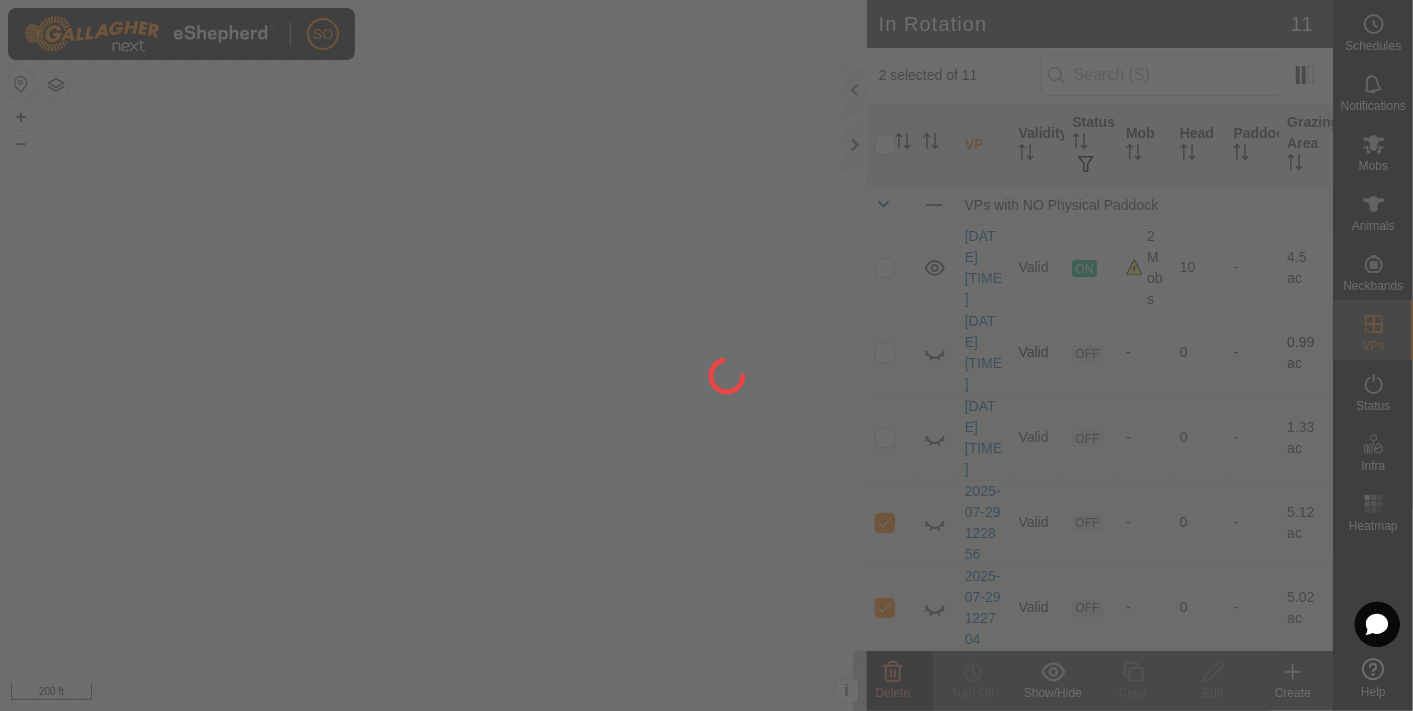 checkbox on "false" 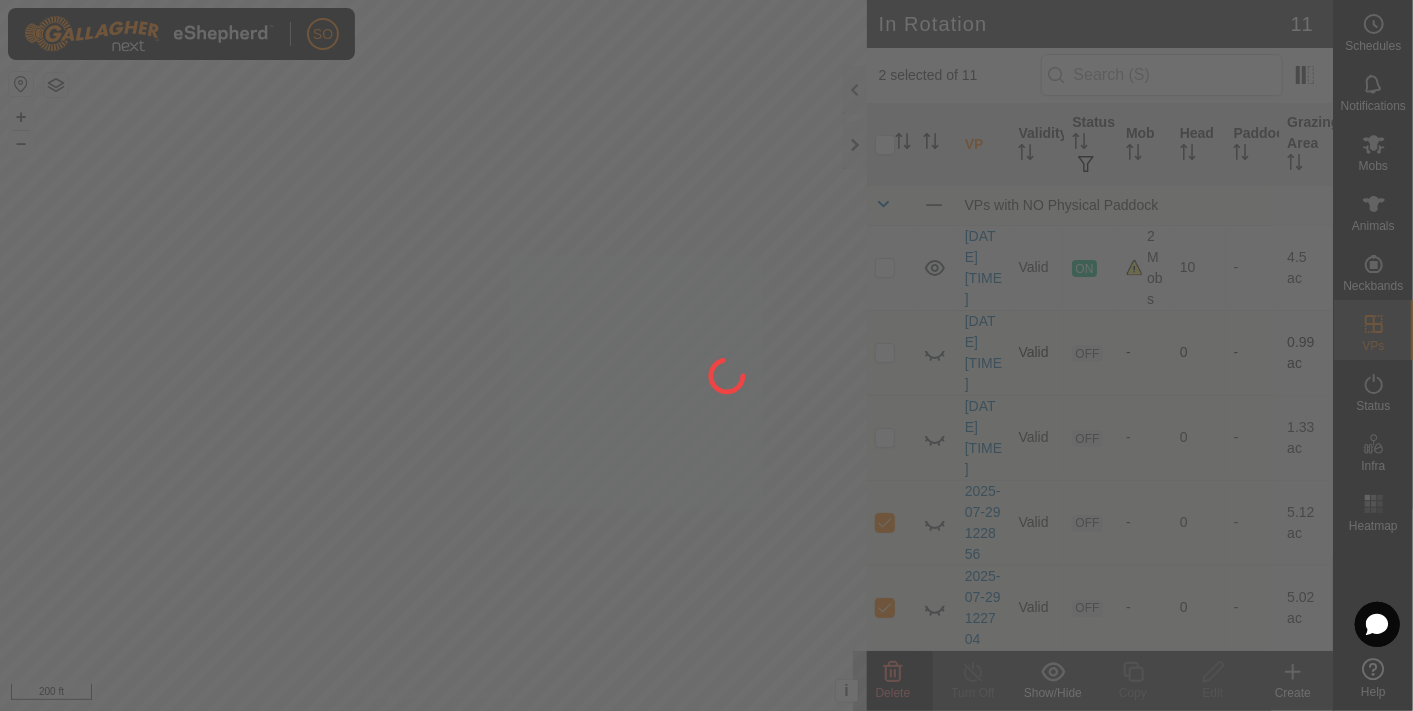 checkbox on "false" 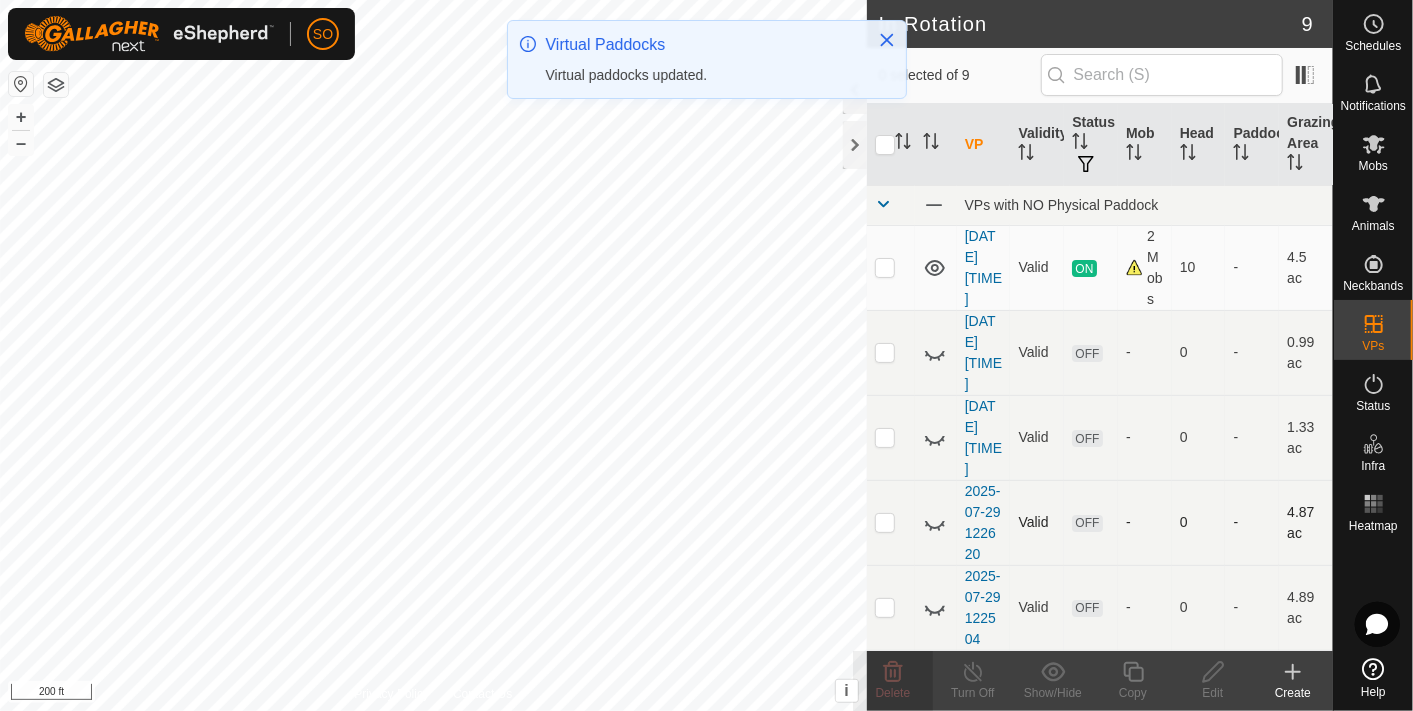 click at bounding box center [885, 522] 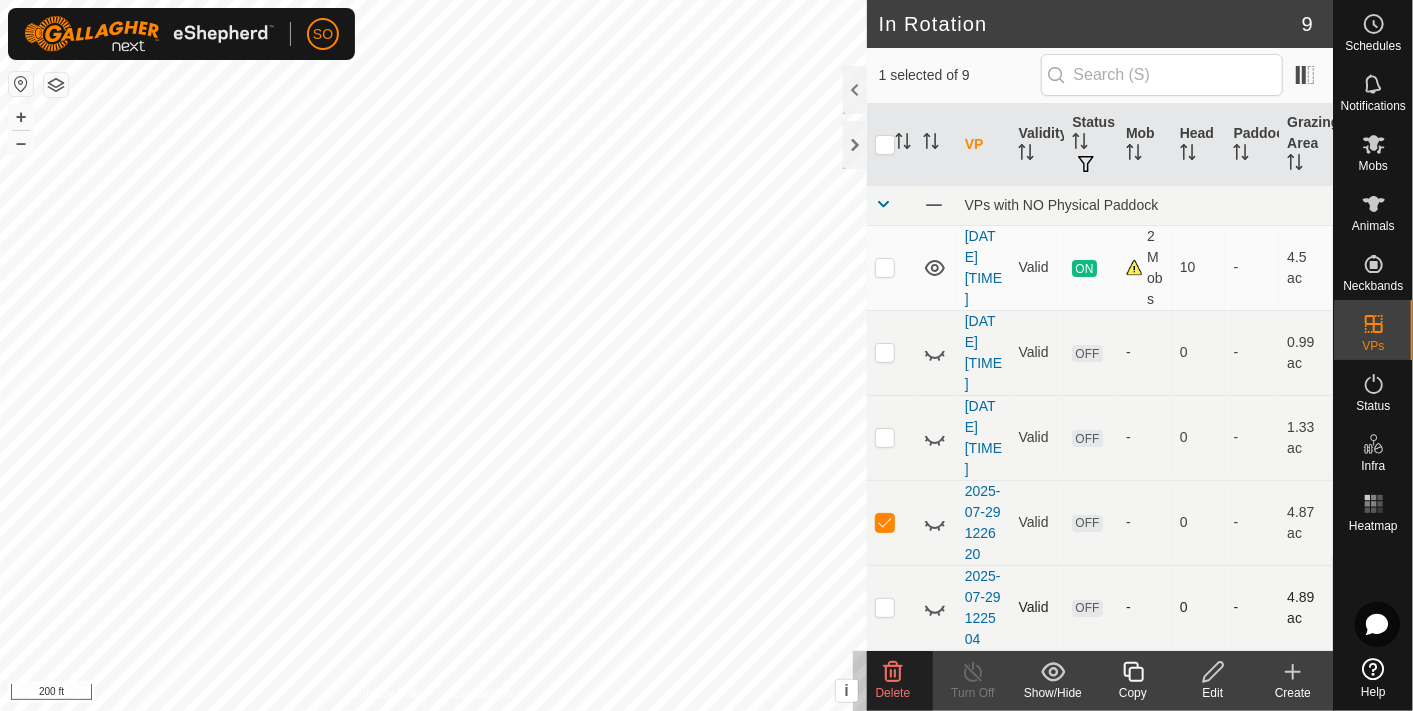 click at bounding box center (885, 607) 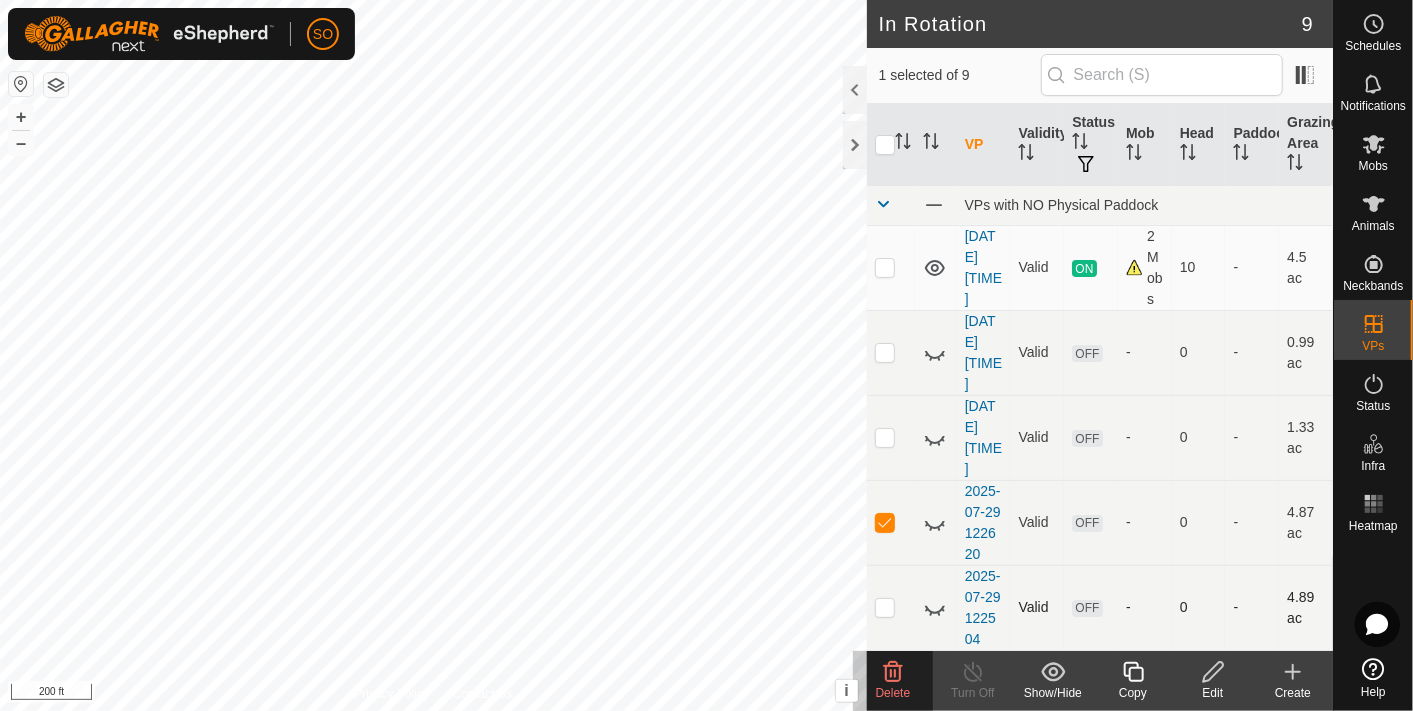 checkbox on "true" 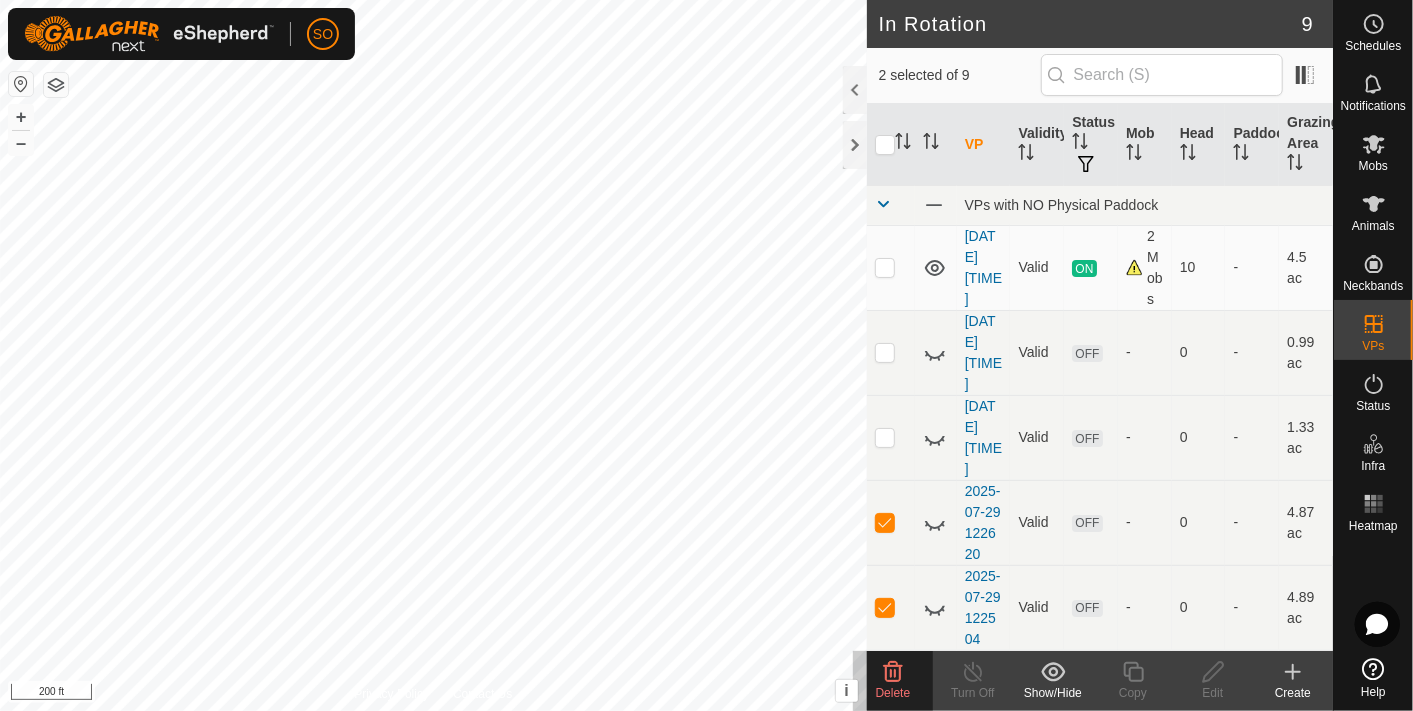 click 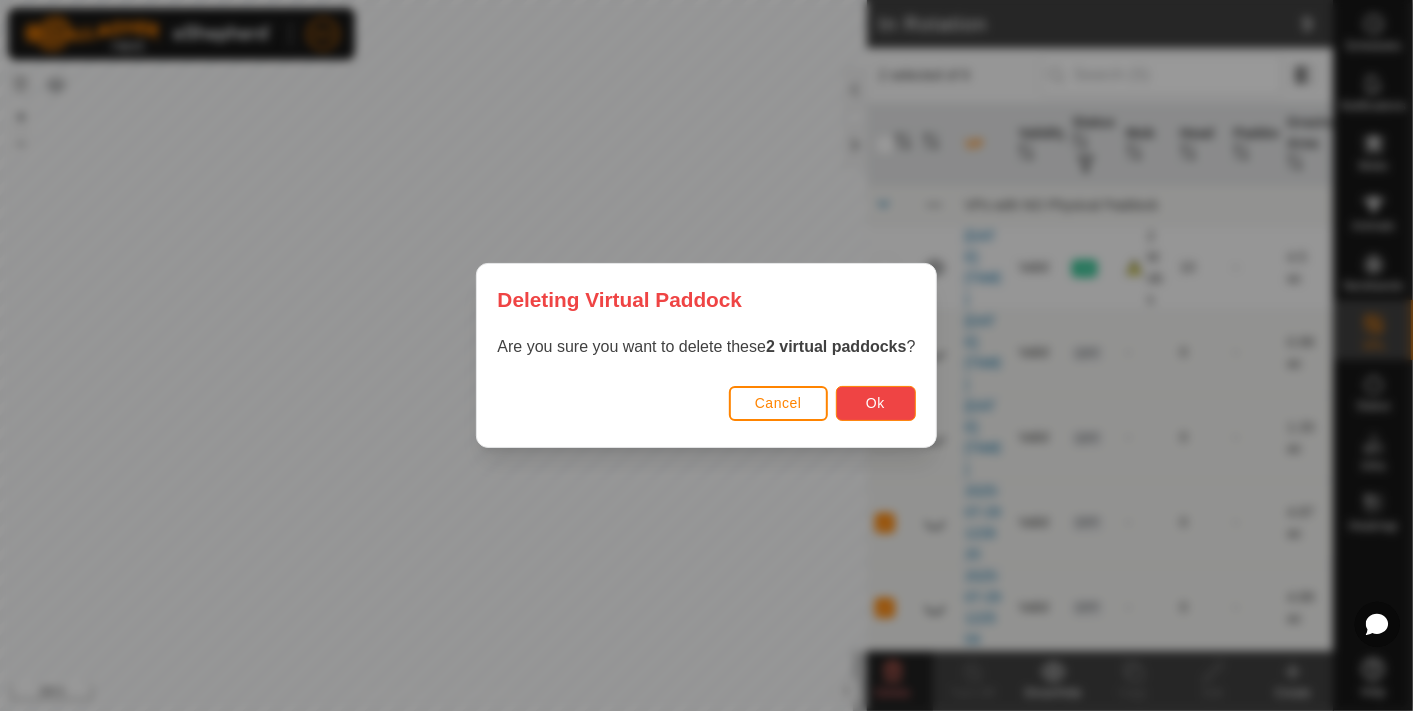 click on "Ok" at bounding box center [875, 403] 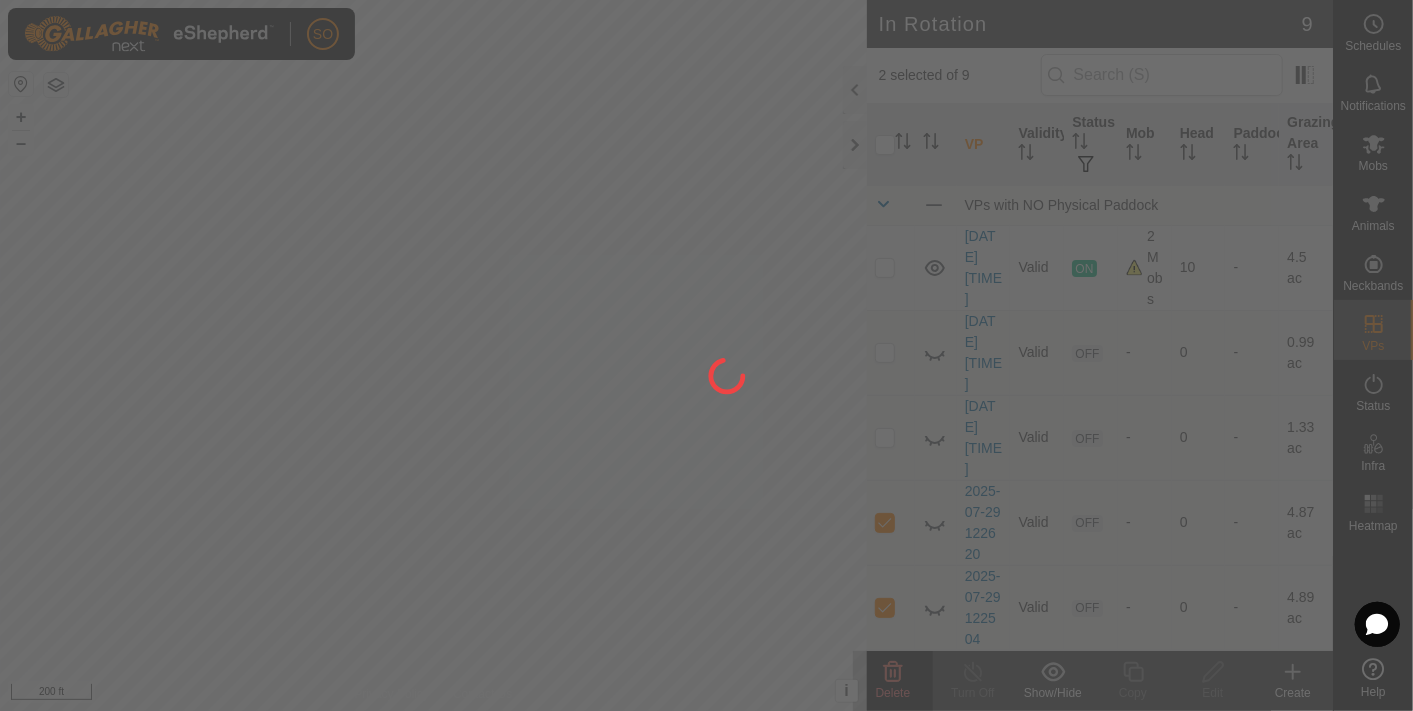 checkbox on "false" 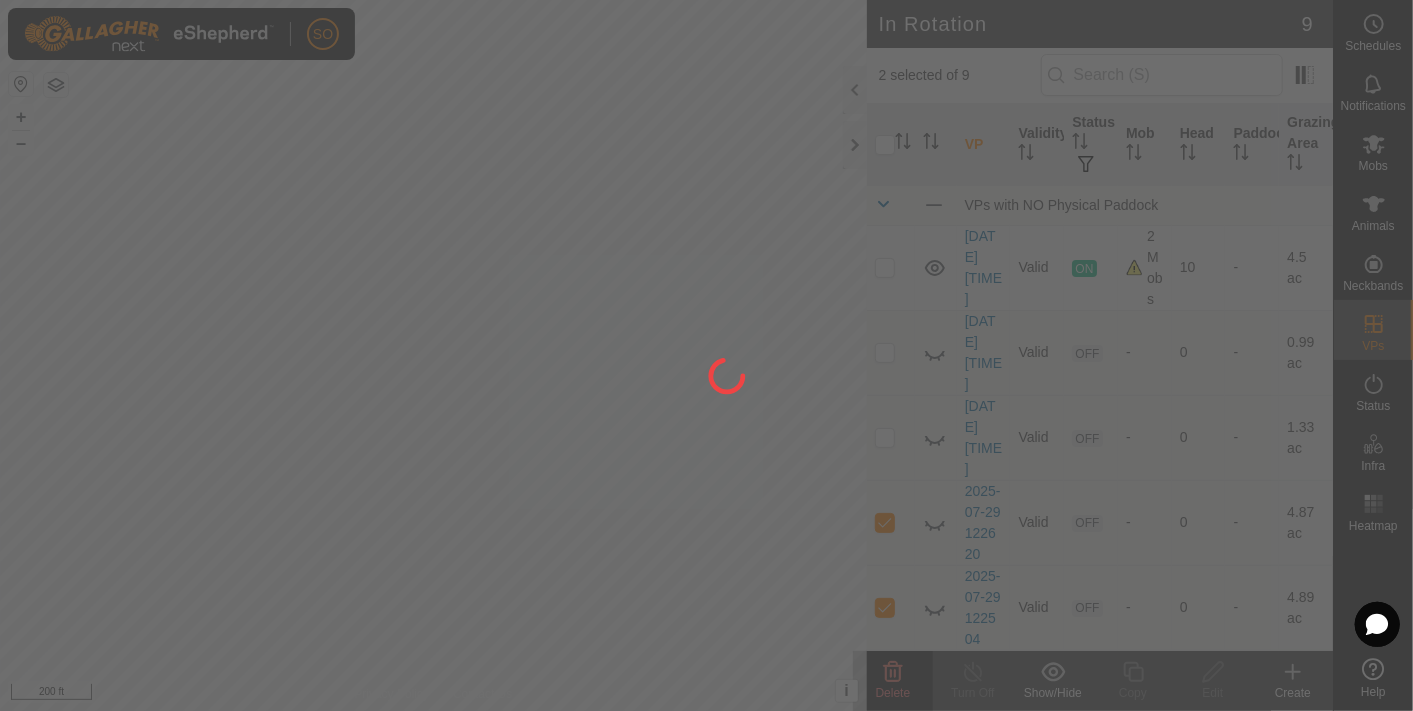 checkbox on "false" 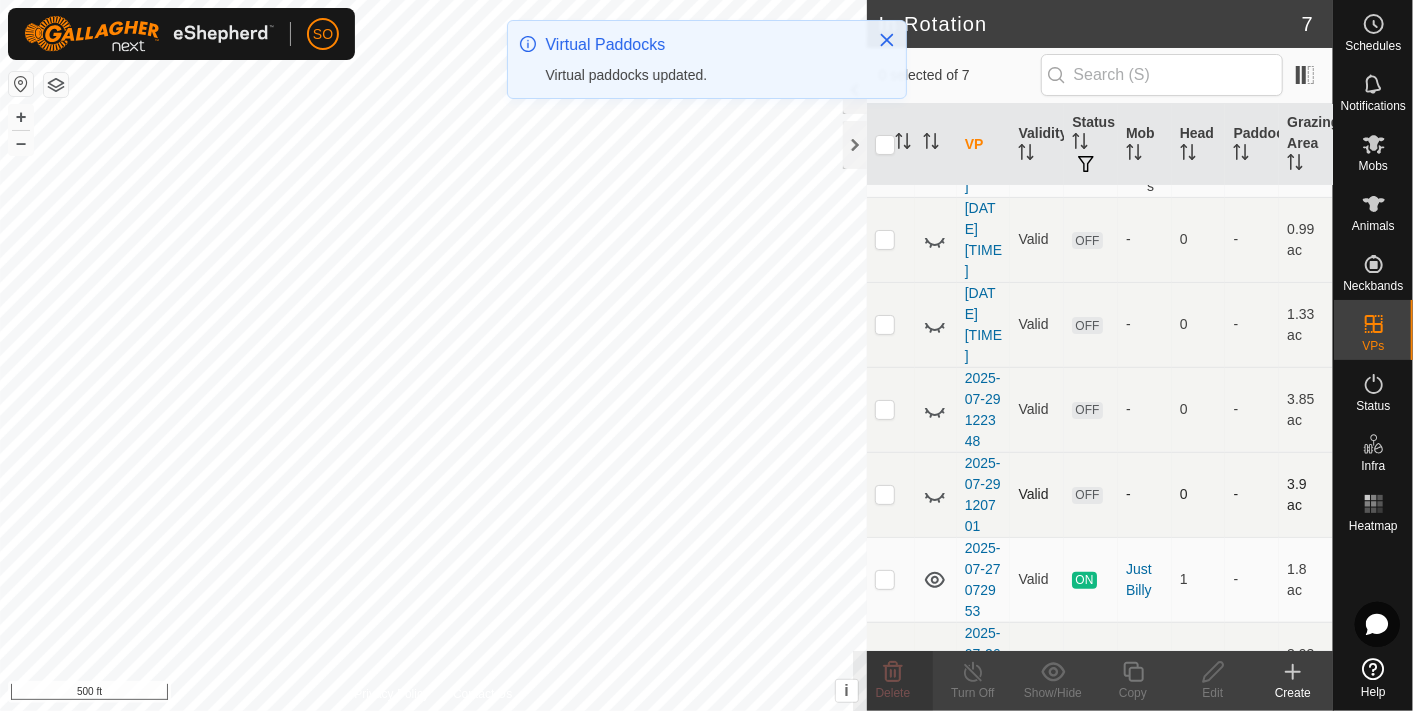 scroll, scrollTop: 77, scrollLeft: 0, axis: vertical 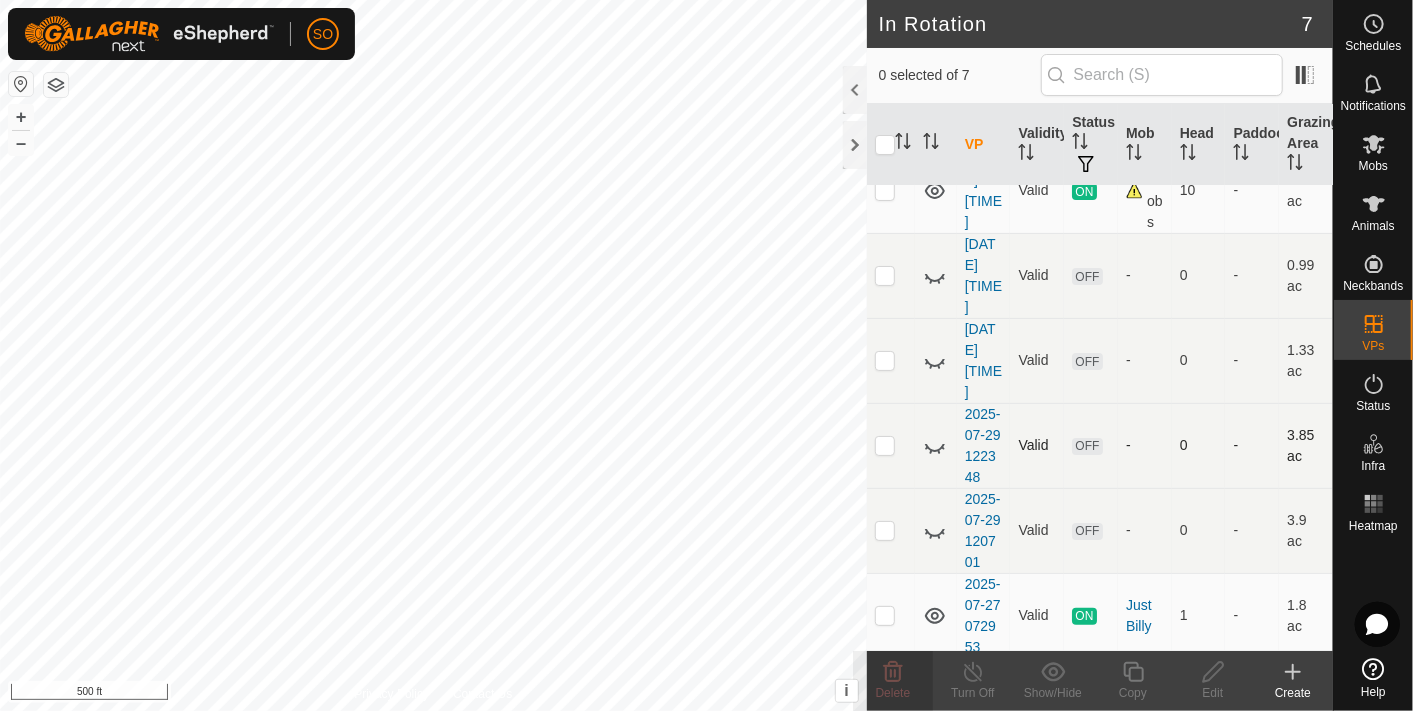 click at bounding box center (885, 445) 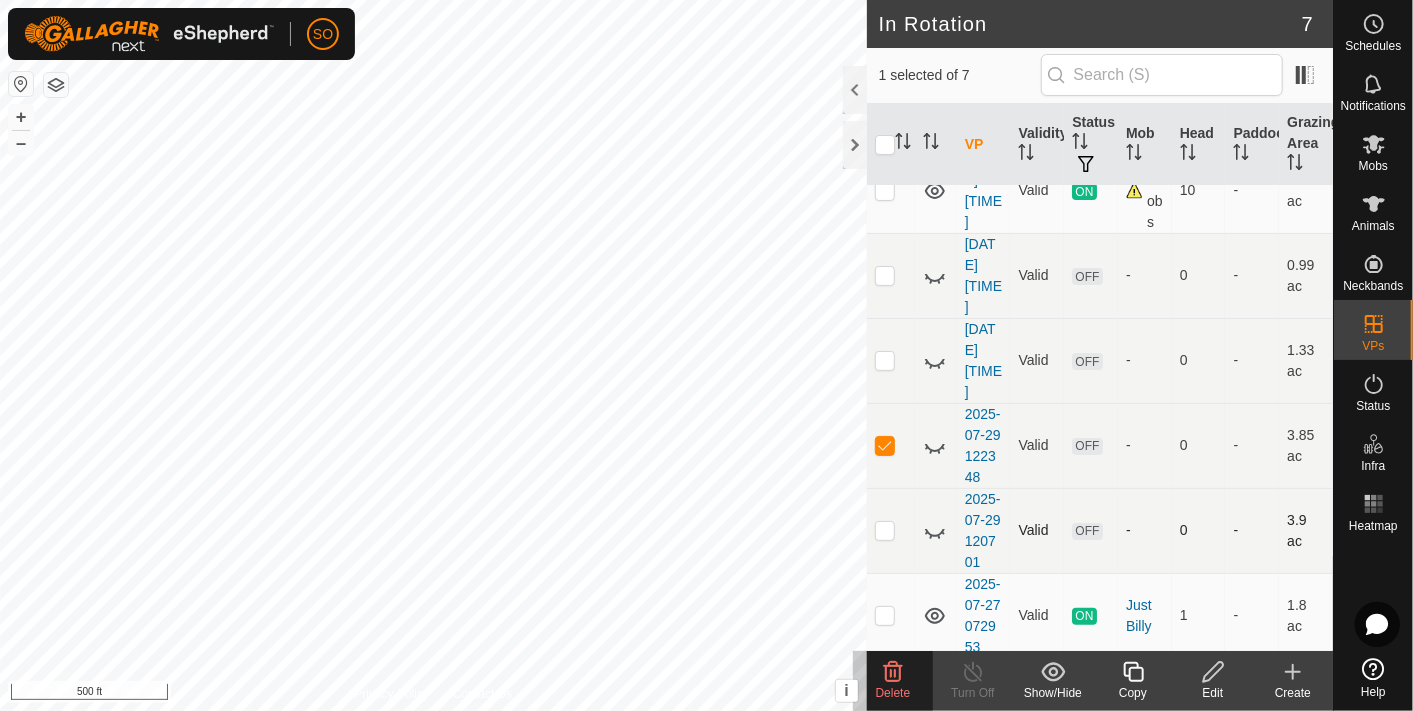 click at bounding box center [885, 530] 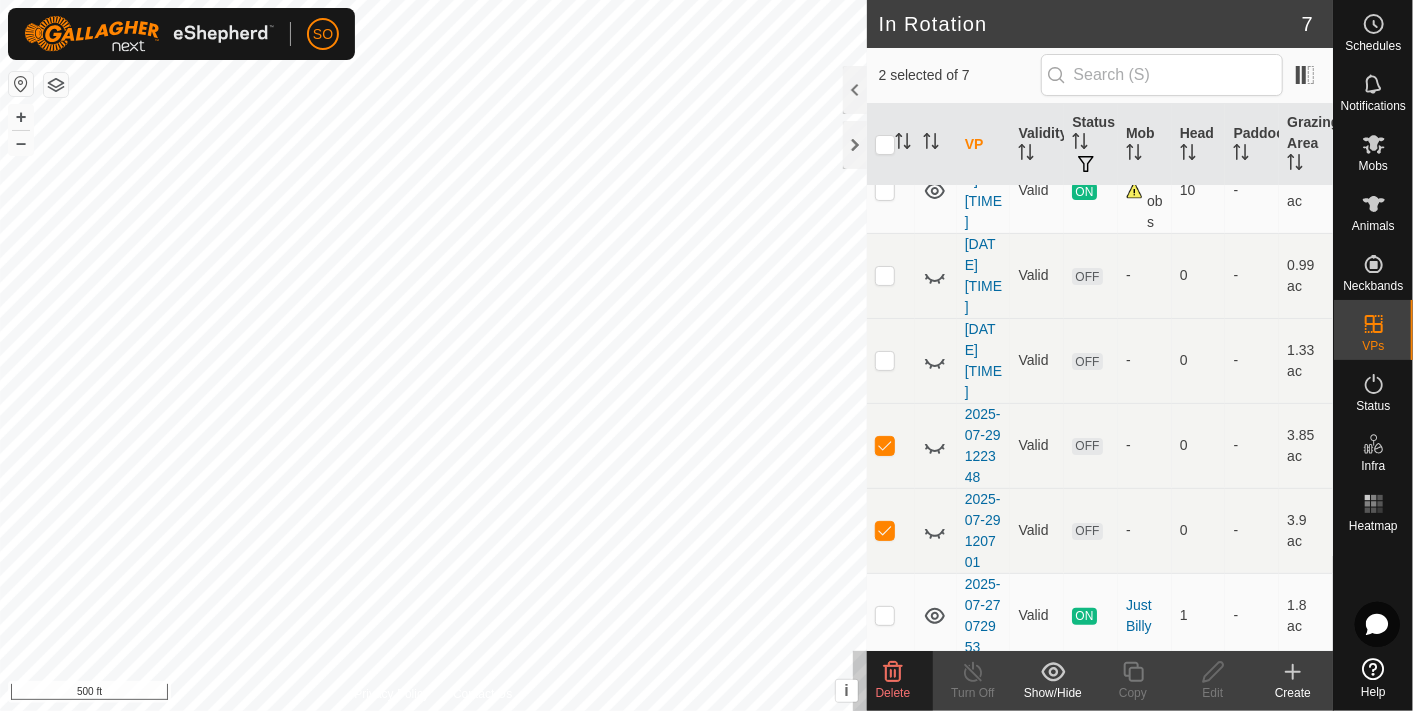 click 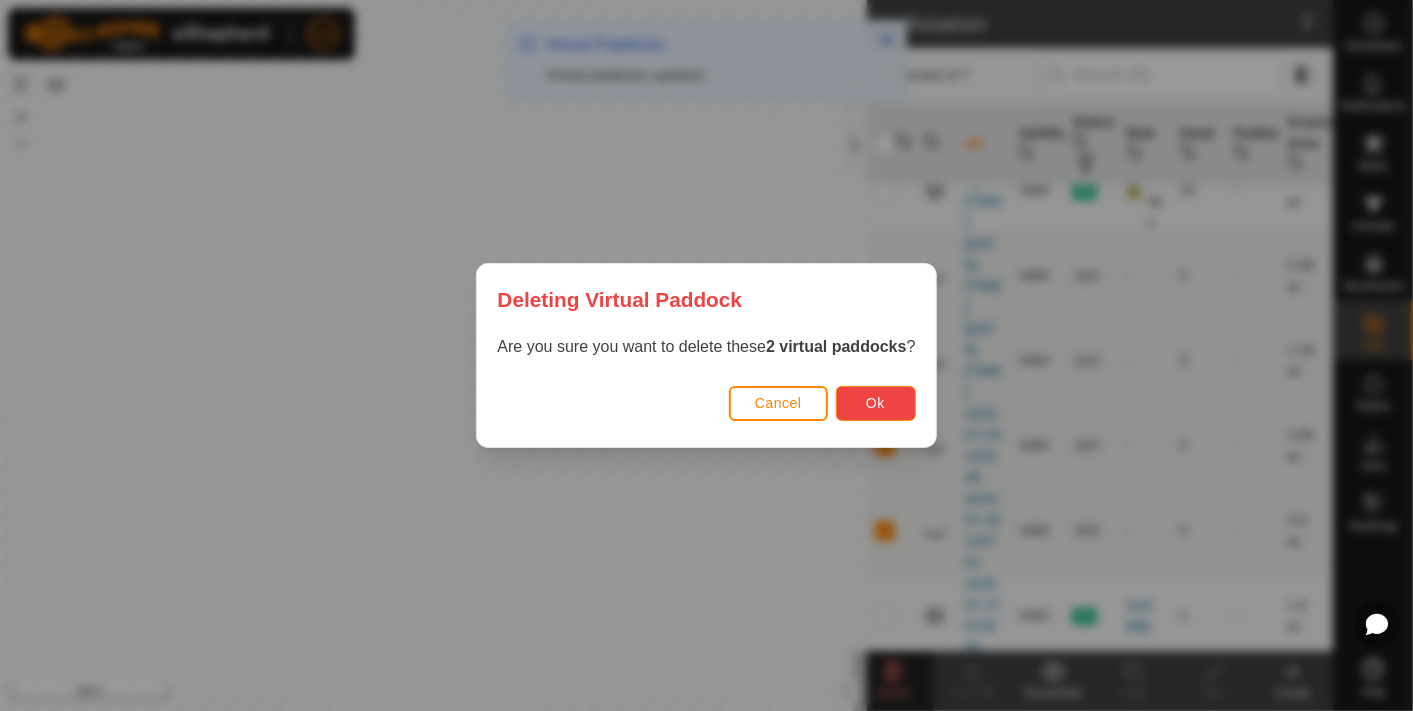 click on "Ok" at bounding box center [876, 403] 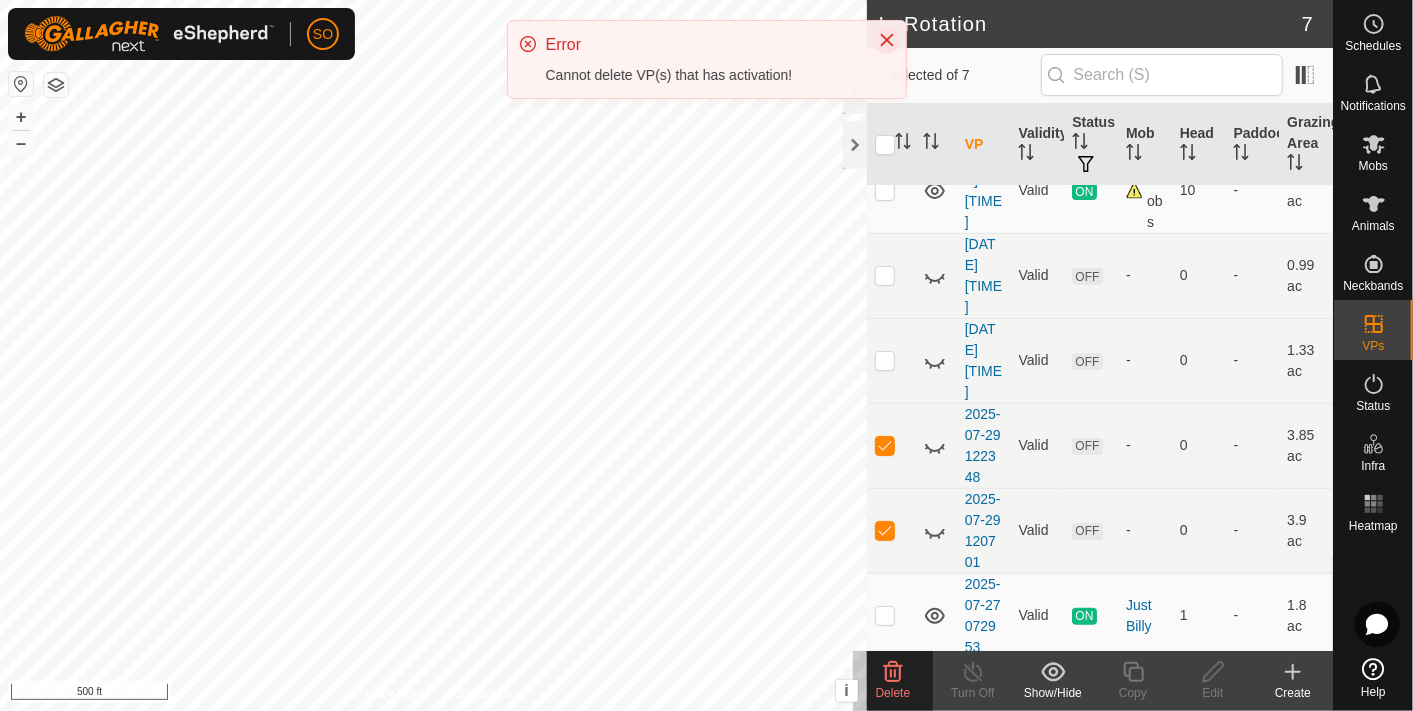 click 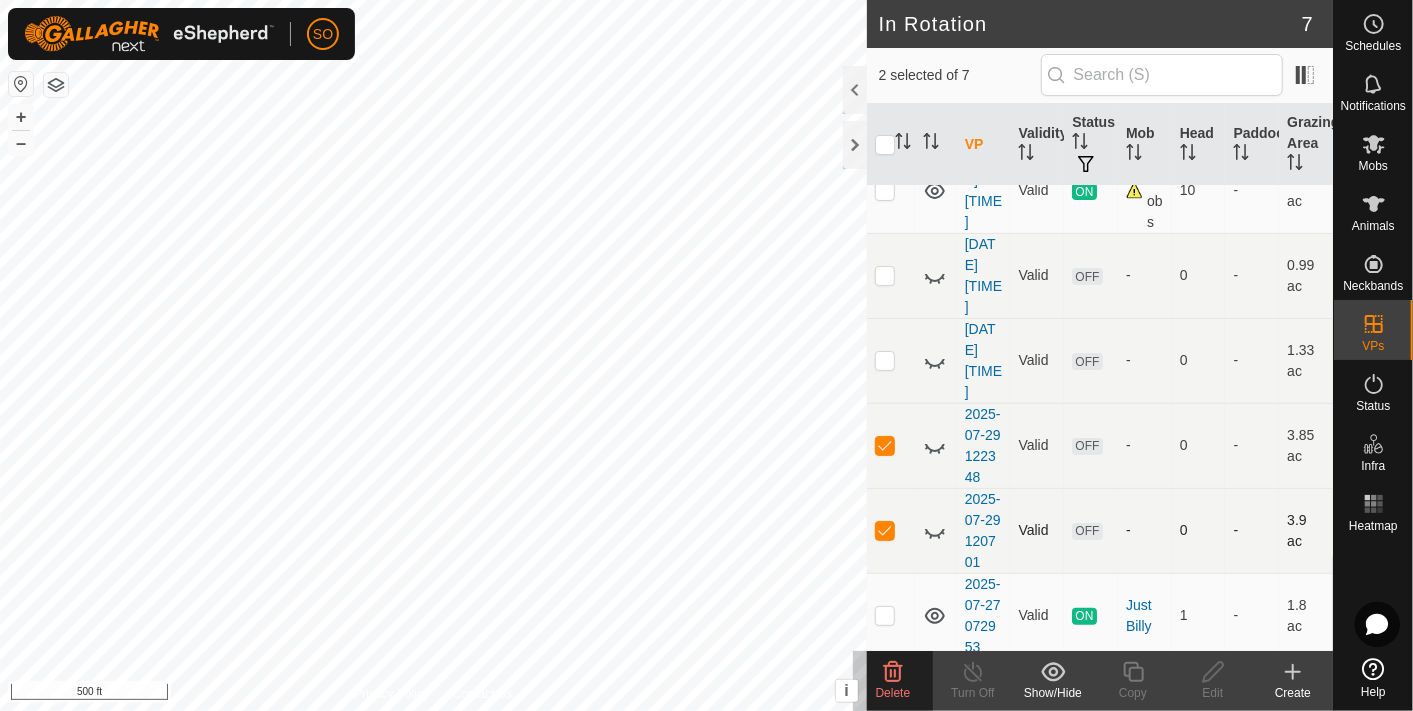 click at bounding box center (885, 530) 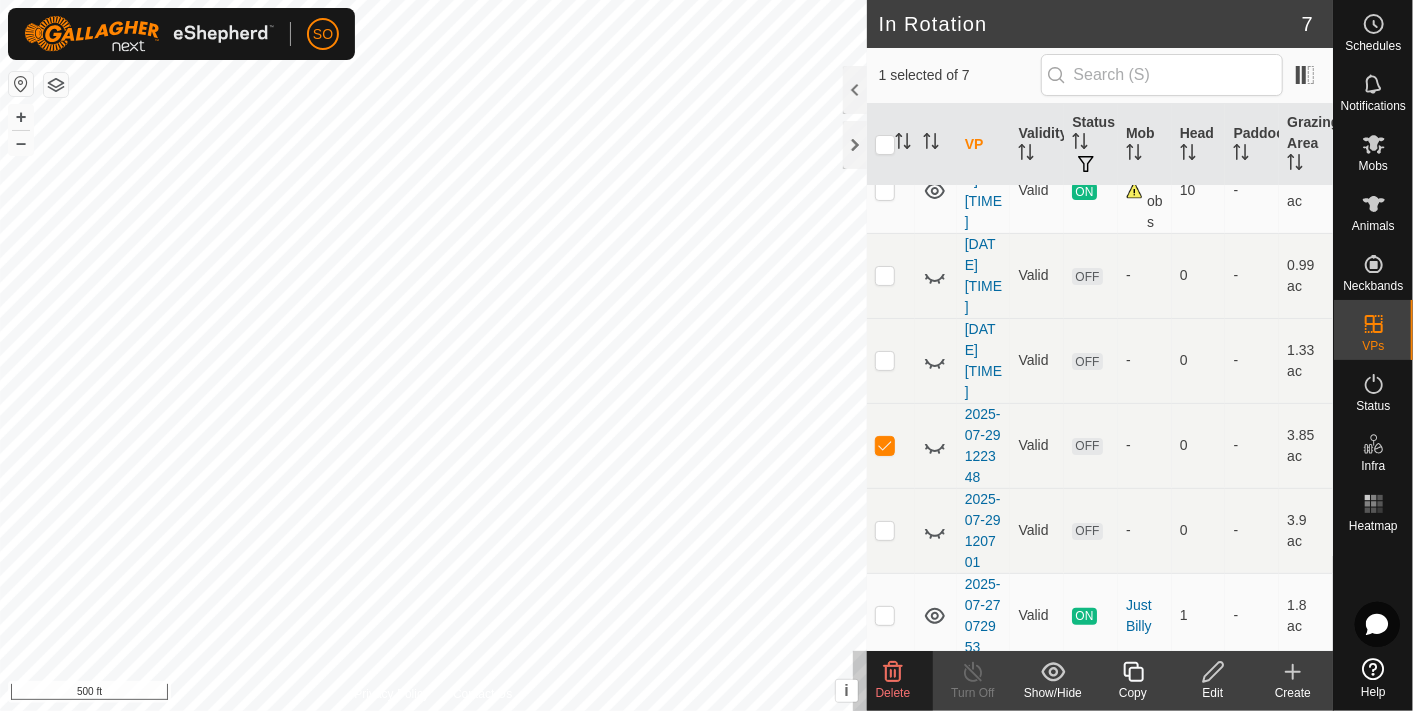 click 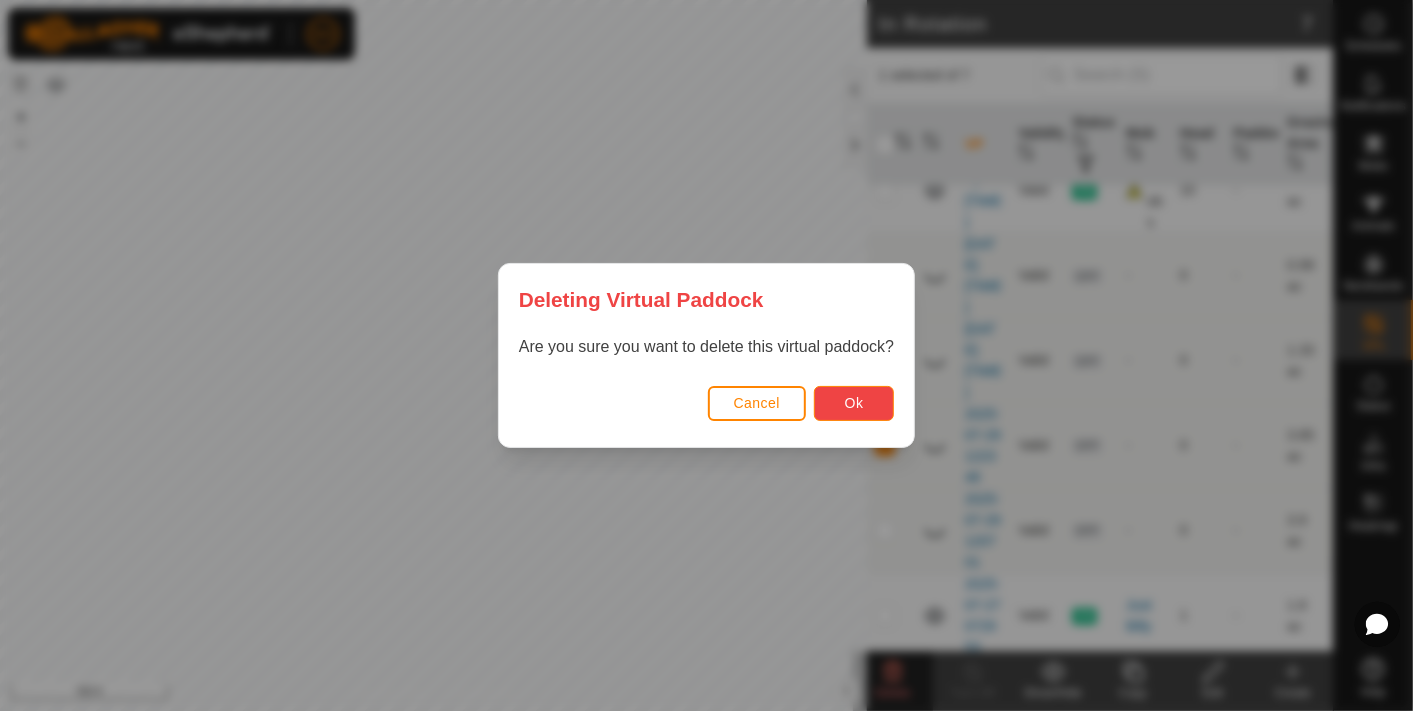 click on "Ok" at bounding box center (854, 403) 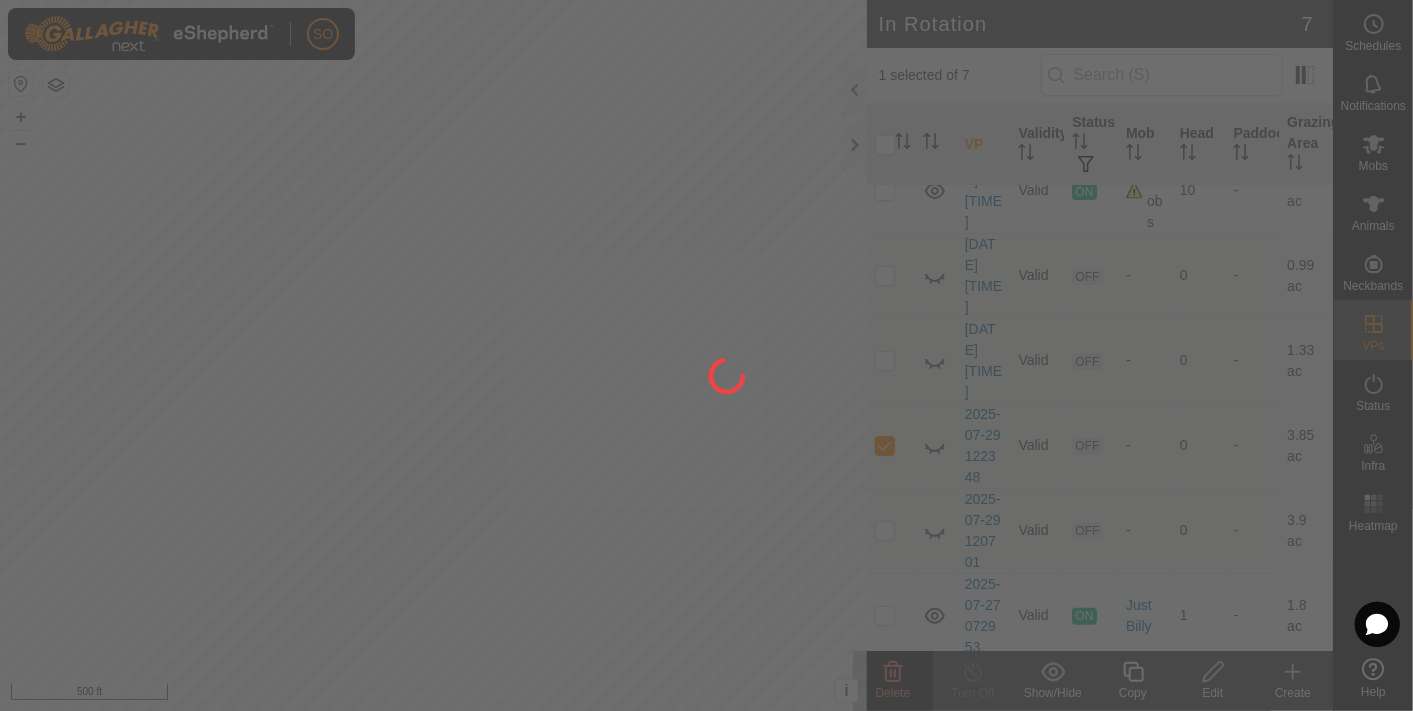 checkbox on "false" 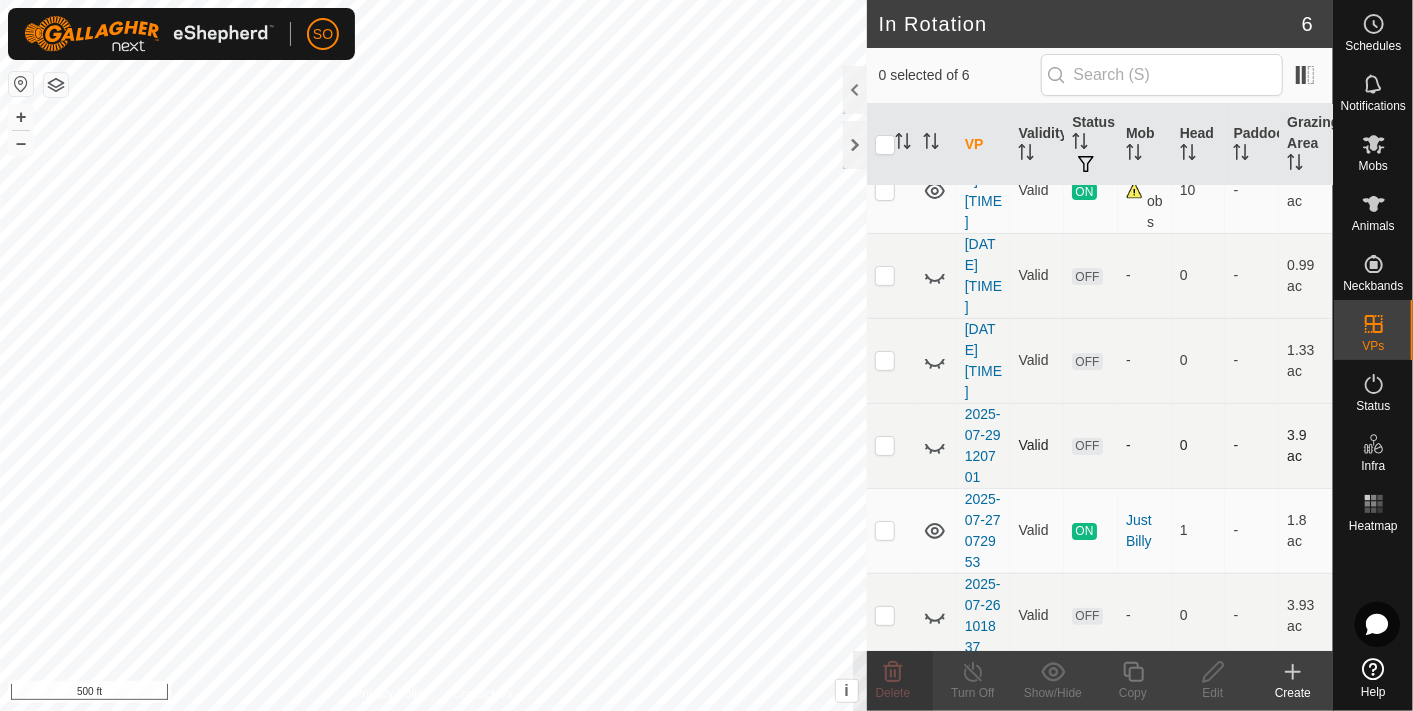 click at bounding box center [885, 445] 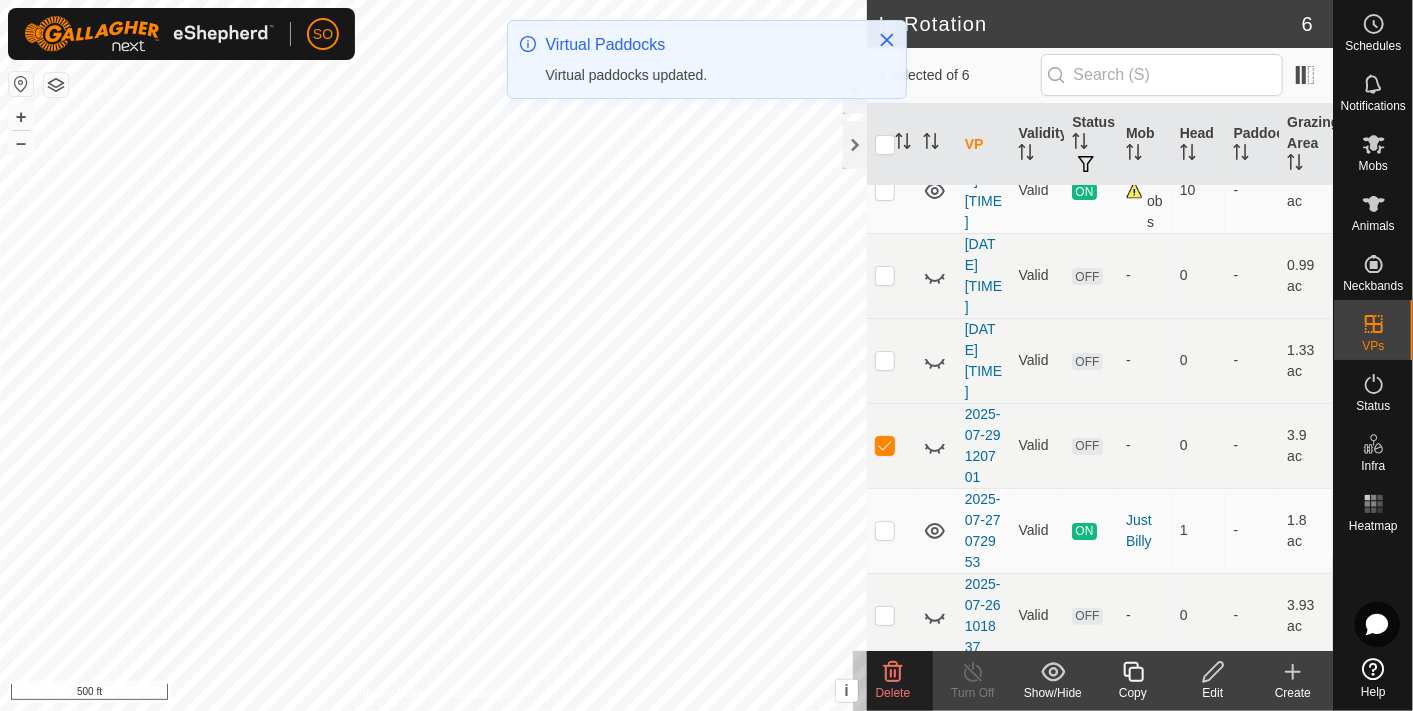 click 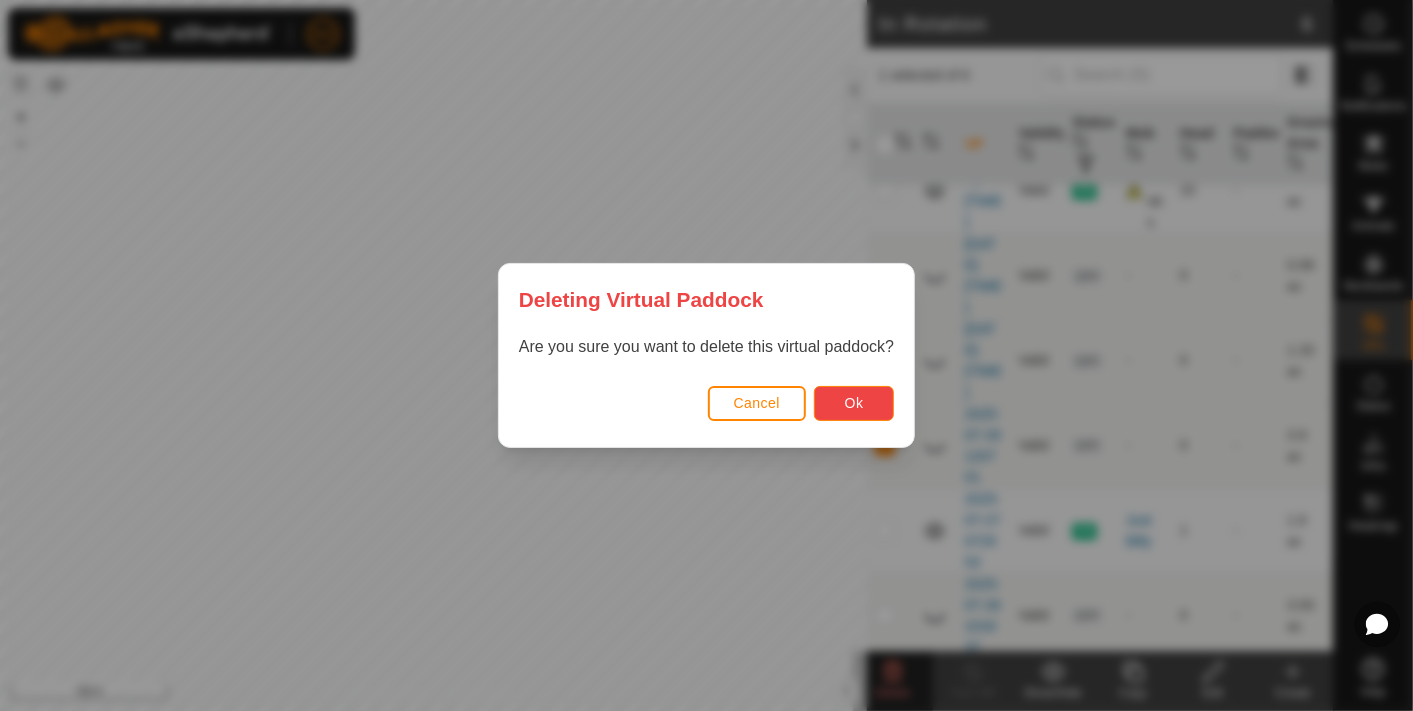 click on "Ok" at bounding box center (854, 403) 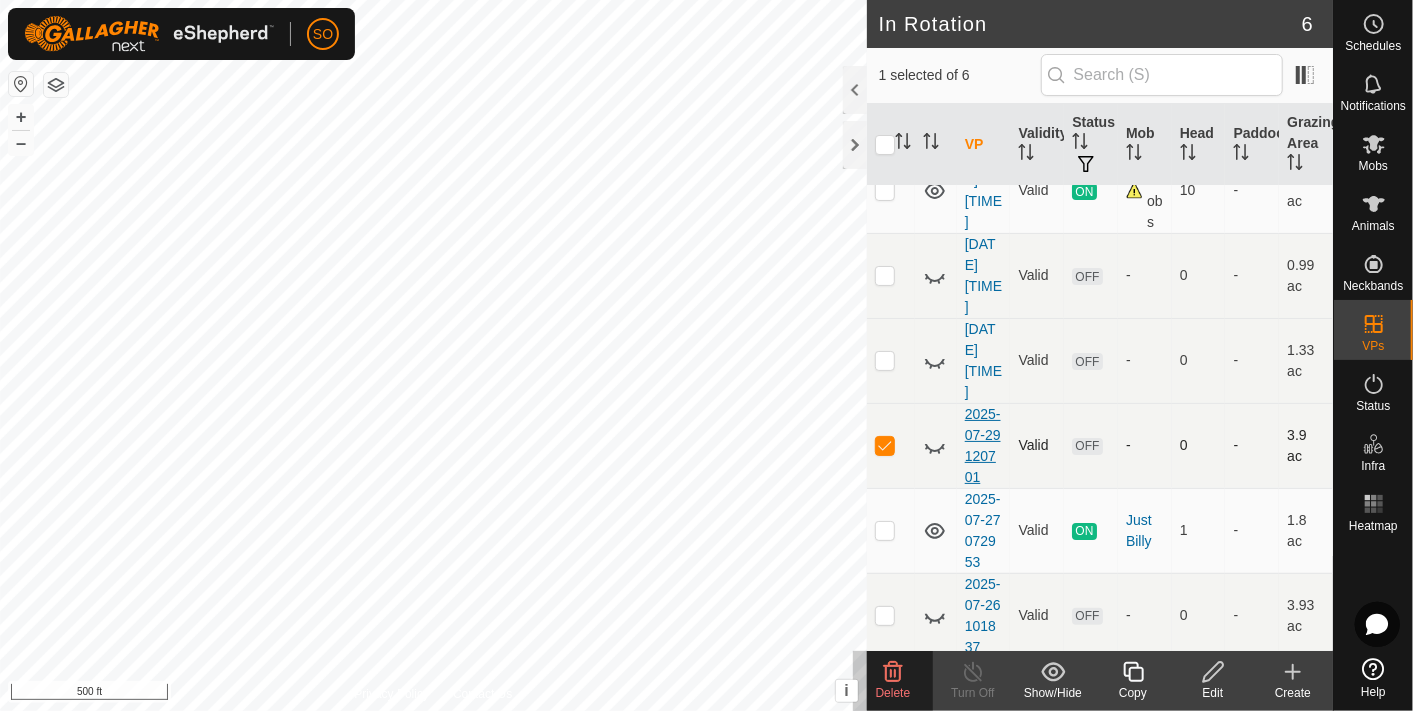 click on "2025-07-29 120701" at bounding box center [983, 445] 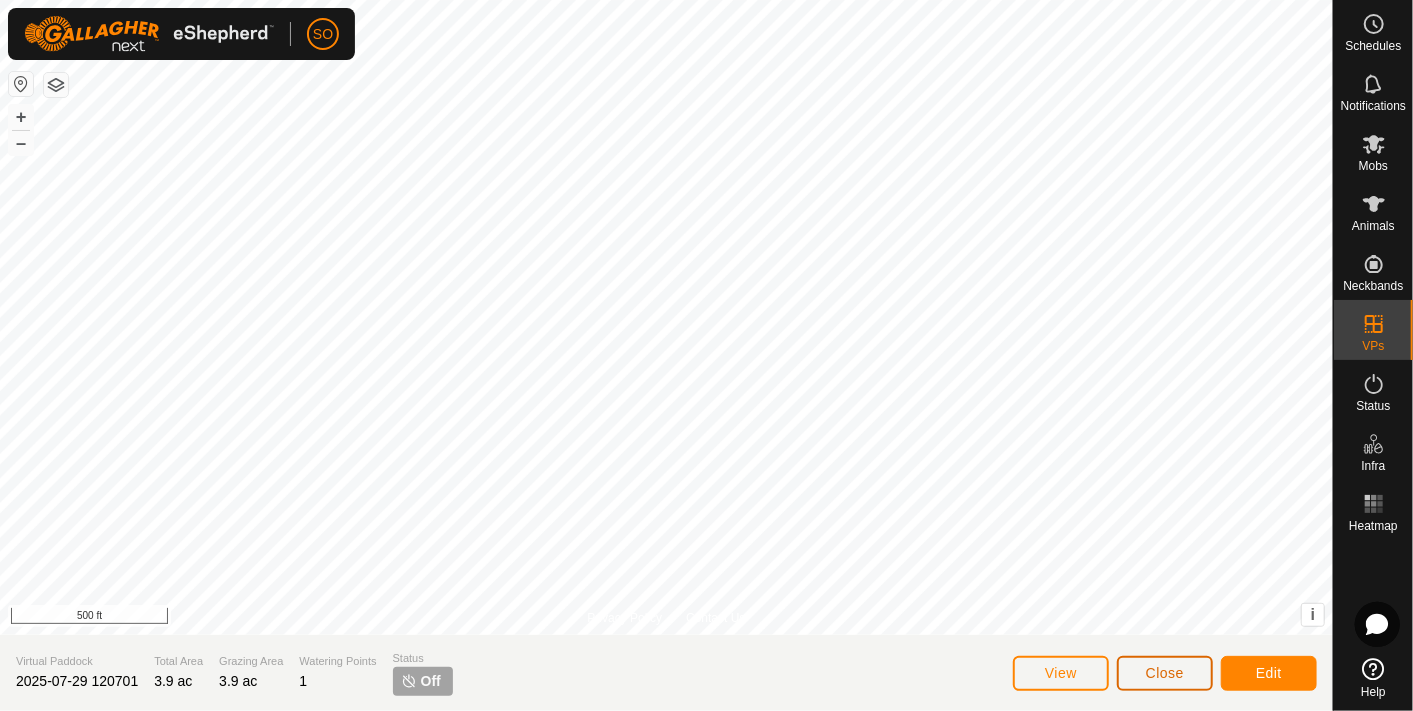 click on "Close" 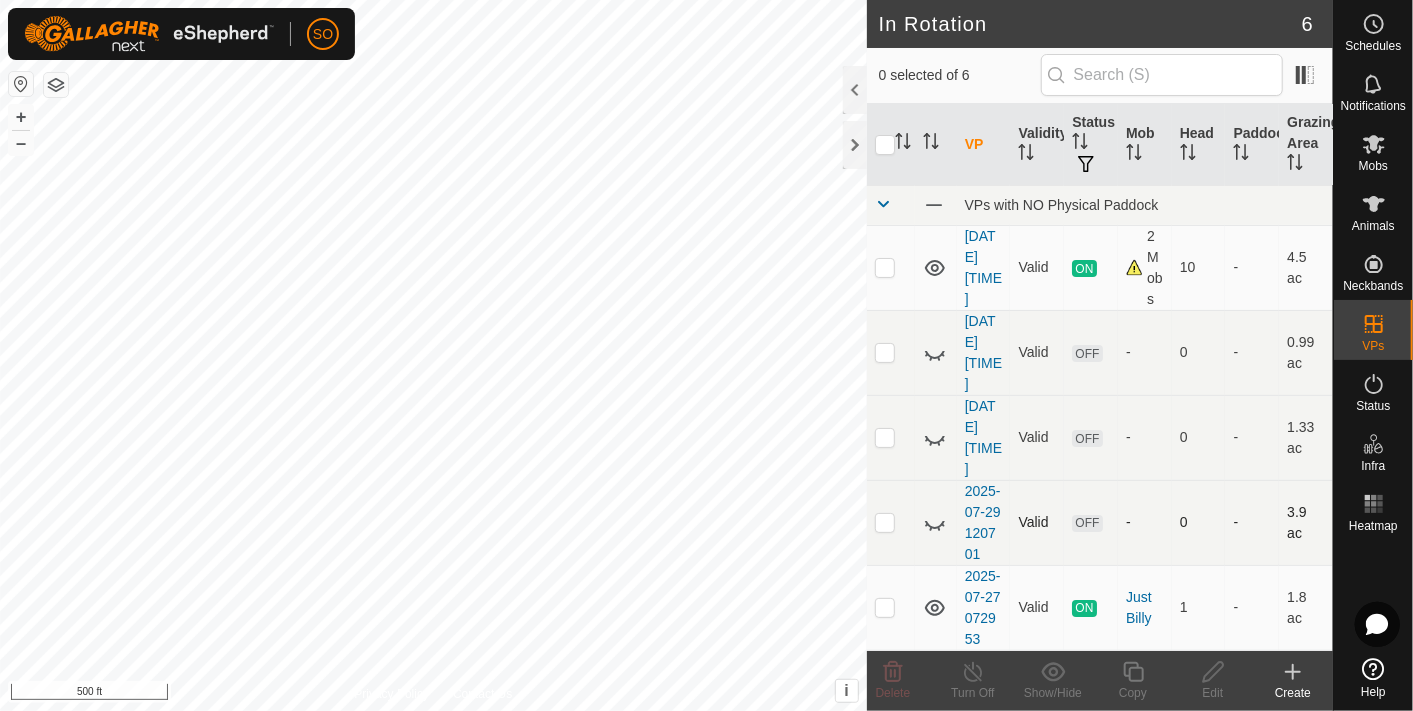 scroll, scrollTop: 103, scrollLeft: 0, axis: vertical 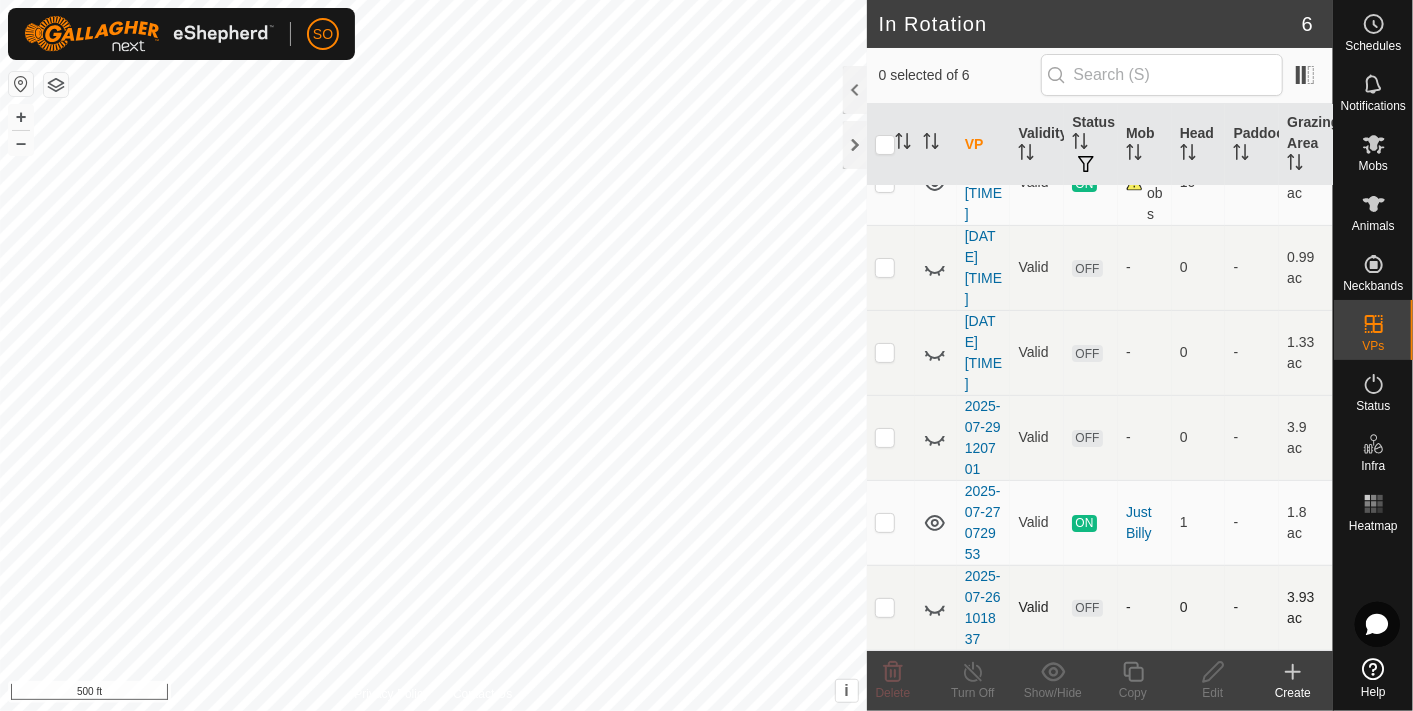 click at bounding box center [885, 607] 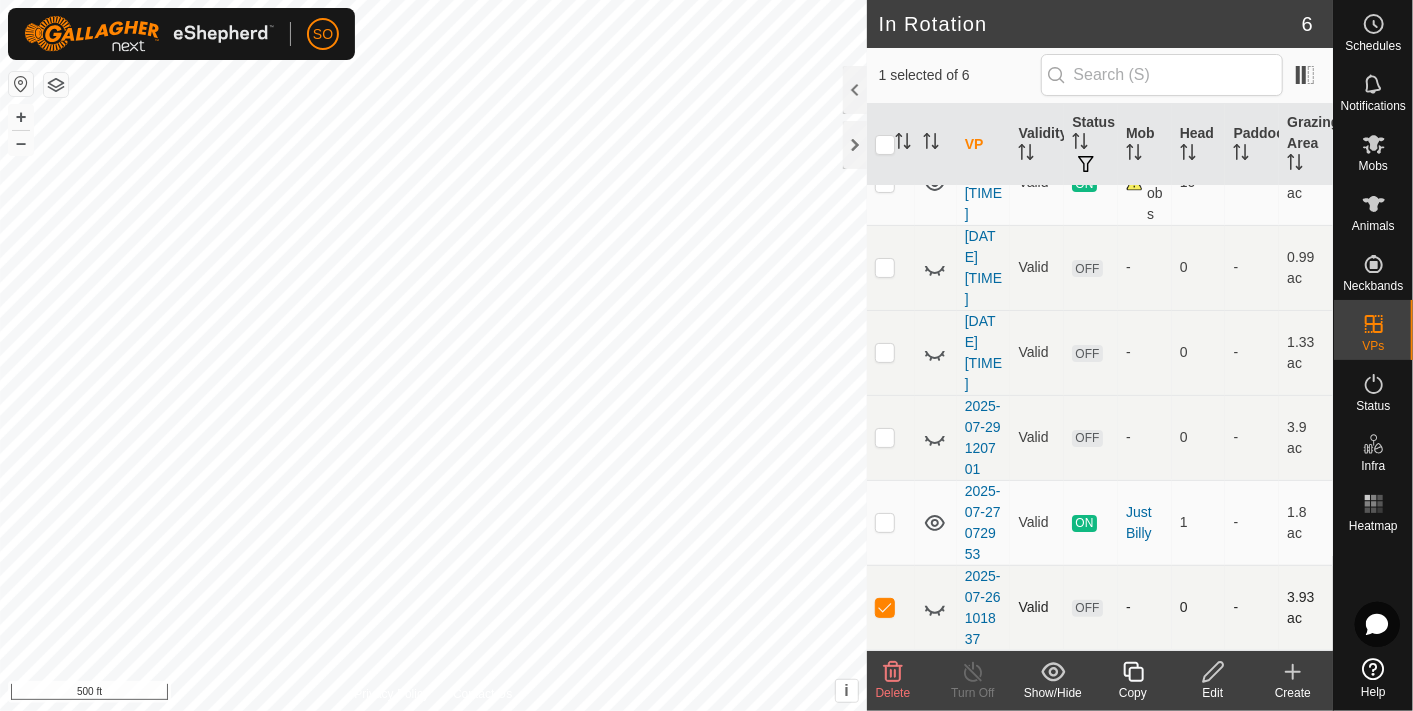 click at bounding box center (885, 607) 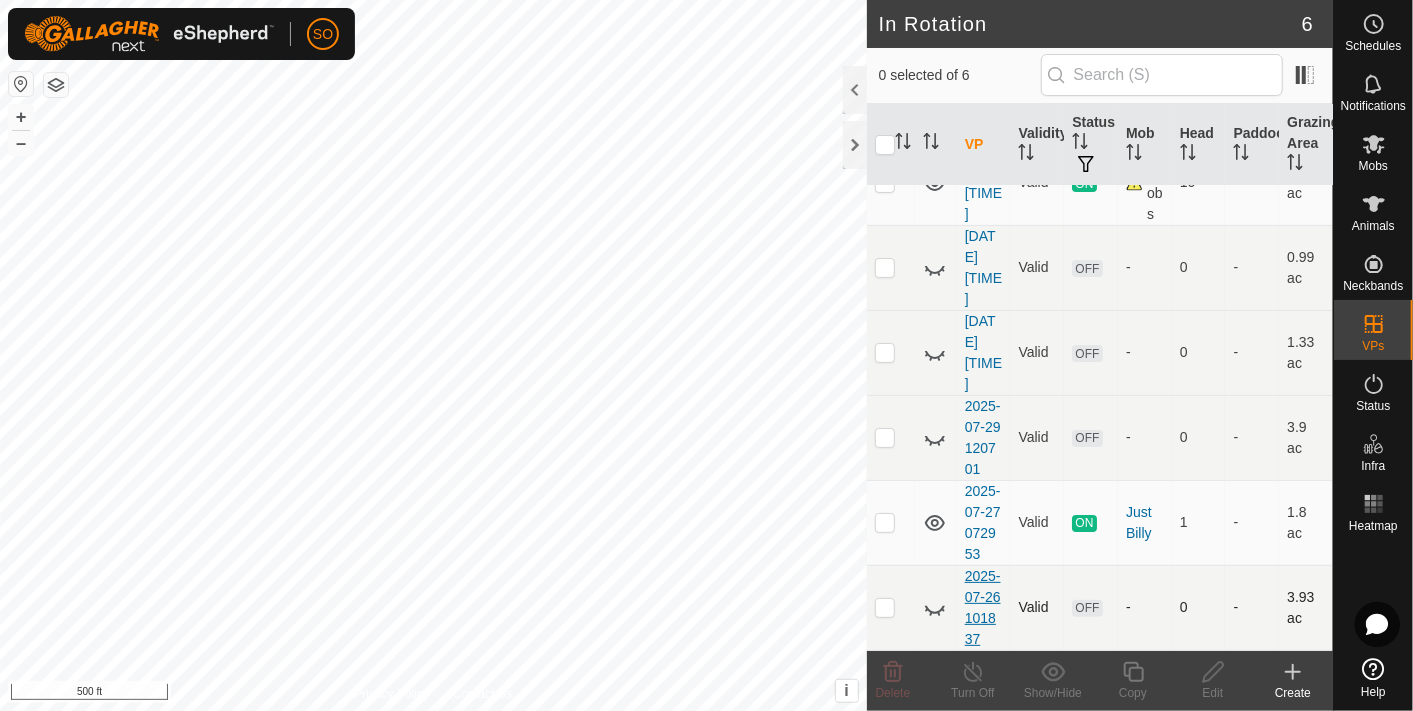 click on "2025-07-26 101837" at bounding box center [983, 607] 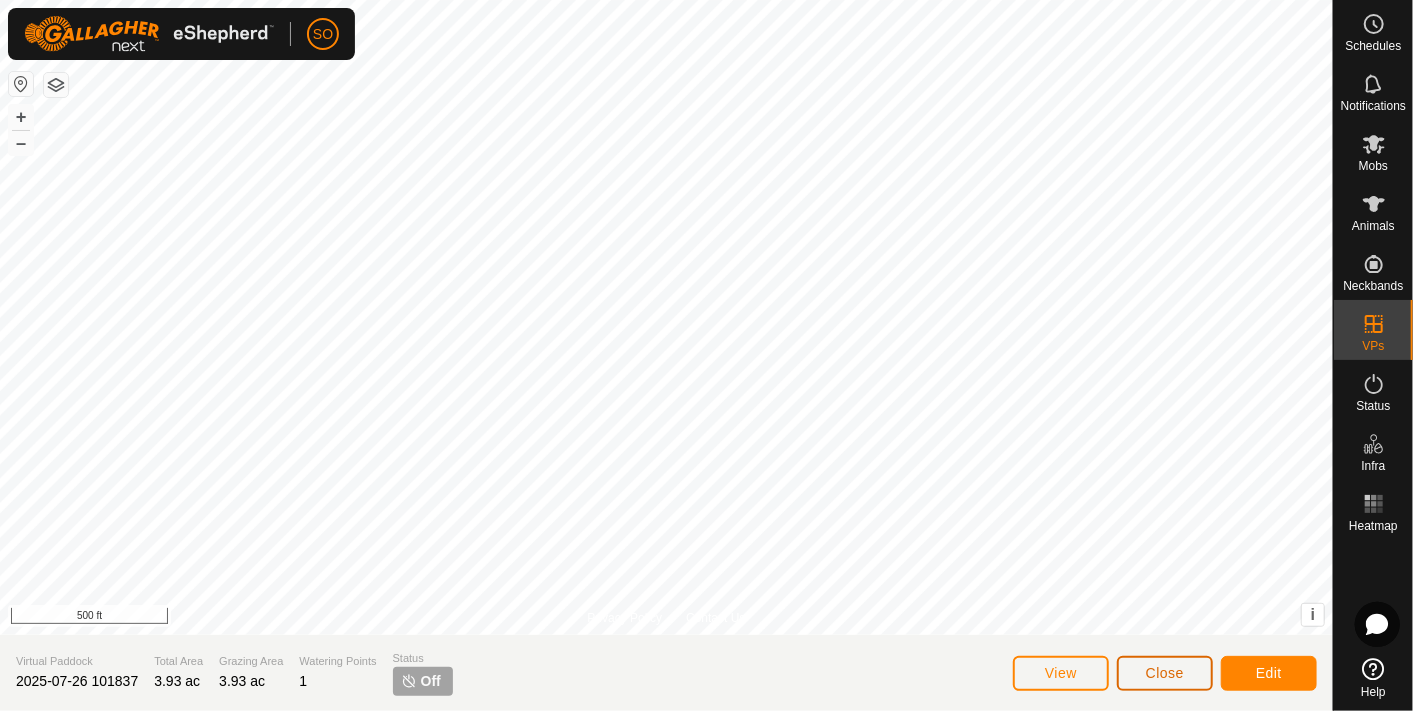 click on "Close" 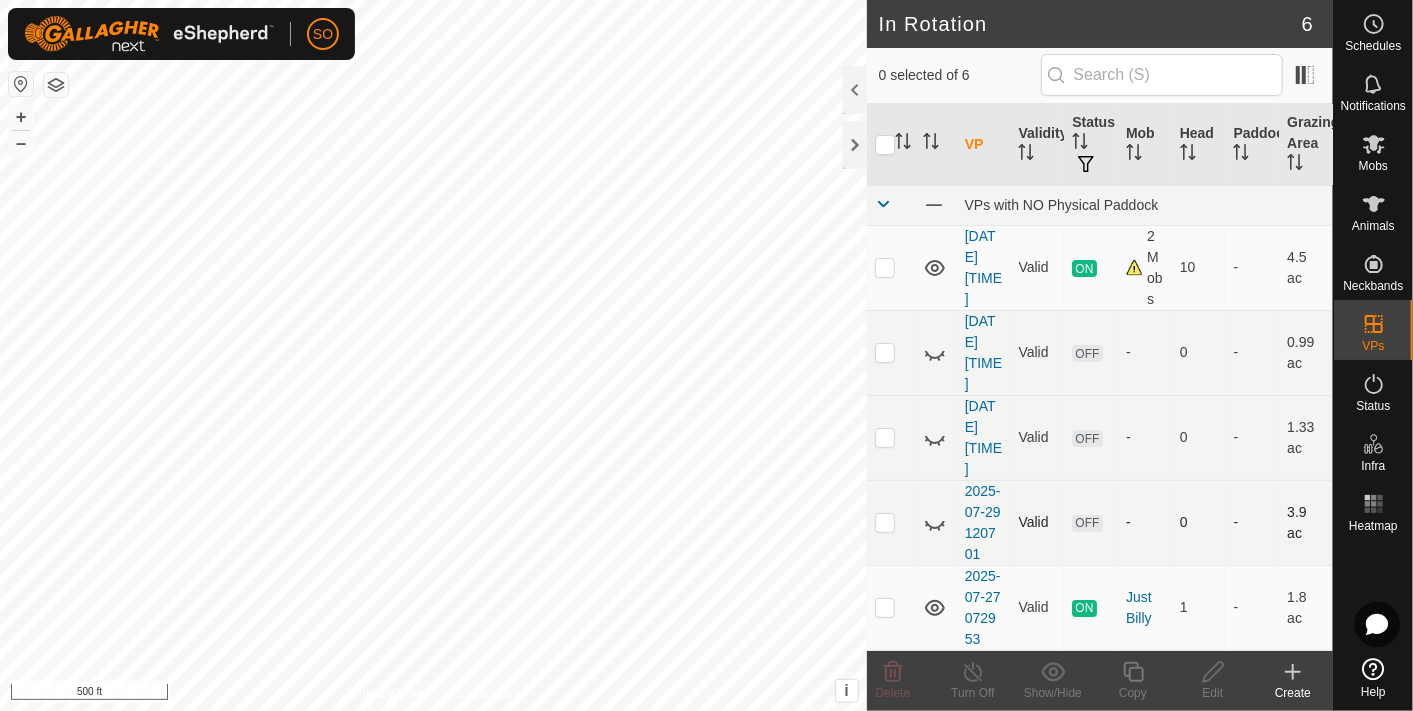 scroll, scrollTop: 103, scrollLeft: 0, axis: vertical 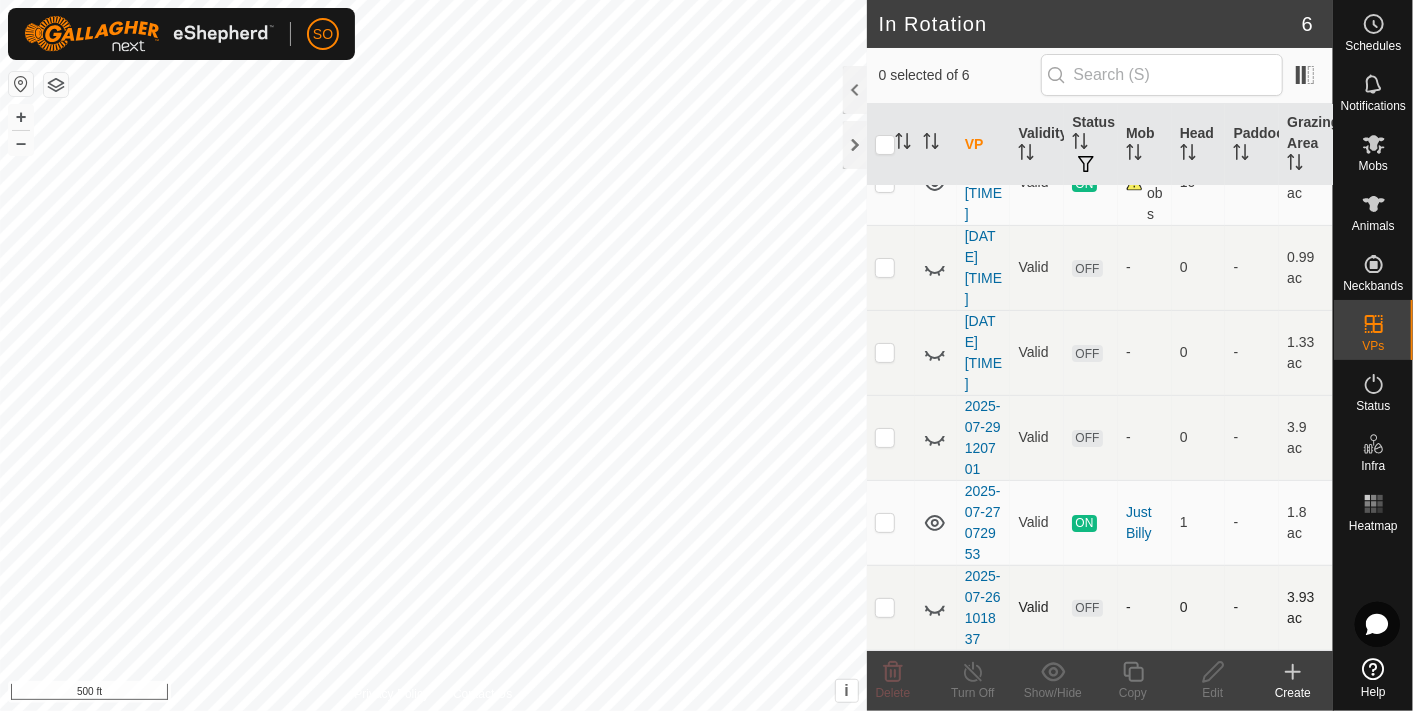click at bounding box center (885, 607) 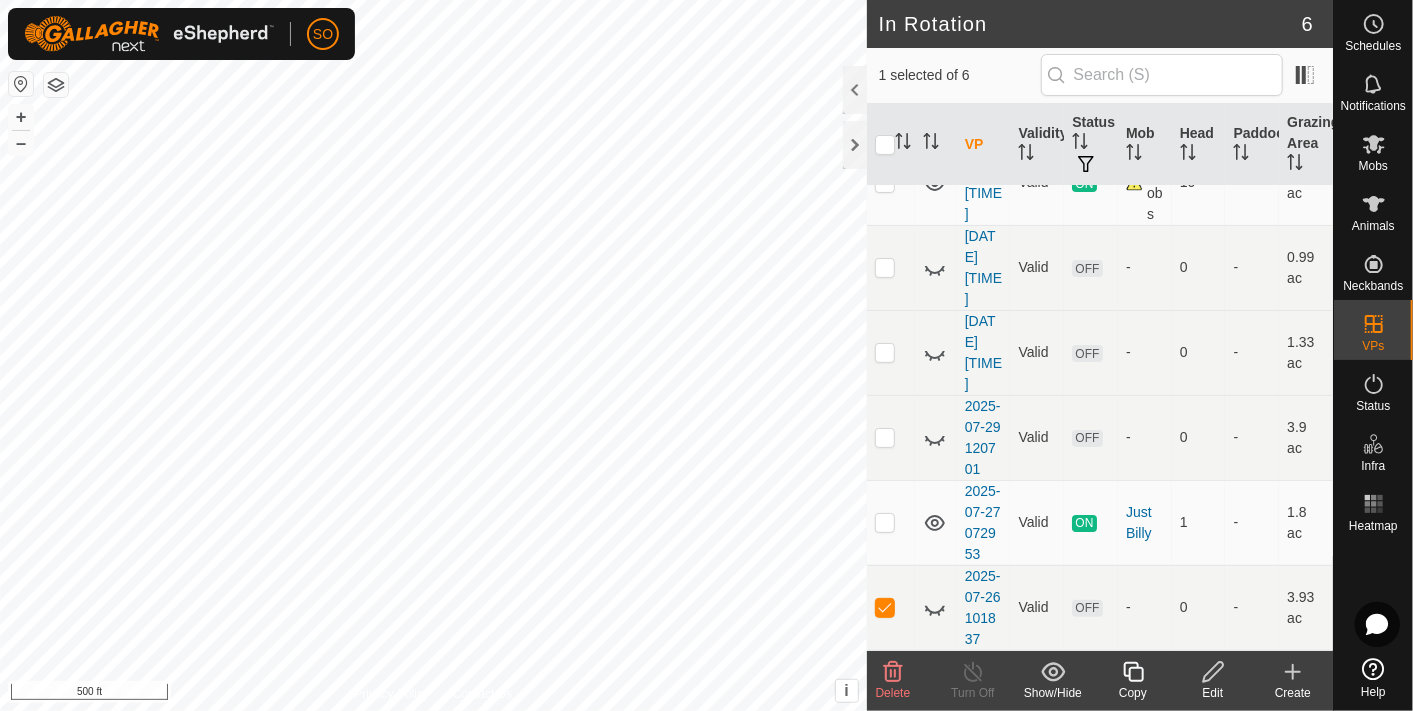 click 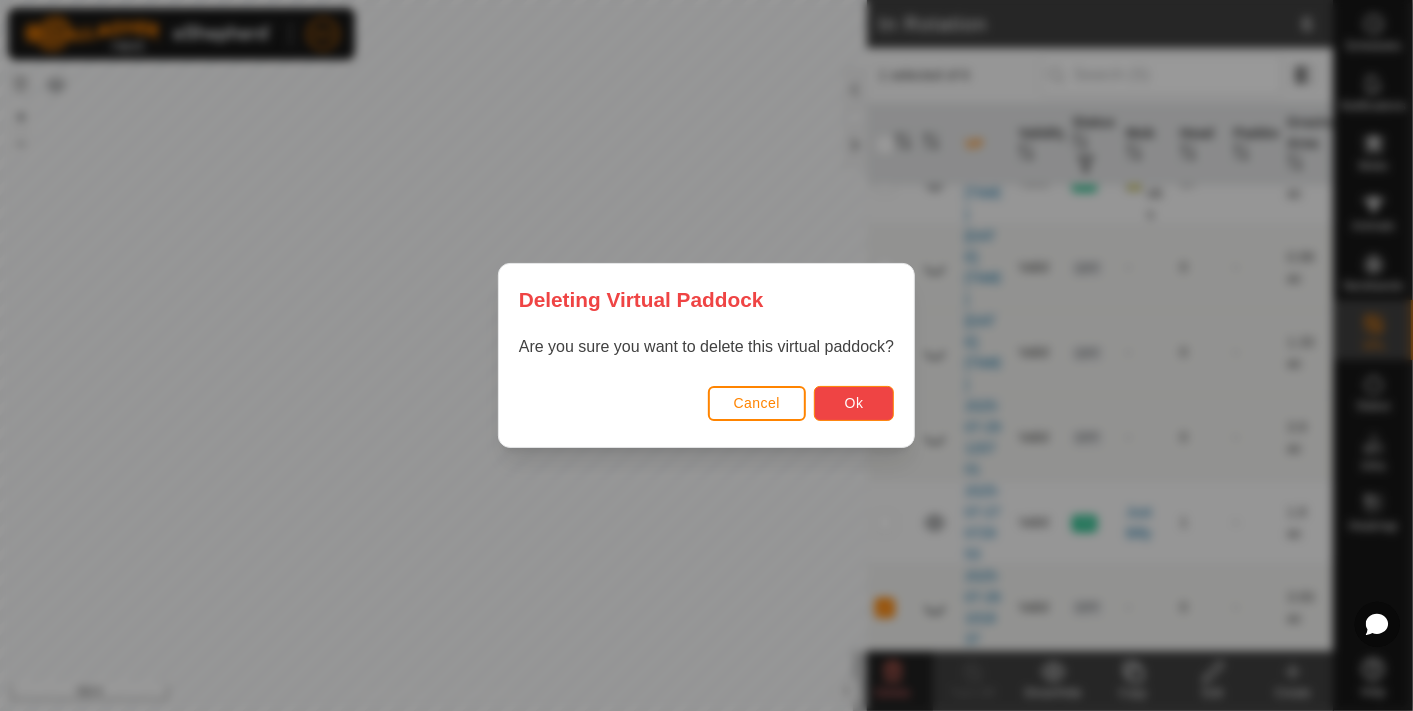 click on "Ok" at bounding box center [854, 403] 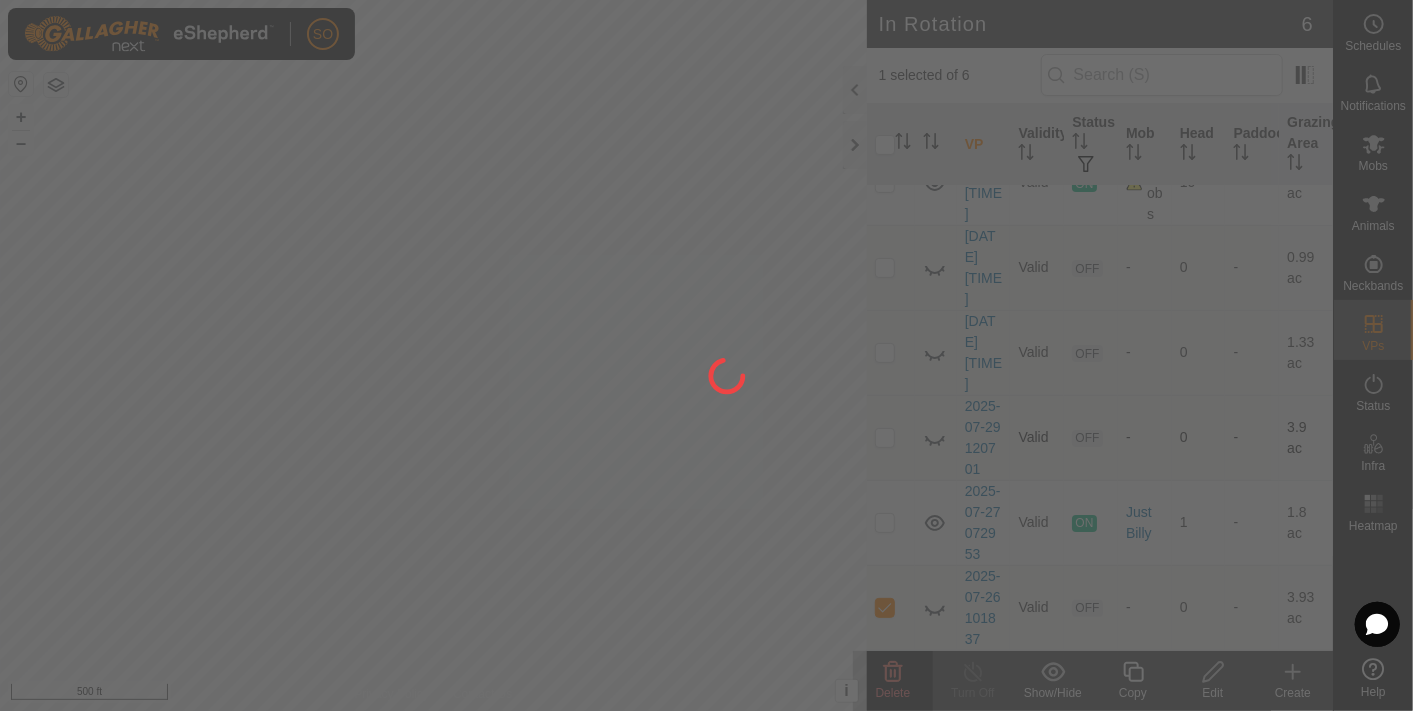 checkbox on "false" 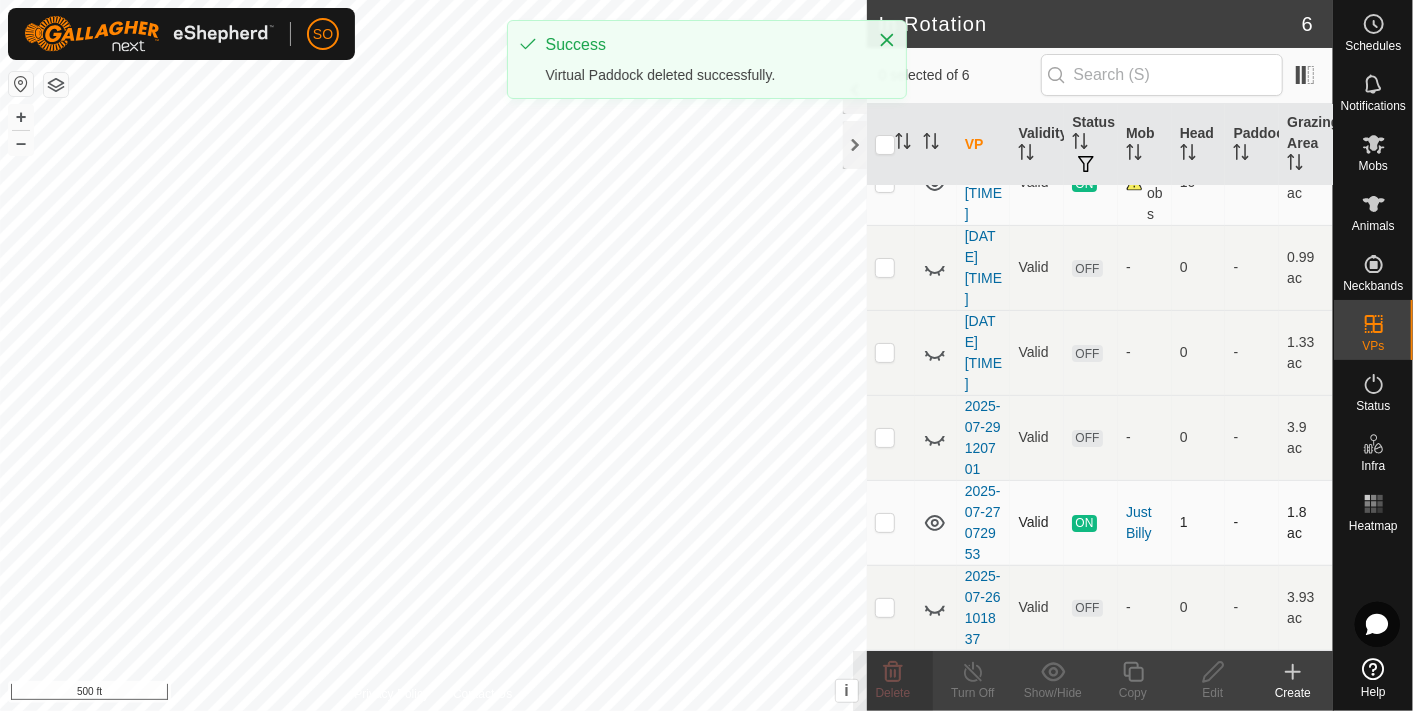 scroll, scrollTop: 0, scrollLeft: 0, axis: both 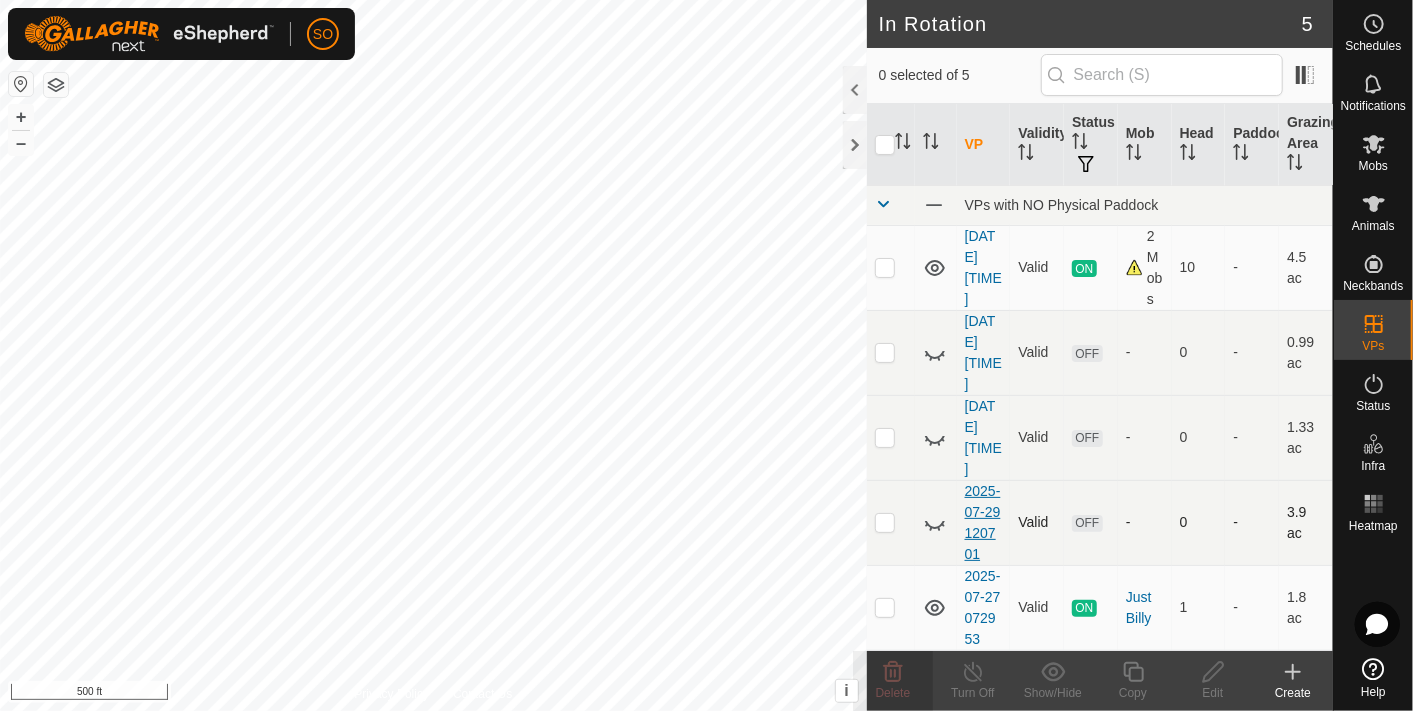 click on "2025-07-29 120701" at bounding box center [983, 522] 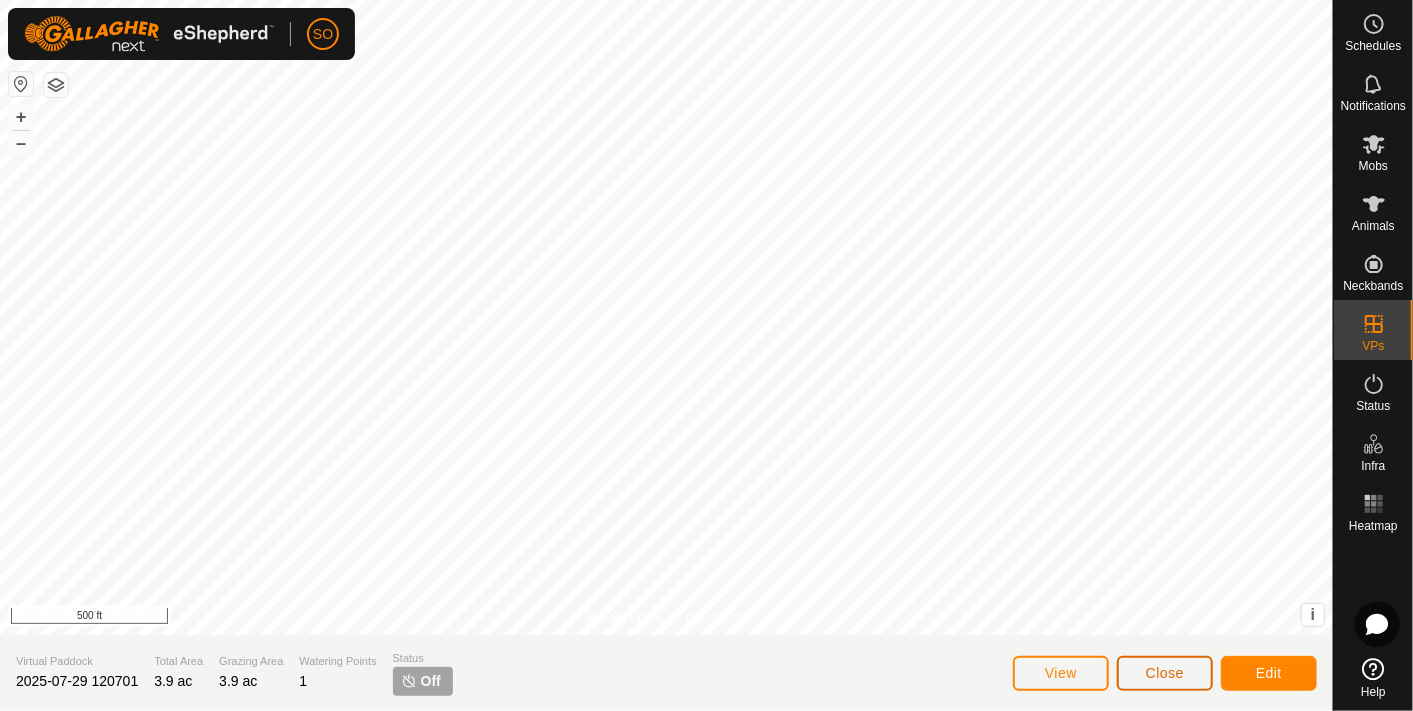 click on "Close" 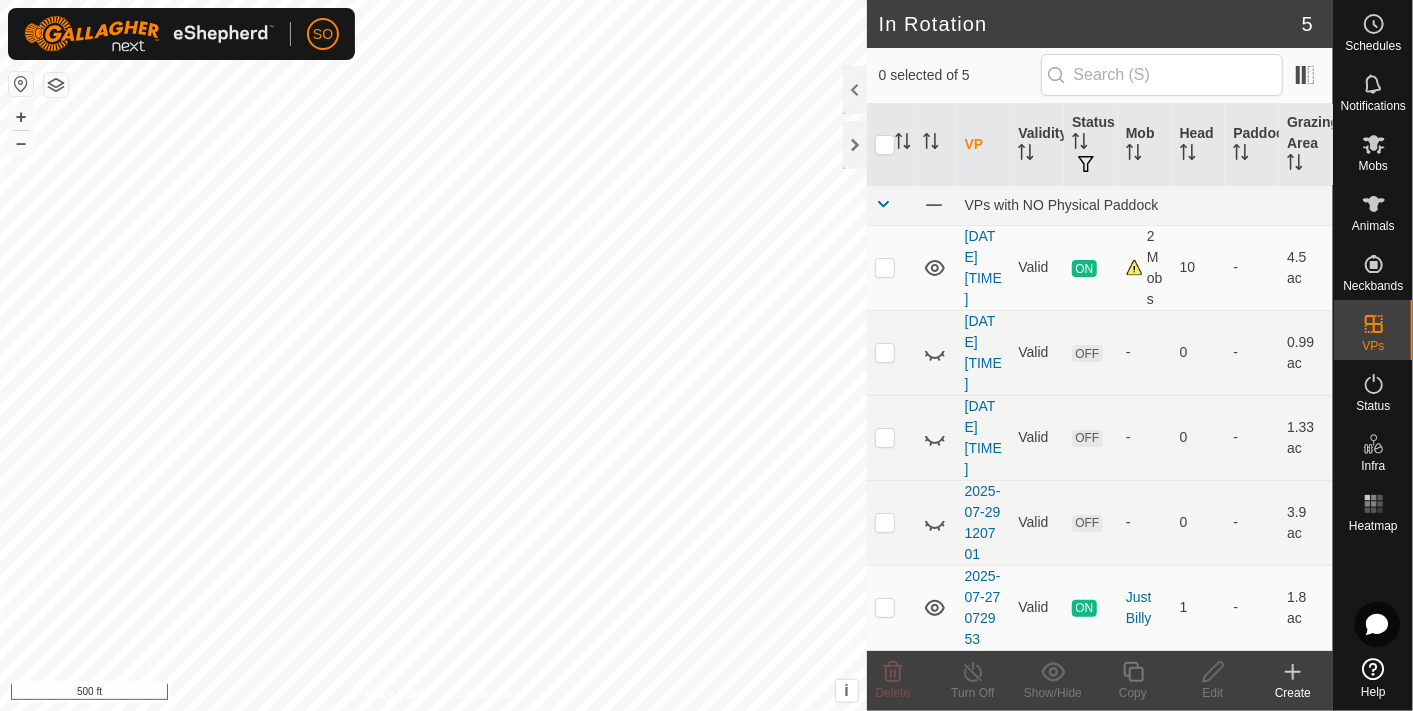 click 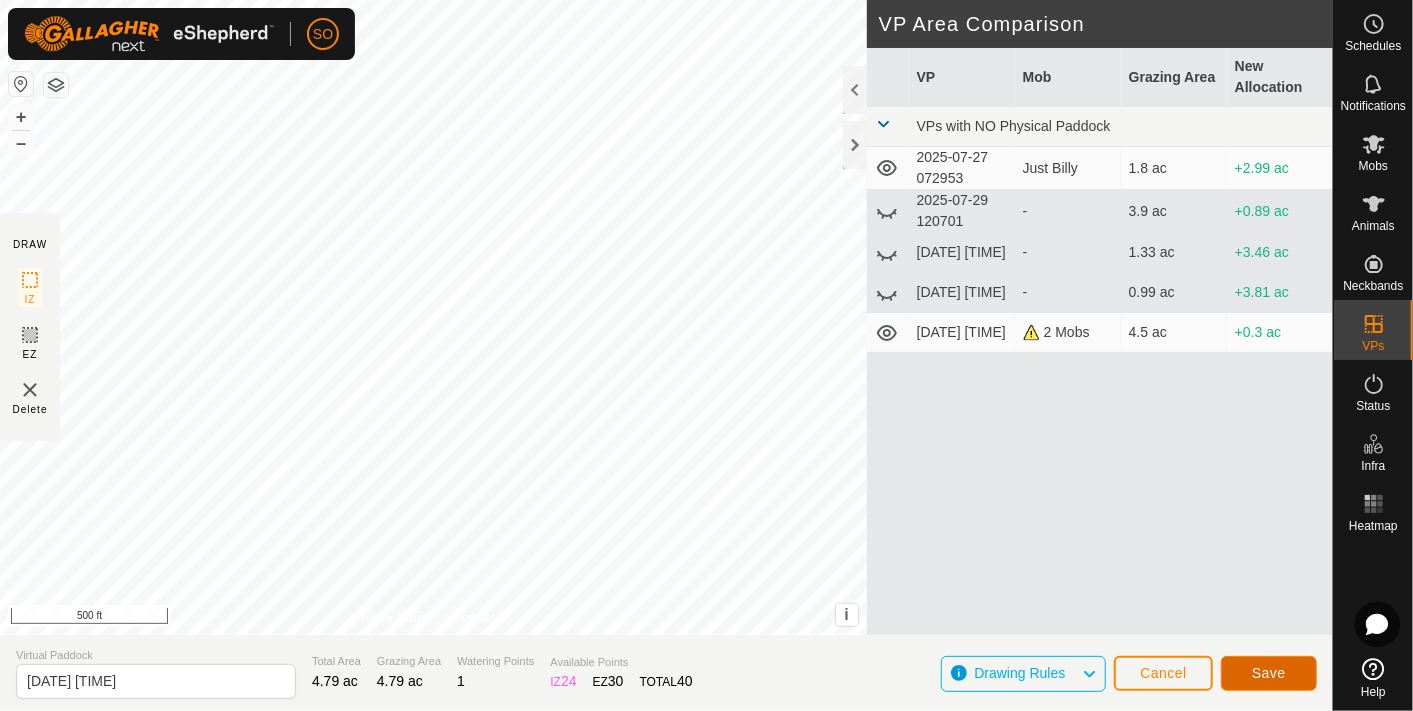 click on "Save" 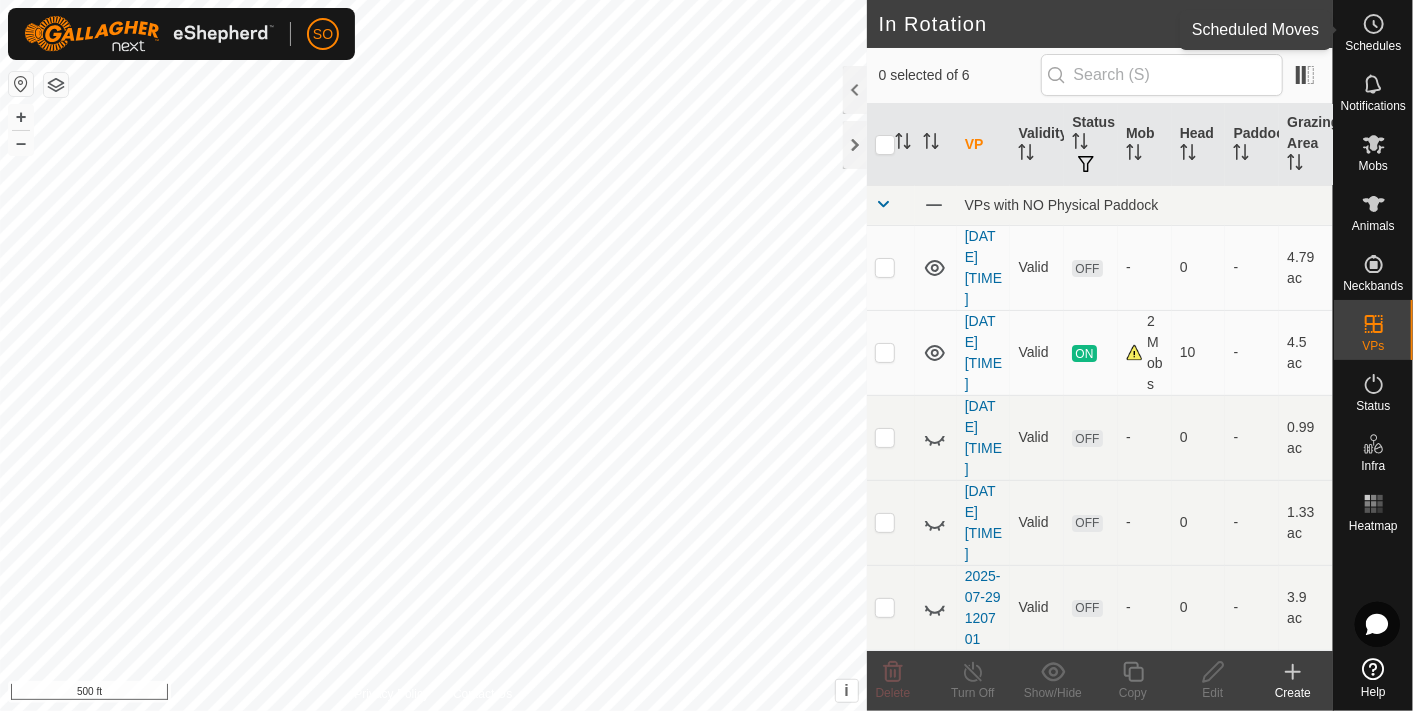 click 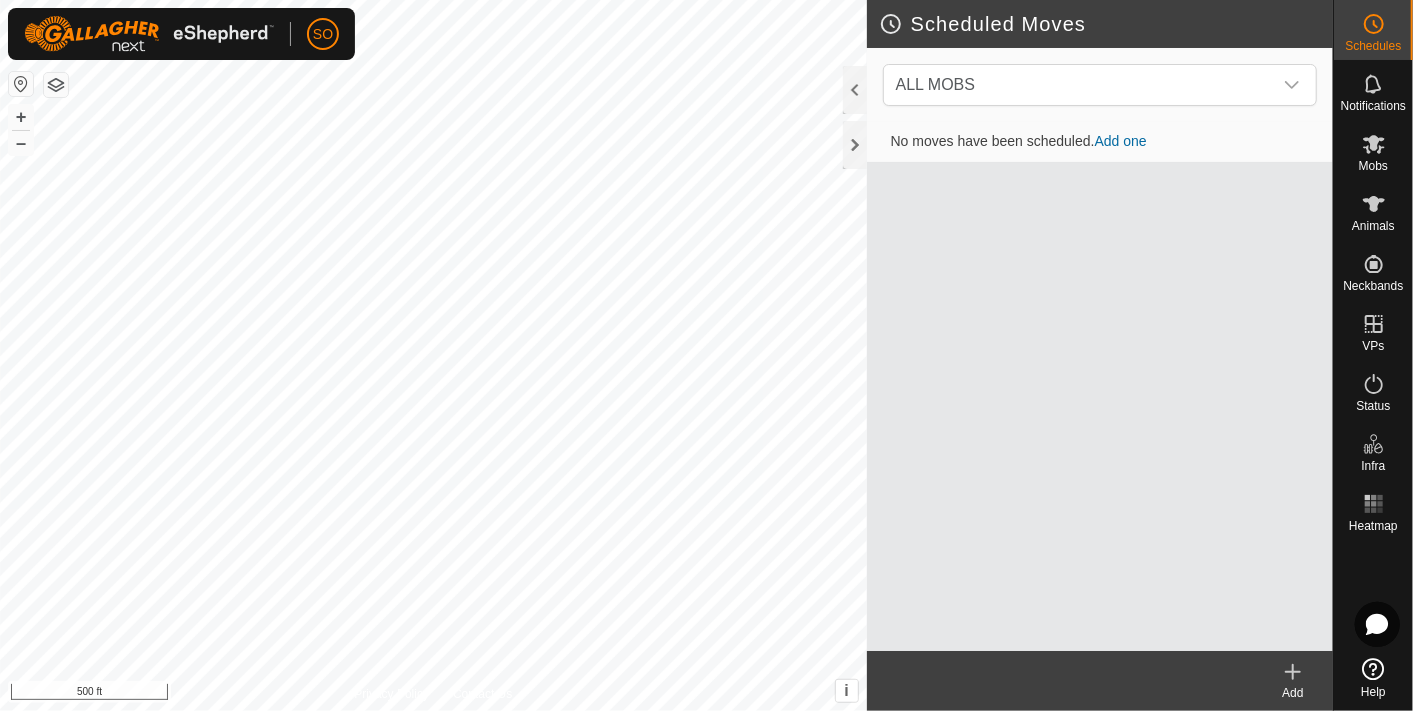 click 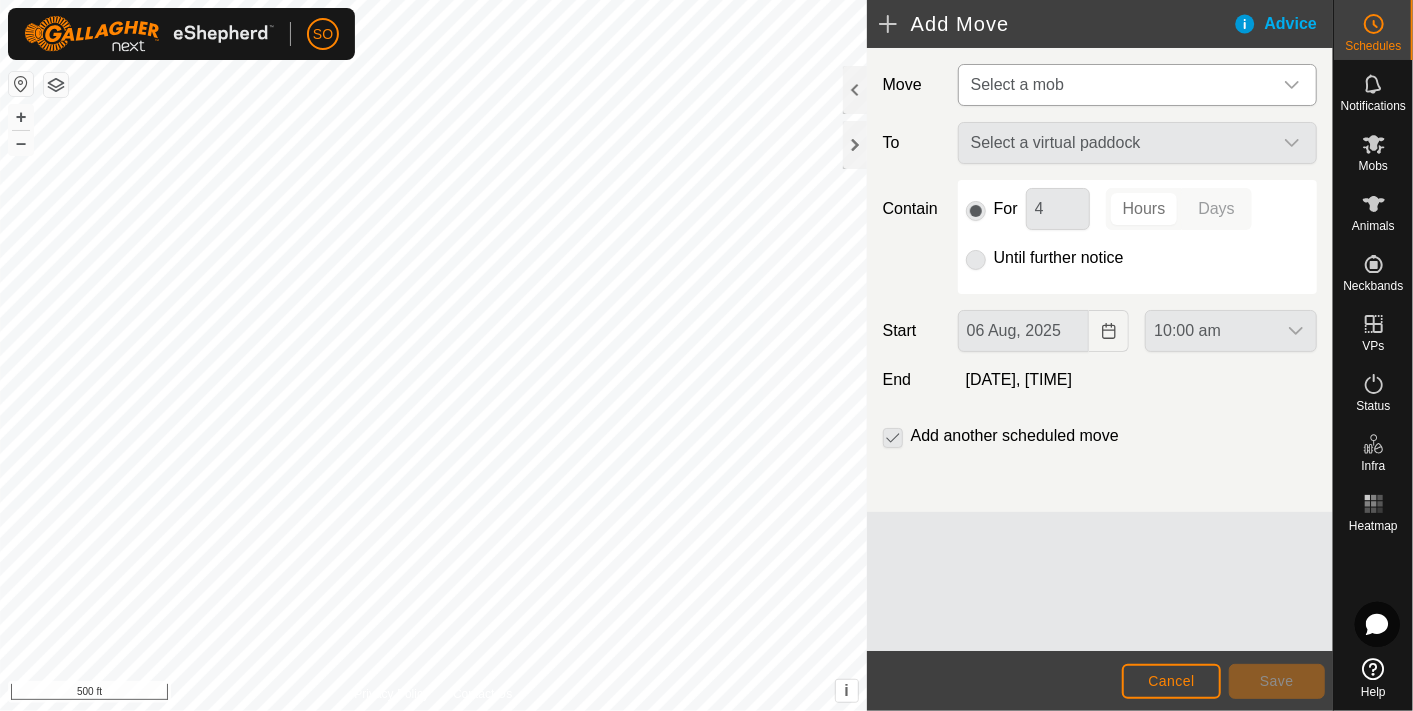 click 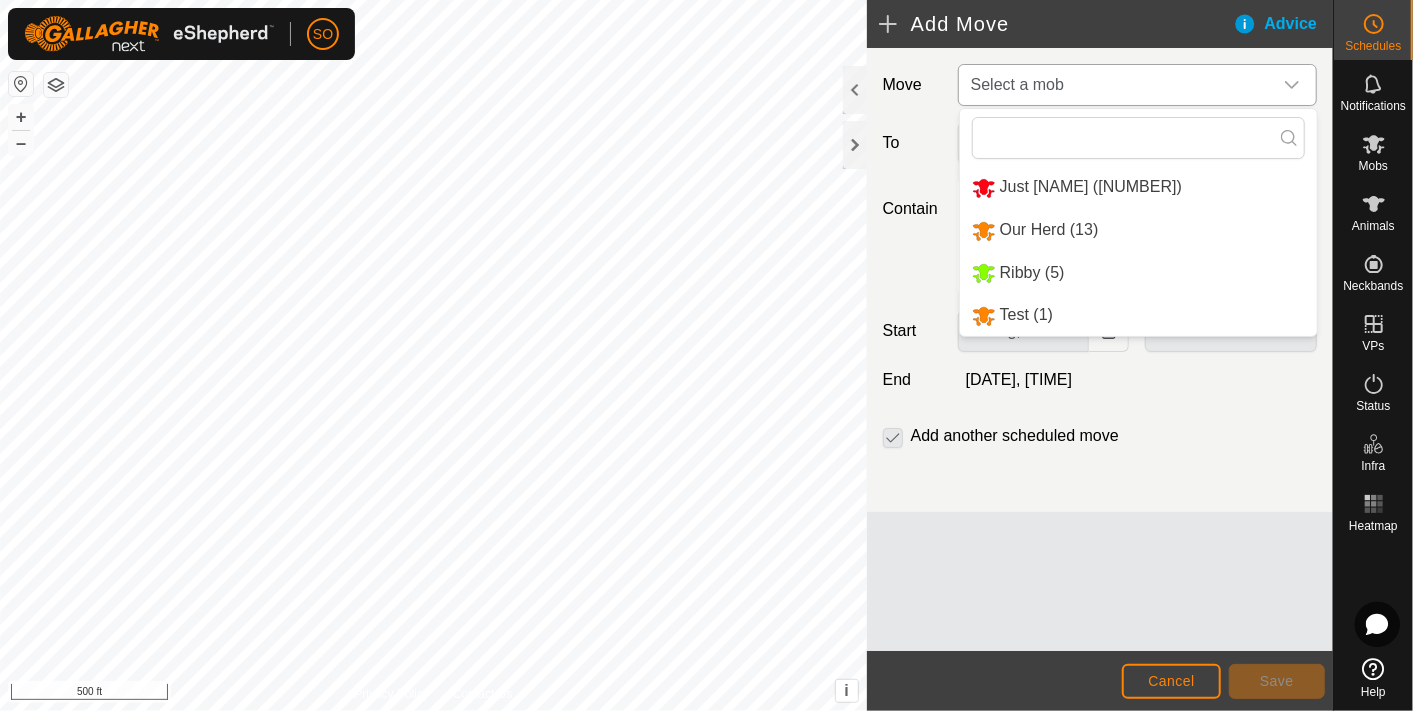 click on "Ribby (5)" at bounding box center (1138, 273) 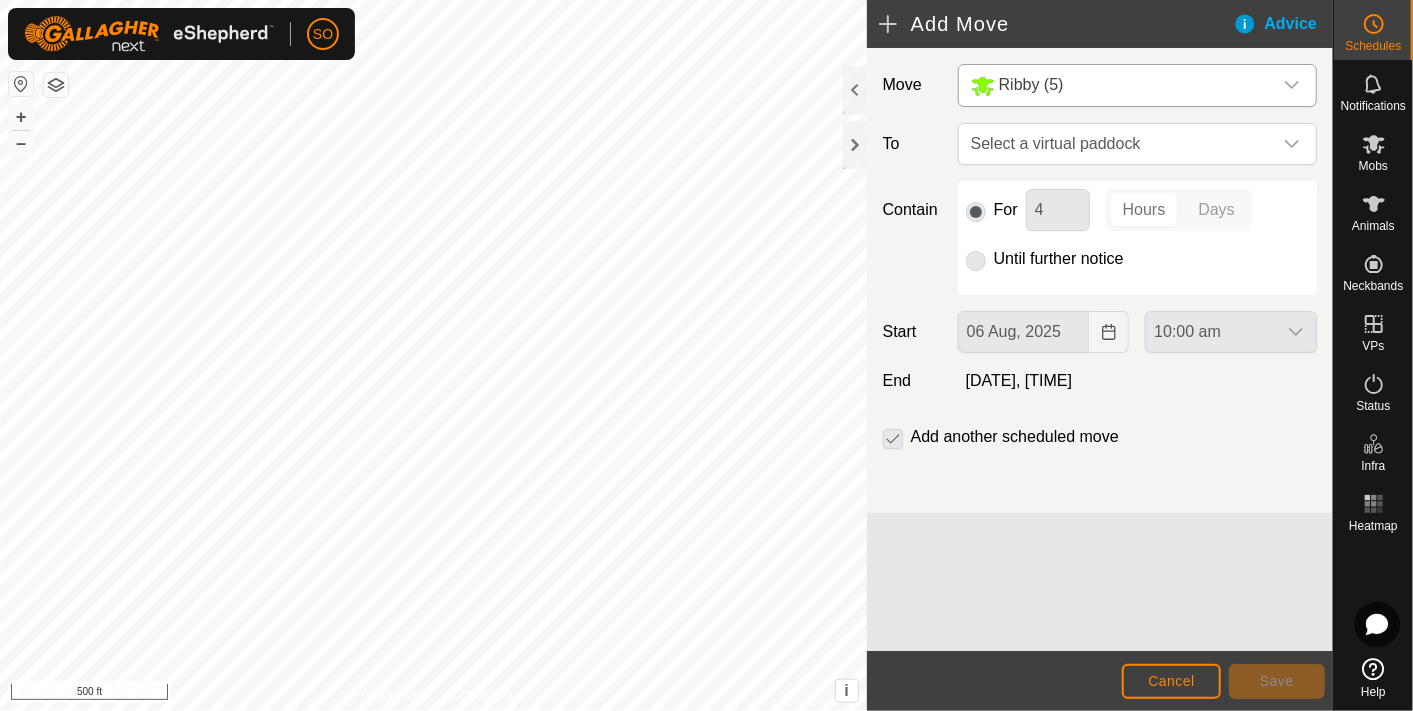 click 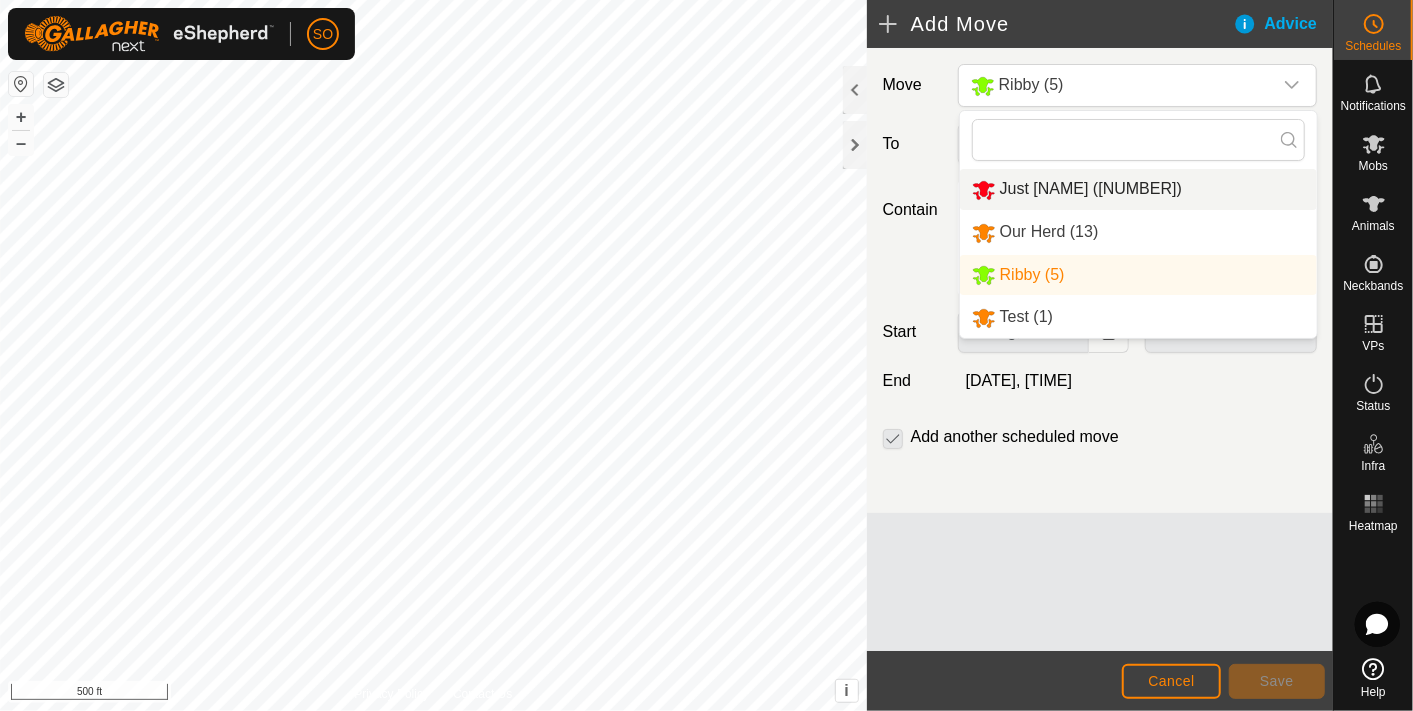 click on "Add Move" 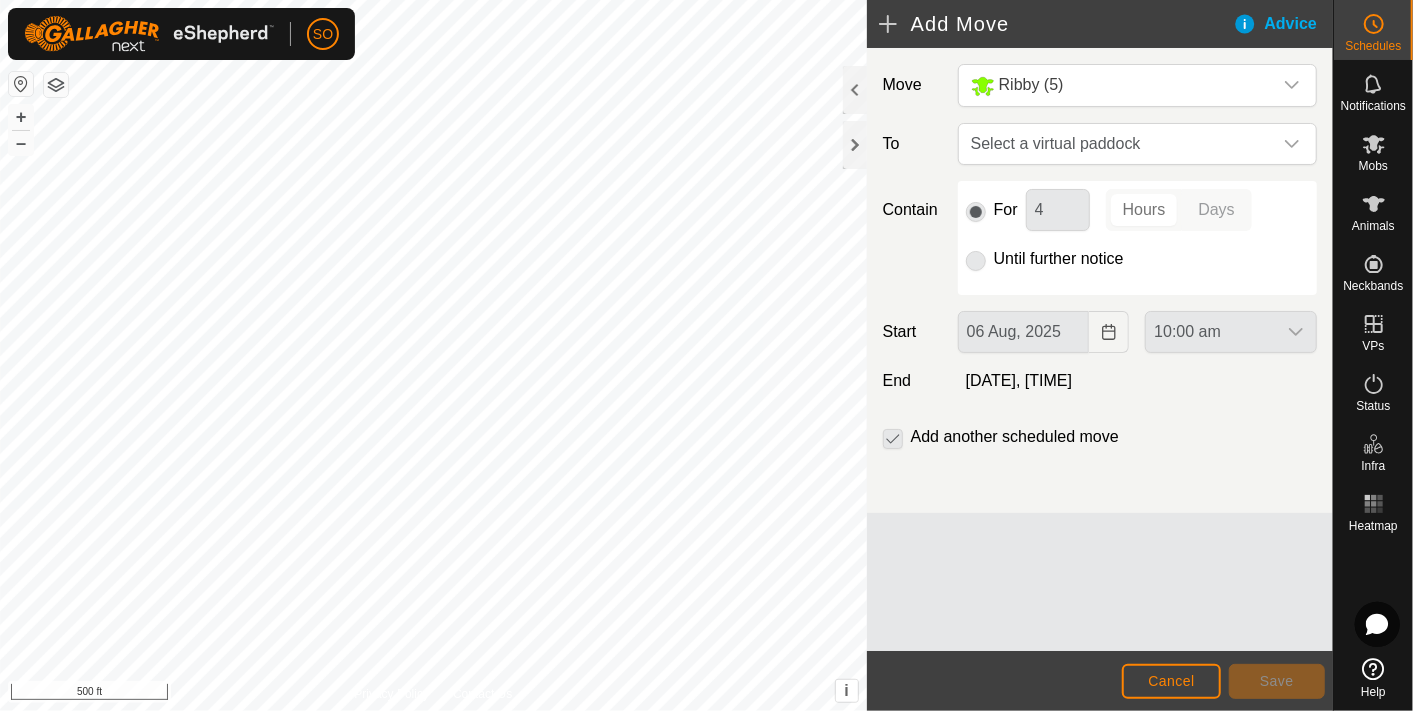 click 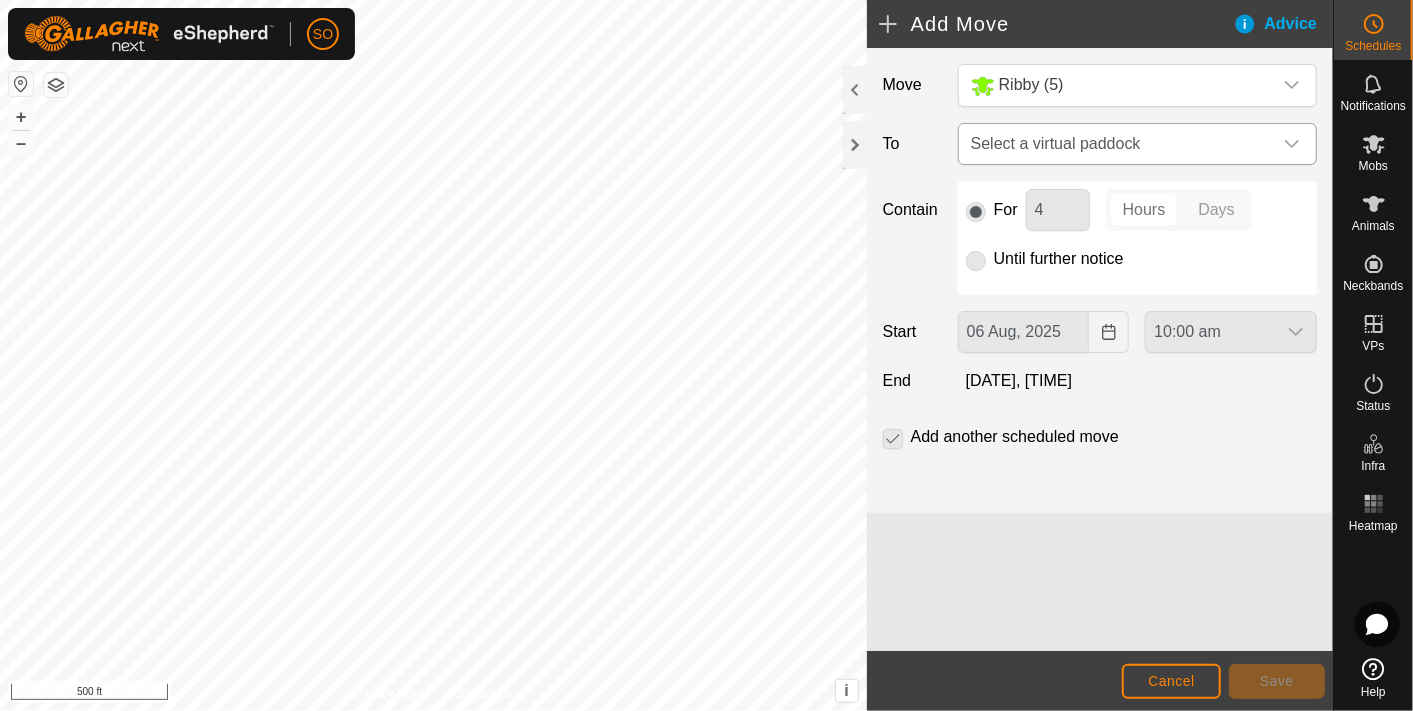 click 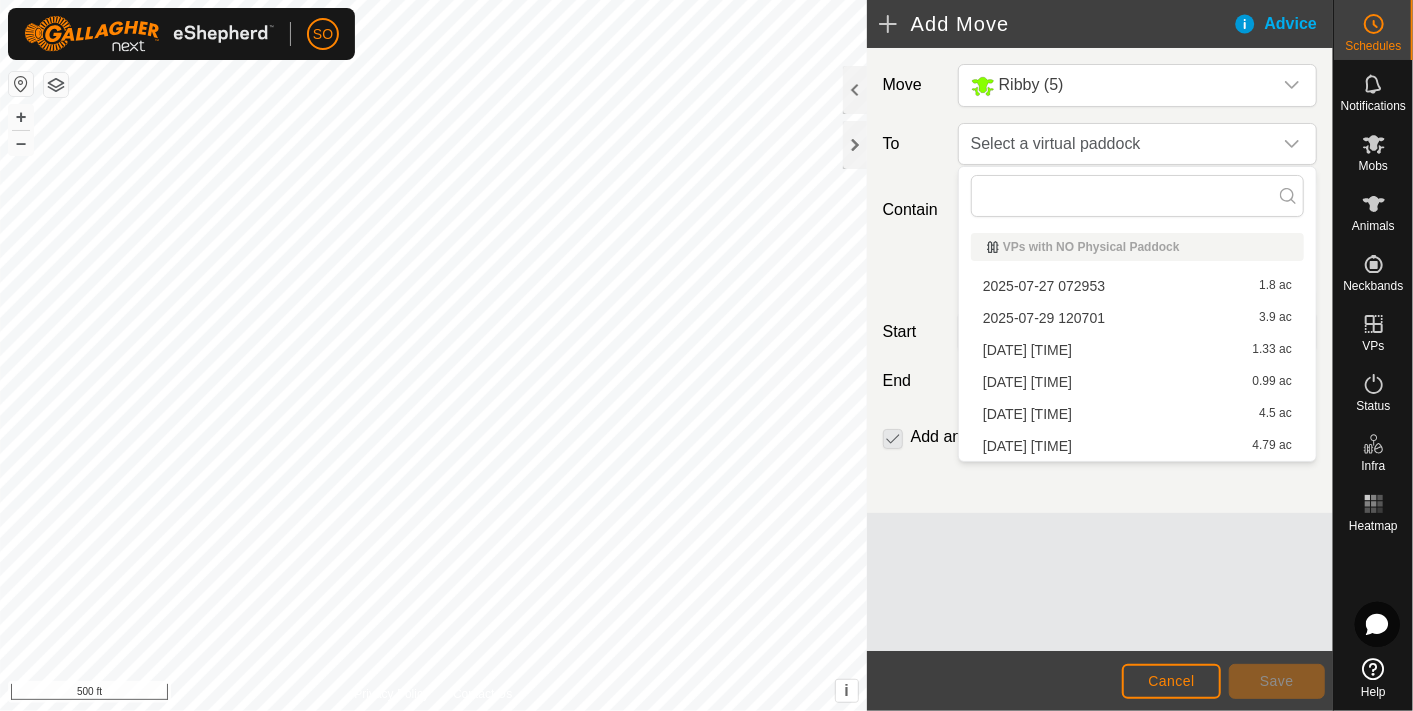 click on "2025-08-06 083658  4.79 ac" at bounding box center [1137, 446] 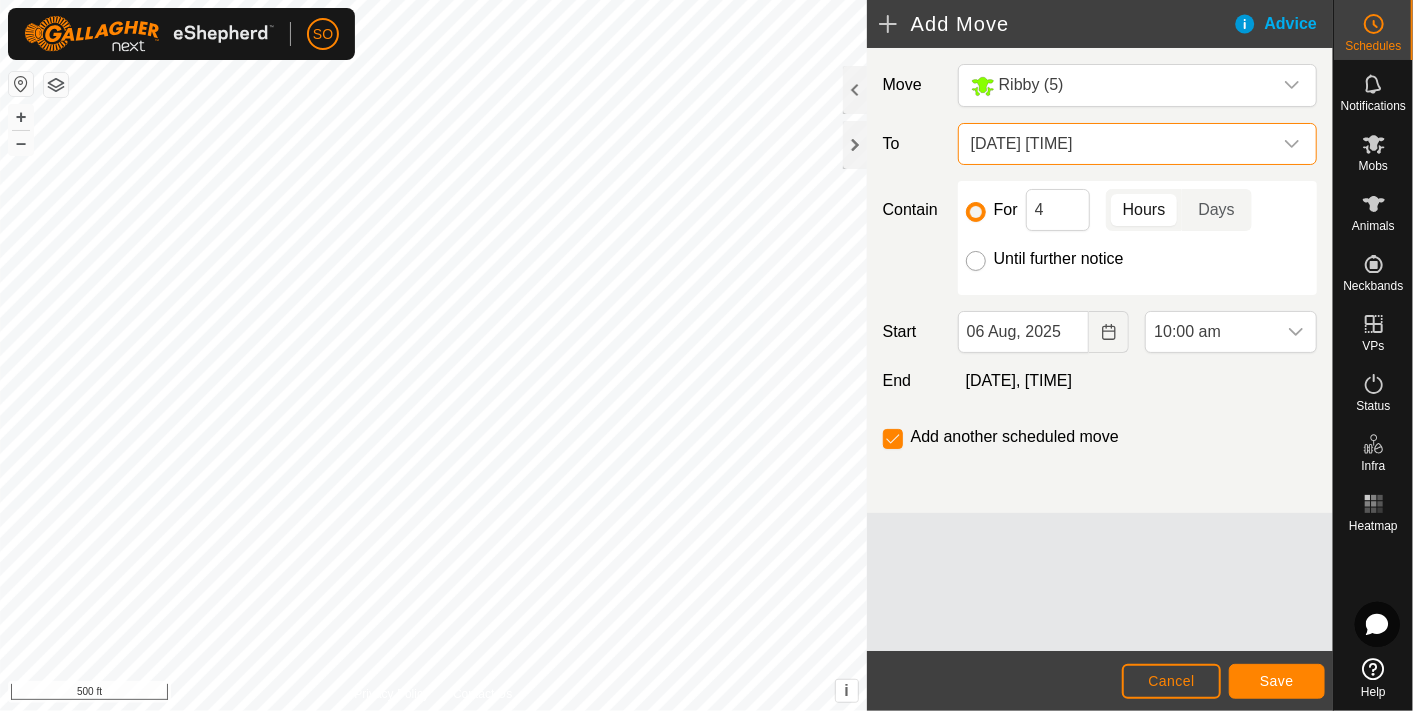 click on "Until further notice" at bounding box center (976, 261) 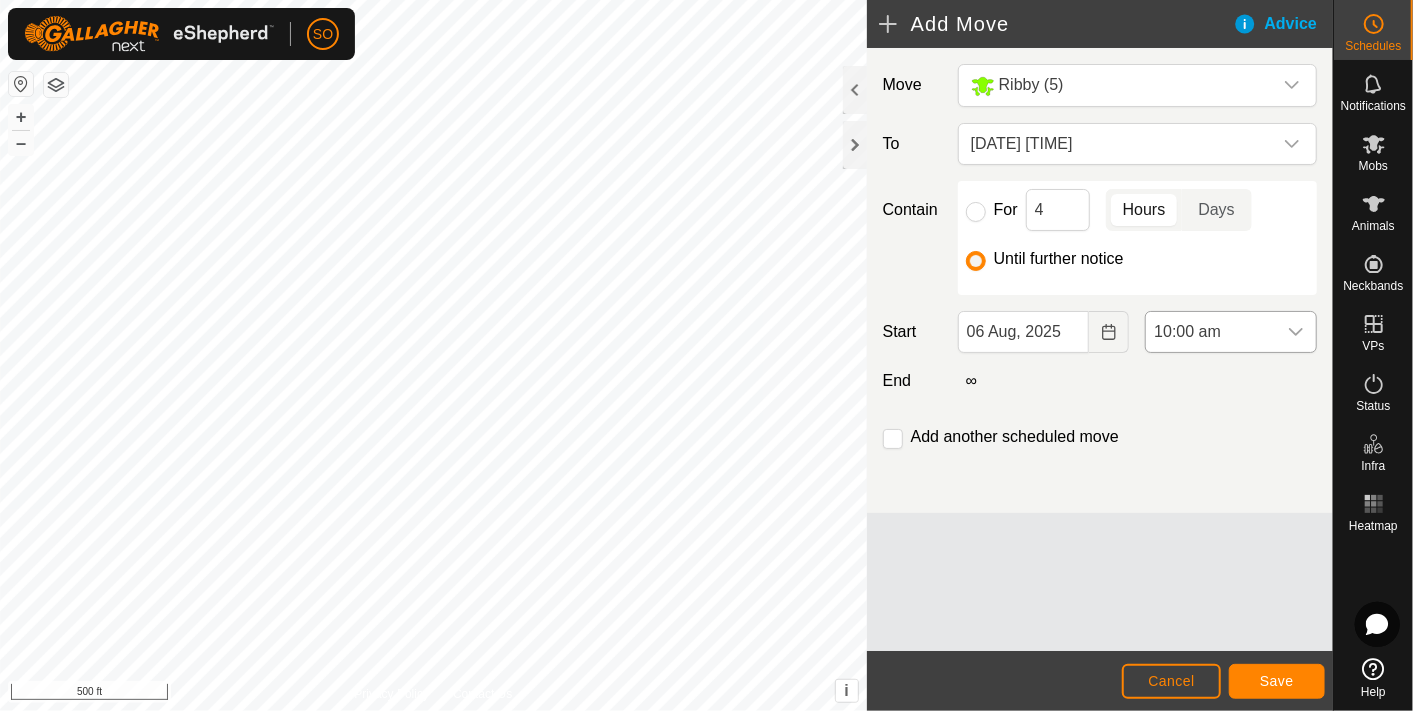 click 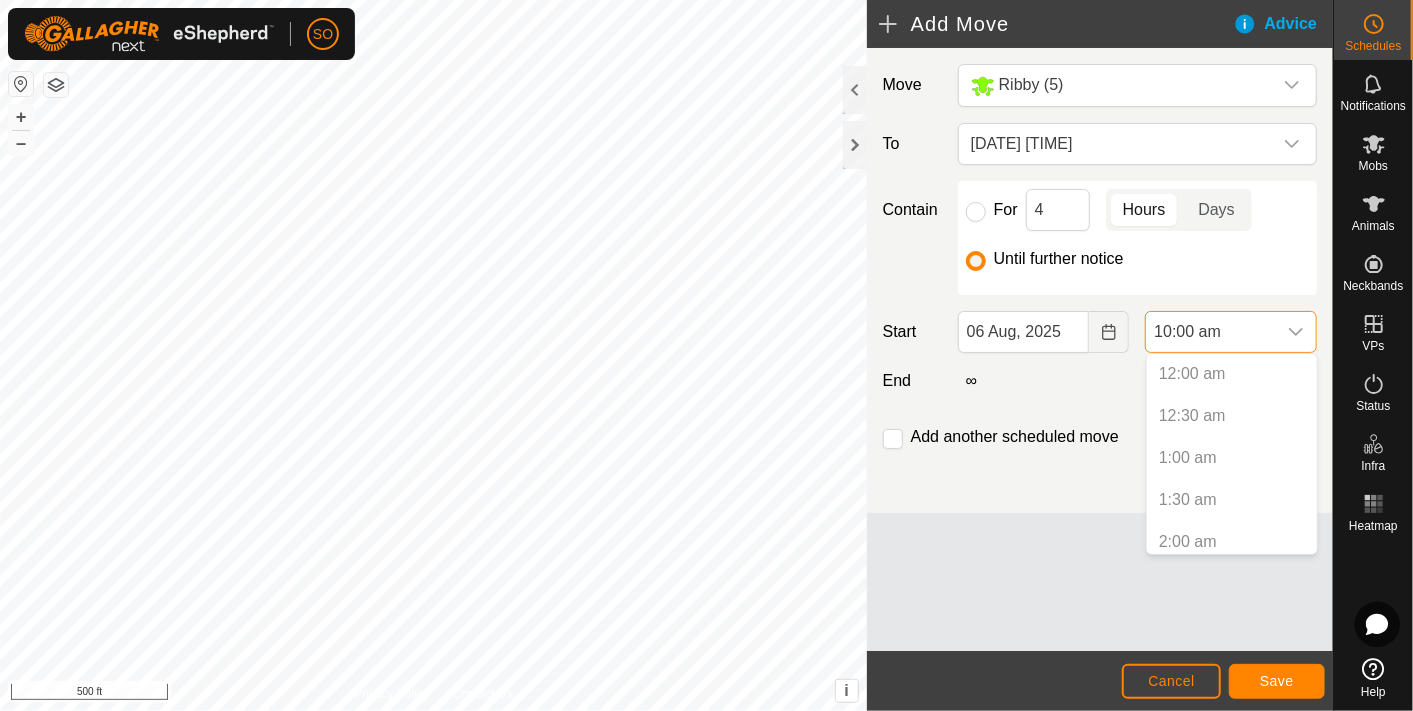 scroll, scrollTop: 679, scrollLeft: 0, axis: vertical 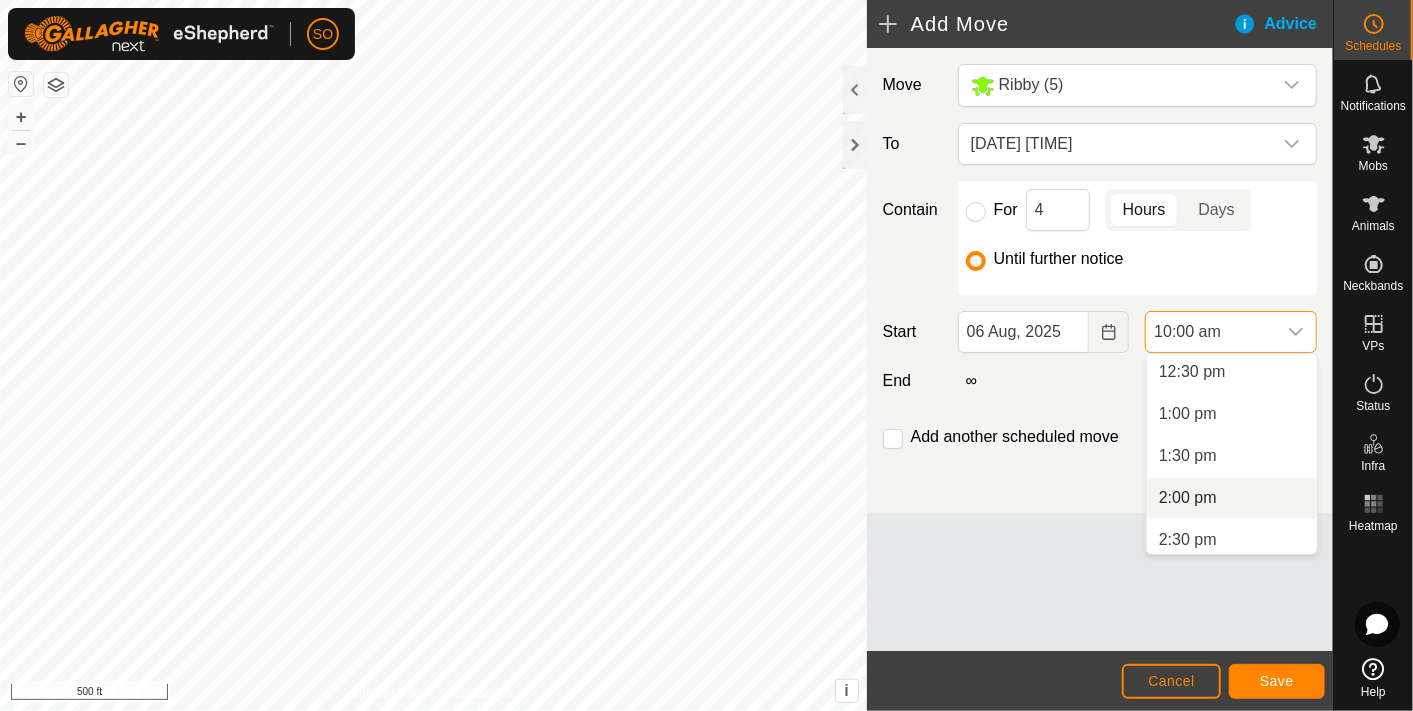 click on "2:00 pm" at bounding box center [1232, 498] 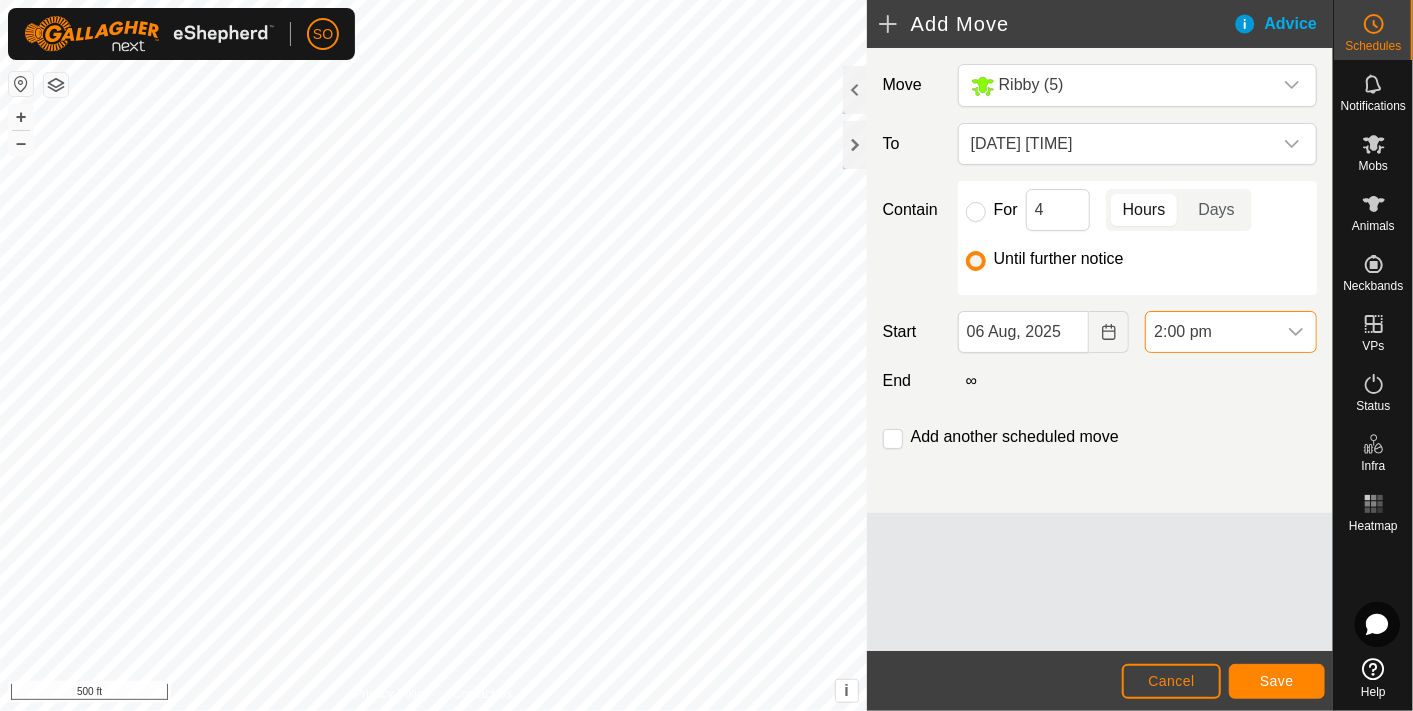 scroll, scrollTop: 839, scrollLeft: 0, axis: vertical 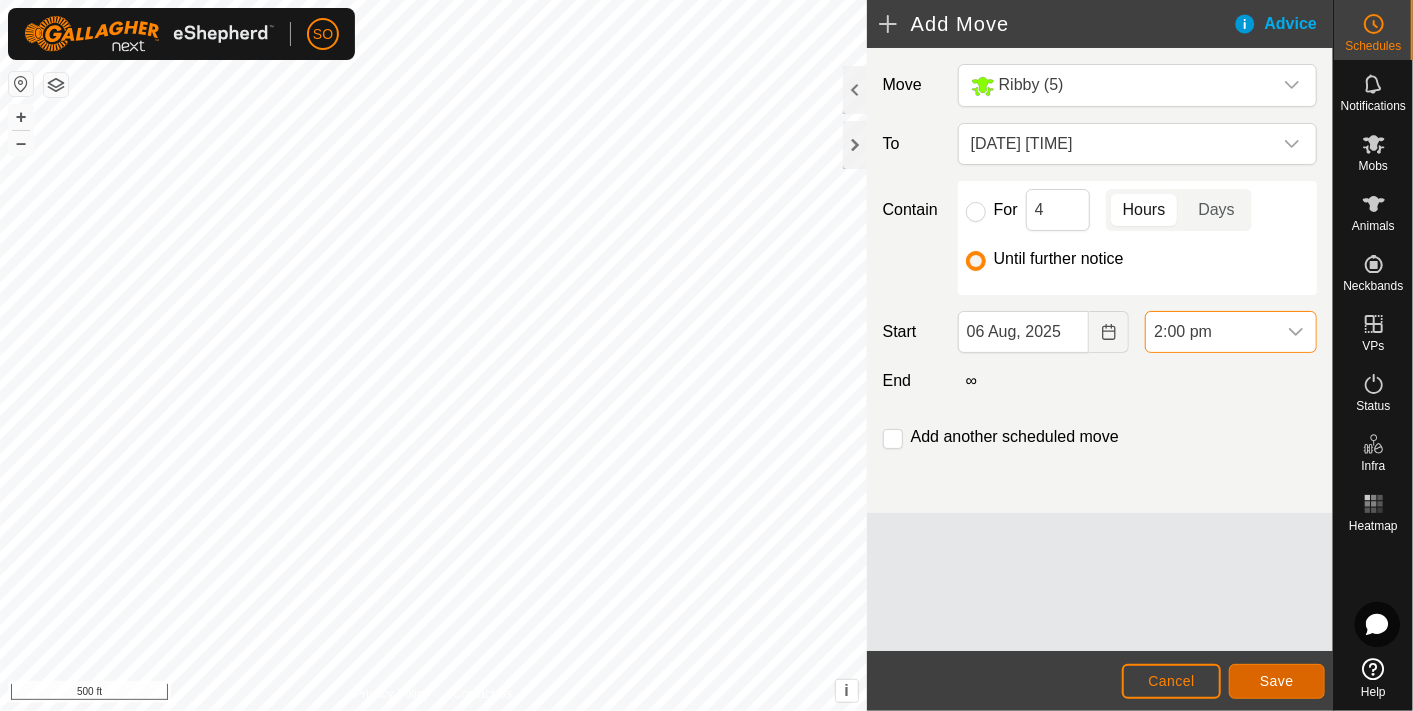 click on "Save" 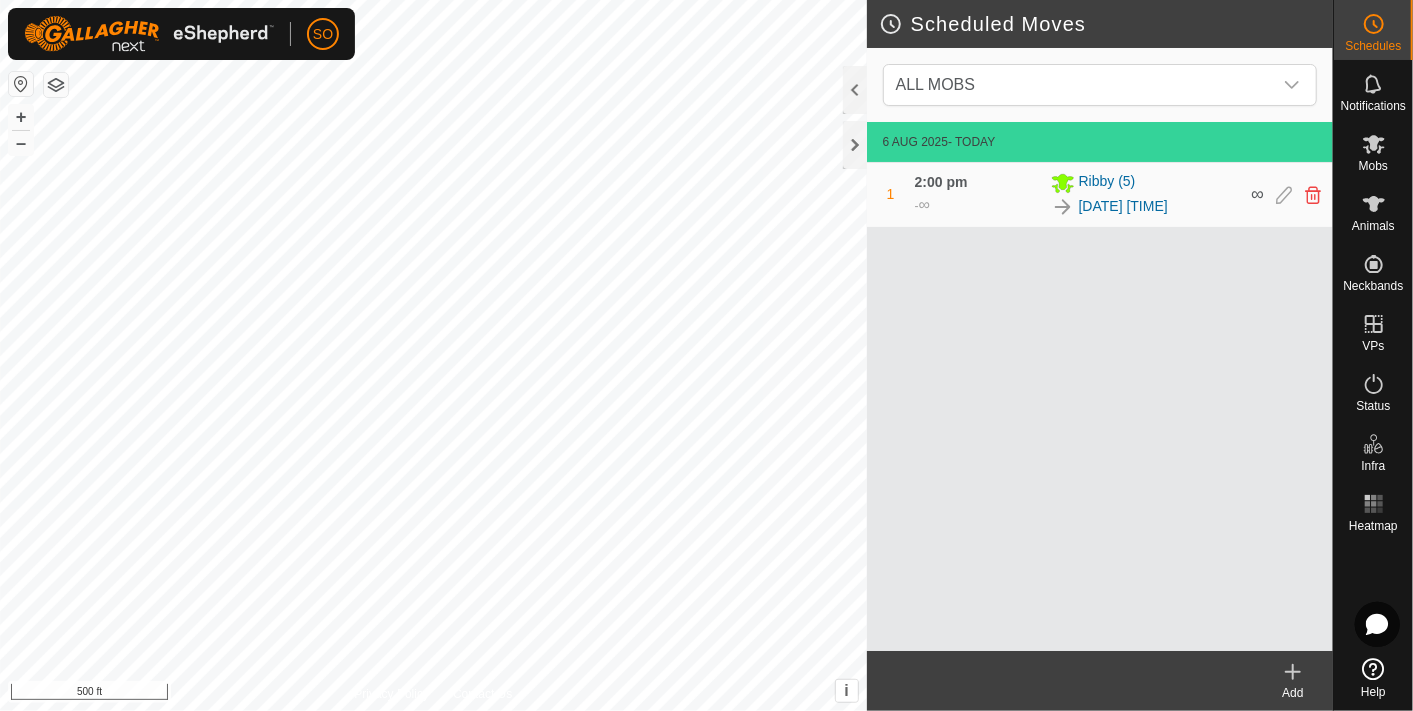 click 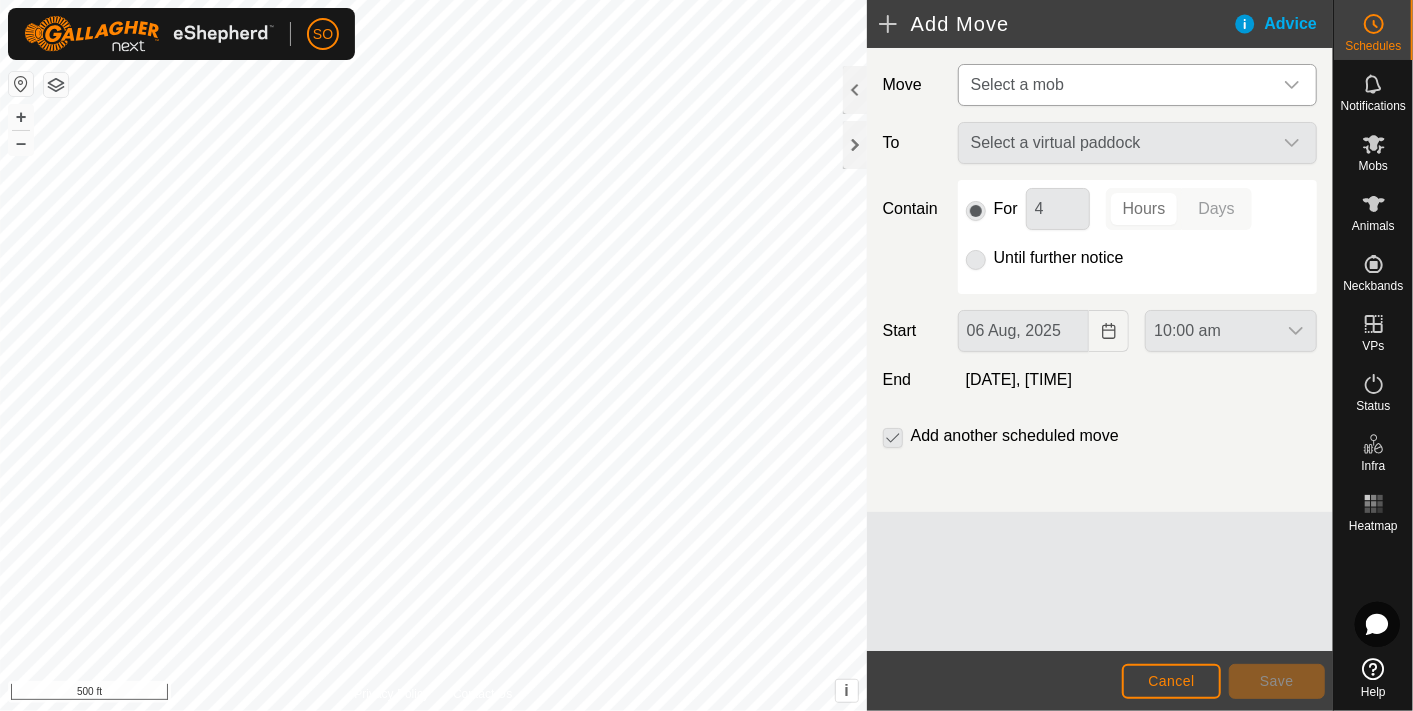 click 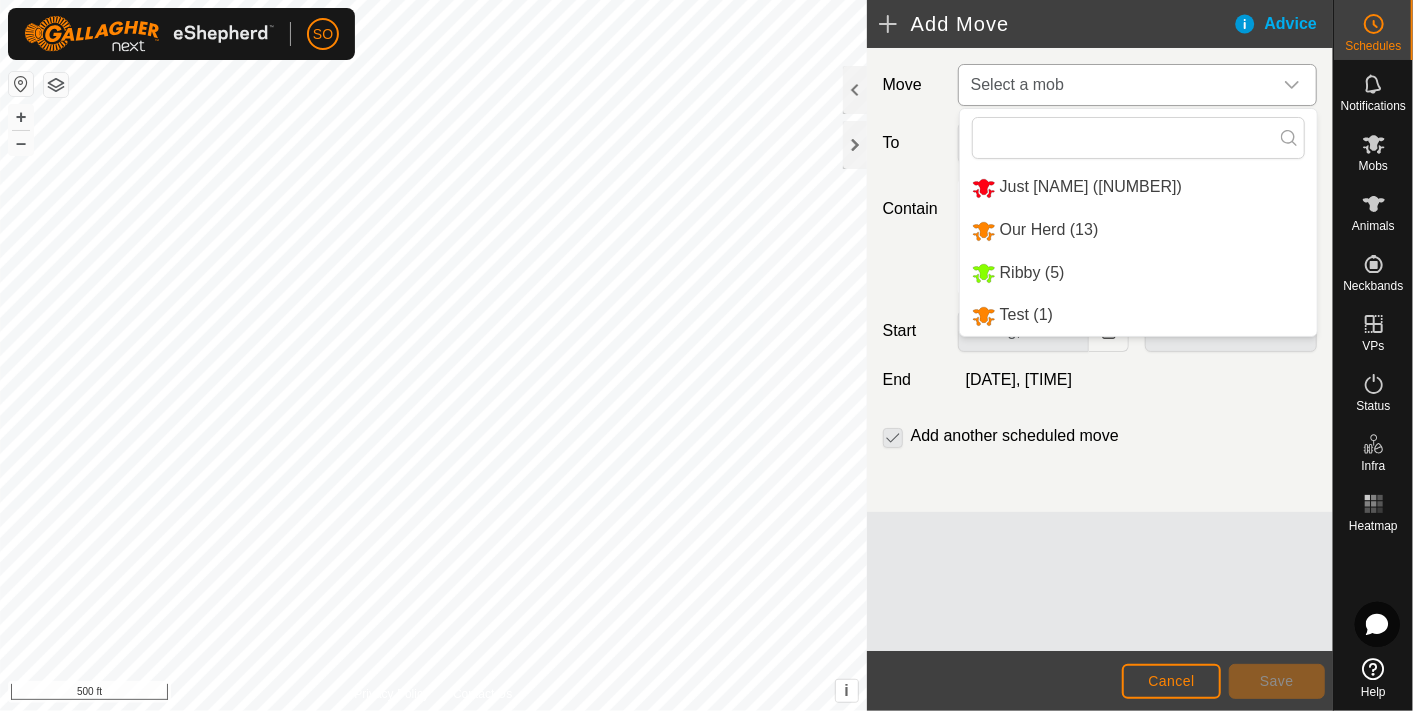 click on "Our Herd (13)" at bounding box center (1138, 230) 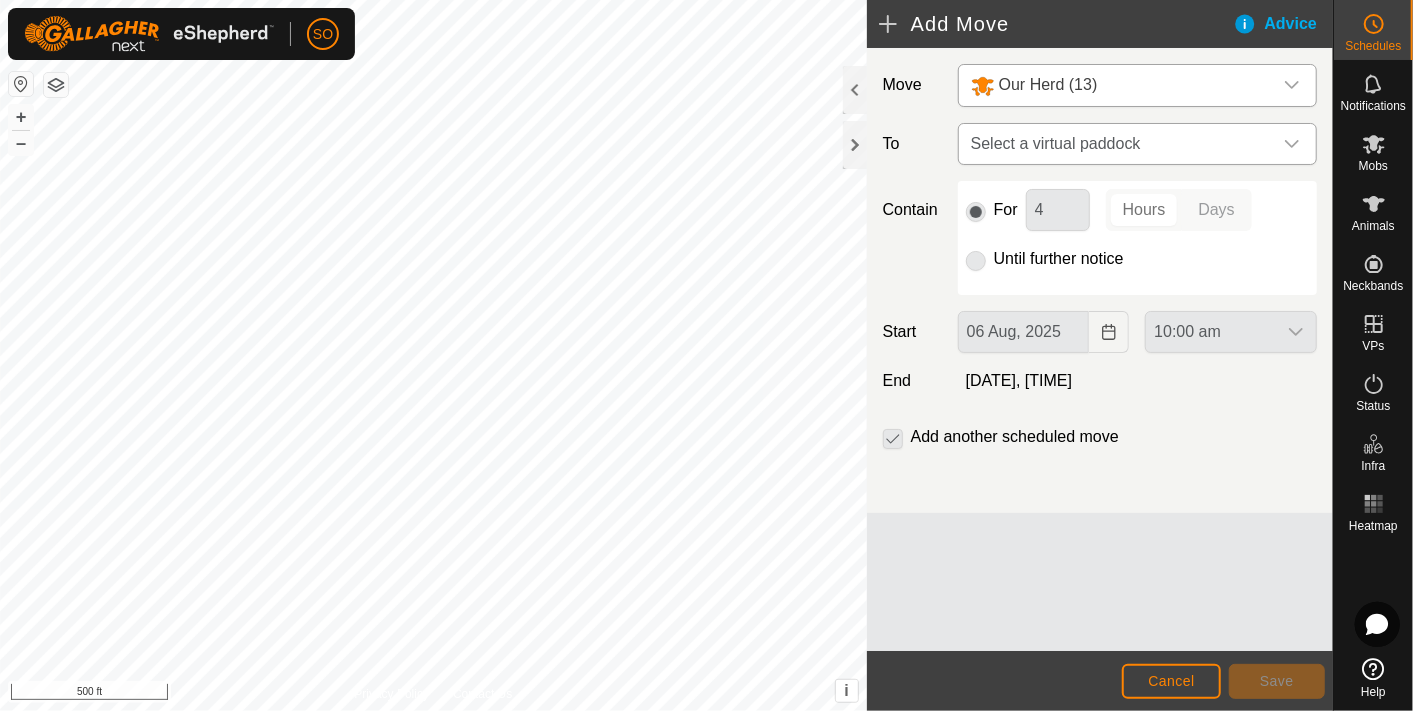 click 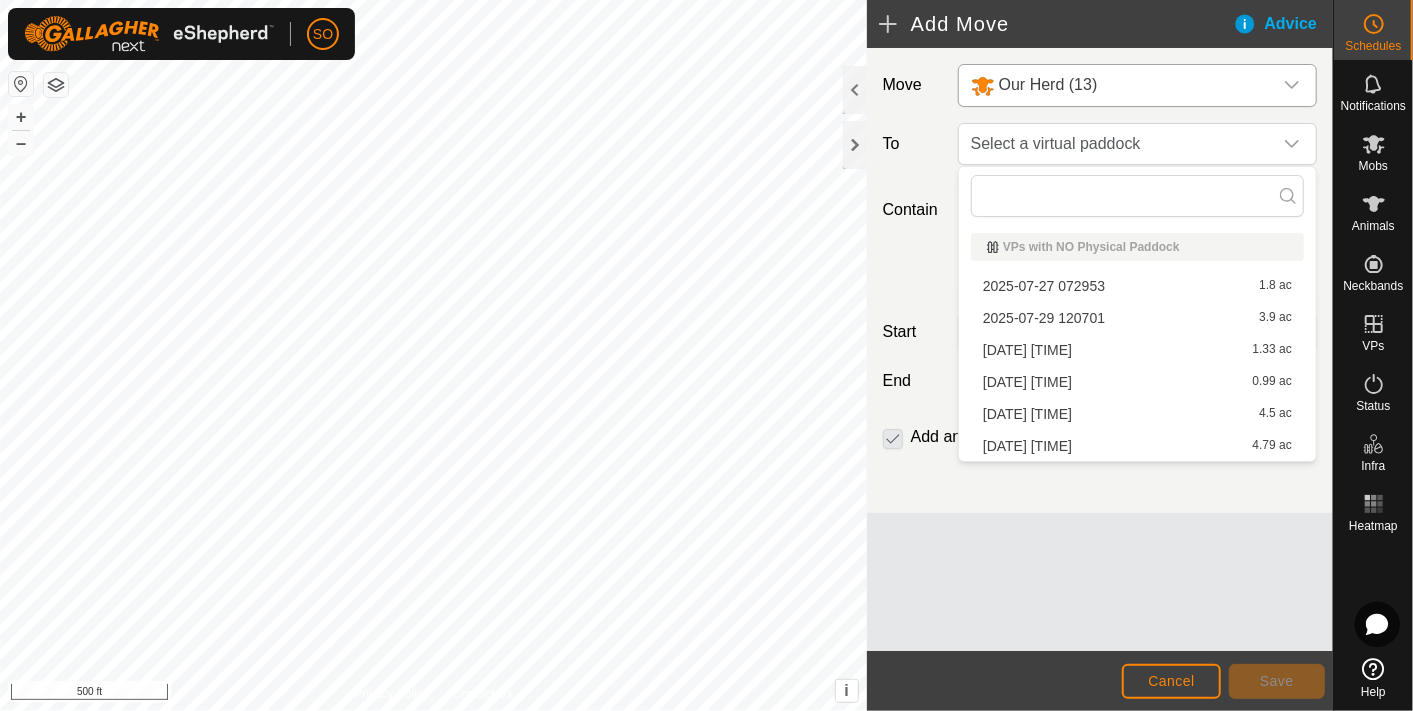 click on "2025-08-06 083658  4.79 ac" at bounding box center (1137, 446) 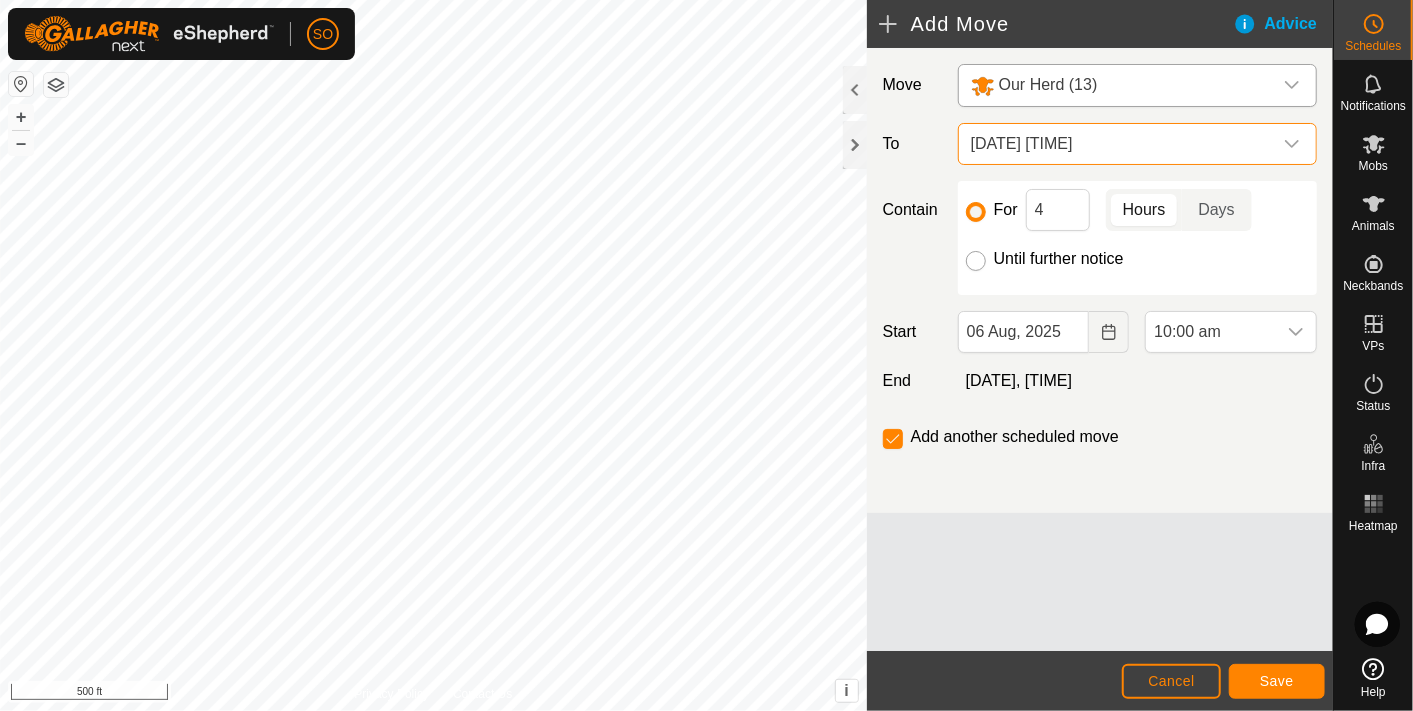 click on "Until further notice" at bounding box center (976, 261) 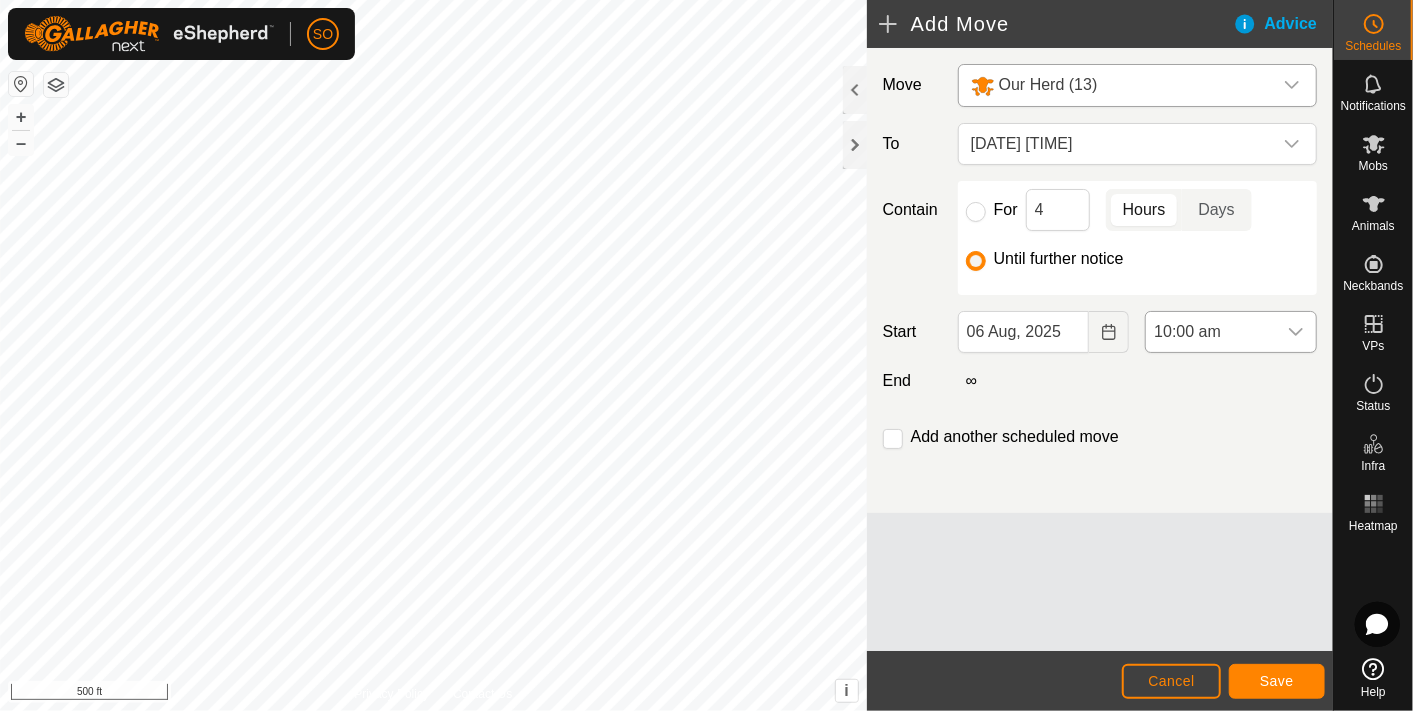 click 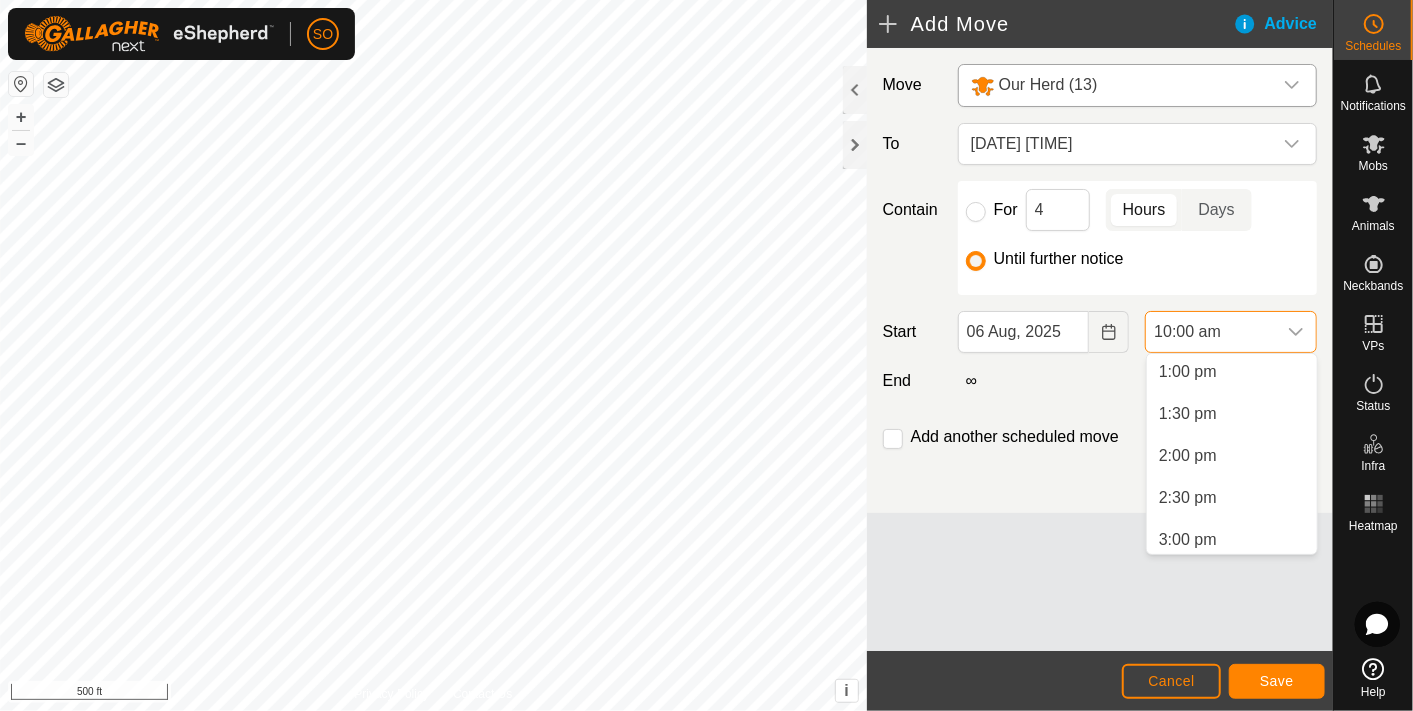 scroll, scrollTop: 1104, scrollLeft: 0, axis: vertical 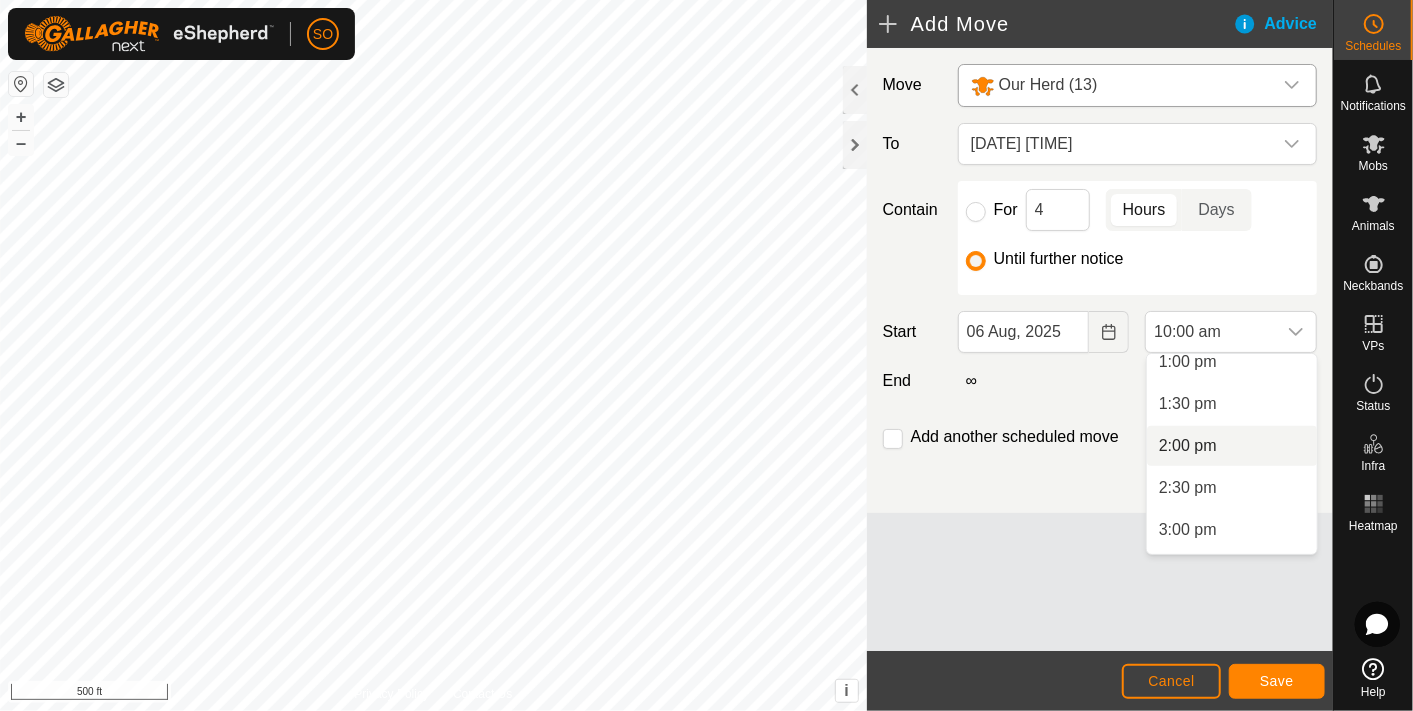 click on "2:00 pm" at bounding box center (1232, 446) 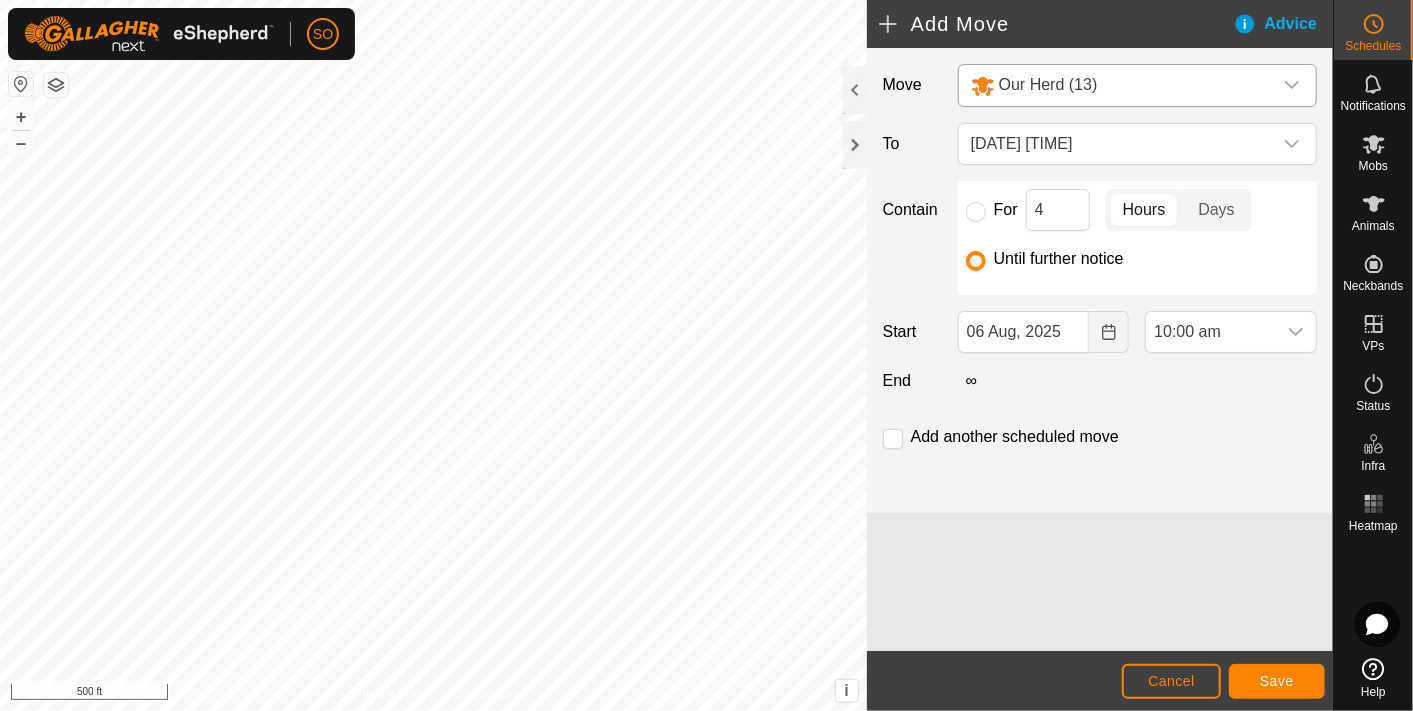 scroll, scrollTop: 839, scrollLeft: 0, axis: vertical 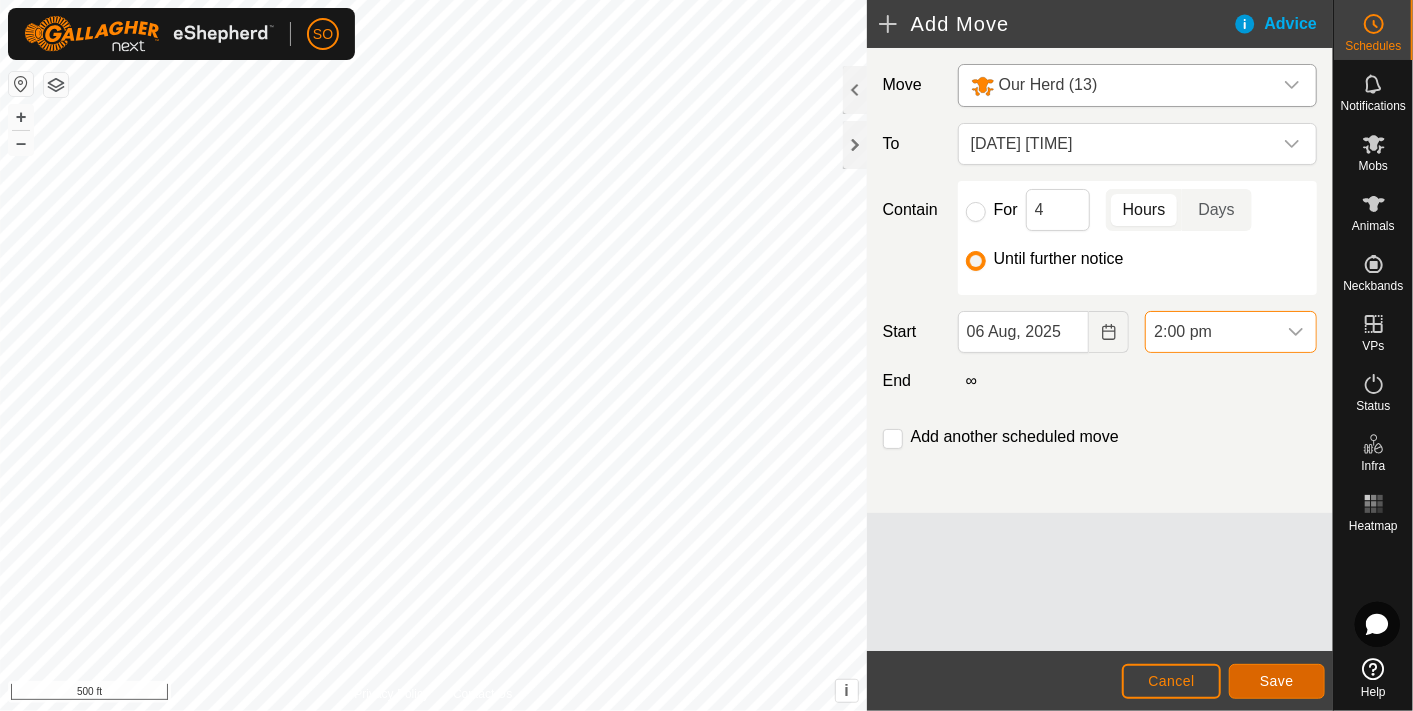 click on "Save" 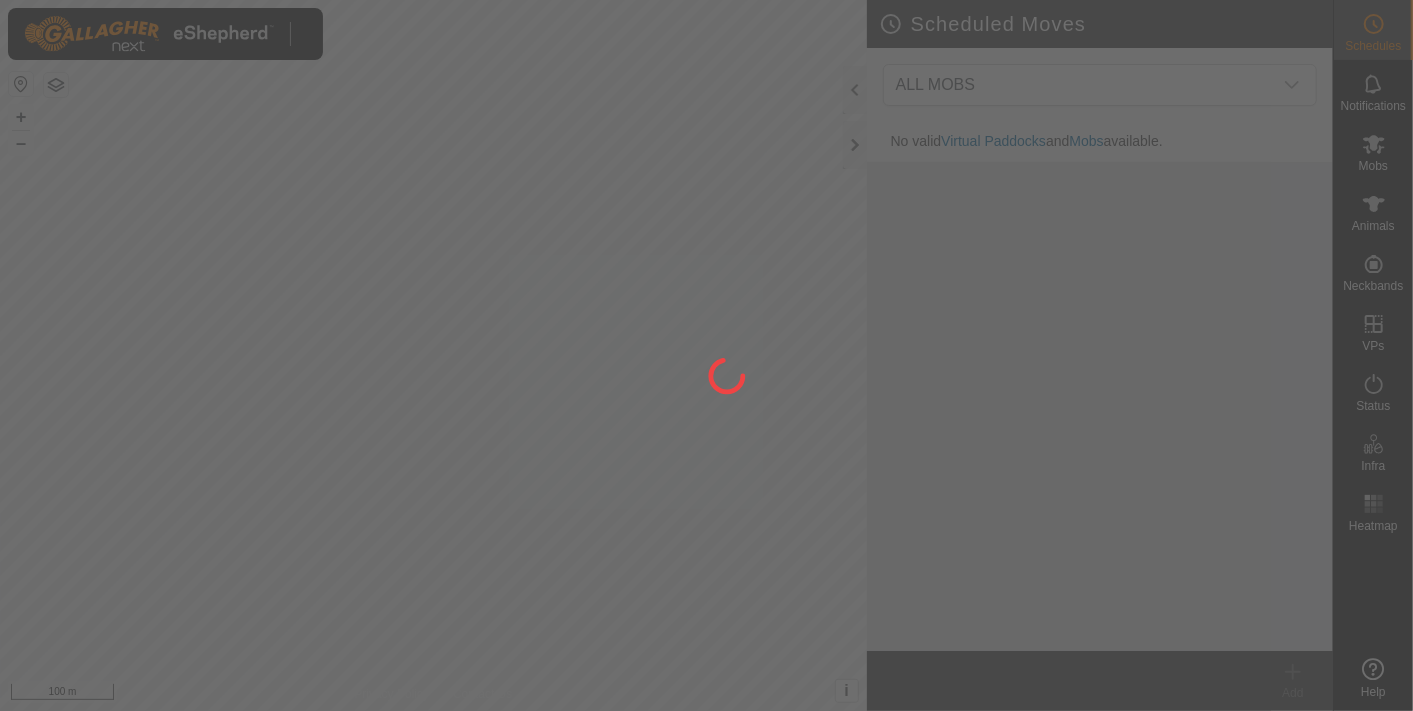 scroll, scrollTop: 0, scrollLeft: 0, axis: both 